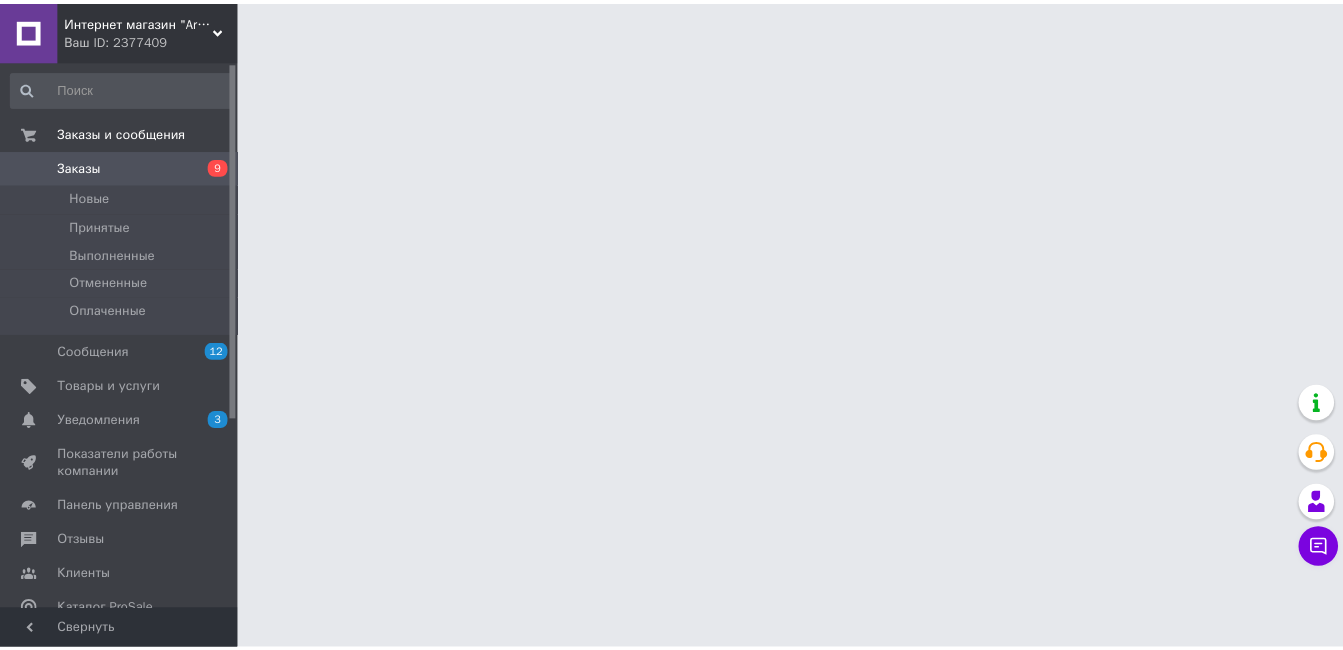 scroll, scrollTop: 0, scrollLeft: 0, axis: both 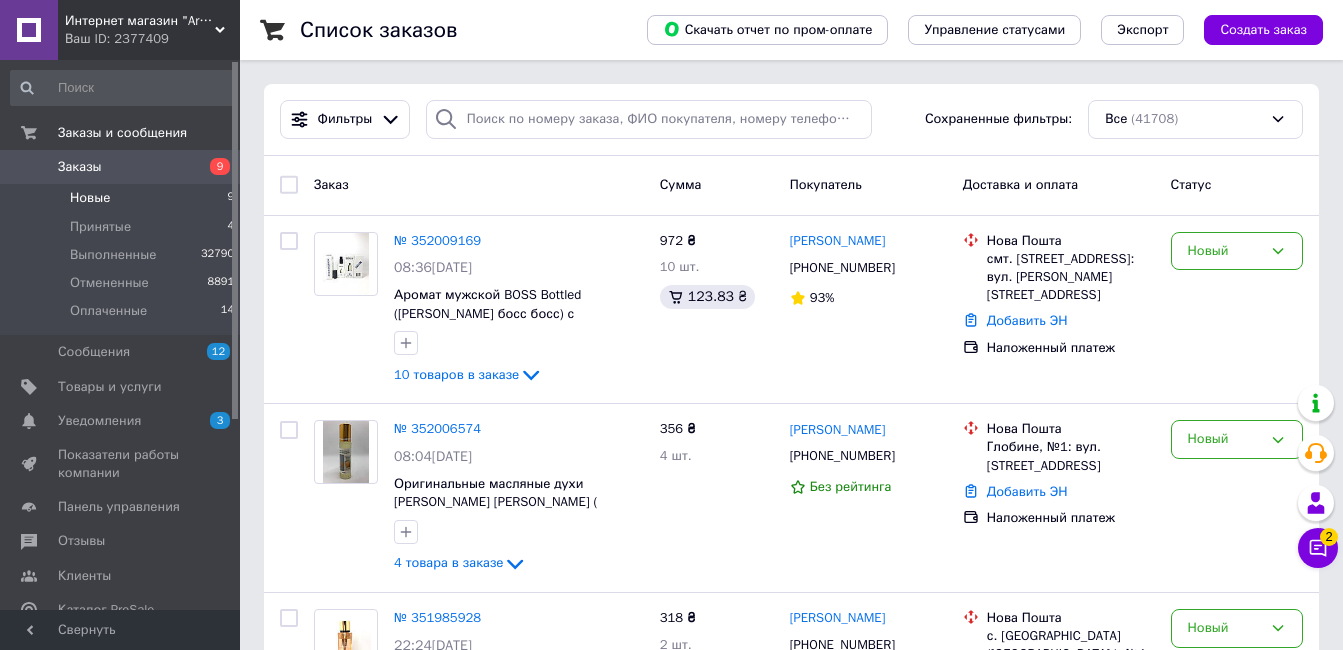 click on "Новые 9 Принятые 4 Выполненные 32790 Отмененные 8891 Оплаченные 14" at bounding box center (123, 259) 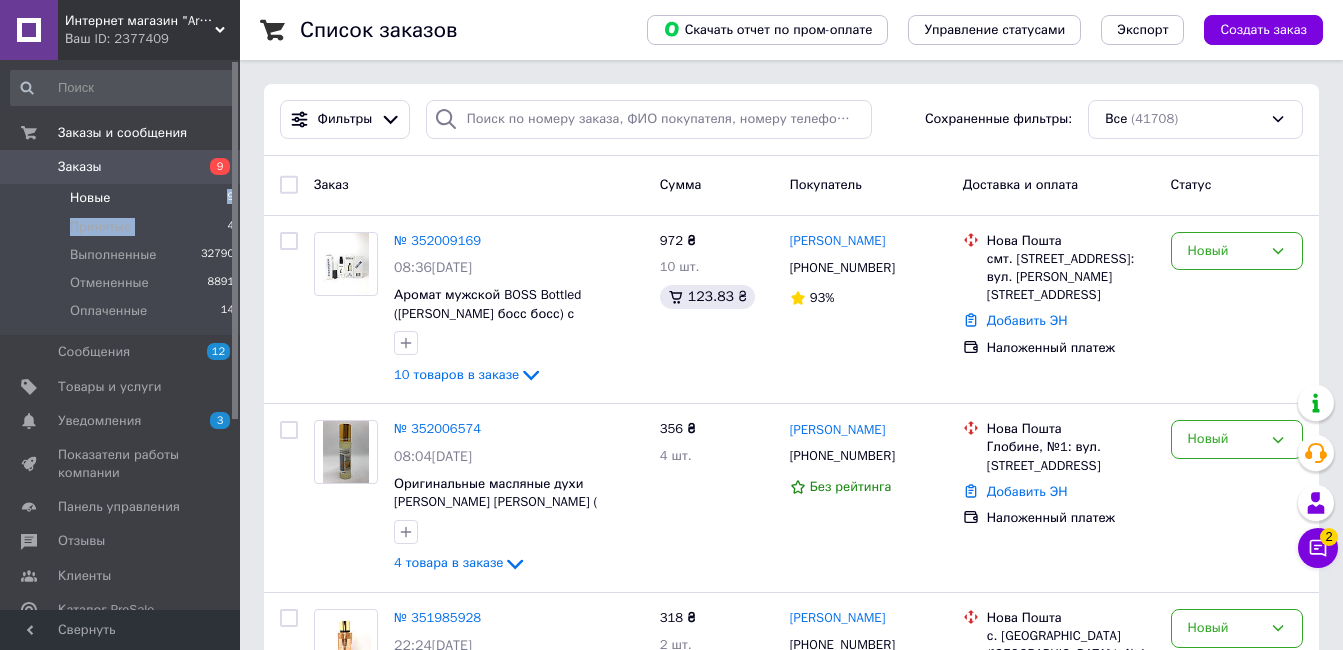 drag, startPoint x: 210, startPoint y: 208, endPoint x: 208, endPoint y: 198, distance: 10.198039 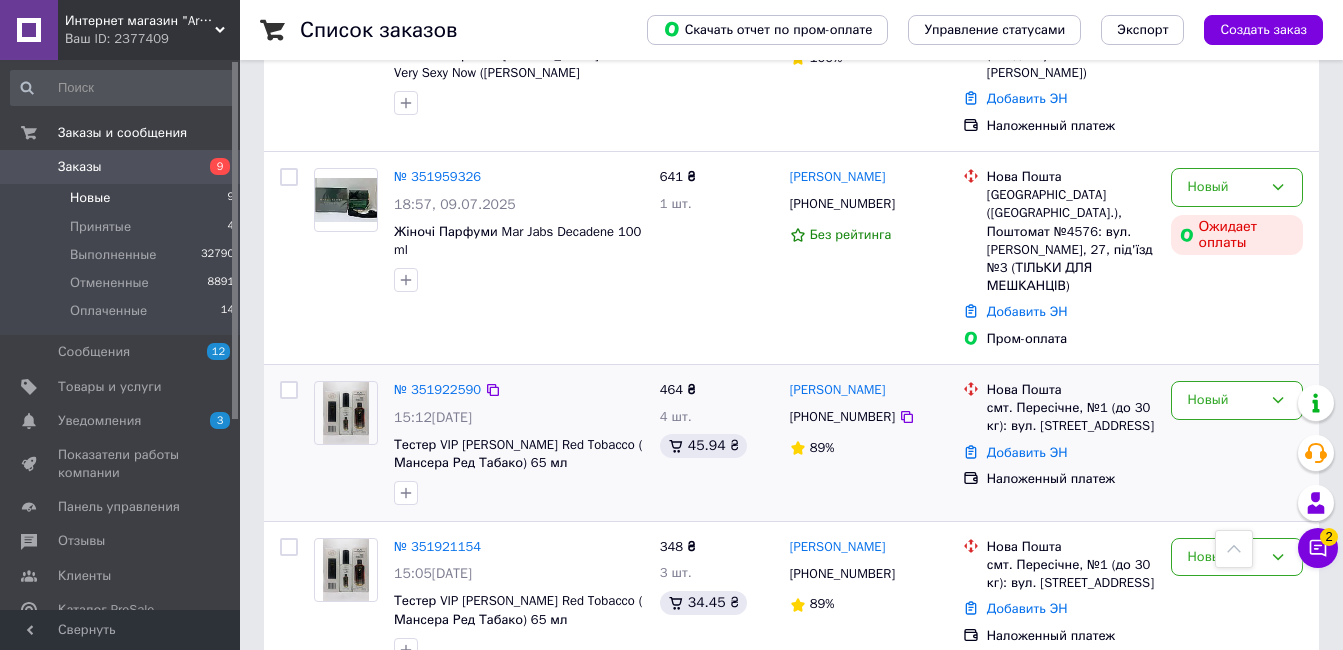 scroll, scrollTop: 1067, scrollLeft: 0, axis: vertical 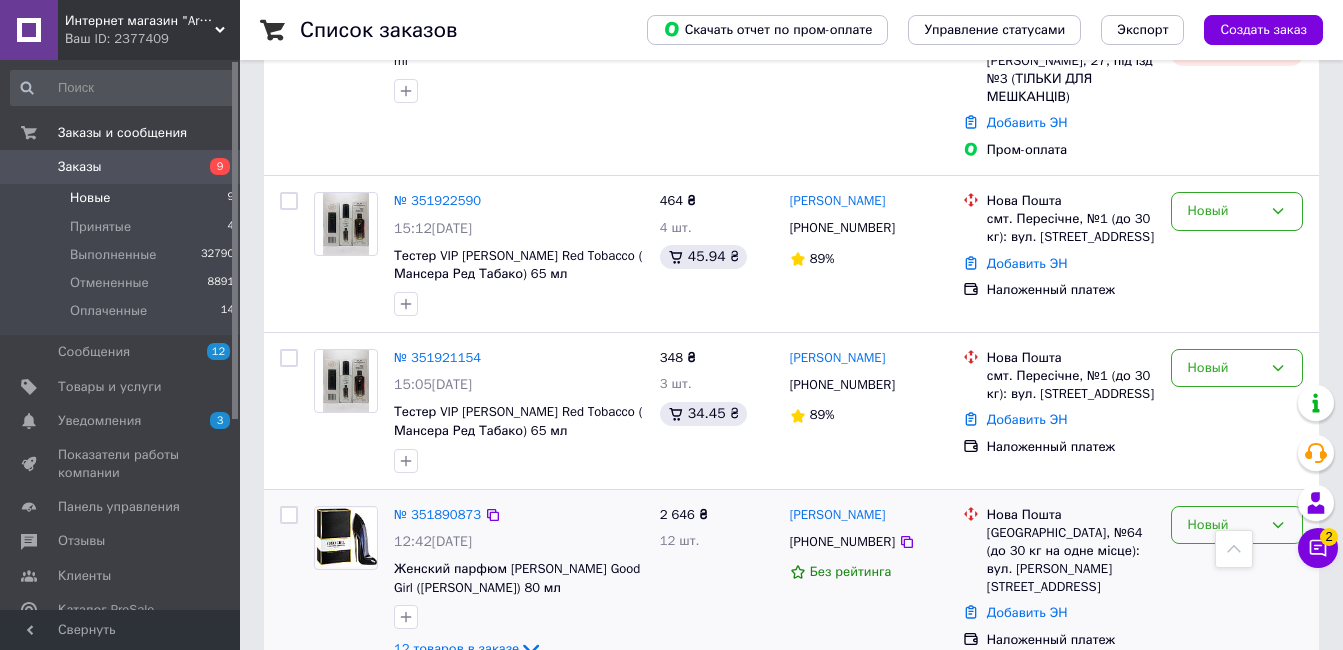 click on "Новый" at bounding box center [1225, 525] 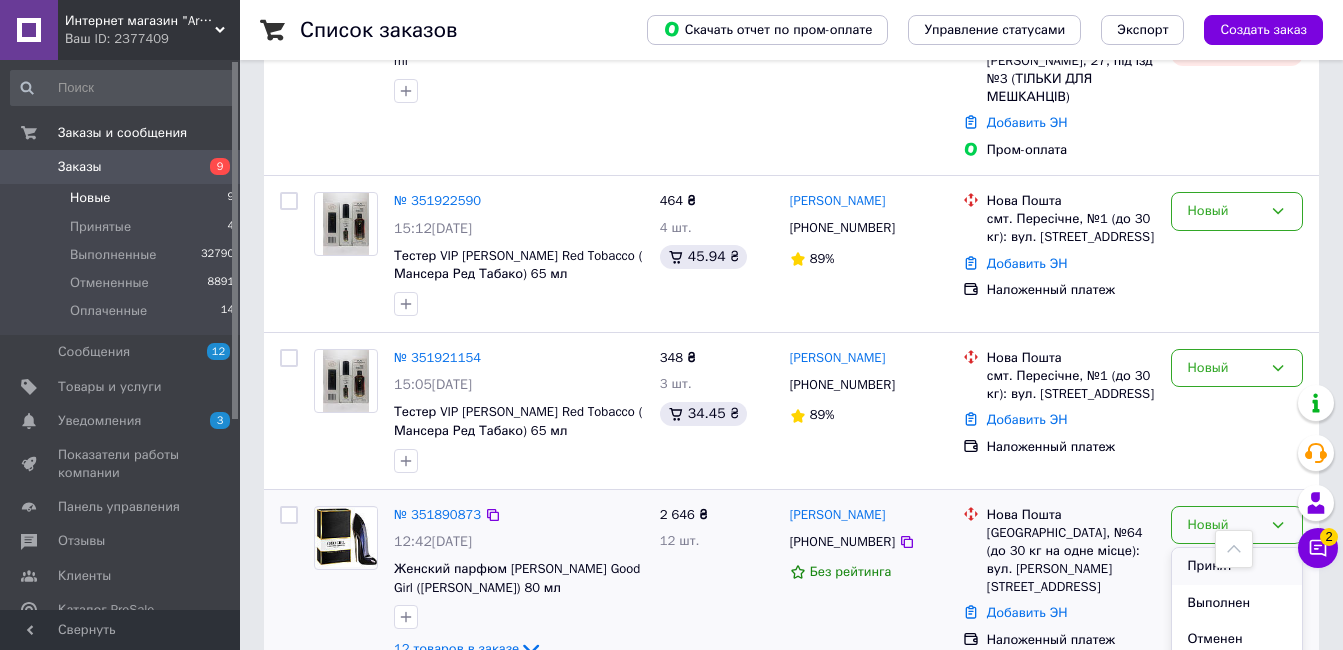 click on "Принят" at bounding box center (1237, 566) 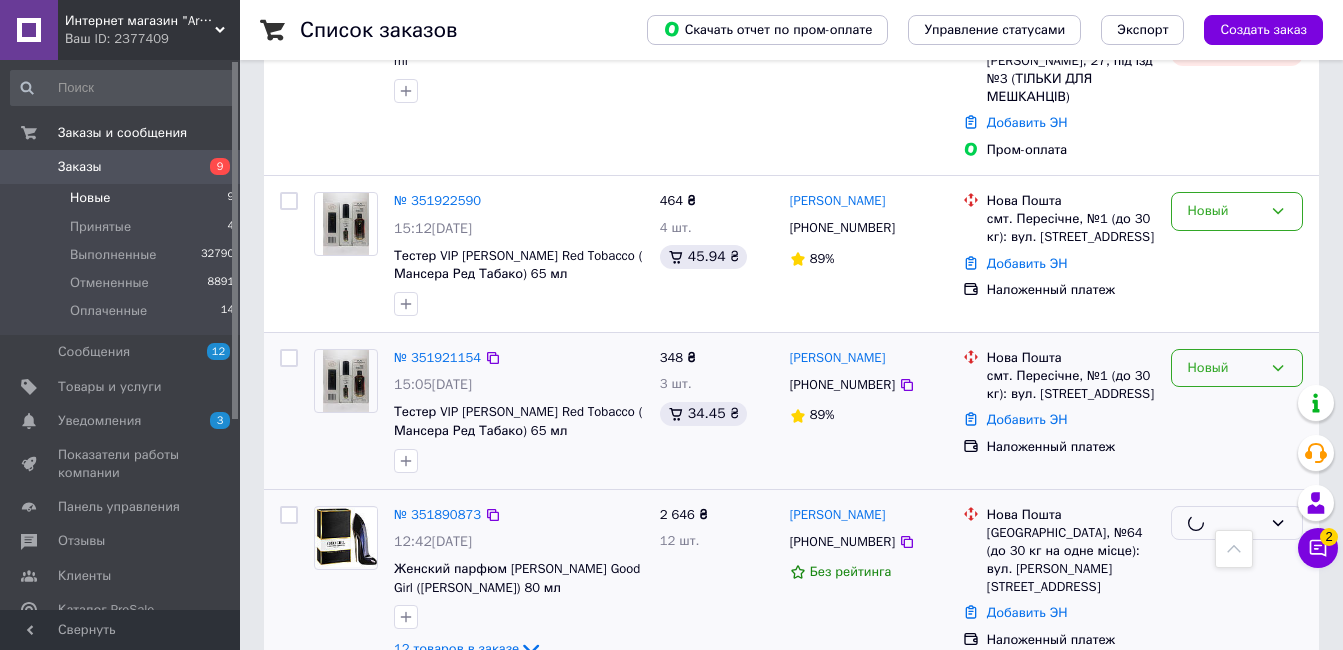 drag, startPoint x: 1220, startPoint y: 322, endPoint x: 1229, endPoint y: 333, distance: 14.21267 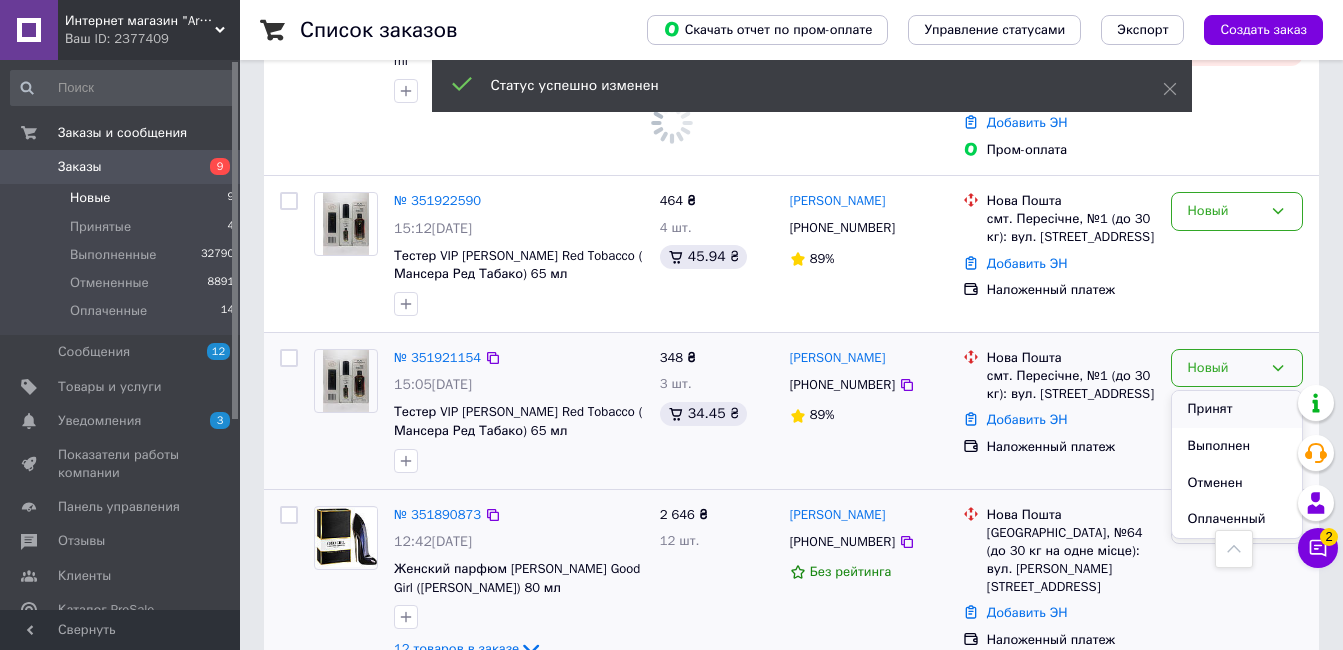 click on "Принят" at bounding box center [1237, 409] 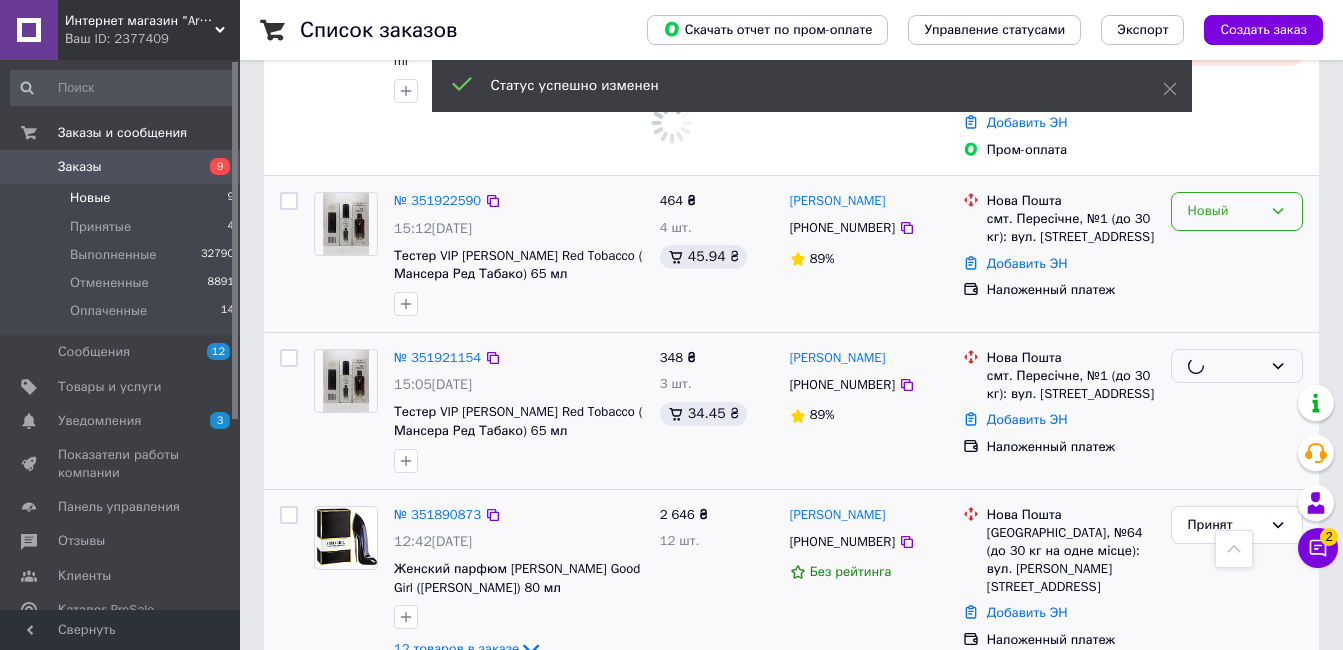 click on "Новый" at bounding box center [1225, 211] 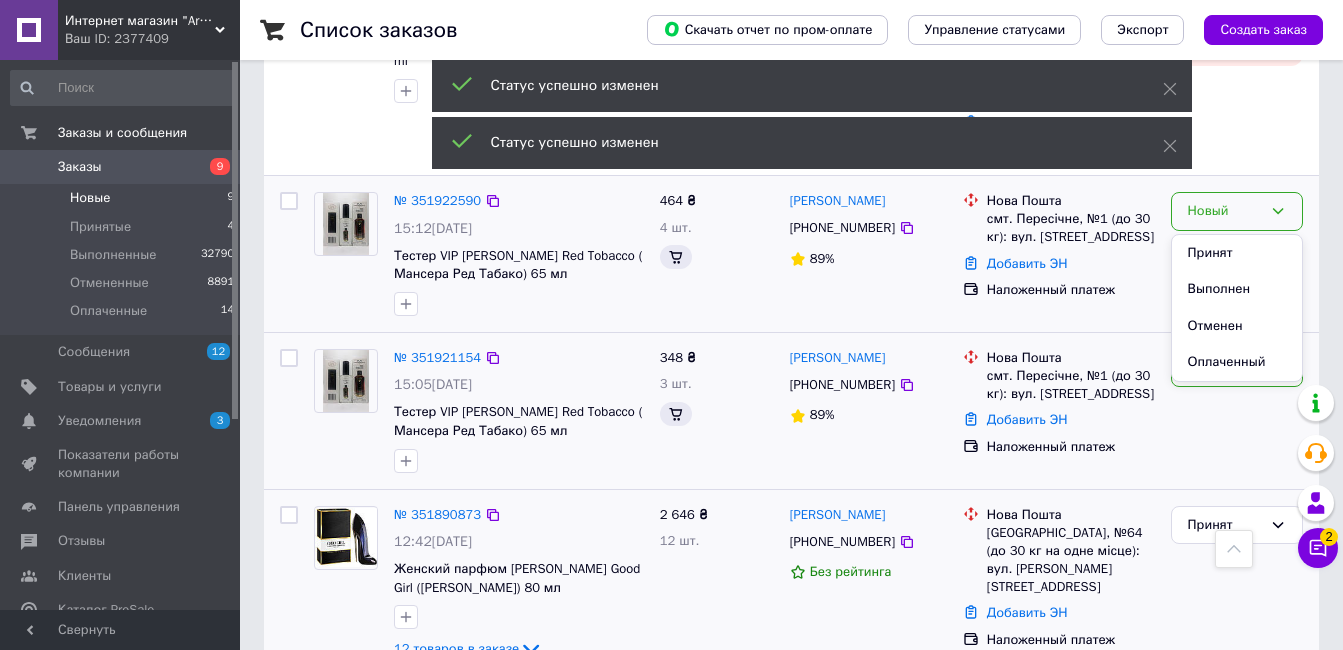 click on "Новый Принят Выполнен Отменен Оплаченный" at bounding box center [1237, 211] 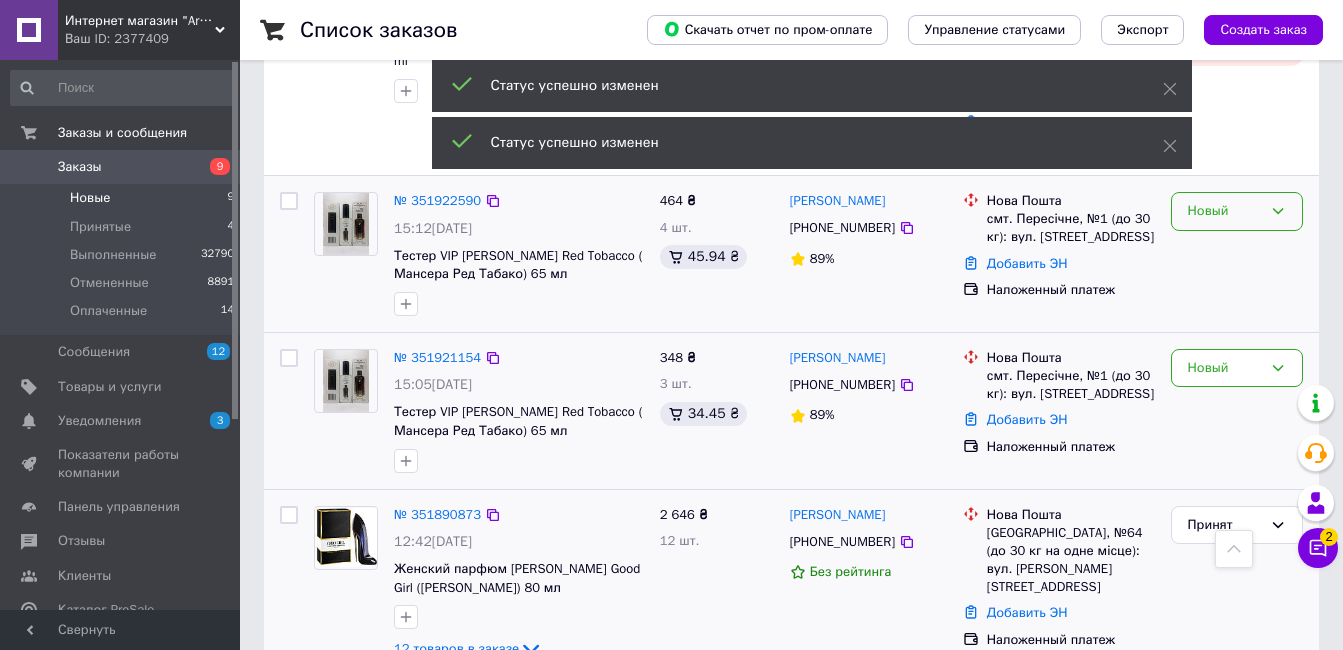 click on "Новый" at bounding box center (1225, 211) 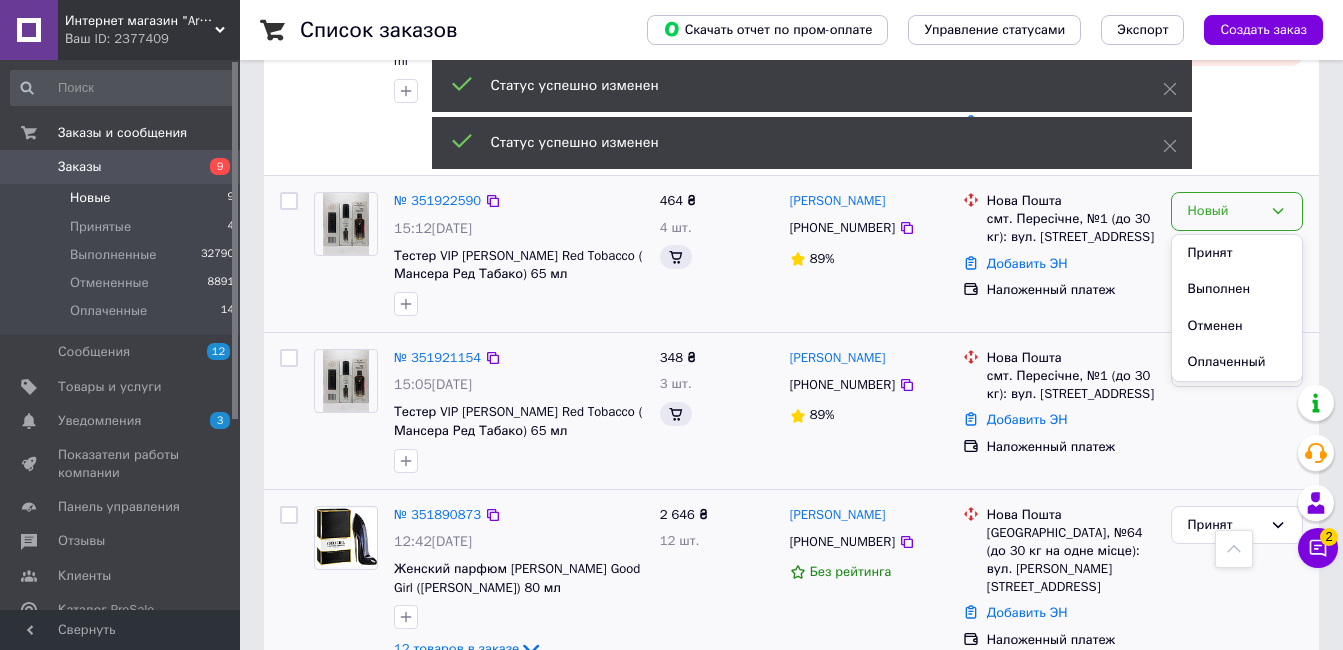 click on "Принят" at bounding box center (1237, 253) 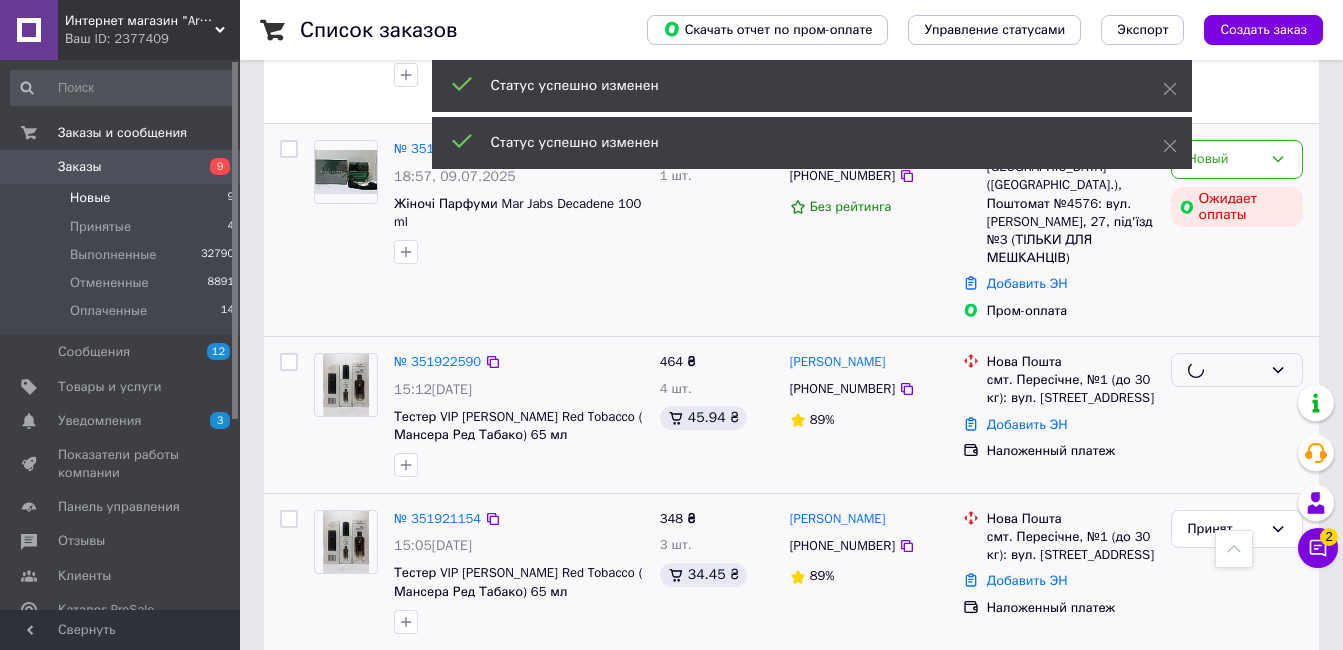 scroll, scrollTop: 867, scrollLeft: 0, axis: vertical 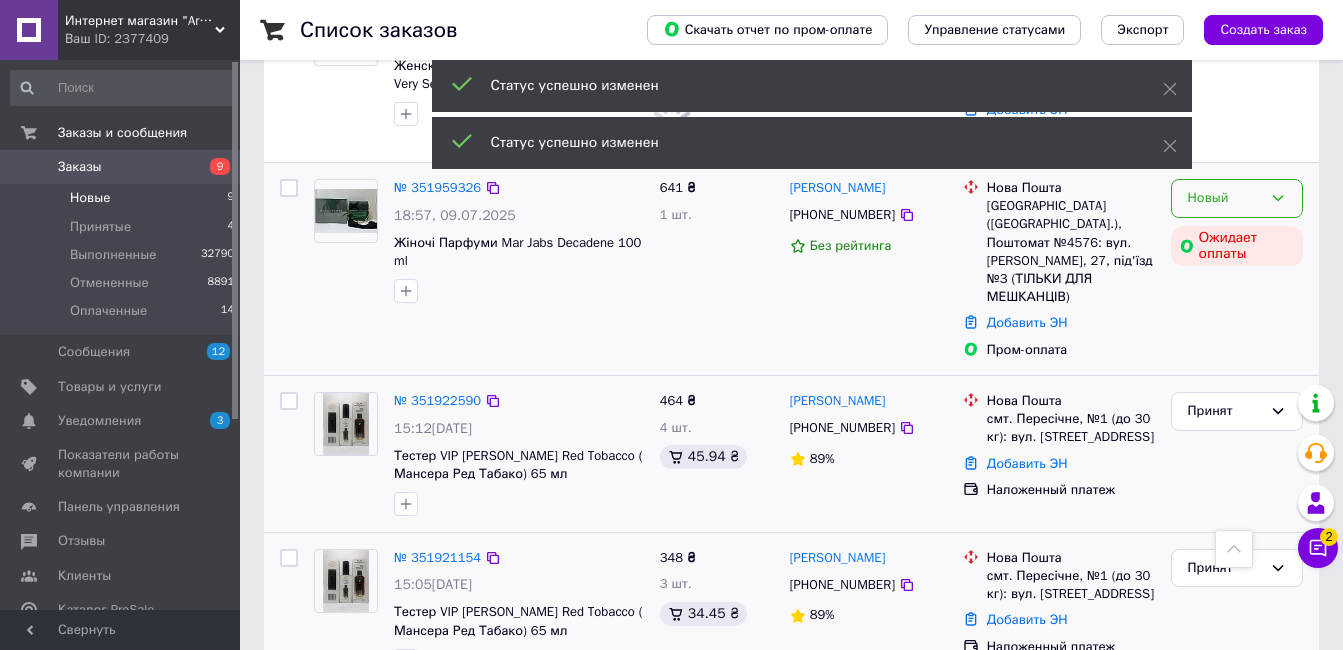 click on "Новый" at bounding box center (1237, 198) 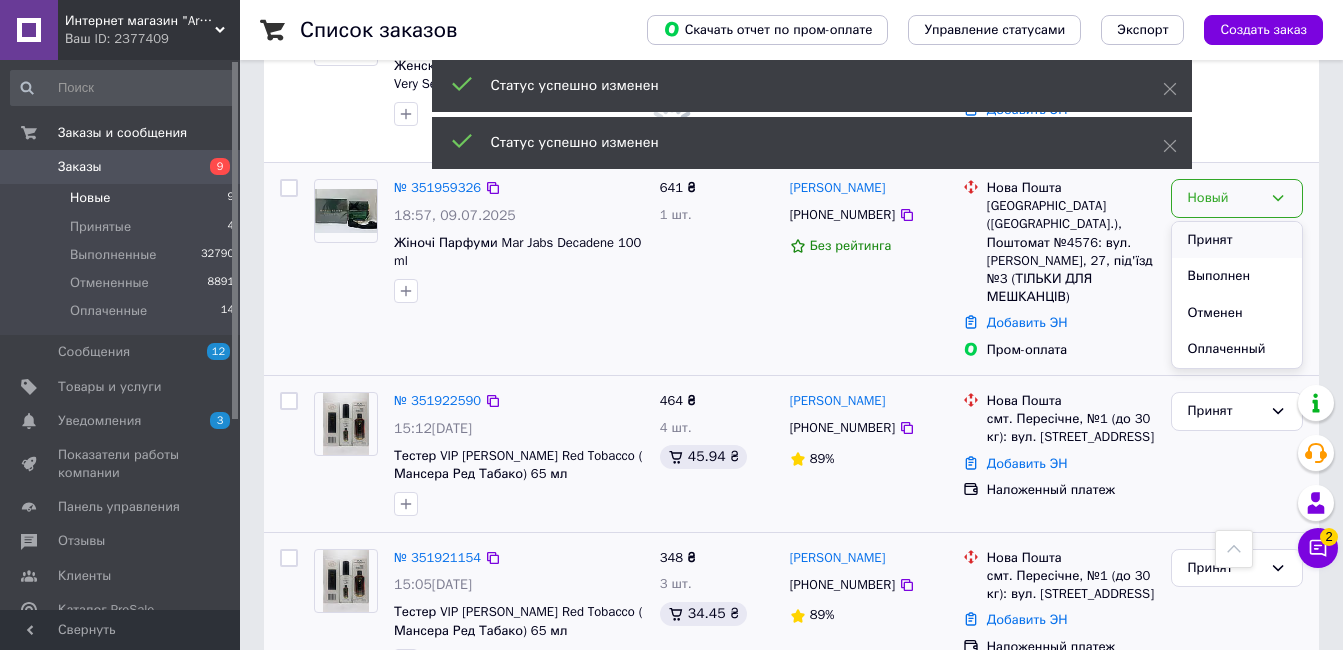 click on "Принят" at bounding box center [1237, 240] 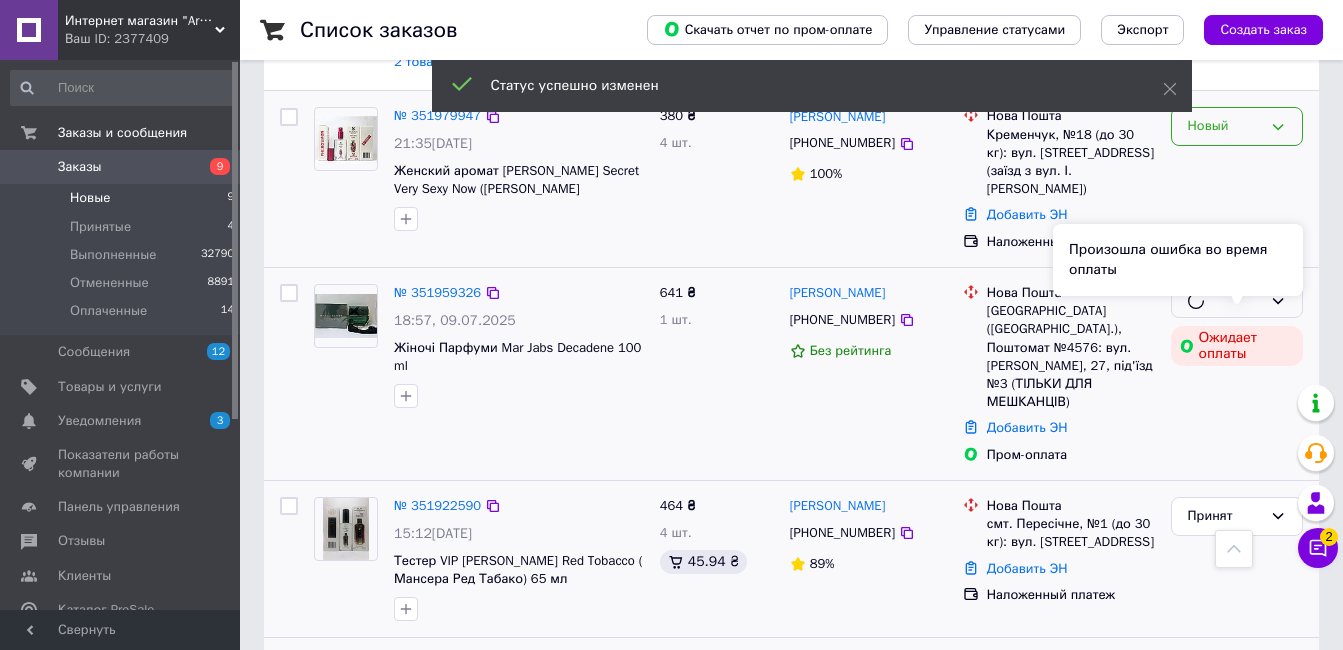 scroll, scrollTop: 667, scrollLeft: 0, axis: vertical 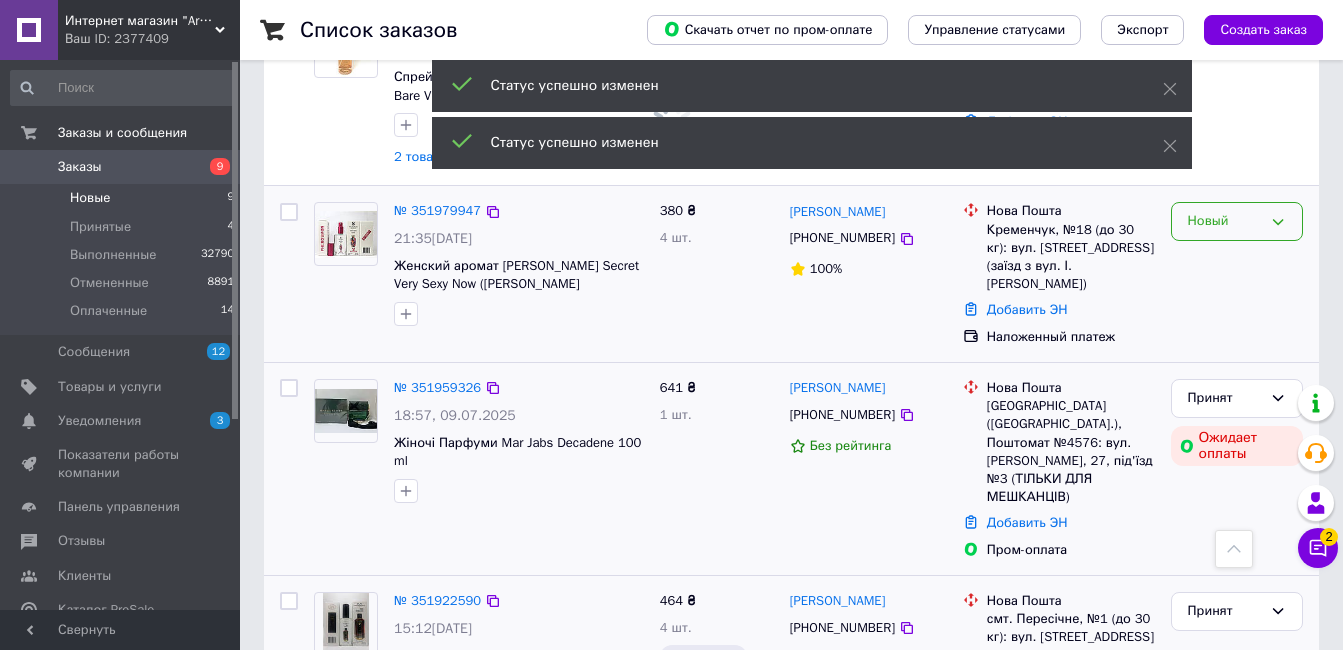 click on "Новый" at bounding box center (1225, 221) 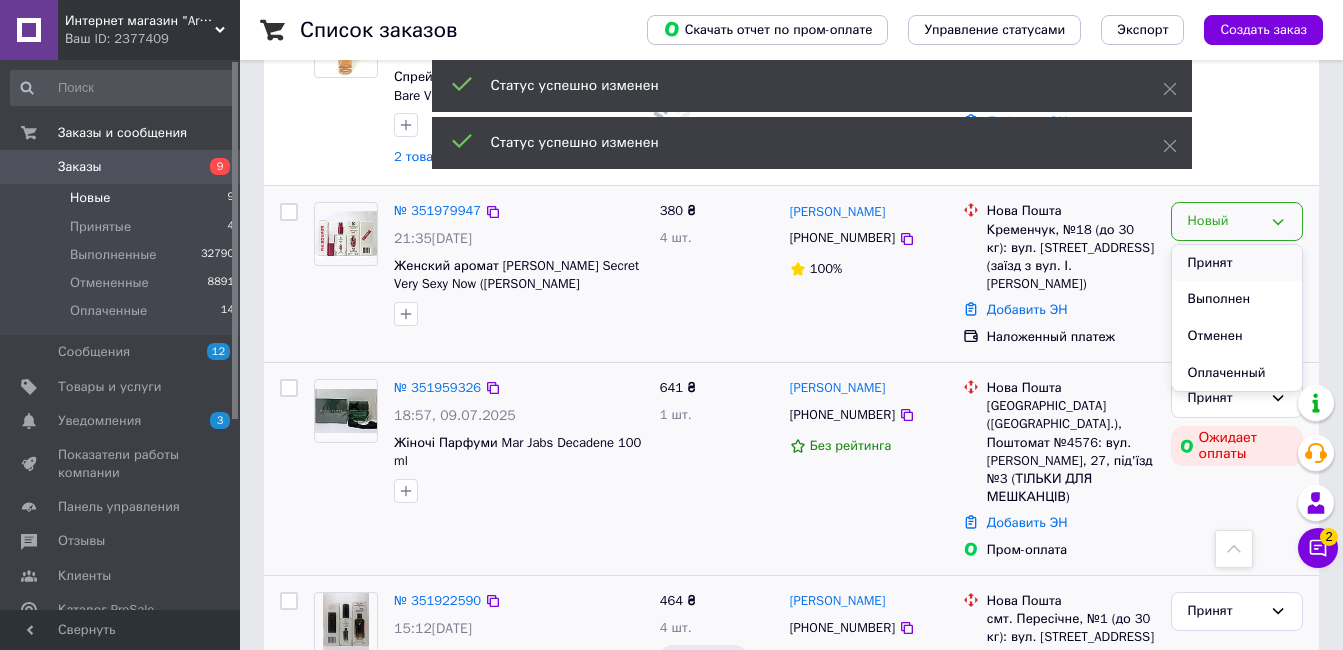 click on "Принят" at bounding box center (1237, 263) 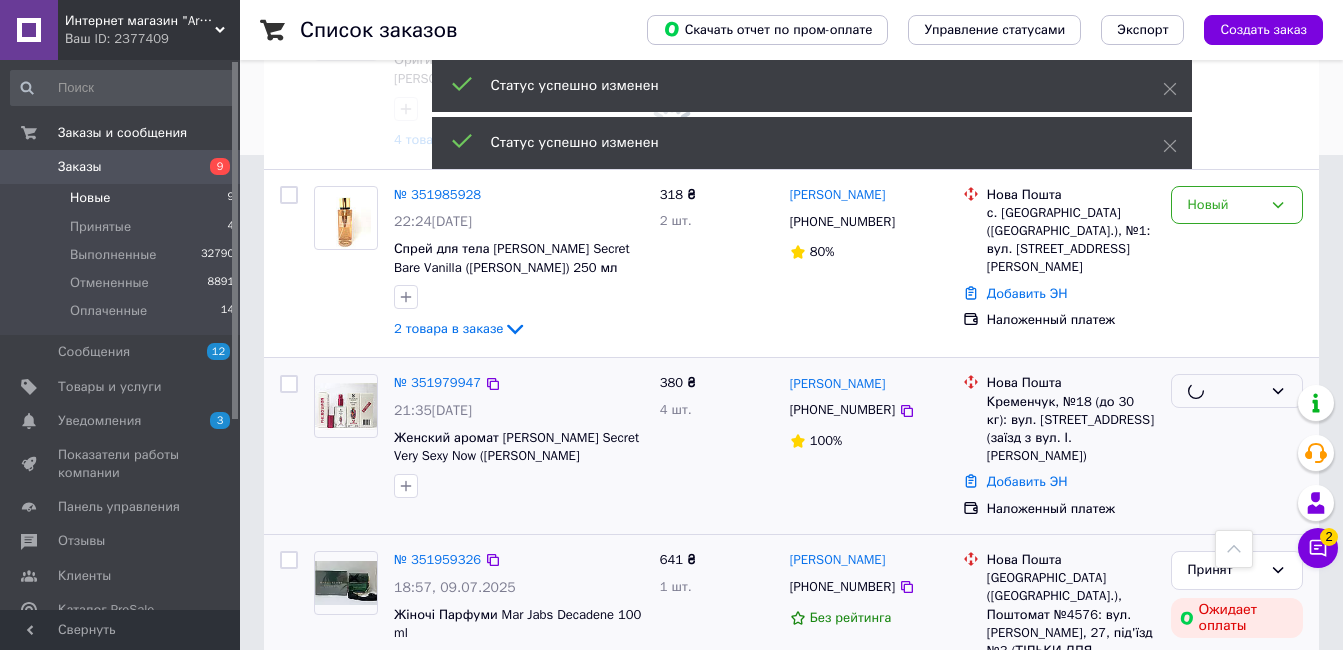 scroll, scrollTop: 267, scrollLeft: 0, axis: vertical 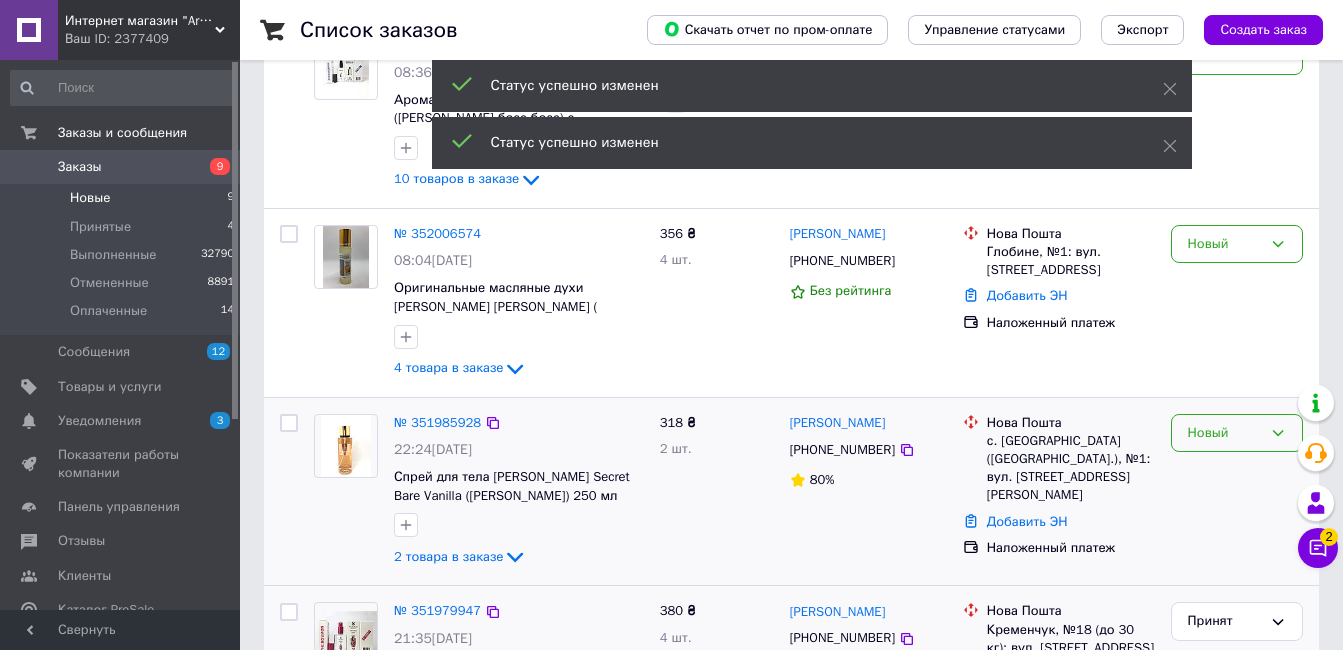 click on "Новый" at bounding box center [1237, 433] 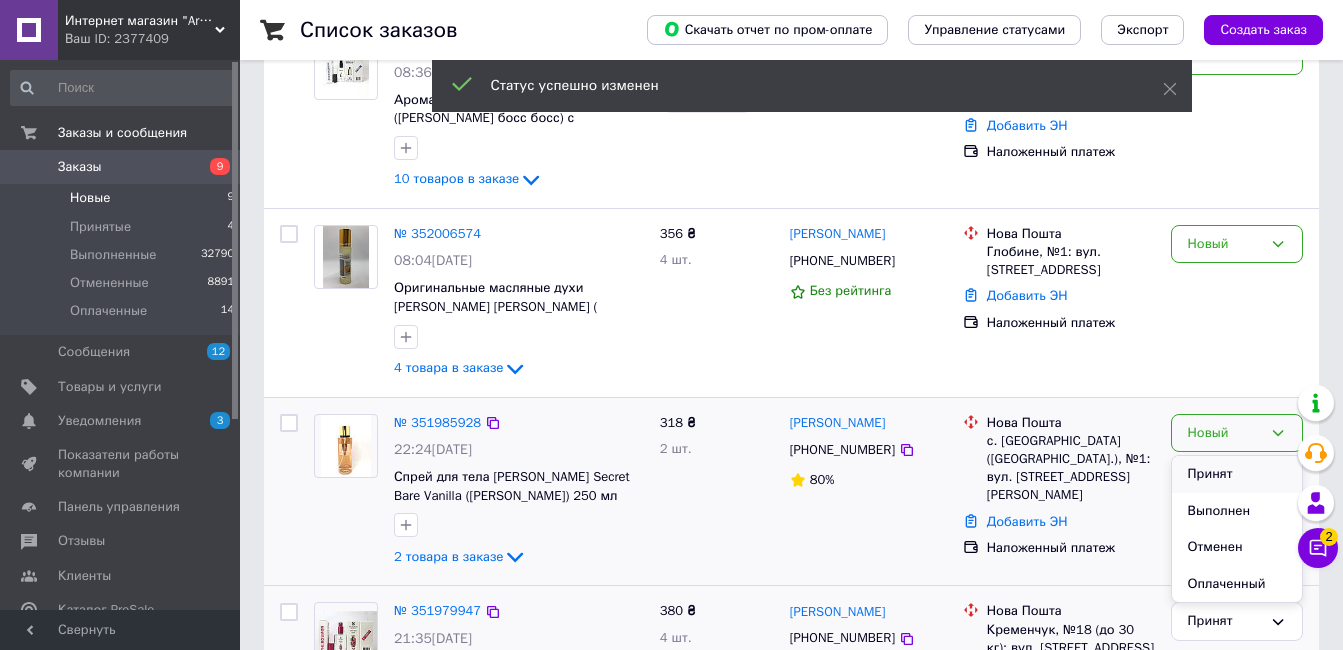 click on "Принят" at bounding box center (1237, 474) 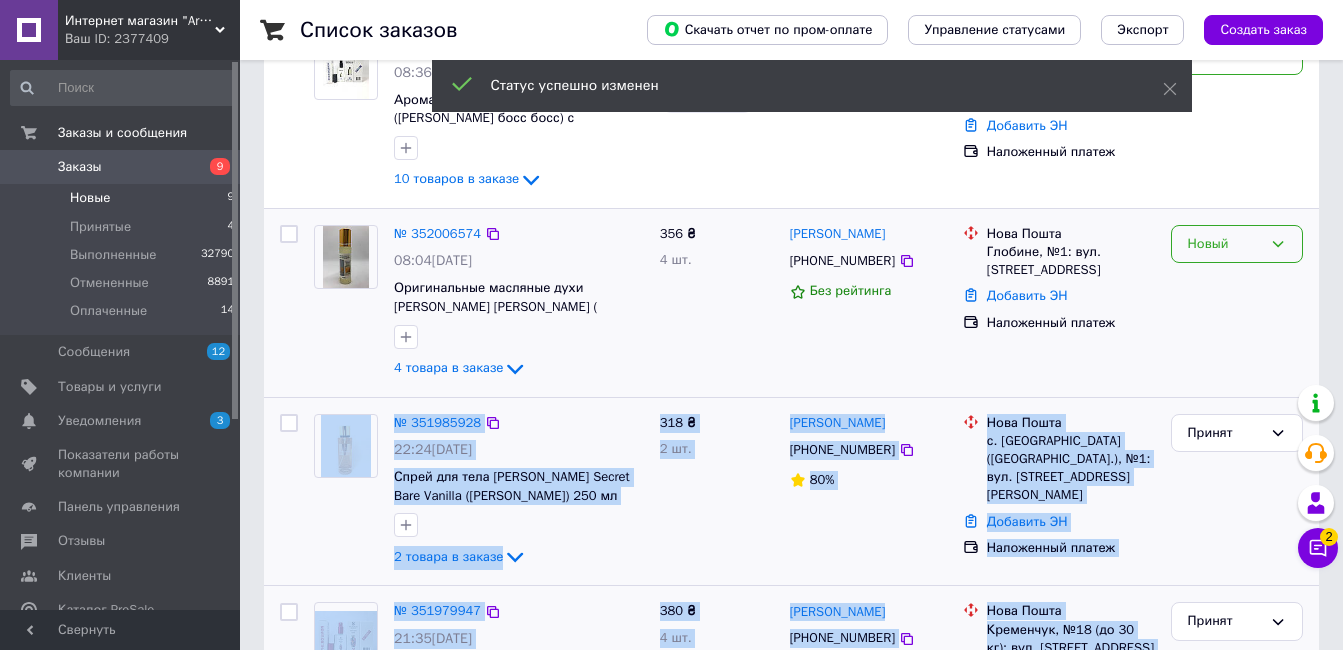 click on "Новый" at bounding box center (1225, 244) 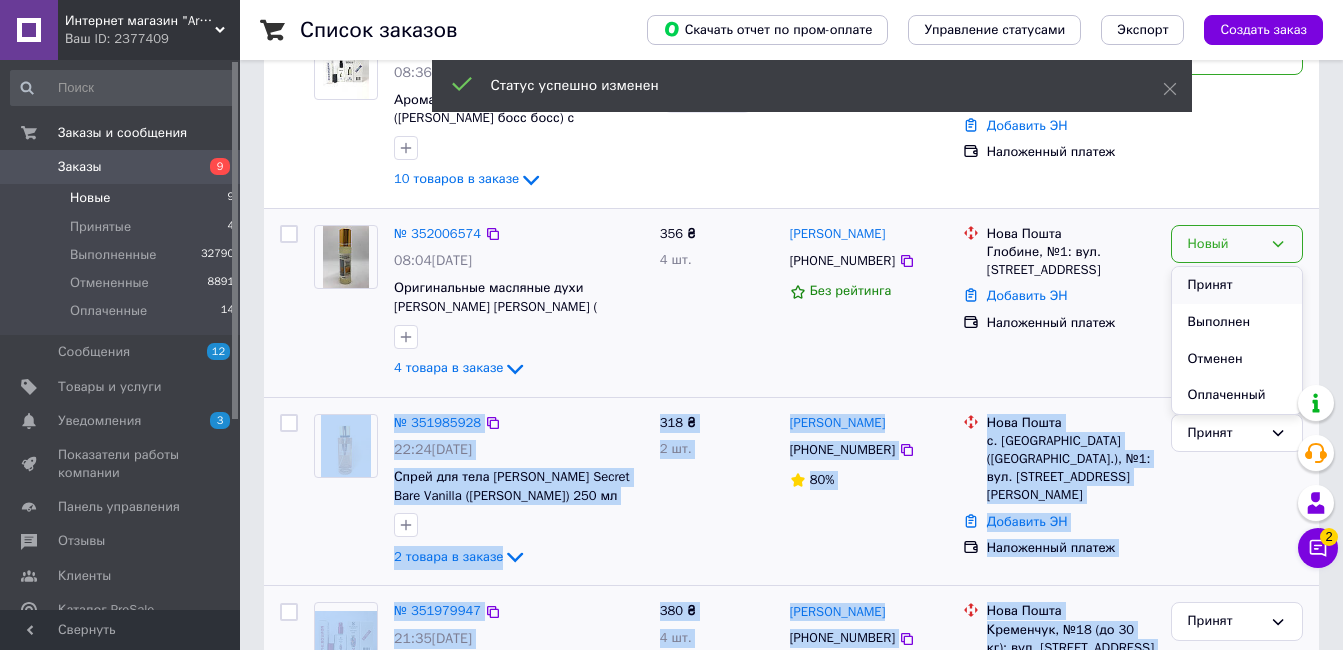 click on "Принят" at bounding box center (1237, 285) 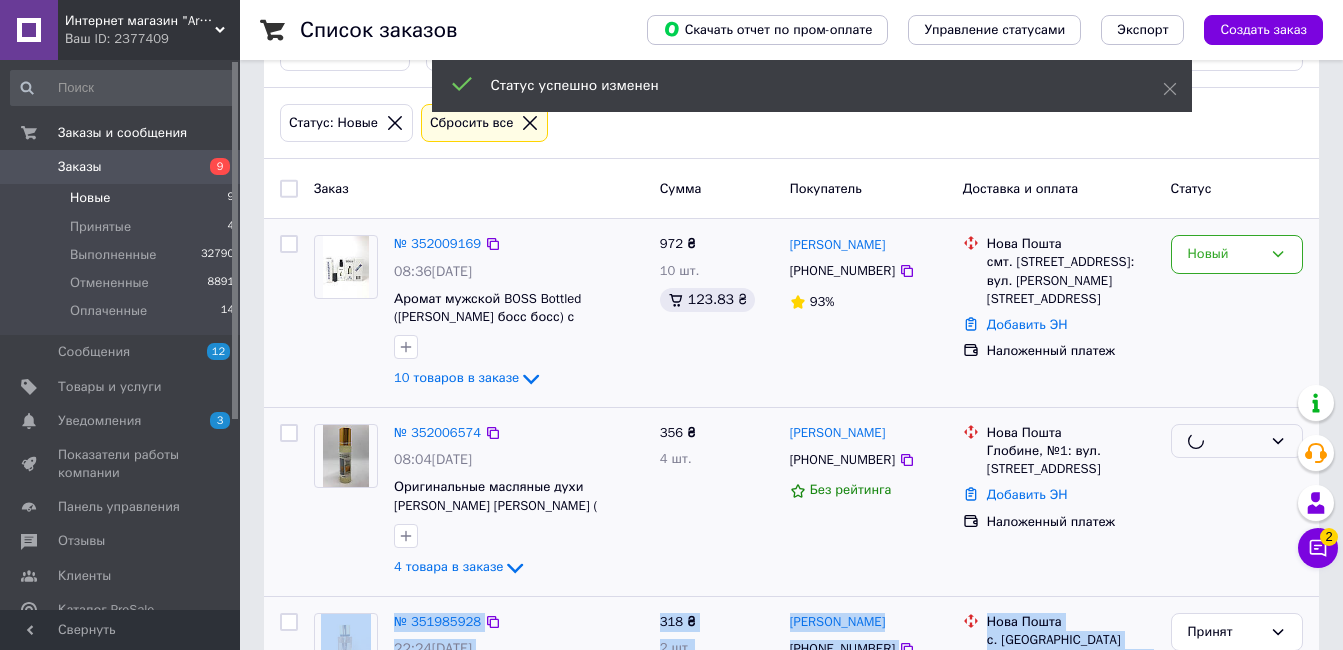 scroll, scrollTop: 67, scrollLeft: 0, axis: vertical 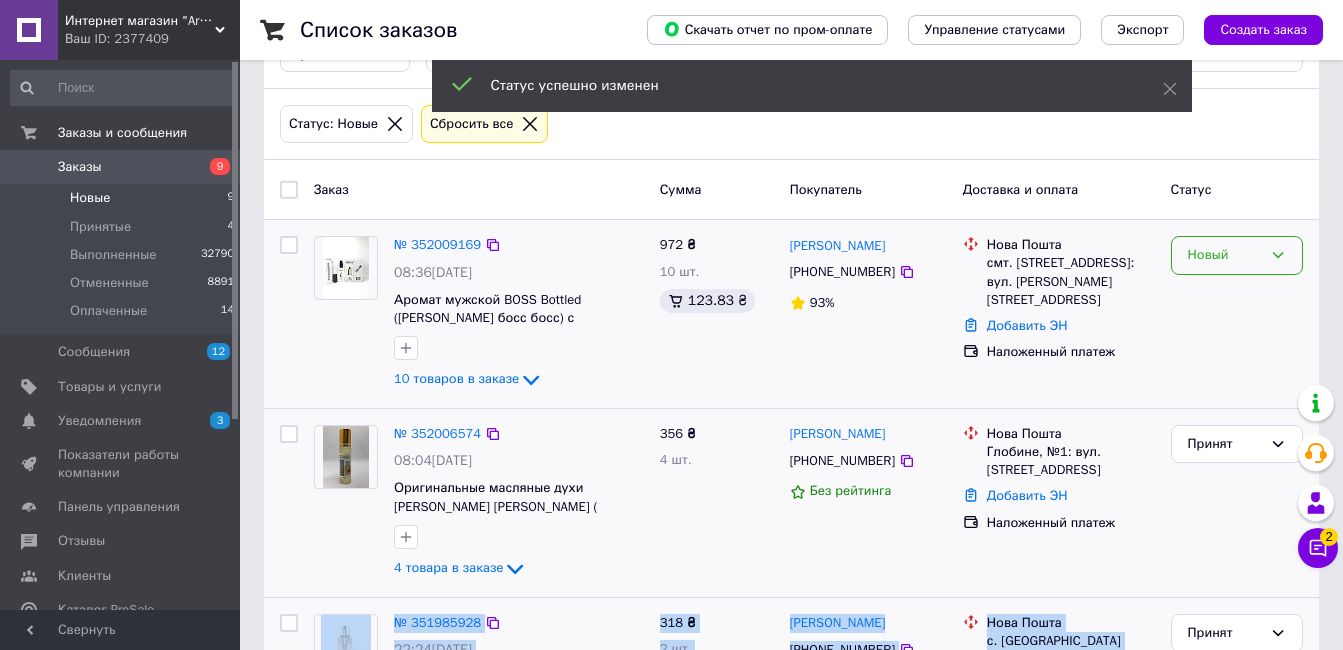 click on "Новый" at bounding box center [1225, 255] 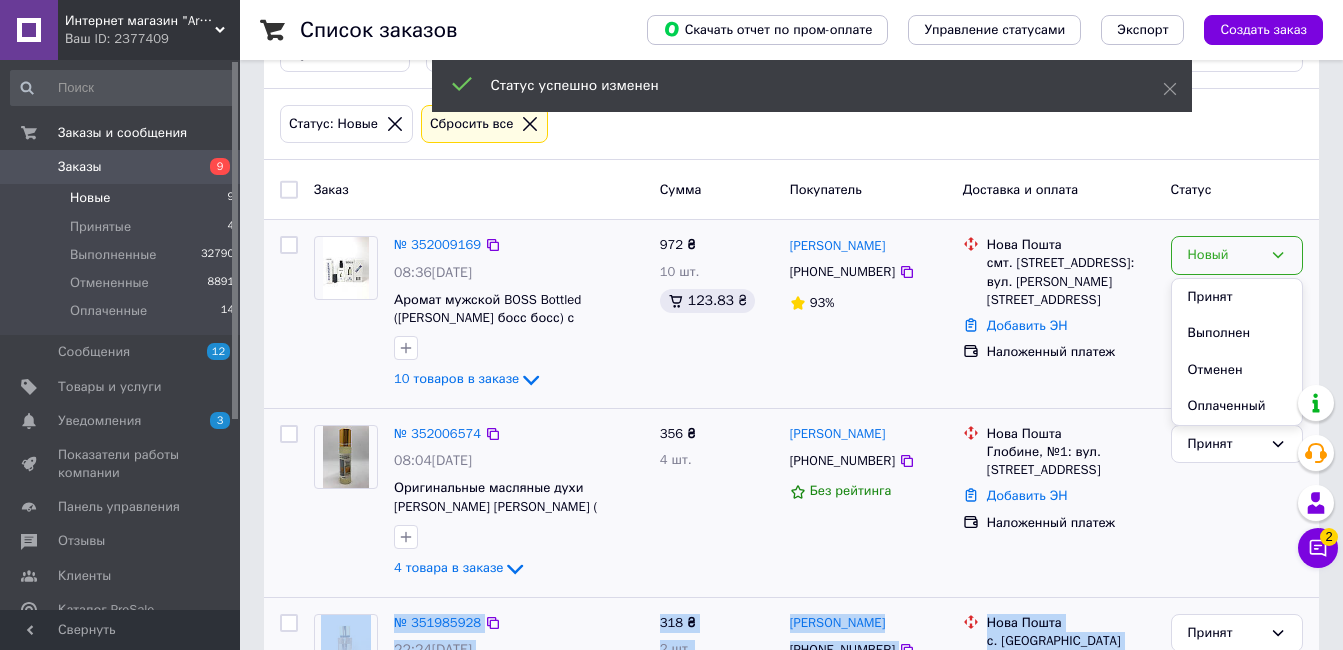 click on "Принят" at bounding box center (1237, 297) 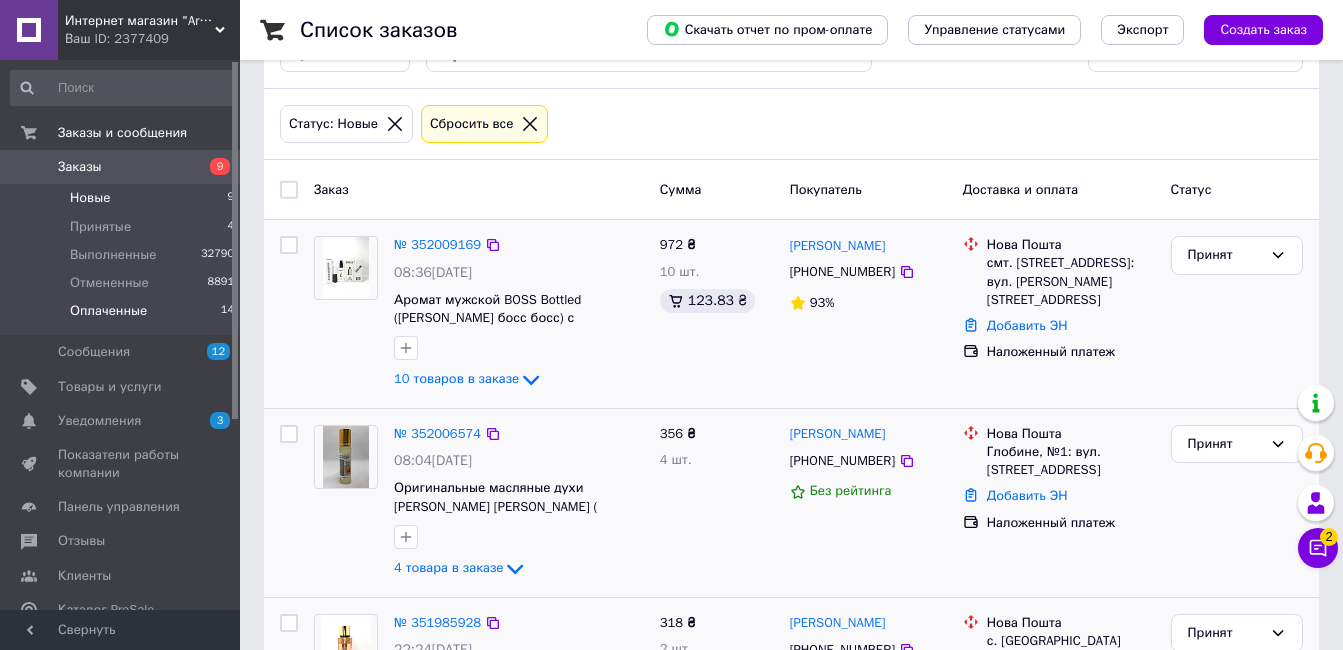 click on "Оплаченные 14" at bounding box center (123, 316) 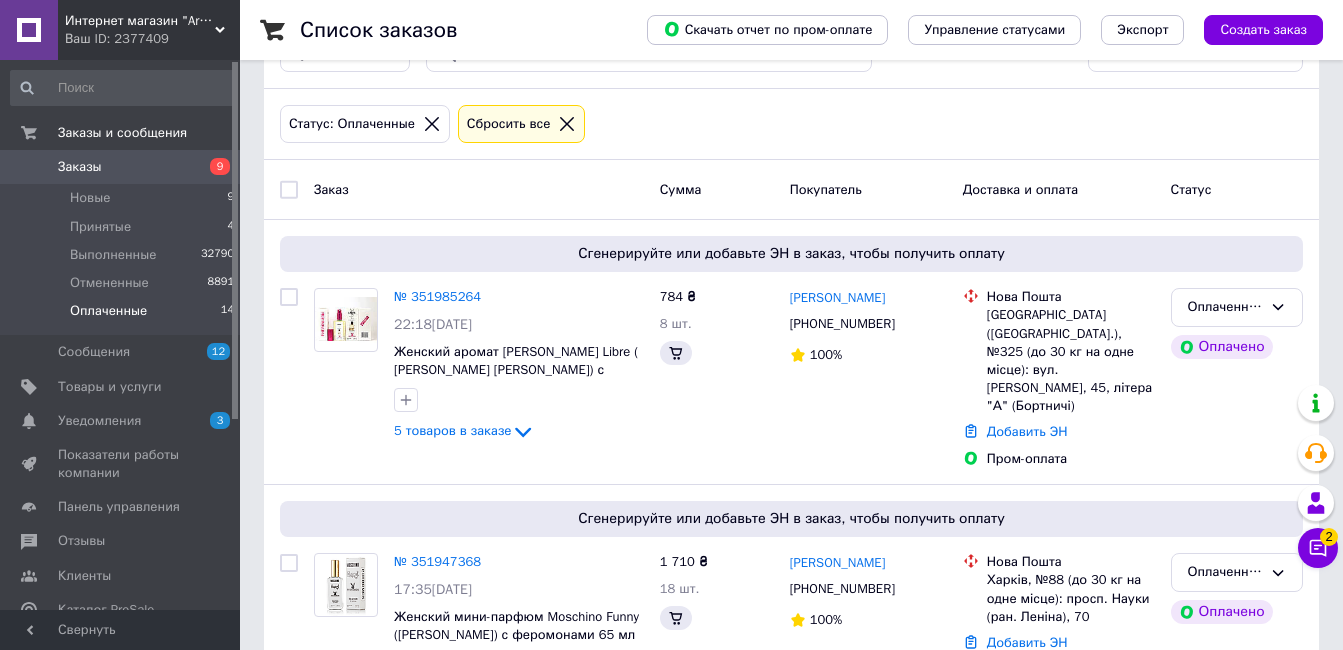 scroll, scrollTop: 0, scrollLeft: 0, axis: both 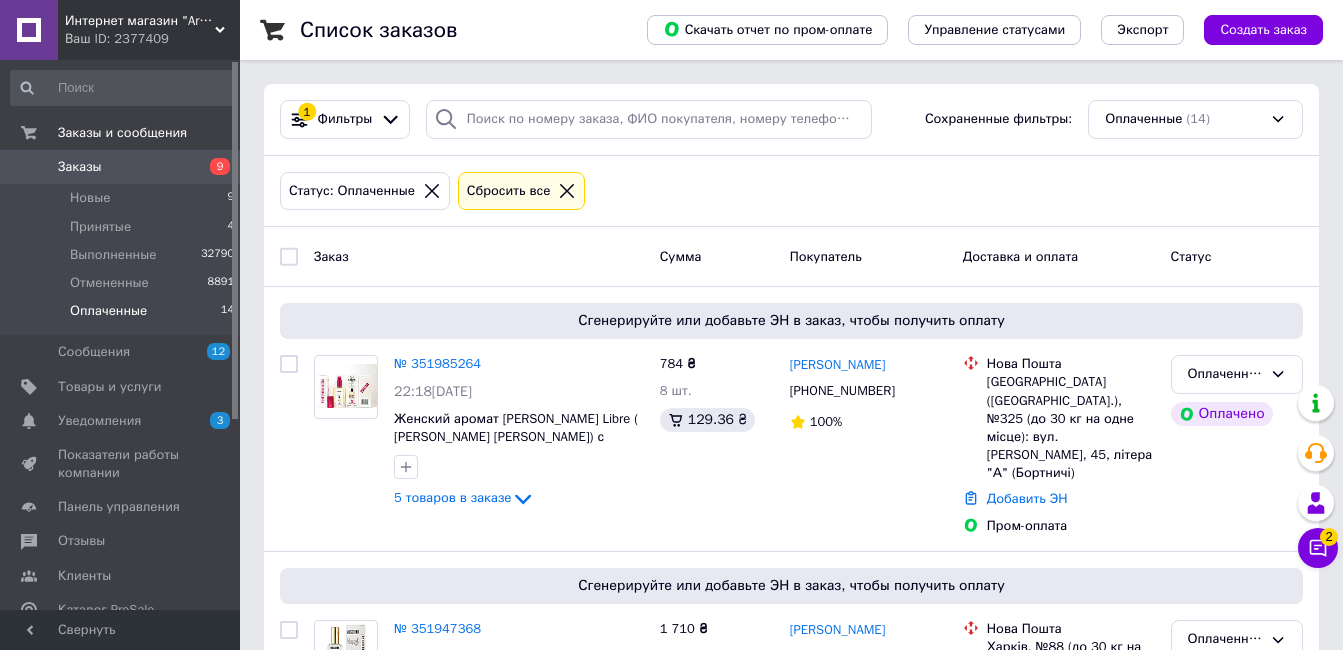 click on "Оплаченные 14" at bounding box center (123, 316) 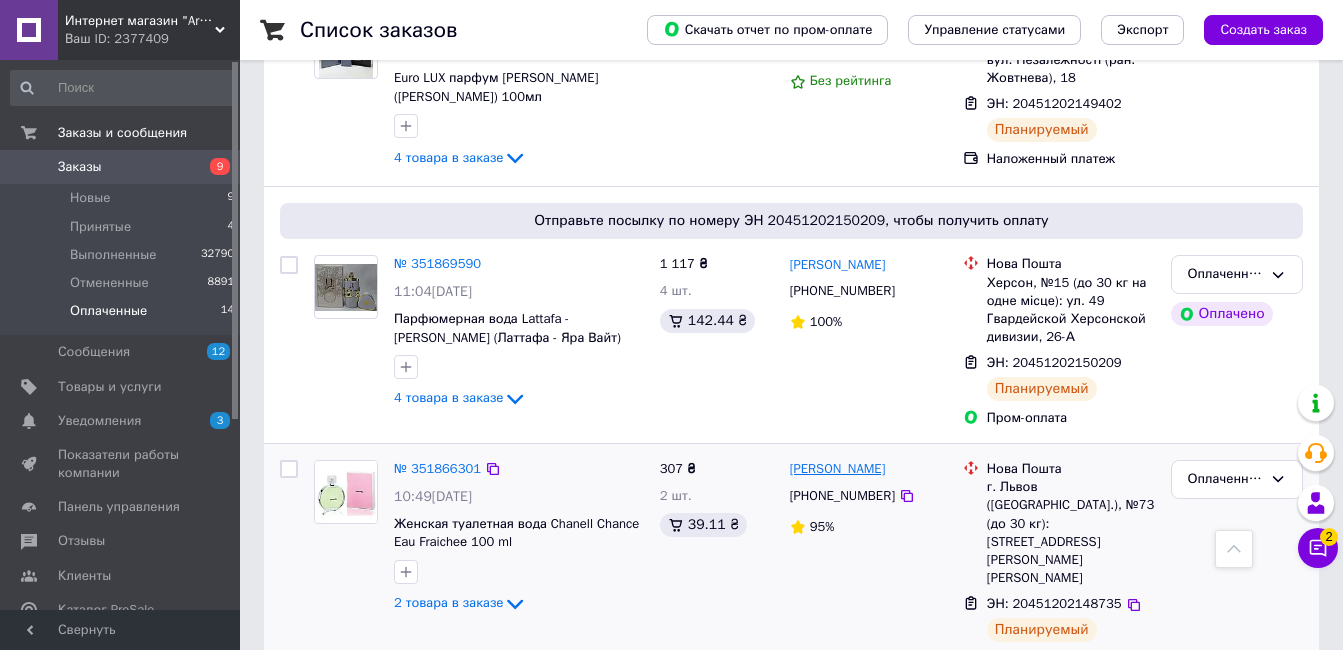 scroll, scrollTop: 928, scrollLeft: 0, axis: vertical 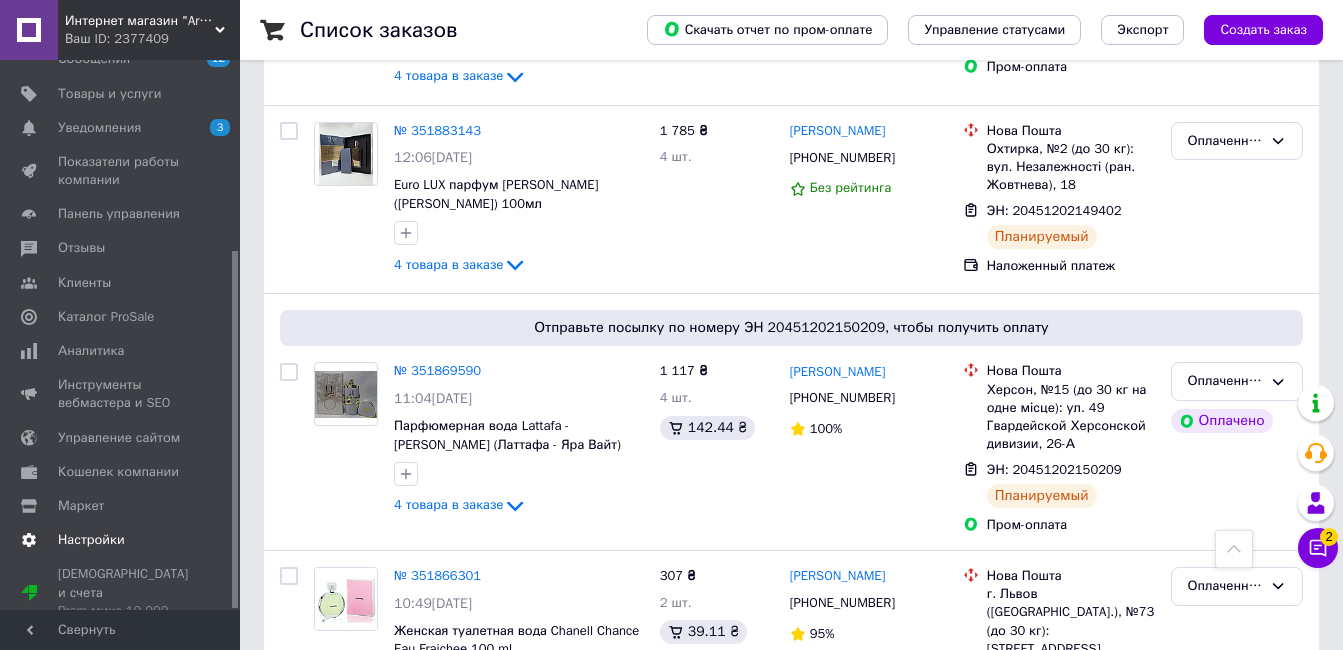 click on "Настройки" at bounding box center [121, 540] 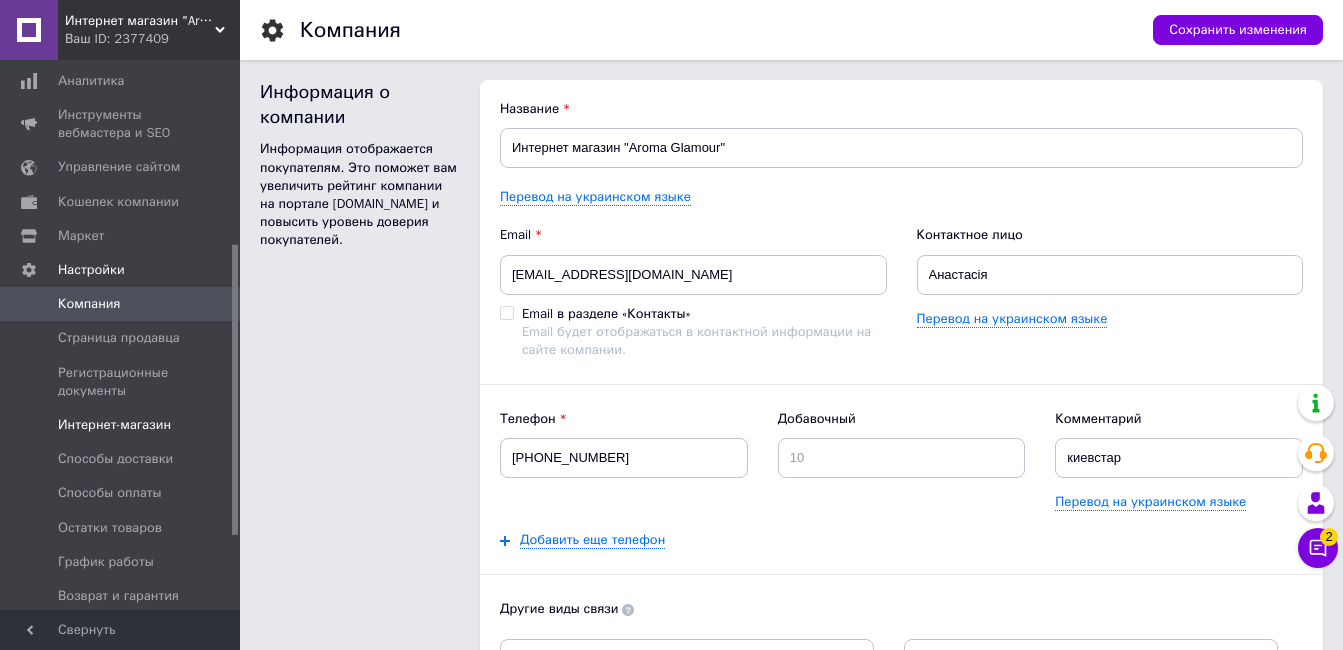 scroll, scrollTop: 0, scrollLeft: 0, axis: both 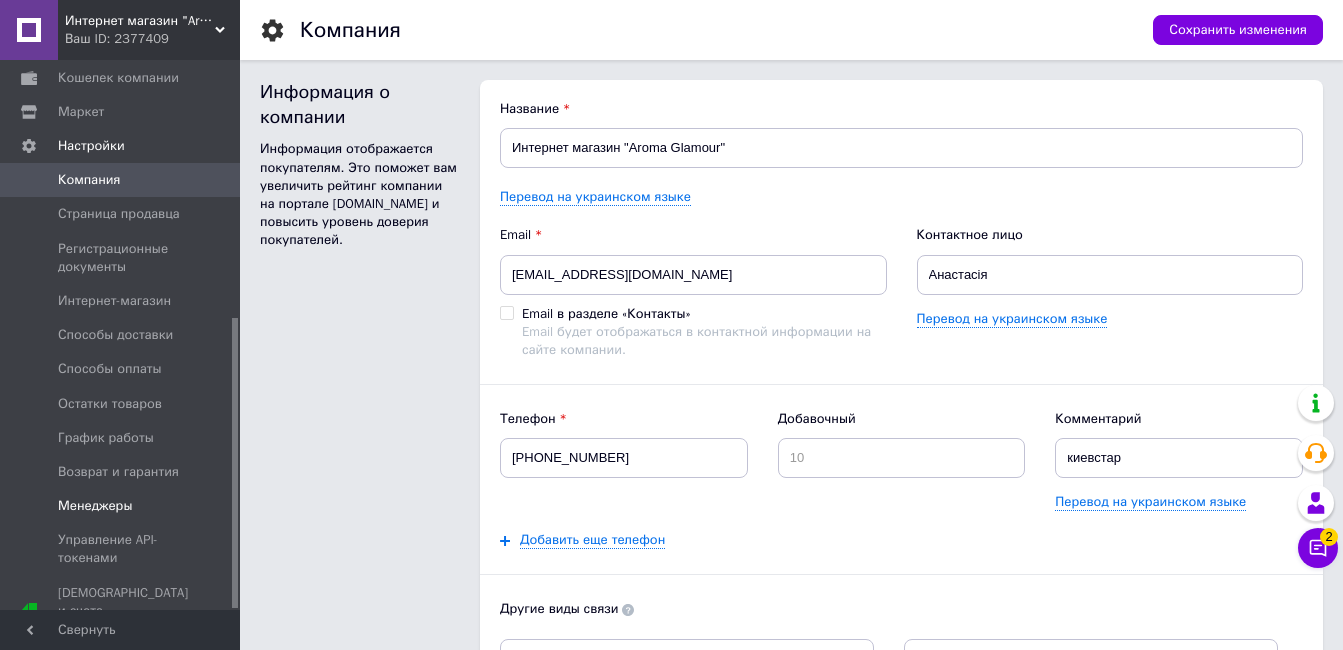 click on "Менеджеры" at bounding box center (121, 506) 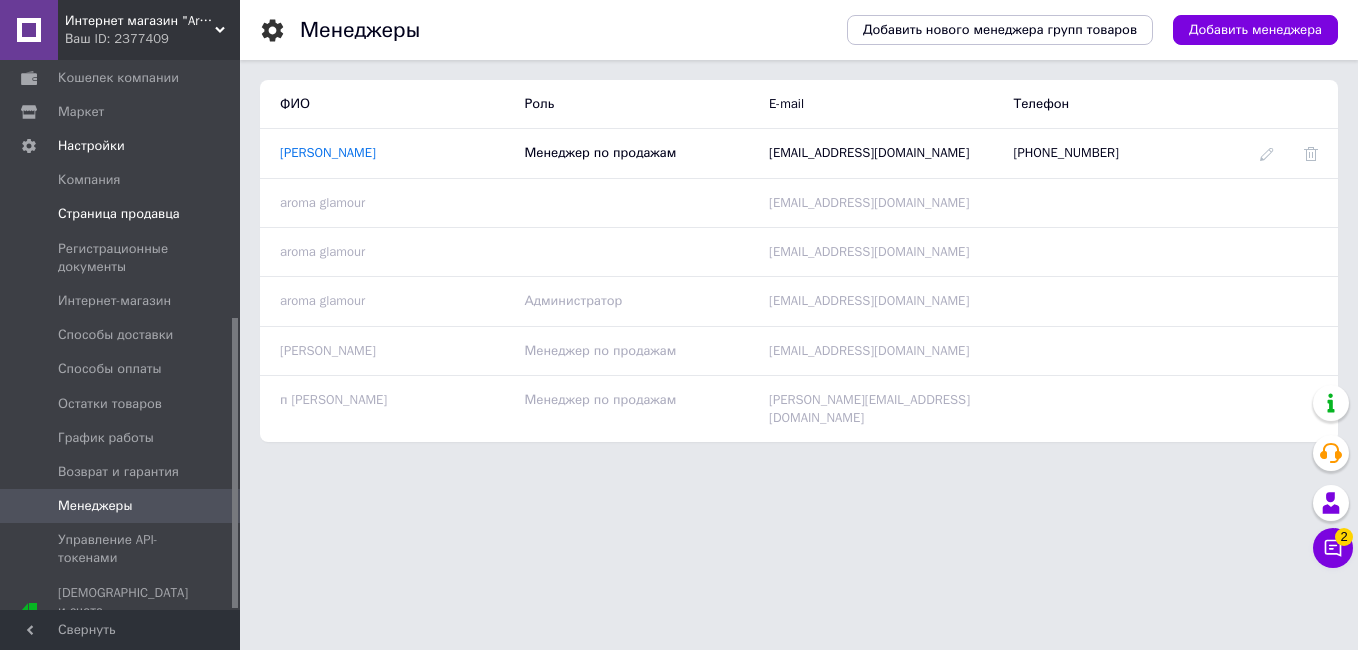 click on "Страница продавца" at bounding box center (119, 214) 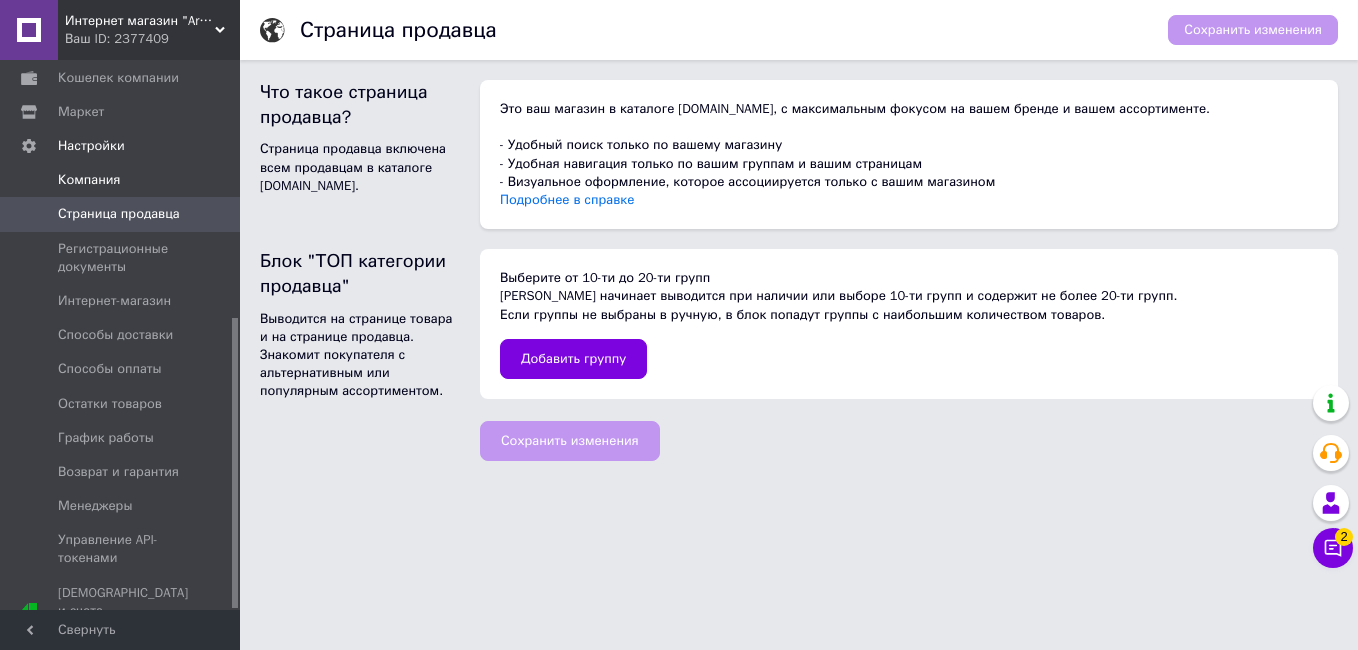 click on "Компания" at bounding box center (123, 180) 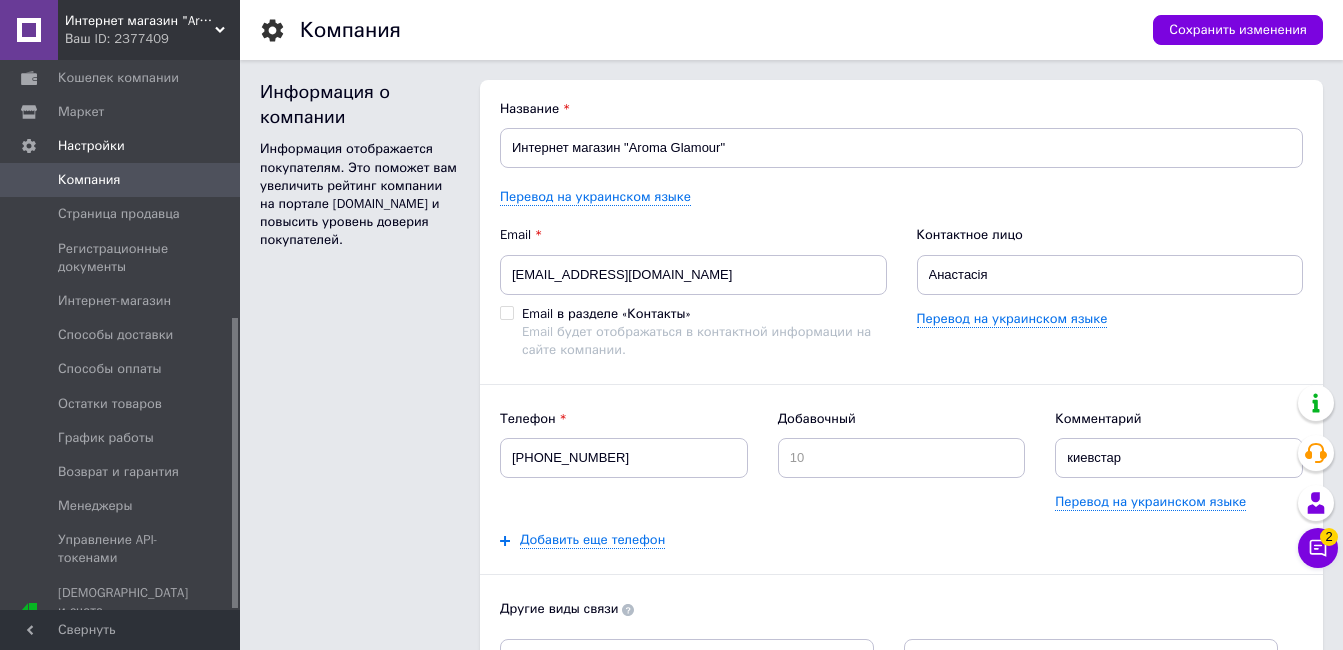 scroll, scrollTop: 0, scrollLeft: 0, axis: both 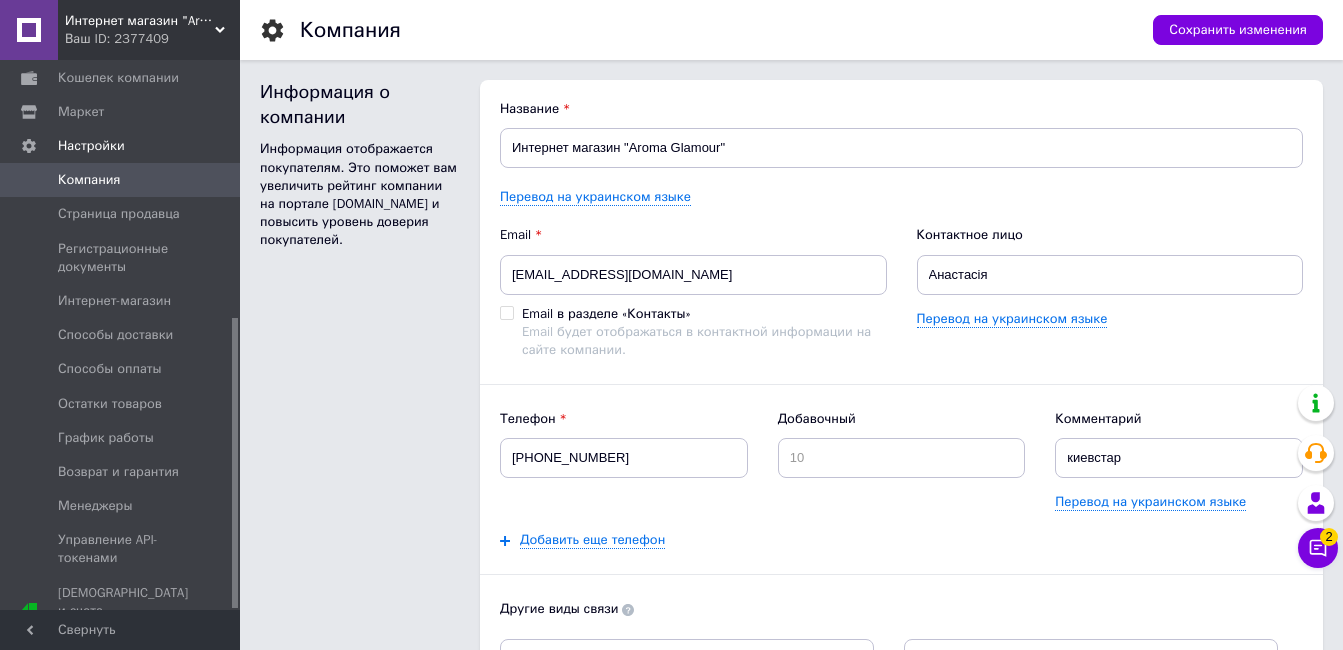 drag, startPoint x: -4, startPoint y: 693, endPoint x: 166, endPoint y: 30, distance: 684.44794 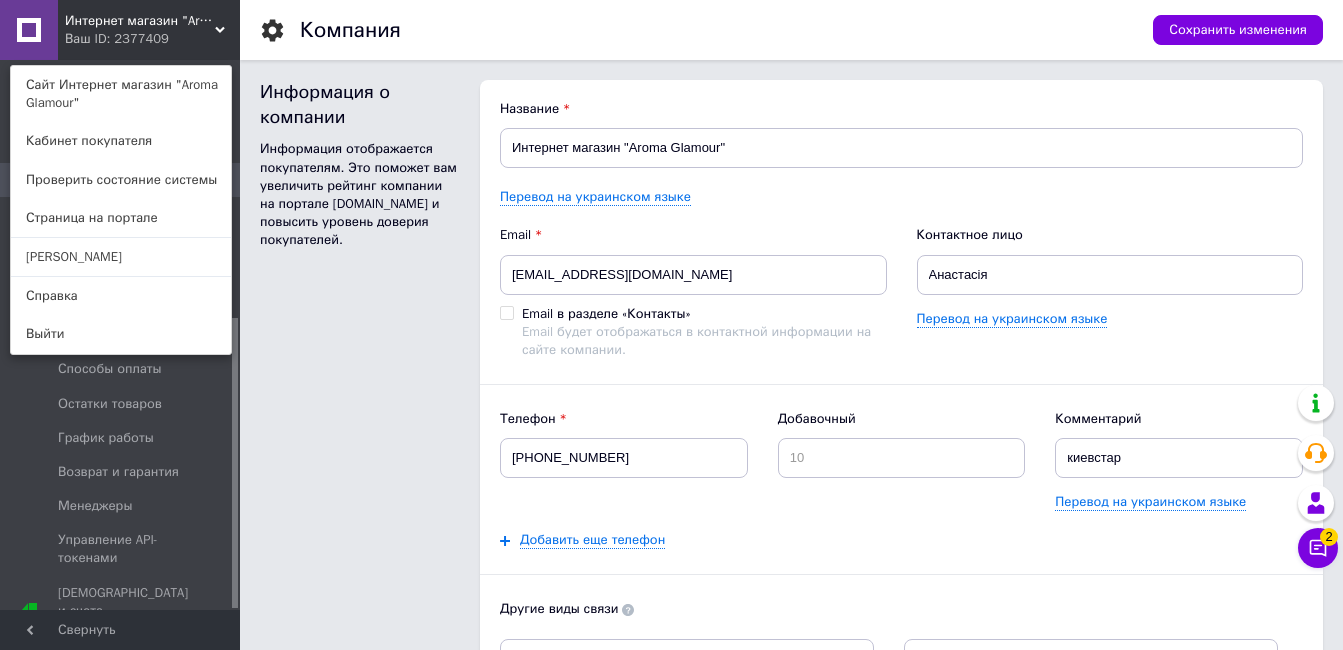 click on "Интернет магазин "Aroma Glamour" Ваш ID: 2377409 Сайт Интернет магазин "Aroma Glamour" Кабинет покупателя Проверить состояние системы Страница на портале Анастасія Ш Справка Выйти" at bounding box center [120, 30] 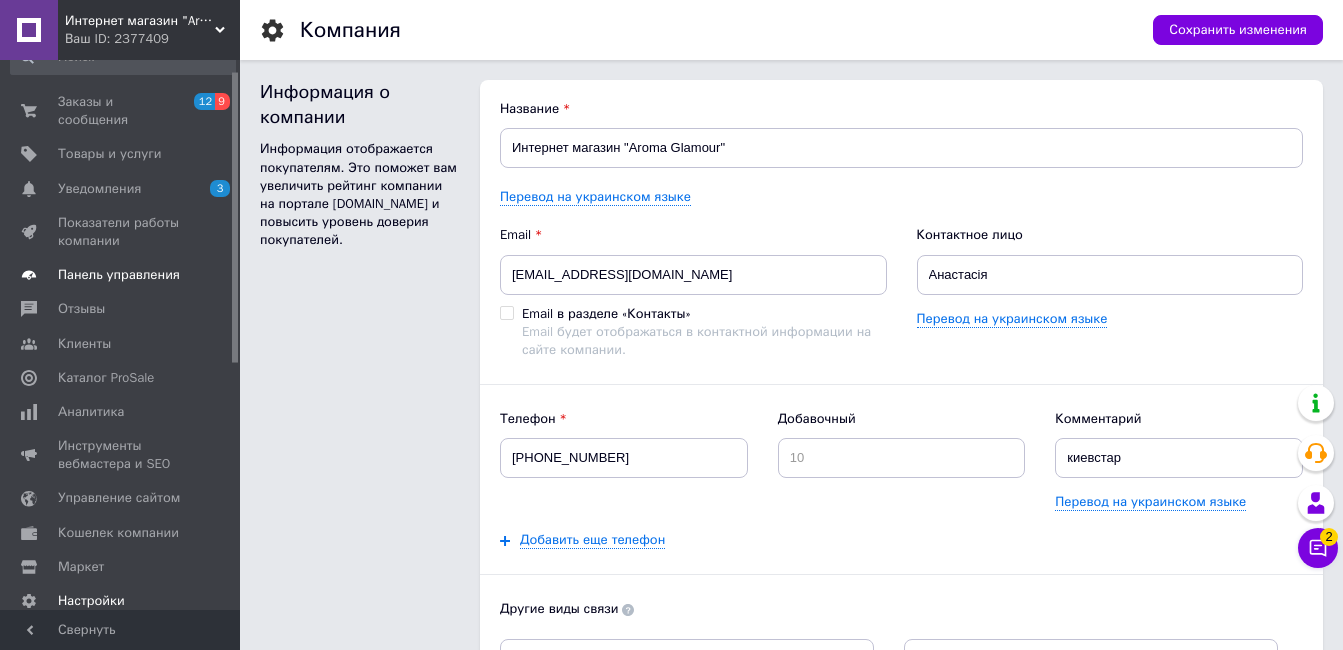 scroll, scrollTop: 0, scrollLeft: 0, axis: both 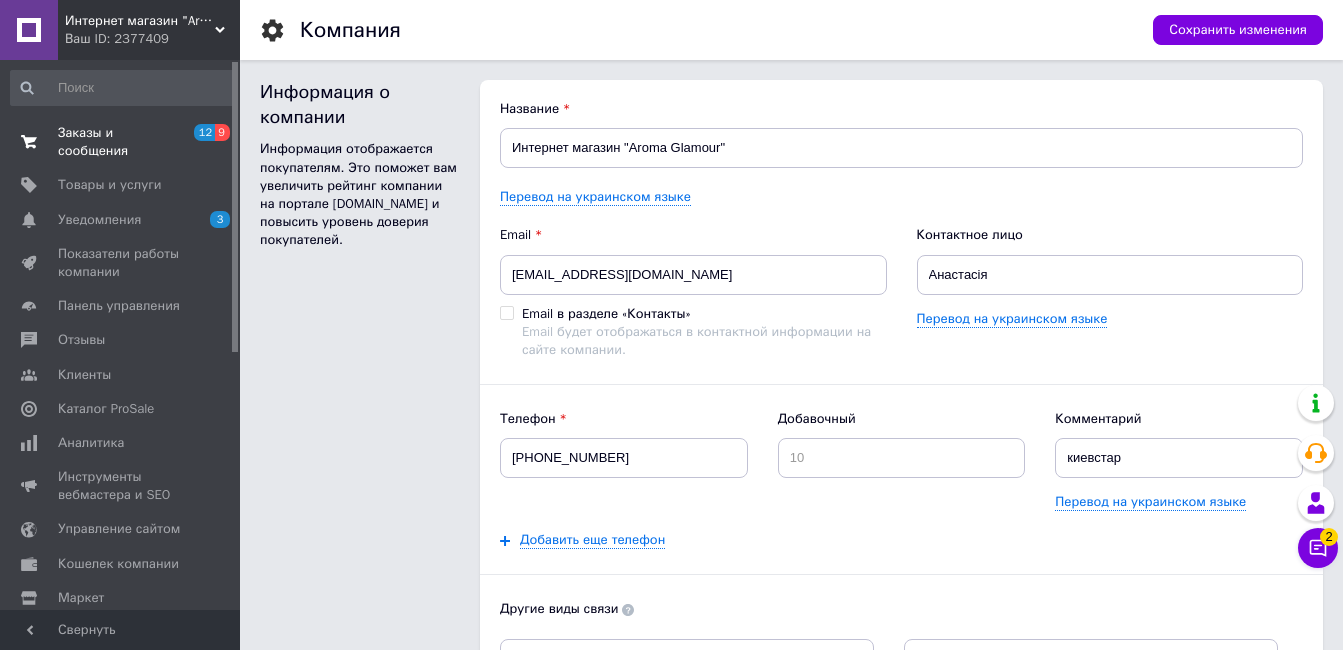 click on "Заказы и сообщения 12 9" at bounding box center [123, 142] 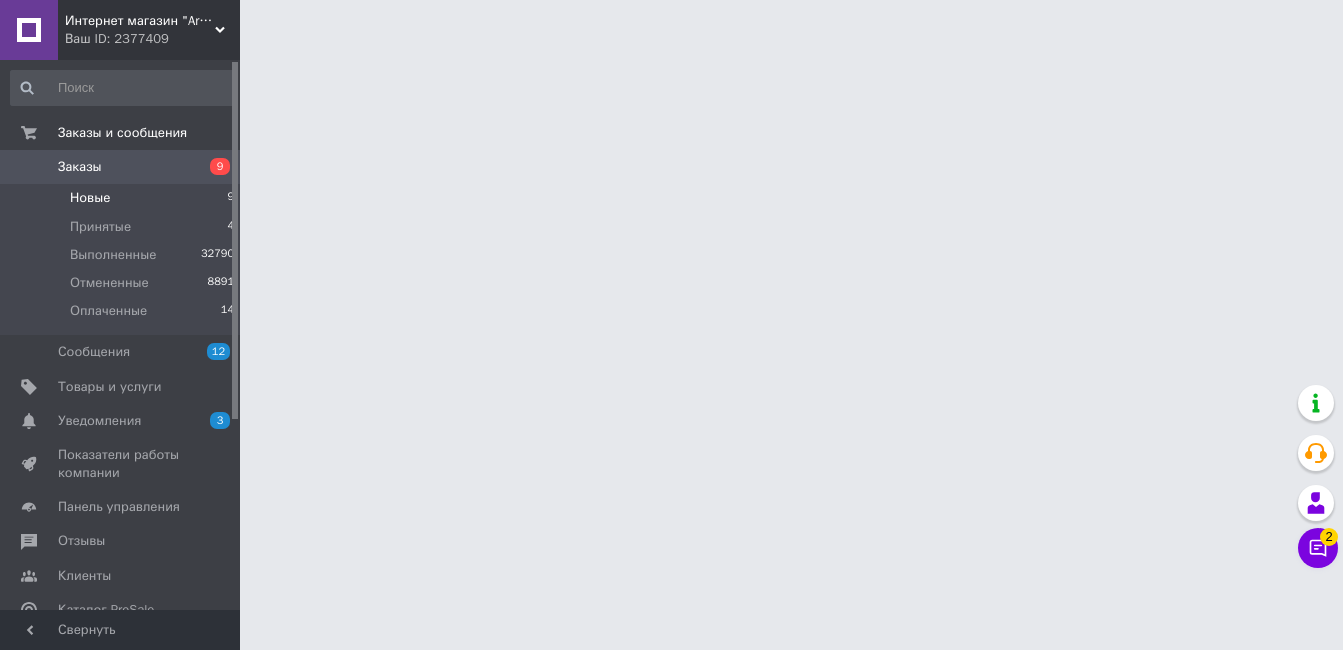 click on "Новые 9" at bounding box center (123, 198) 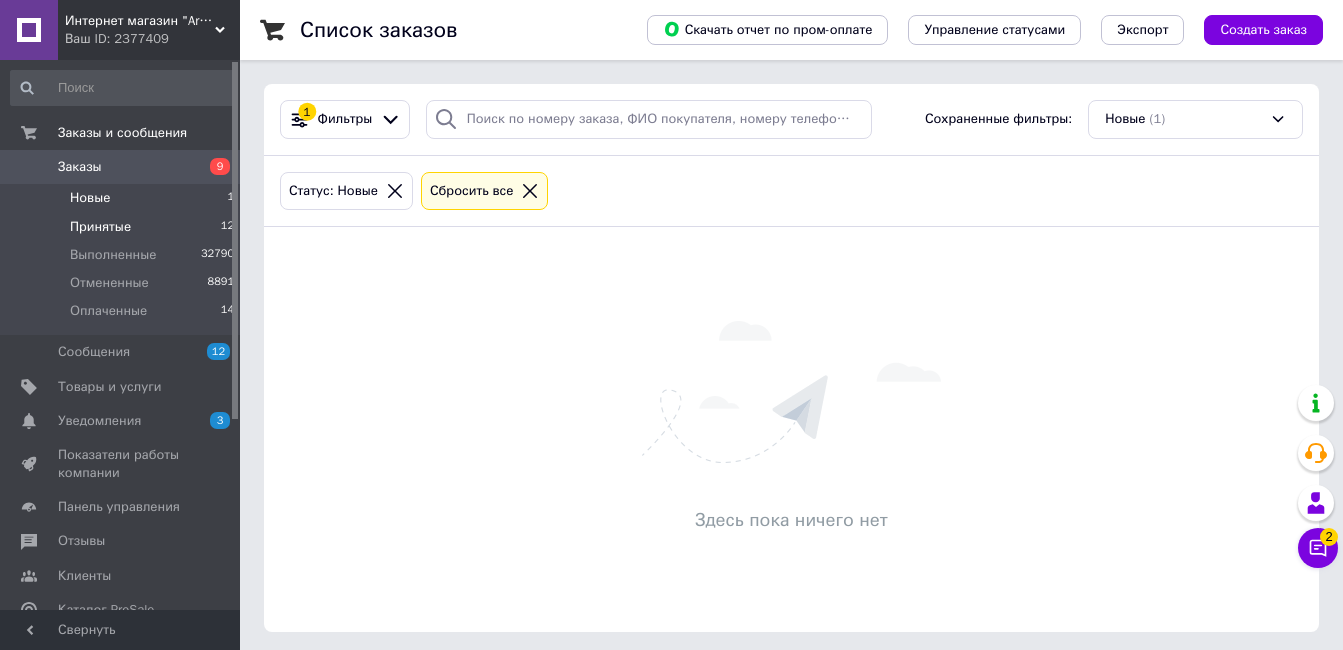 click on "Принятые 12" at bounding box center [123, 227] 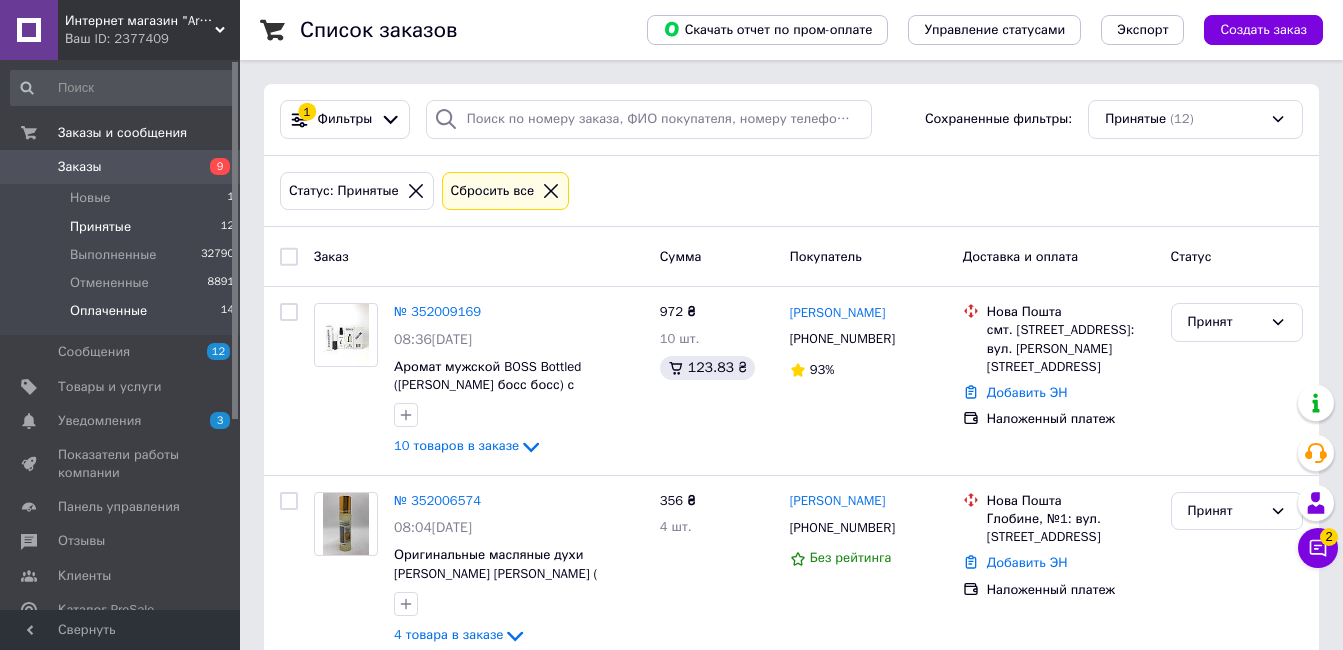 click on "Оплаченные 14" at bounding box center [123, 316] 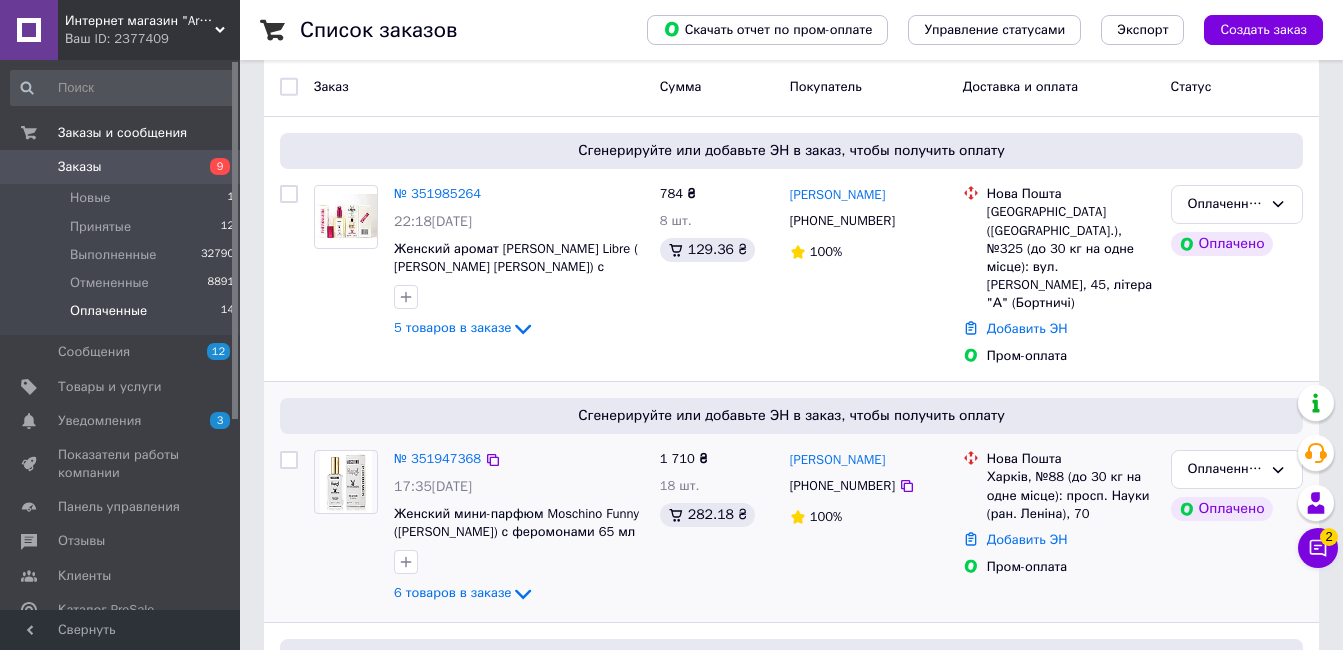 scroll, scrollTop: 200, scrollLeft: 0, axis: vertical 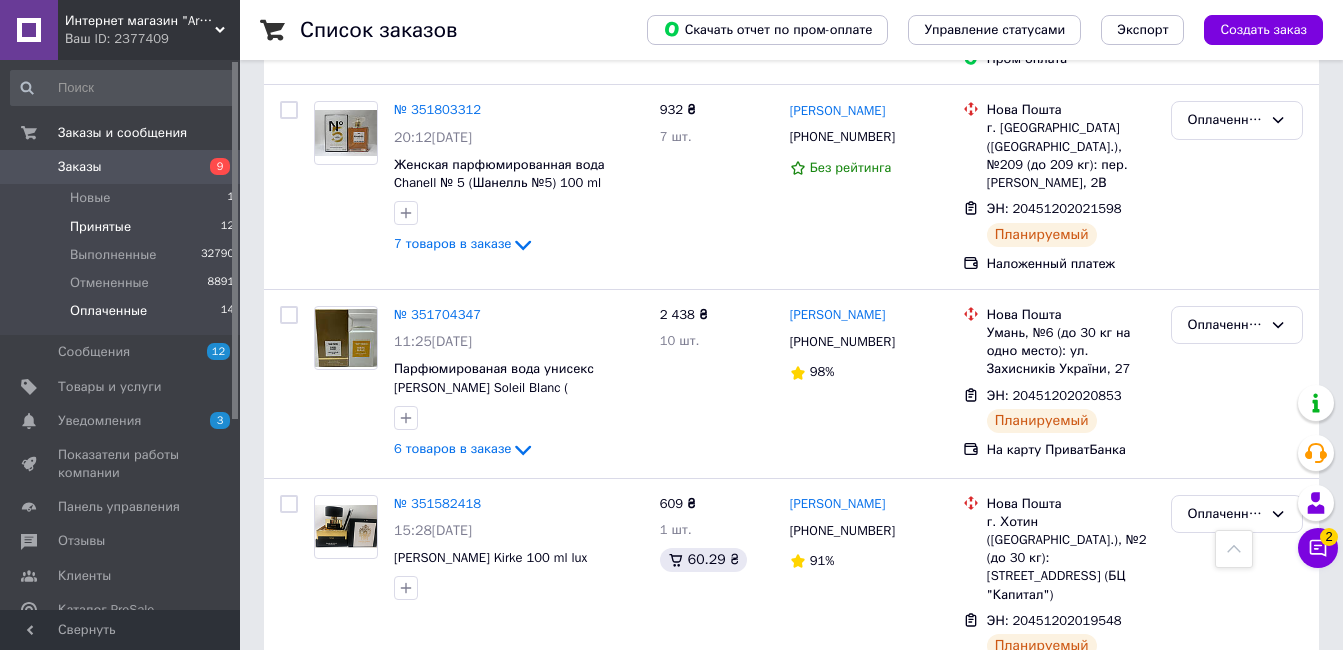click on "Принятые 12" at bounding box center (123, 227) 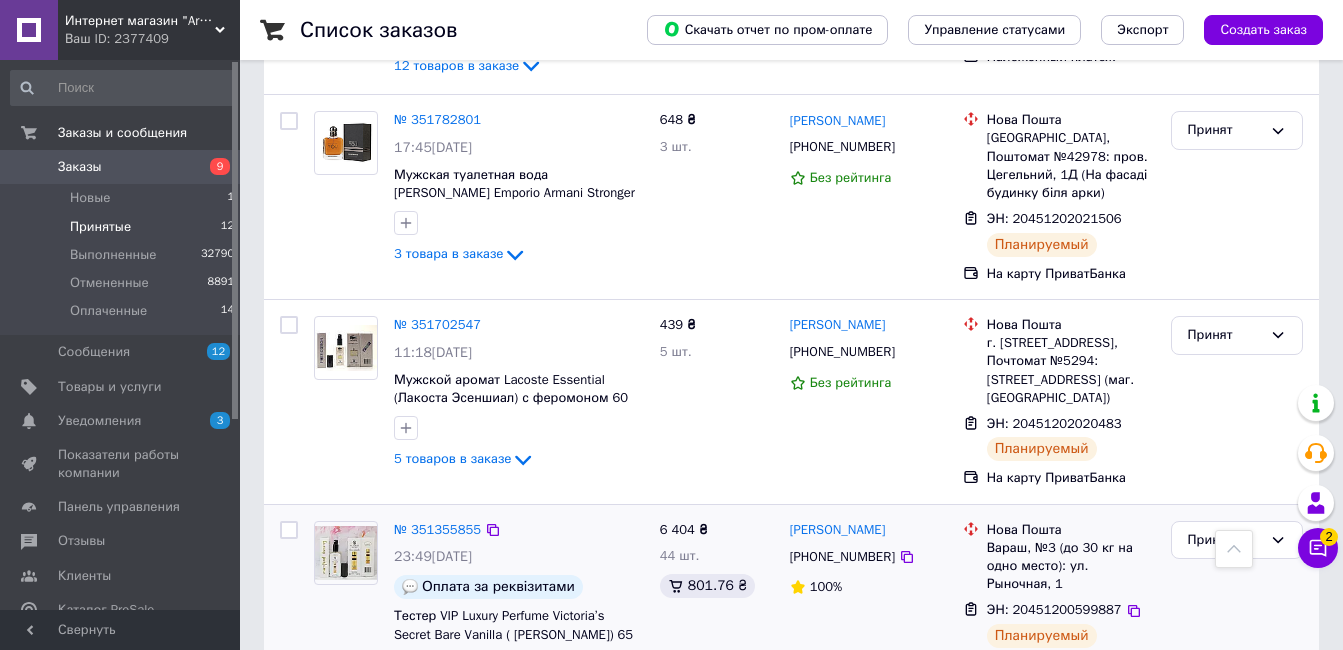scroll, scrollTop: 1904, scrollLeft: 0, axis: vertical 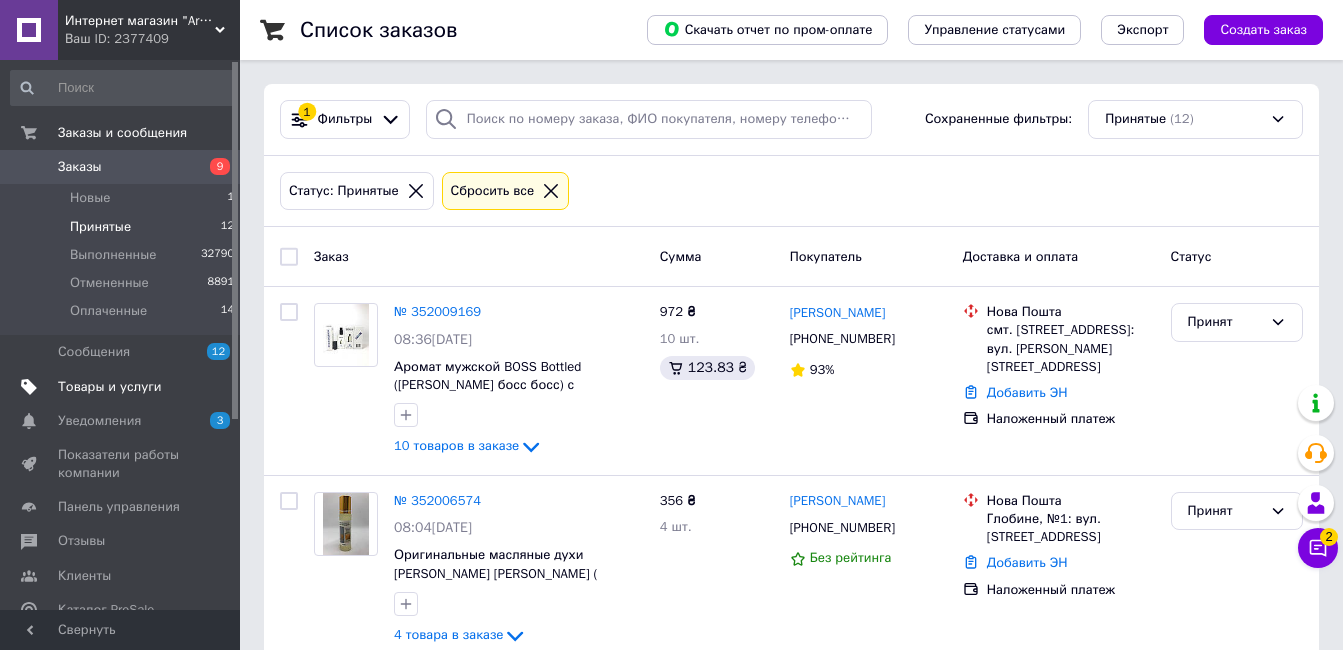 click on "Товары и услуги" at bounding box center [110, 387] 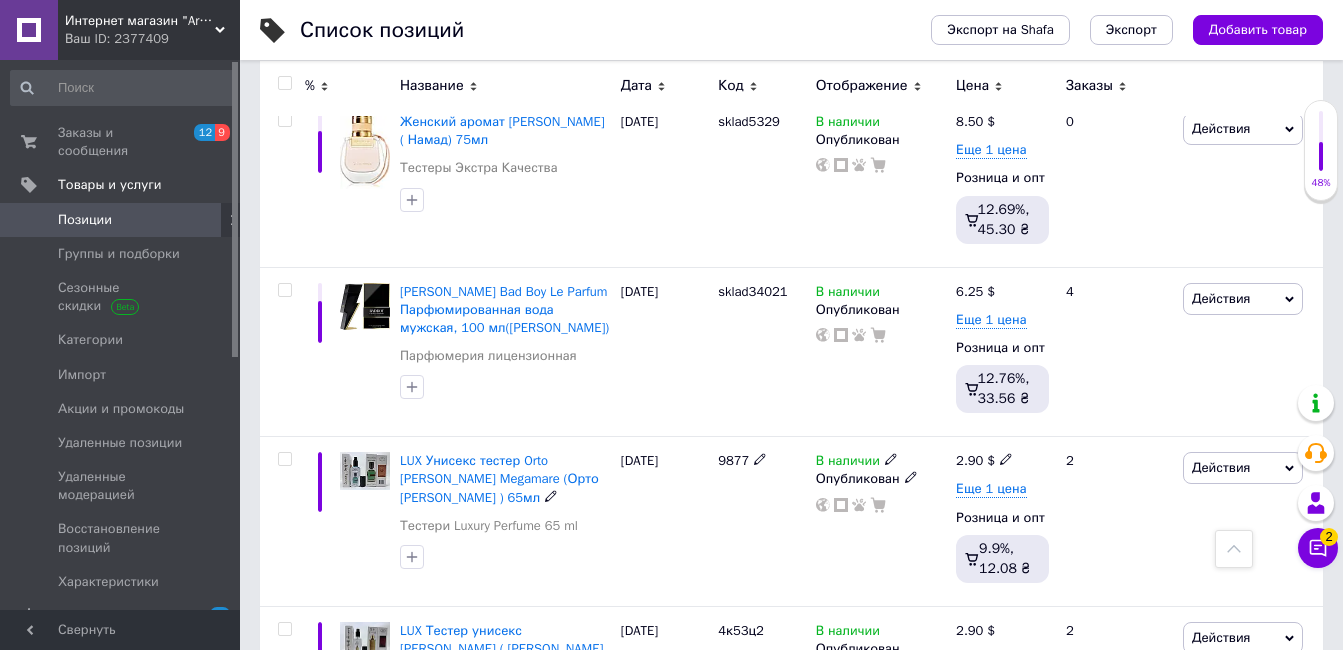 scroll, scrollTop: 300, scrollLeft: 0, axis: vertical 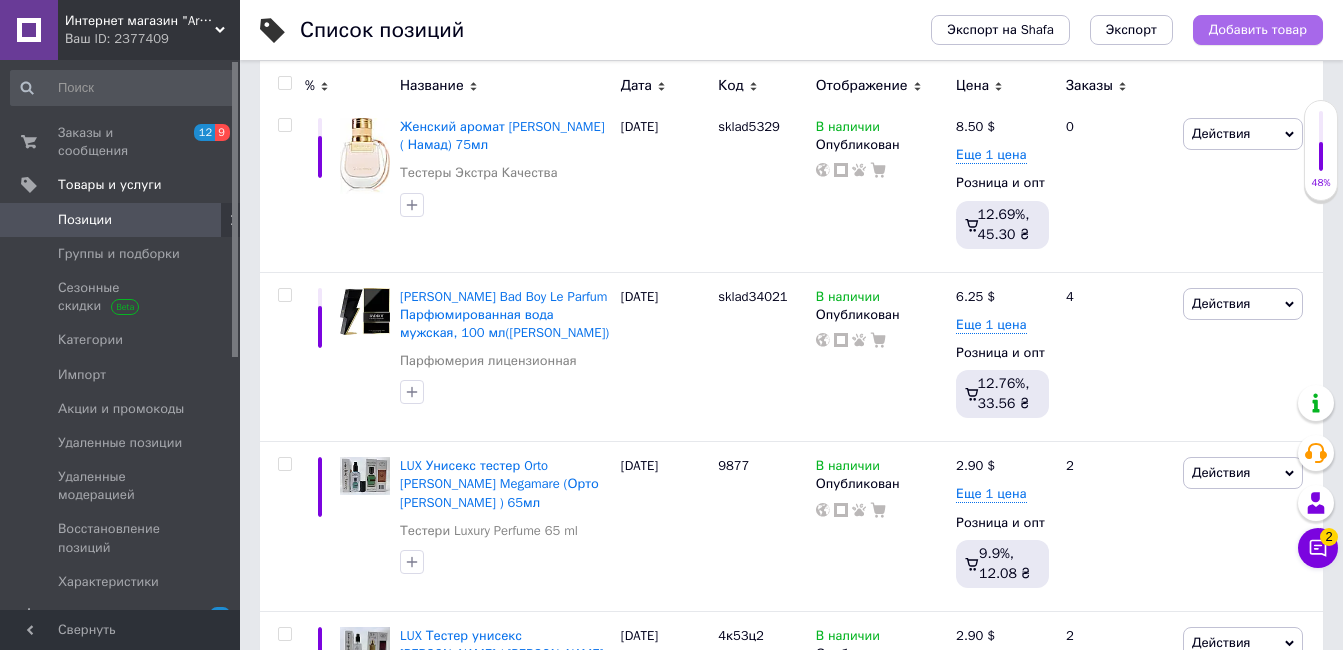 click on "Добавить товар" at bounding box center (1258, 30) 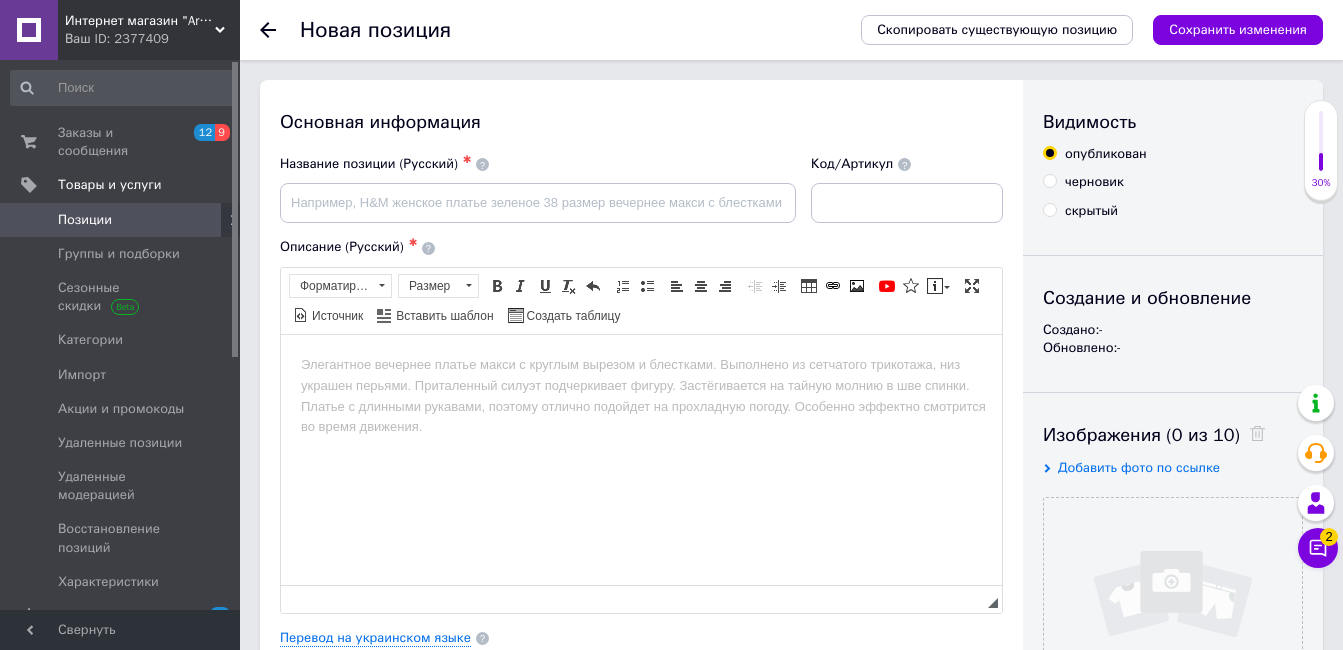 scroll, scrollTop: 0, scrollLeft: 0, axis: both 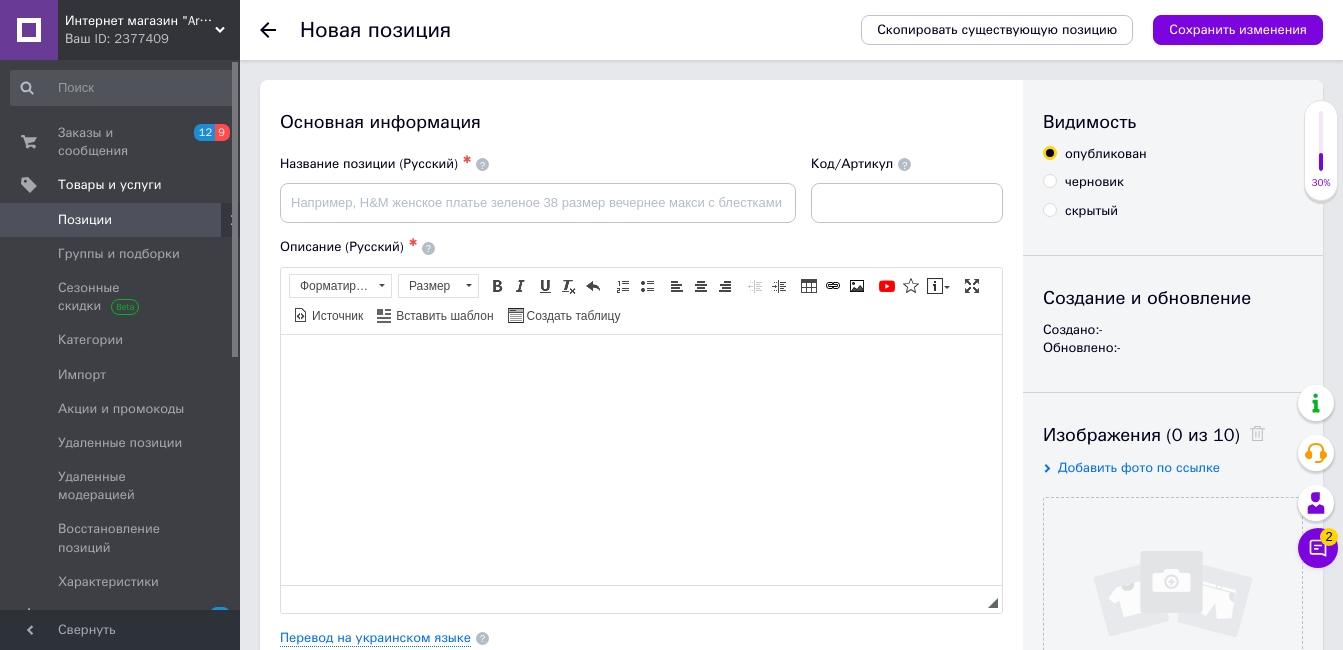 click at bounding box center (641, 364) 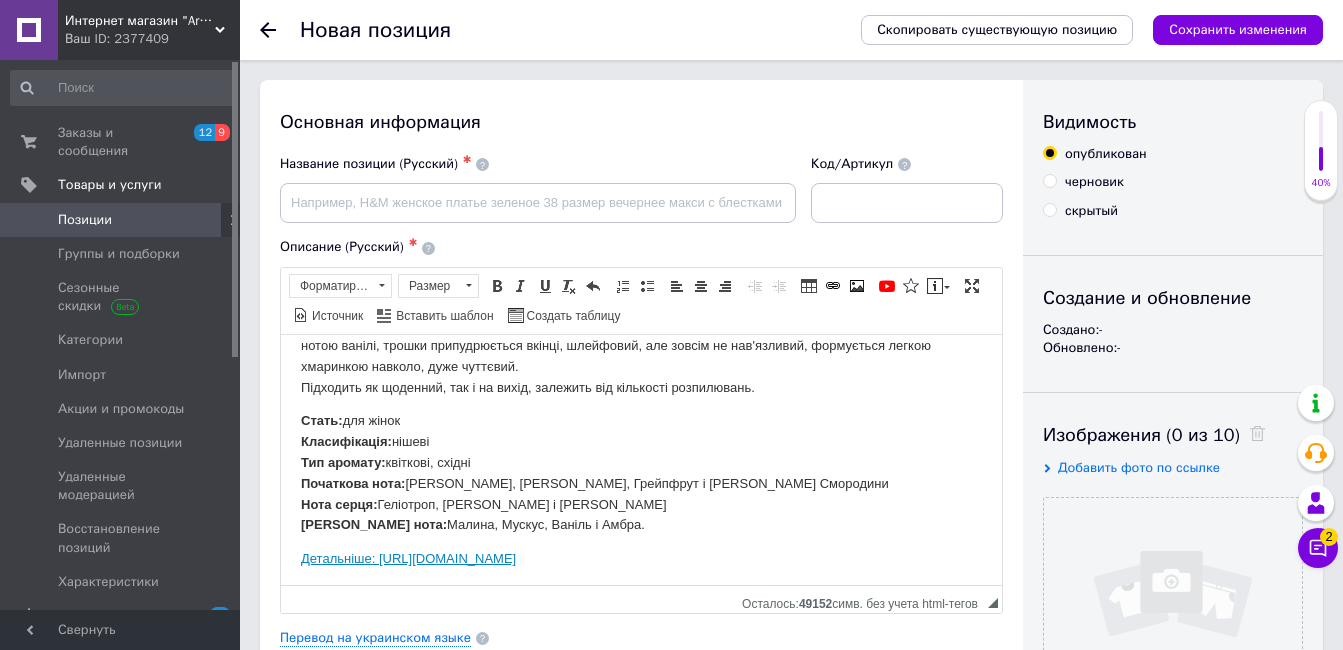scroll, scrollTop: 126, scrollLeft: 0, axis: vertical 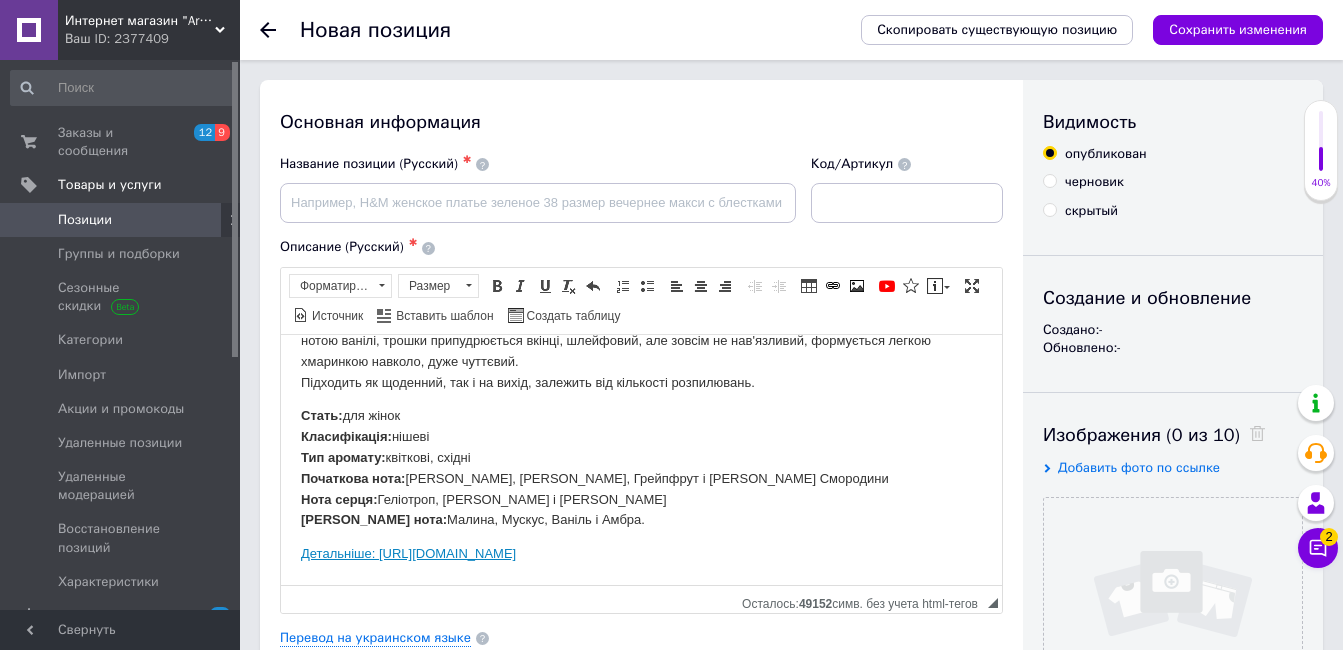 drag, startPoint x: 298, startPoint y: 547, endPoint x: 1027, endPoint y: 575, distance: 729.53754 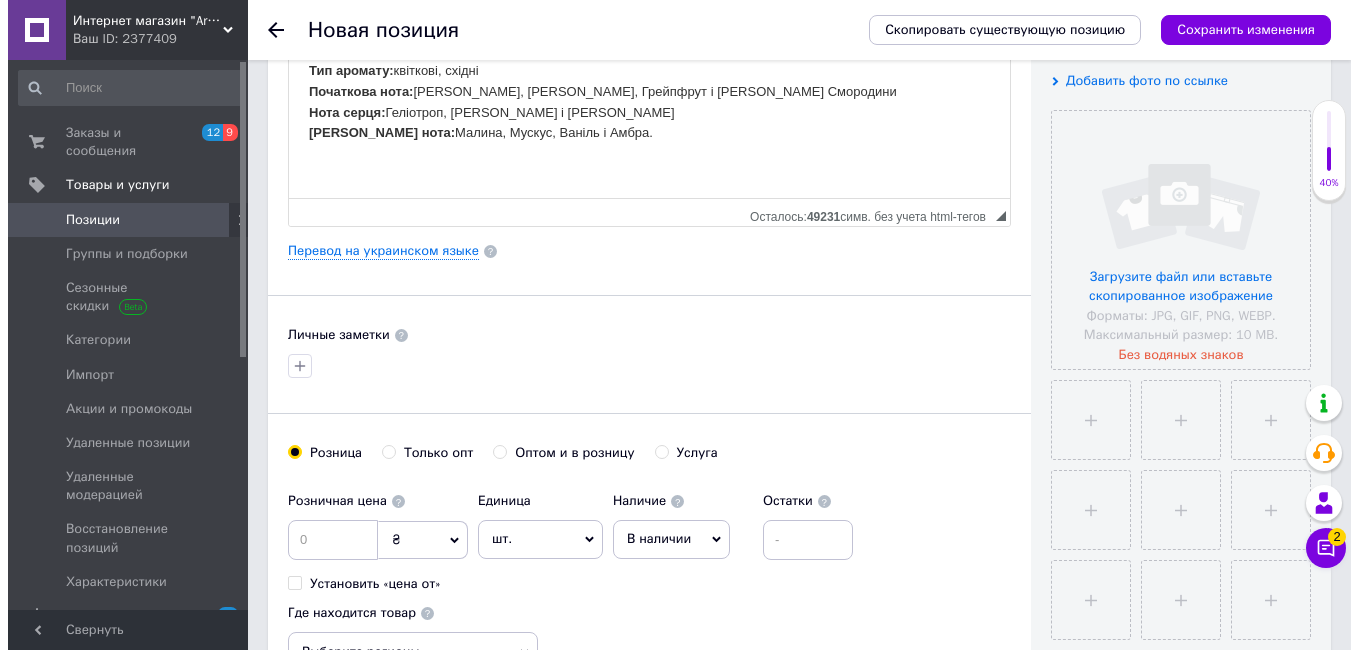 scroll, scrollTop: 400, scrollLeft: 0, axis: vertical 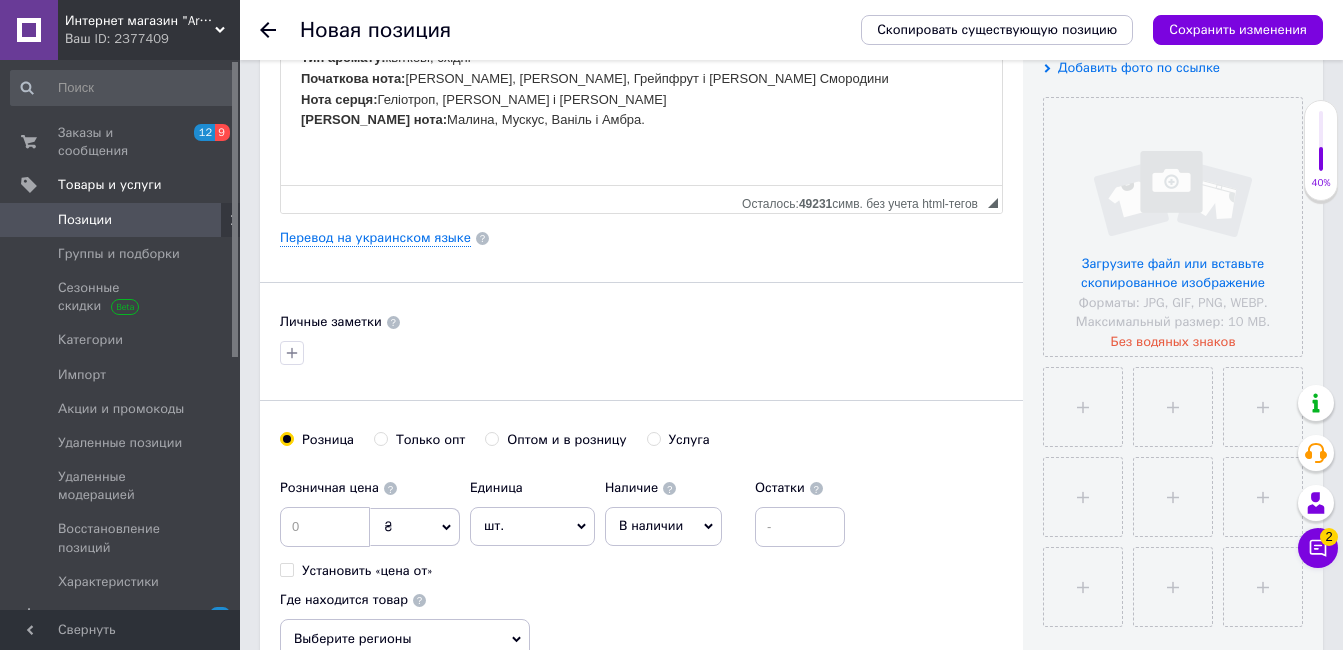 click on "Описание (Русский) ✱ Жіночий аромат Griti Tutu (Гритти Туту ) с феромоном  60 мл
Аромат ніжний, фруктовий, з легкою нотою ванілі, трошки припудрюється вкінці, шлейфовий, але зовсім не нав'язливий, формується легкою хмаринкою навколо, дуже чуттєвий.
Підходить як щоденний, так і на вихід, залежить від кількості розпилювань.Аромат ніжний, фруктовий, з легкою нотою ванілі, трошки припудрюється вкінці, шлейфовий, але зовсім не нав'язливий, формується легкою хмаринкою навколо, дуже чуттєвий.
Підходить як щоденний, так і на вихід, залежить від кількості розпилювань." at bounding box center [641, 25] 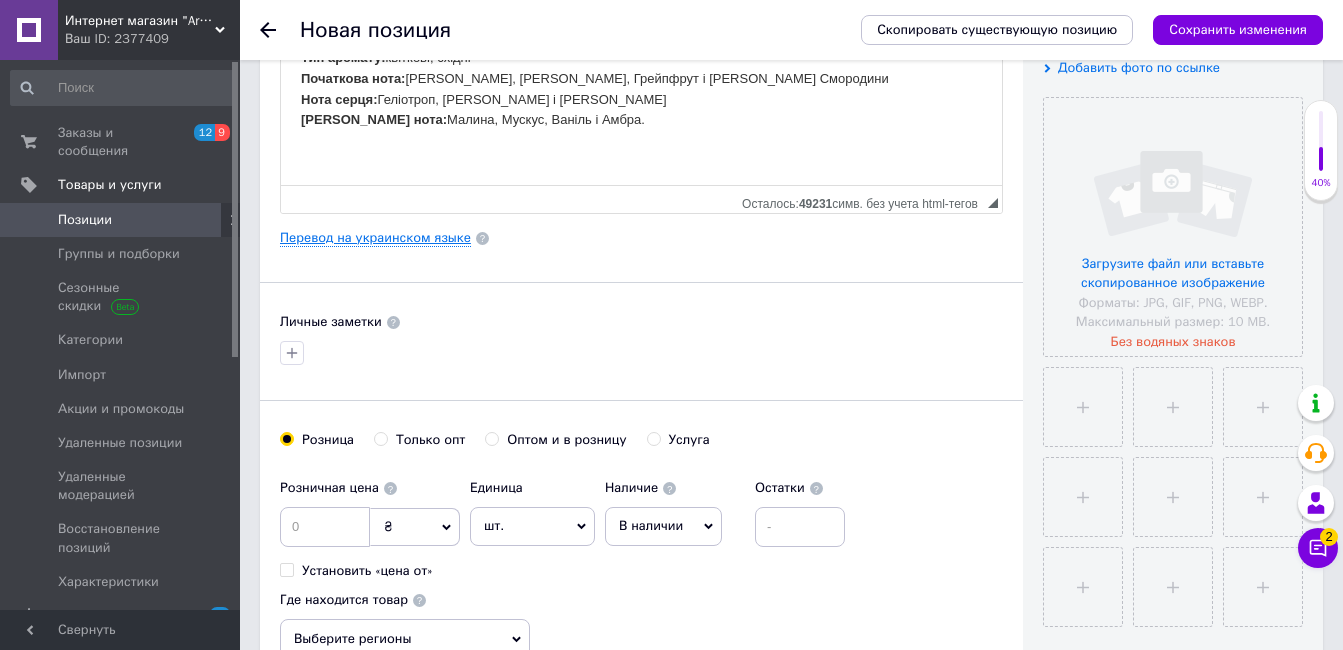 click on "Перевод на украинском языке" at bounding box center [375, 238] 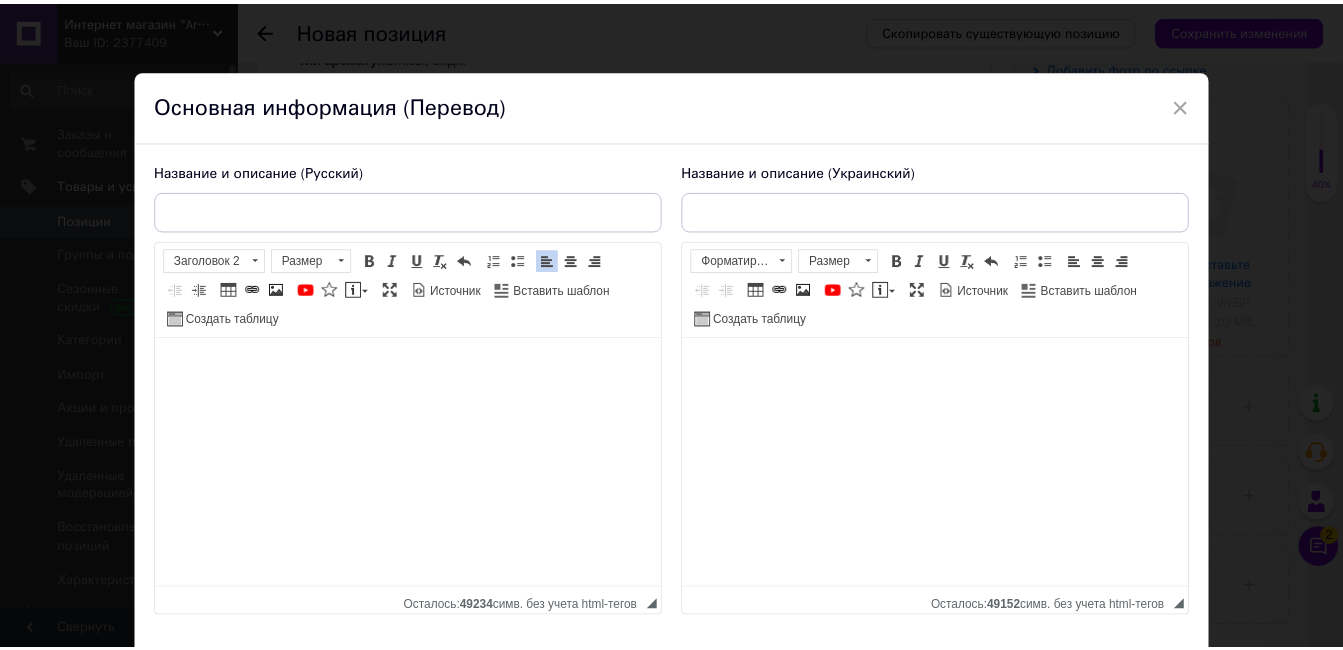 scroll, scrollTop: 132, scrollLeft: 0, axis: vertical 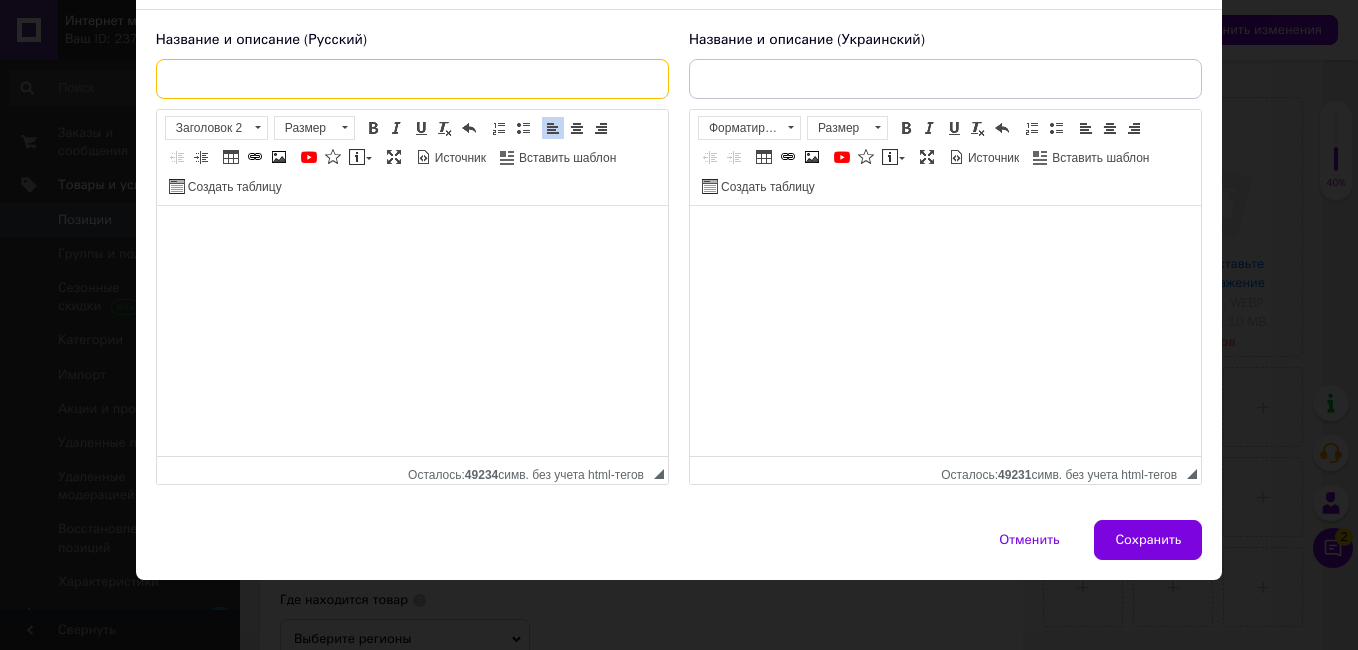 drag, startPoint x: 501, startPoint y: 83, endPoint x: 713, endPoint y: 75, distance: 212.1509 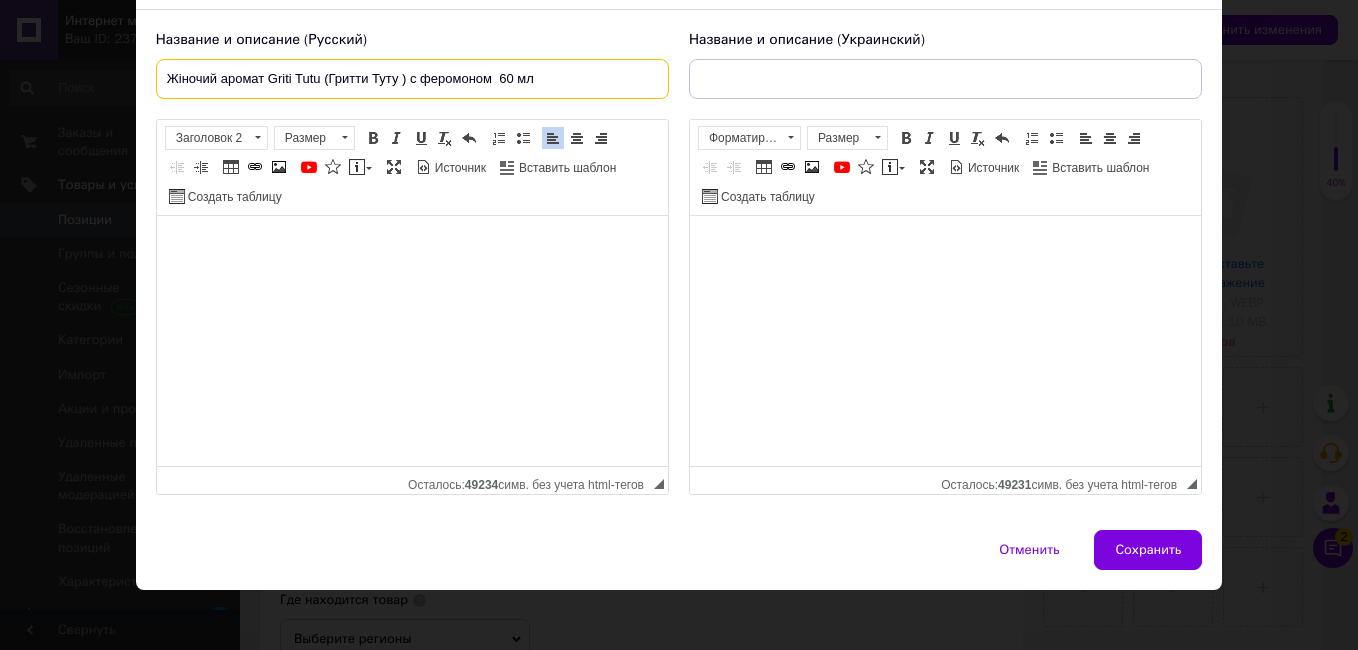 type on "Жіночий аромат Griti Tutu (Гритти Туту ) с феромоном  60 мл" 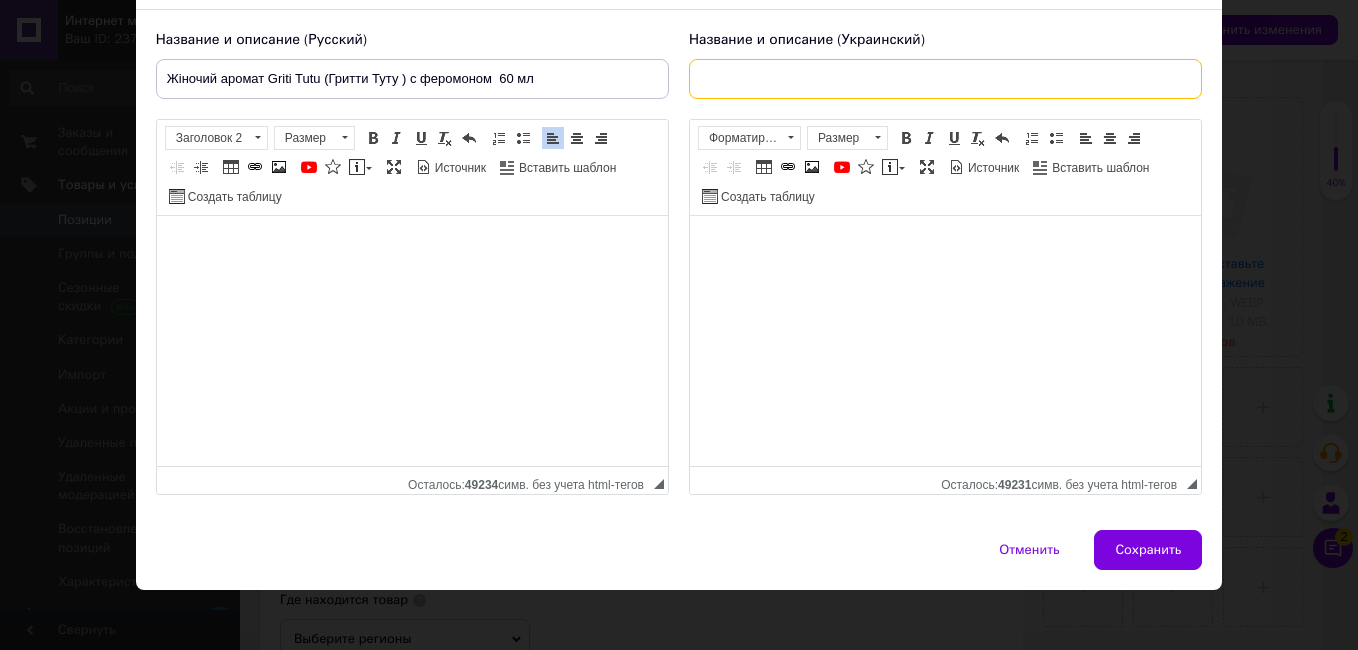 click at bounding box center [945, 79] 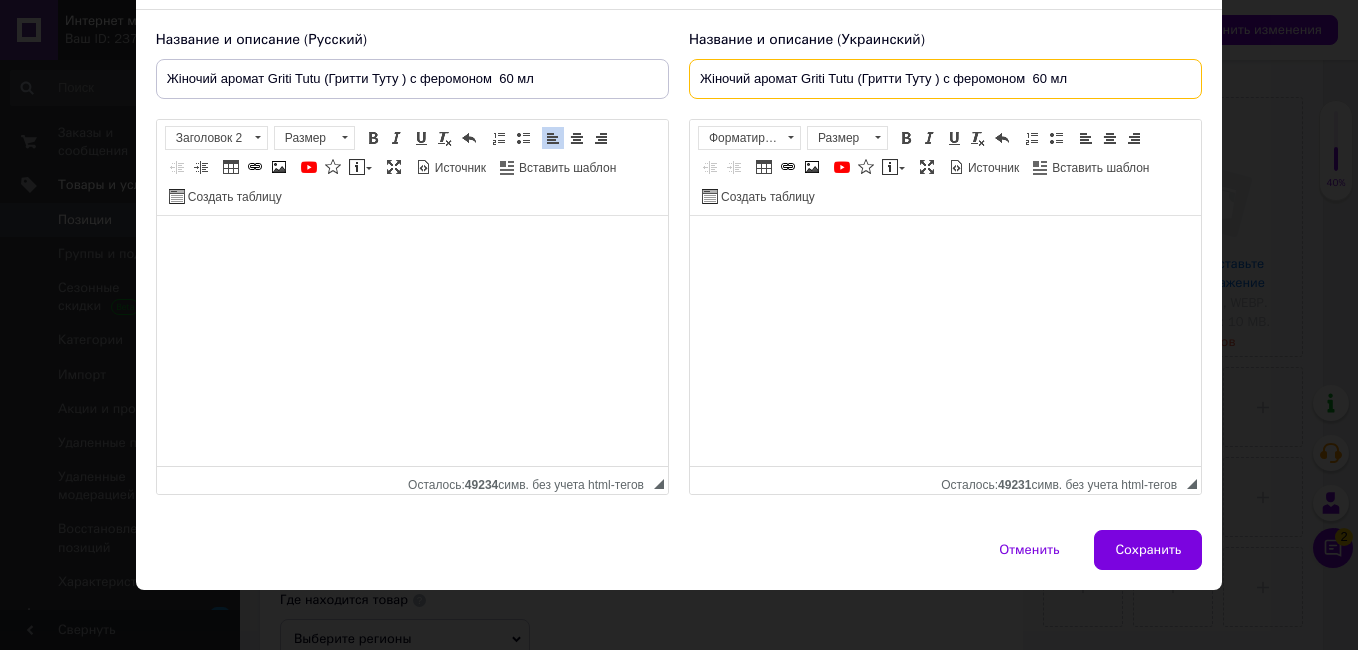 type on "Жіночий аромат Griti Tutu (Гритти Туту ) с феромоном  60 мл" 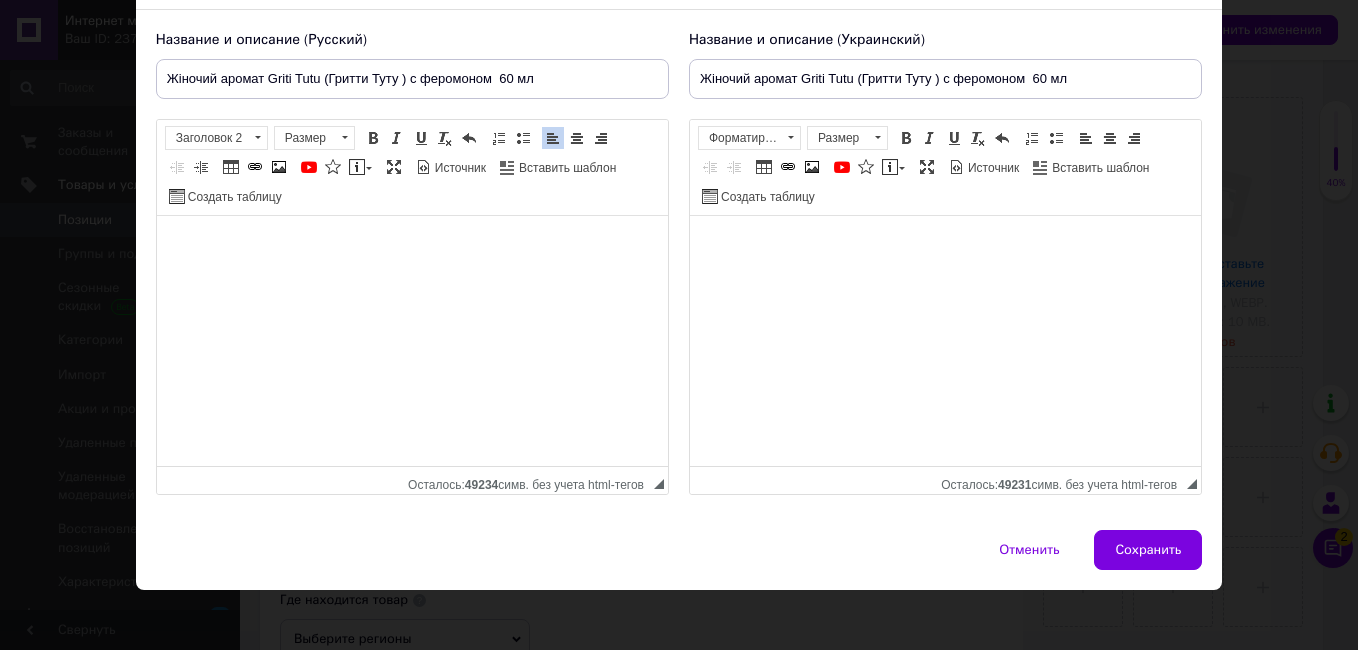 click on "Сохранить" at bounding box center [1148, 550] 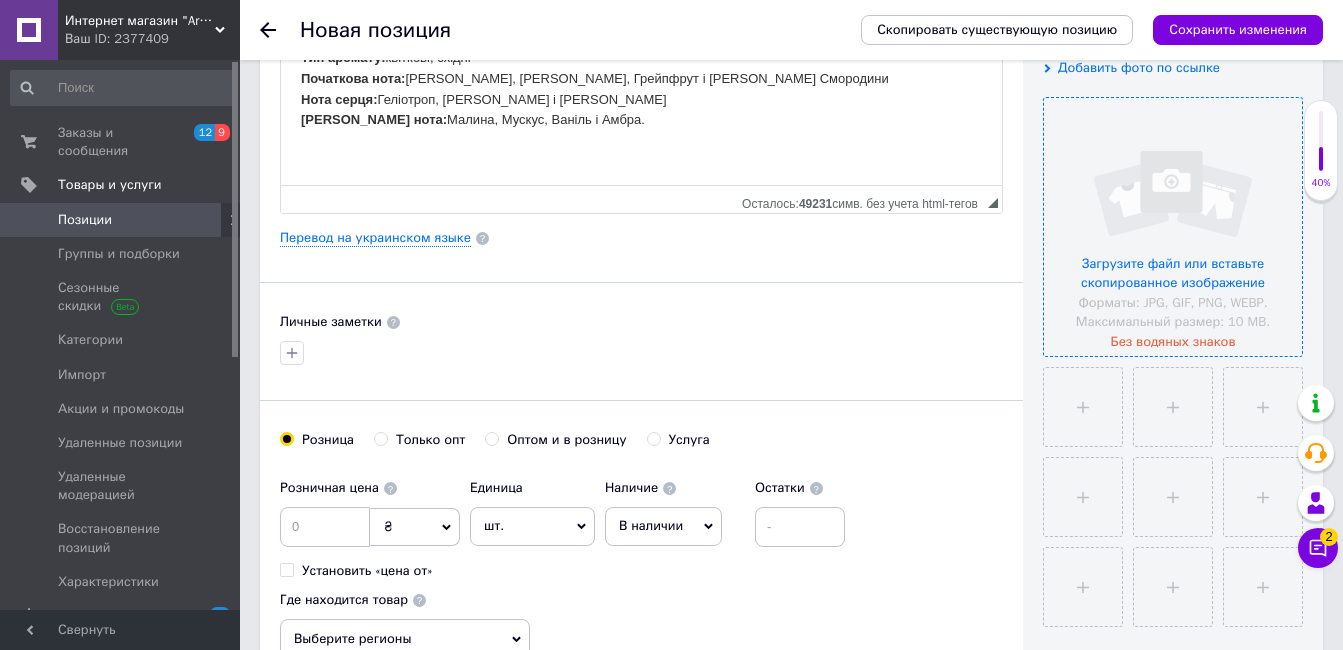 click at bounding box center (1173, 227) 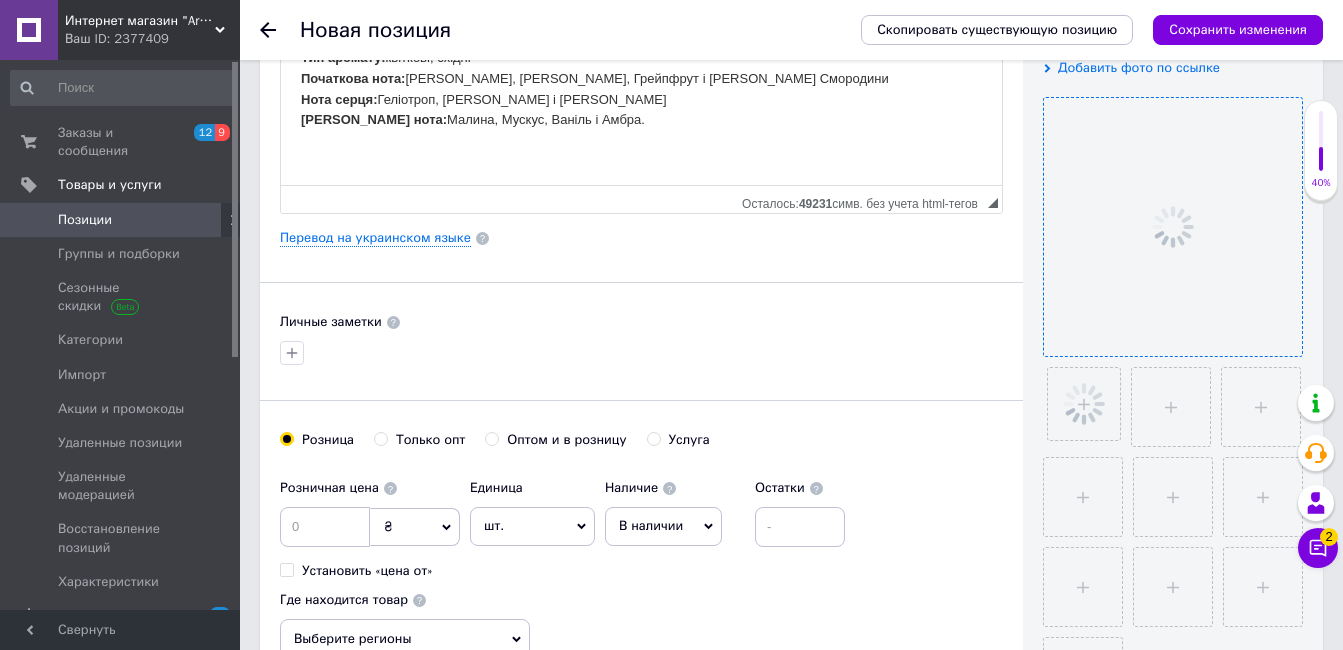 drag, startPoint x: 512, startPoint y: 447, endPoint x: 501, endPoint y: 460, distance: 17.029387 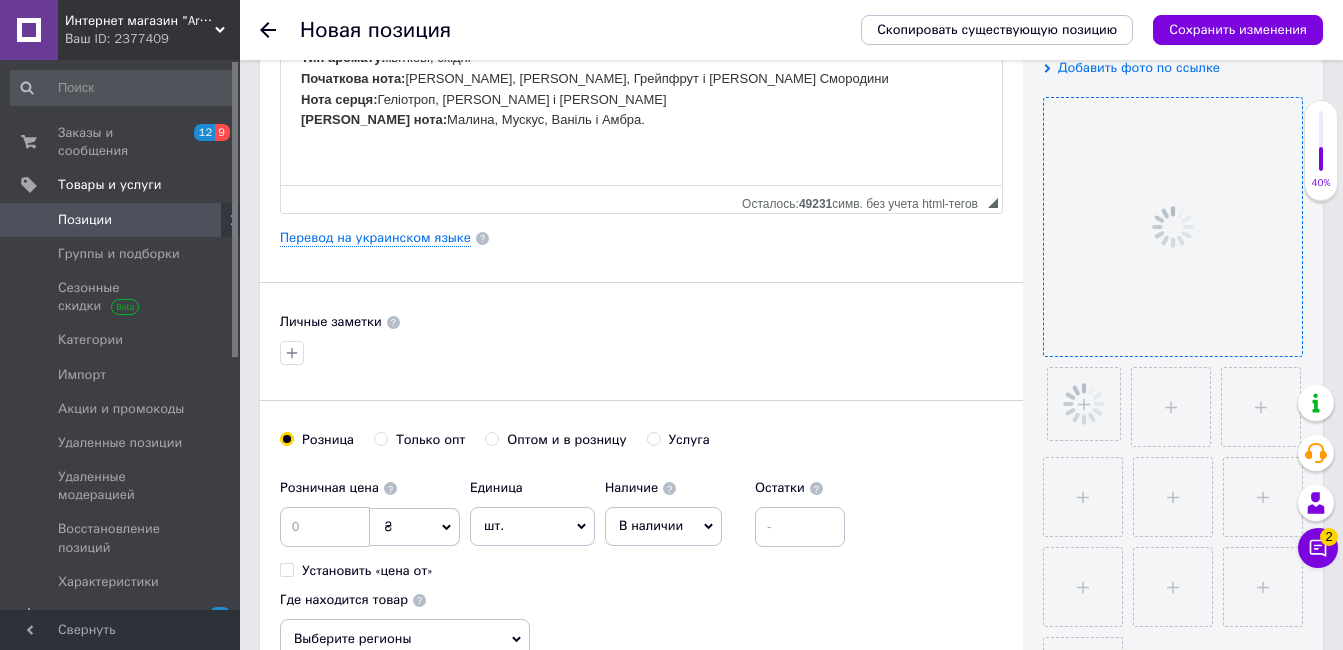 click on "Оптом и в розницу" at bounding box center [566, 440] 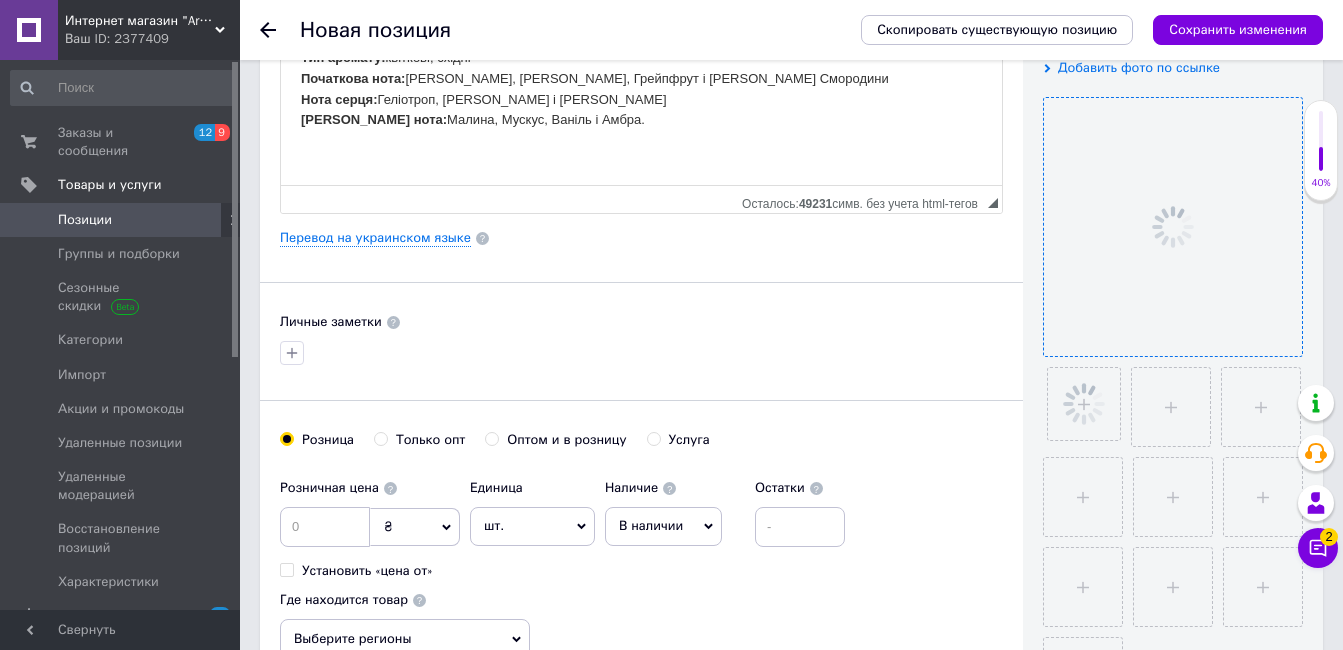 click on "Оптом и в розницу" at bounding box center (491, 438) 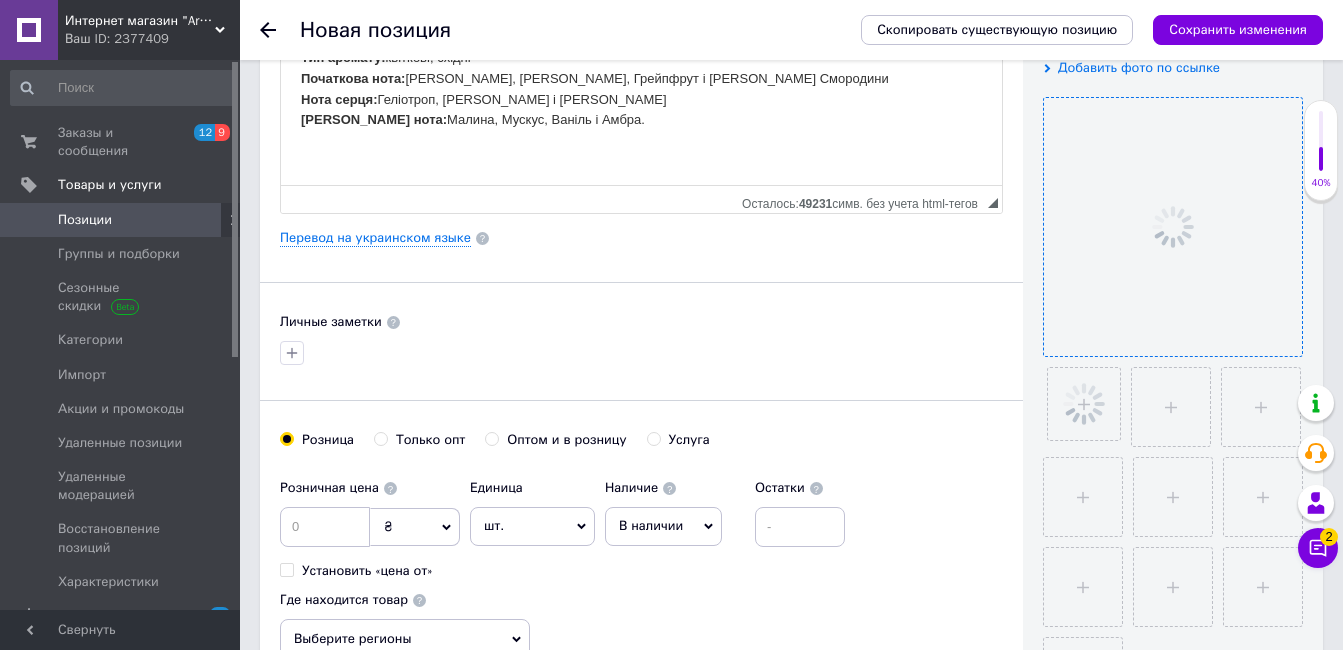 radio on "true" 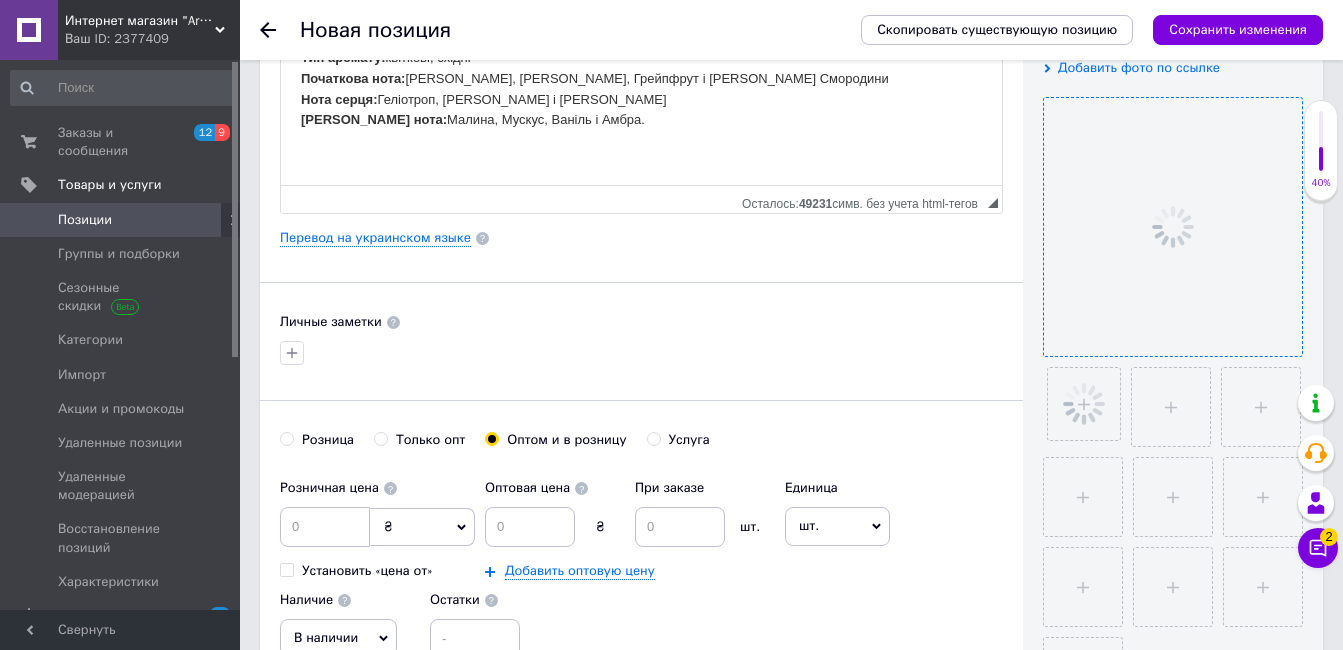 click on "₴" at bounding box center [422, 527] 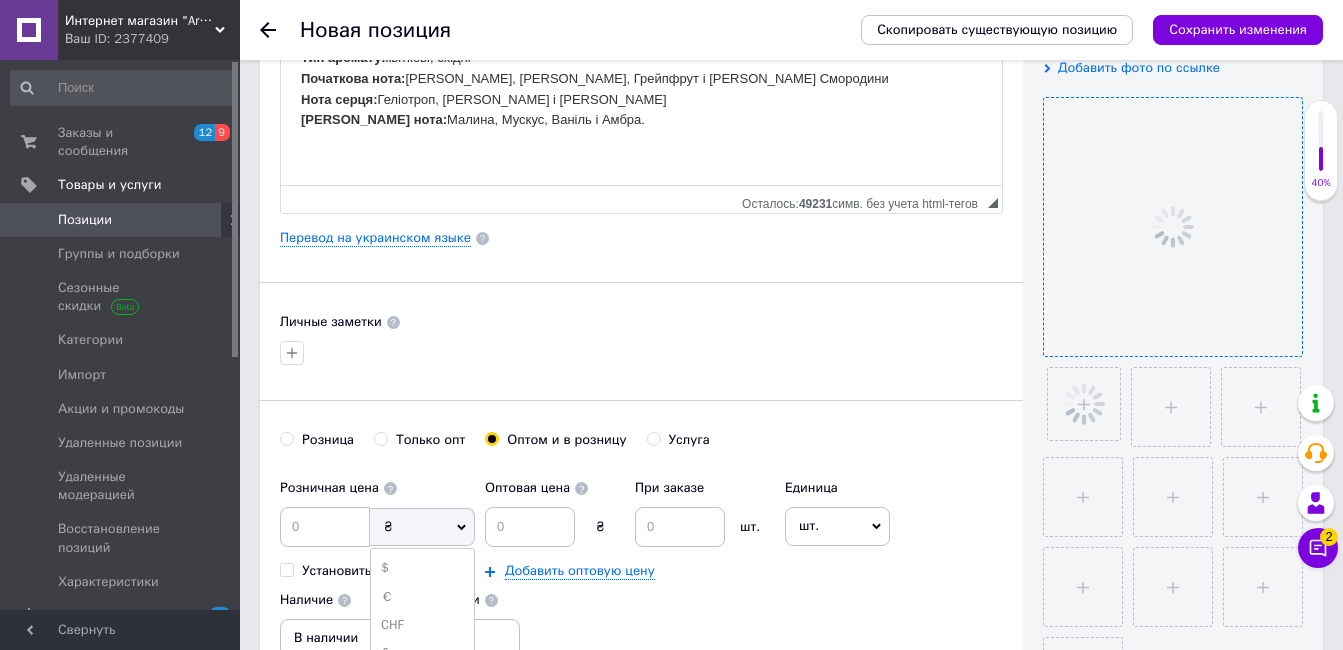 click on "$" at bounding box center (422, 568) 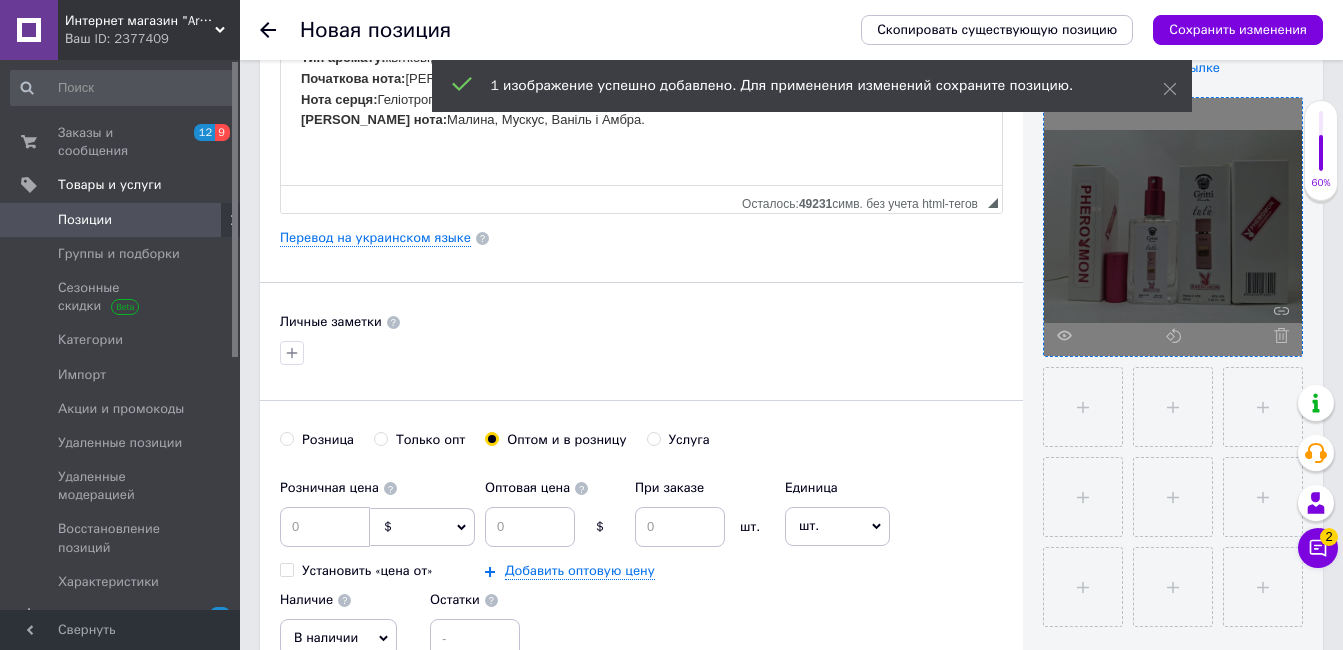 drag, startPoint x: 128, startPoint y: 35, endPoint x: 176, endPoint y: 74, distance: 61.846584 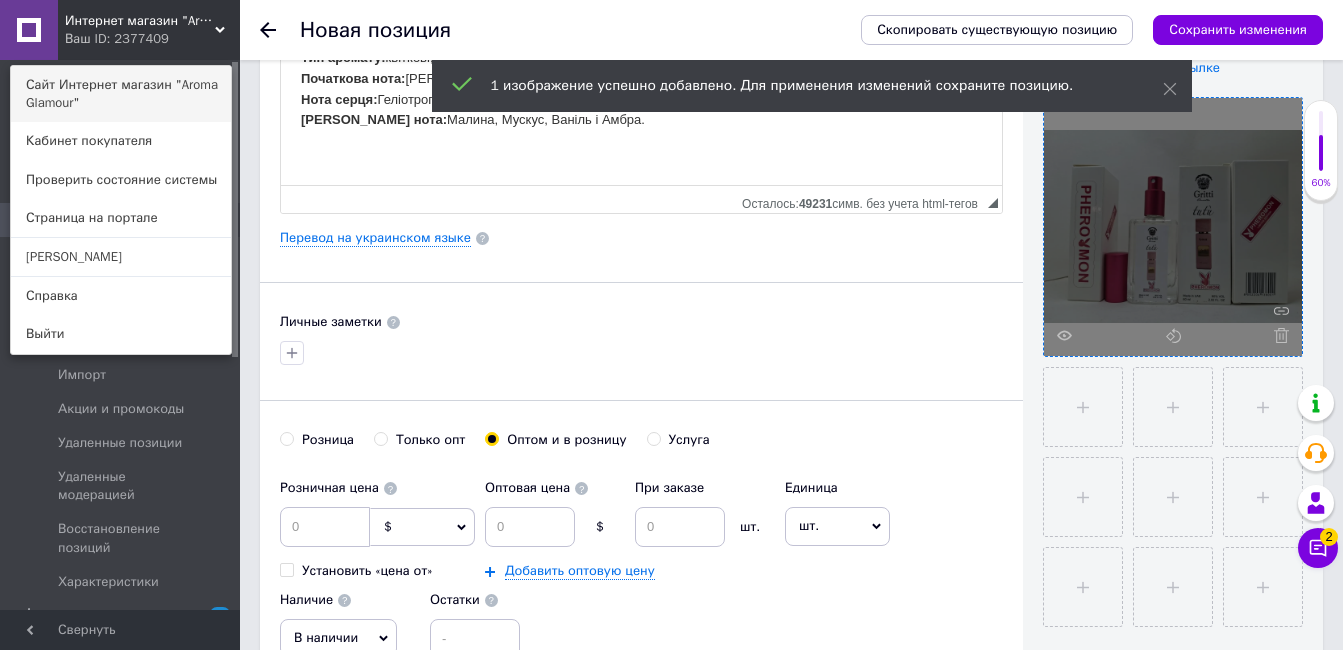 click on "Сайт Интернет магазин "Aroma Glamour"" at bounding box center (121, 94) 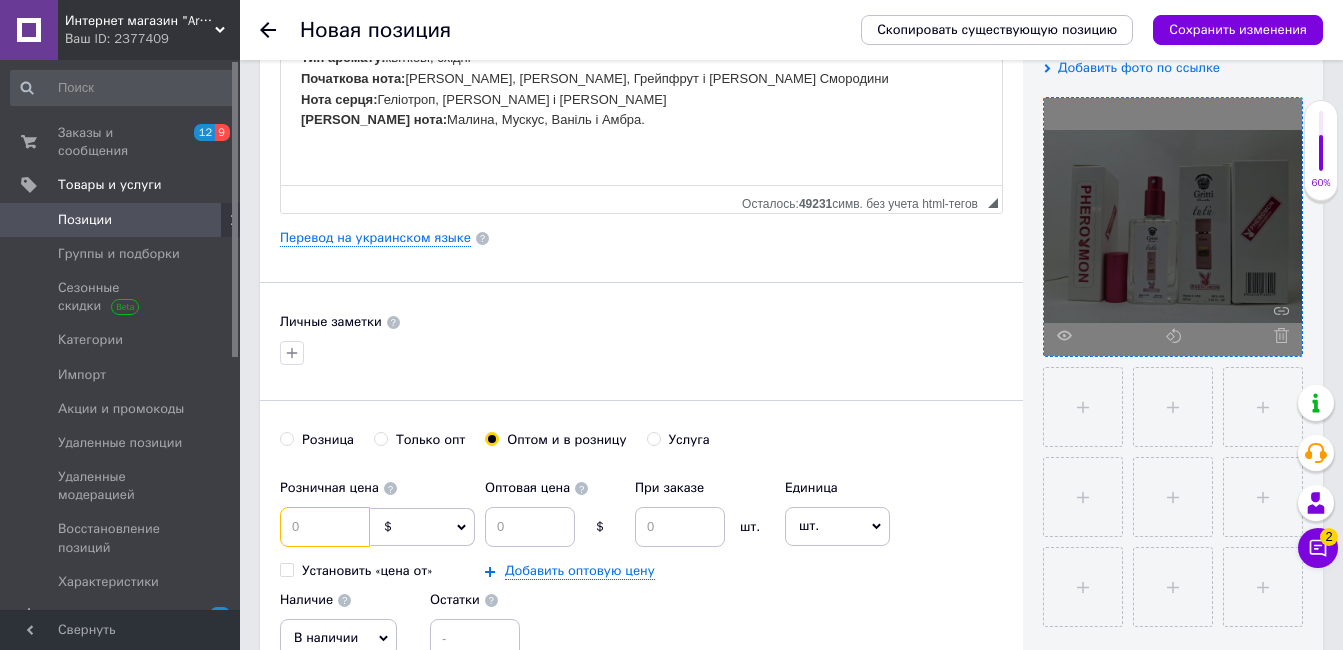 click at bounding box center [325, 527] 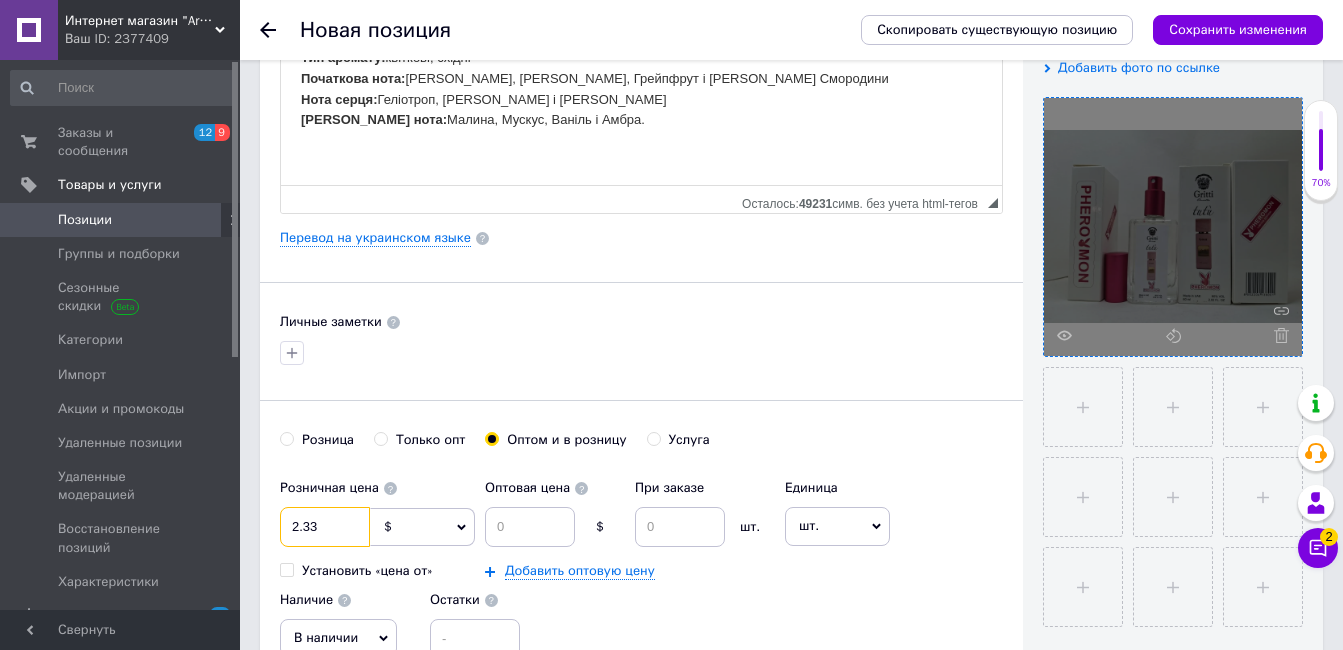 type on "2.33" 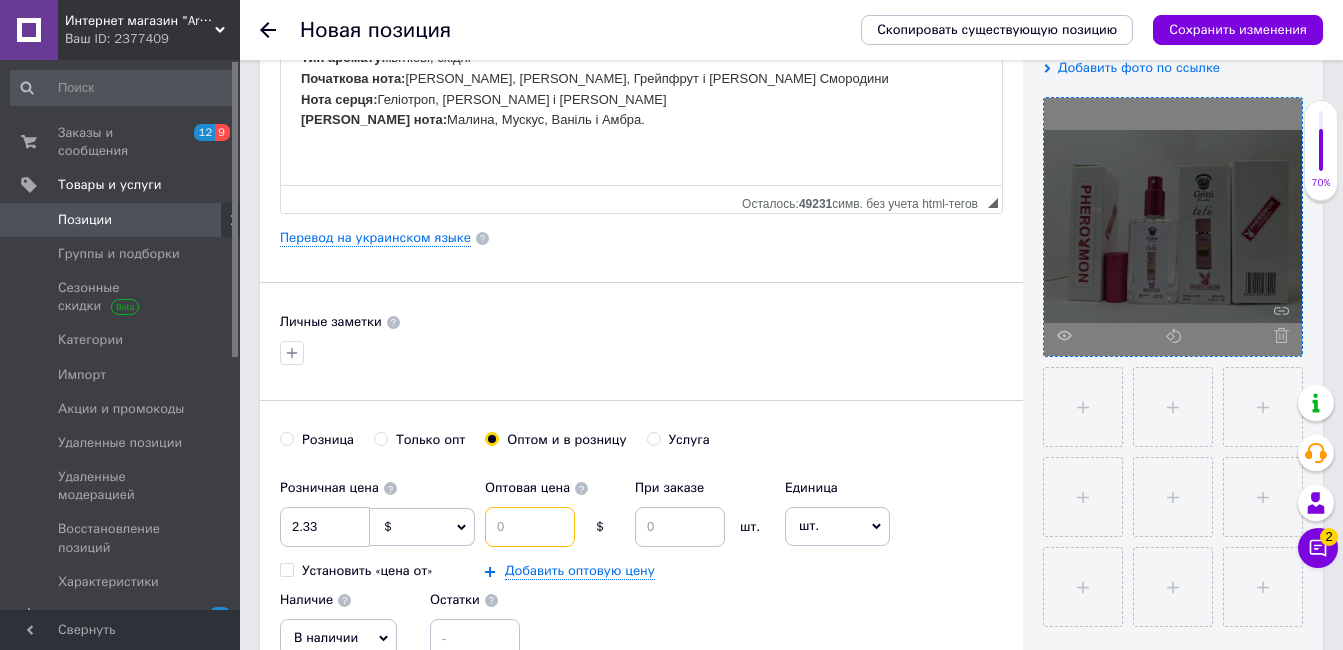 click at bounding box center (530, 527) 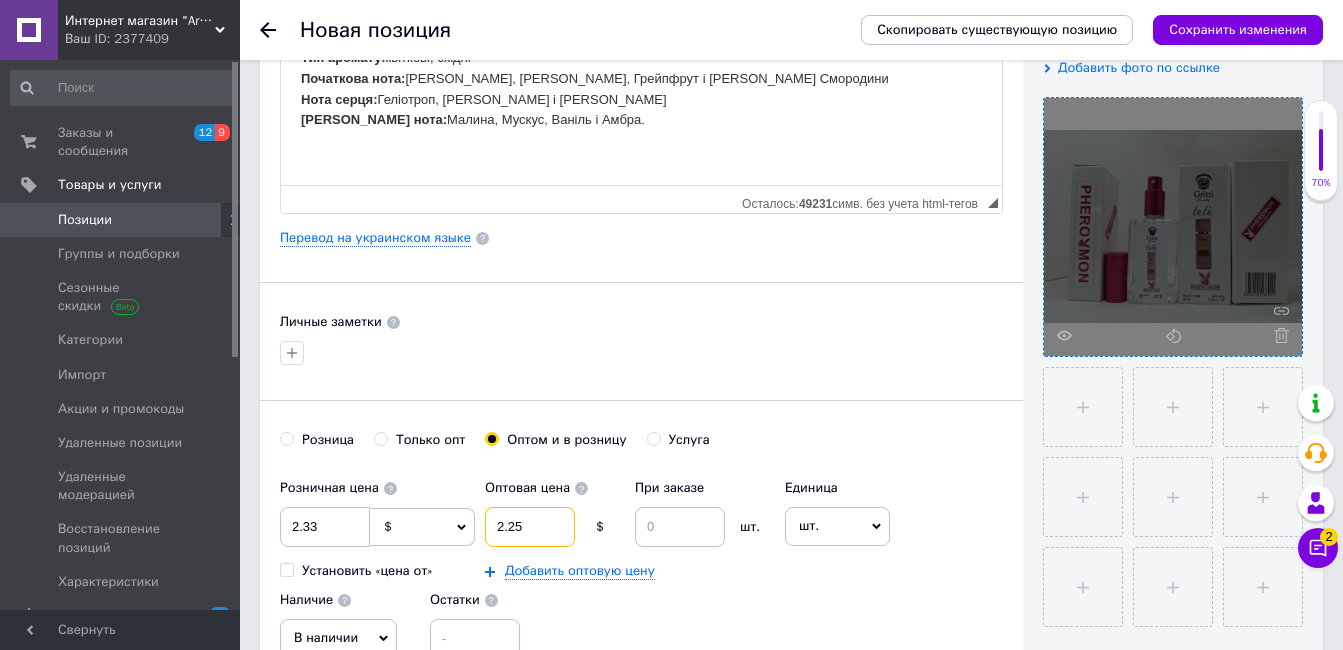 type on "2.25" 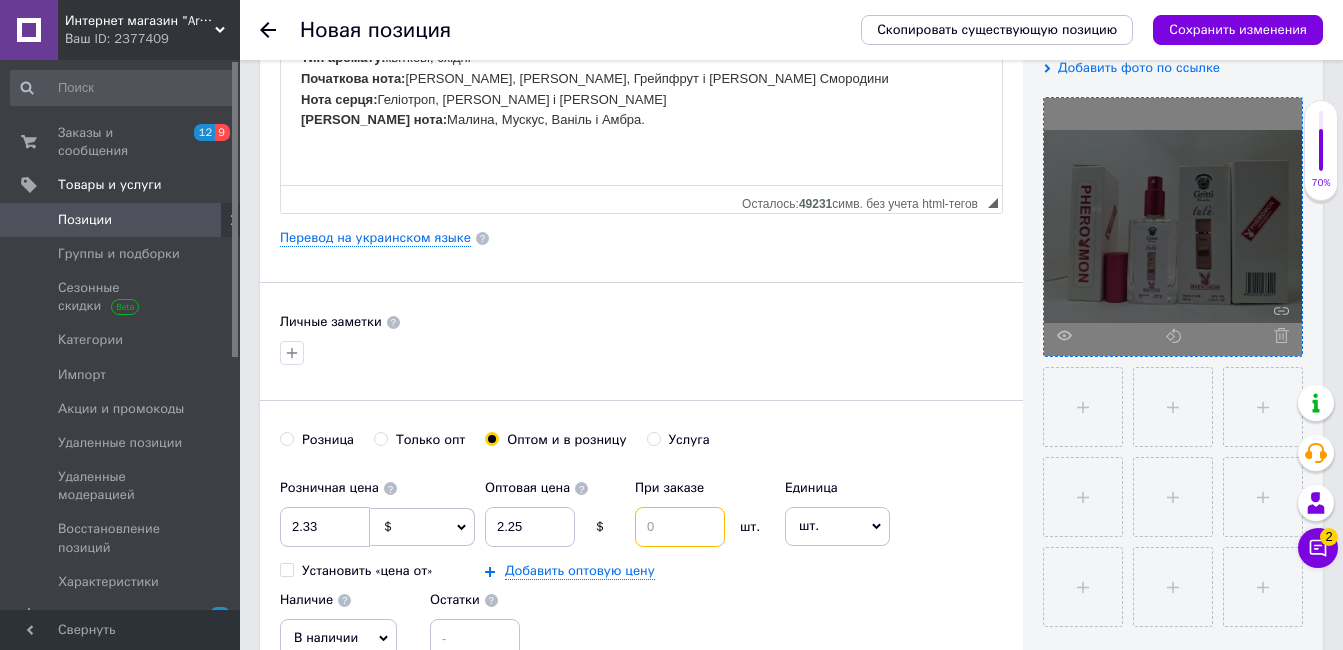 click at bounding box center (680, 527) 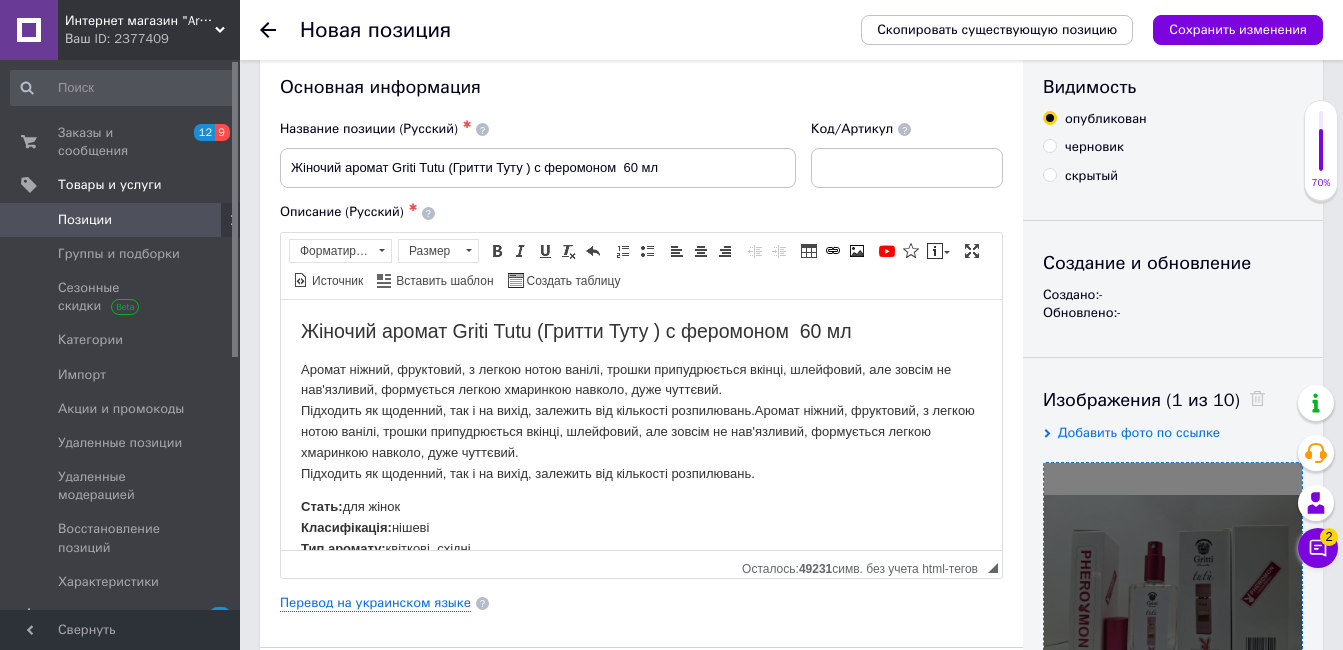 scroll, scrollTop: 0, scrollLeft: 0, axis: both 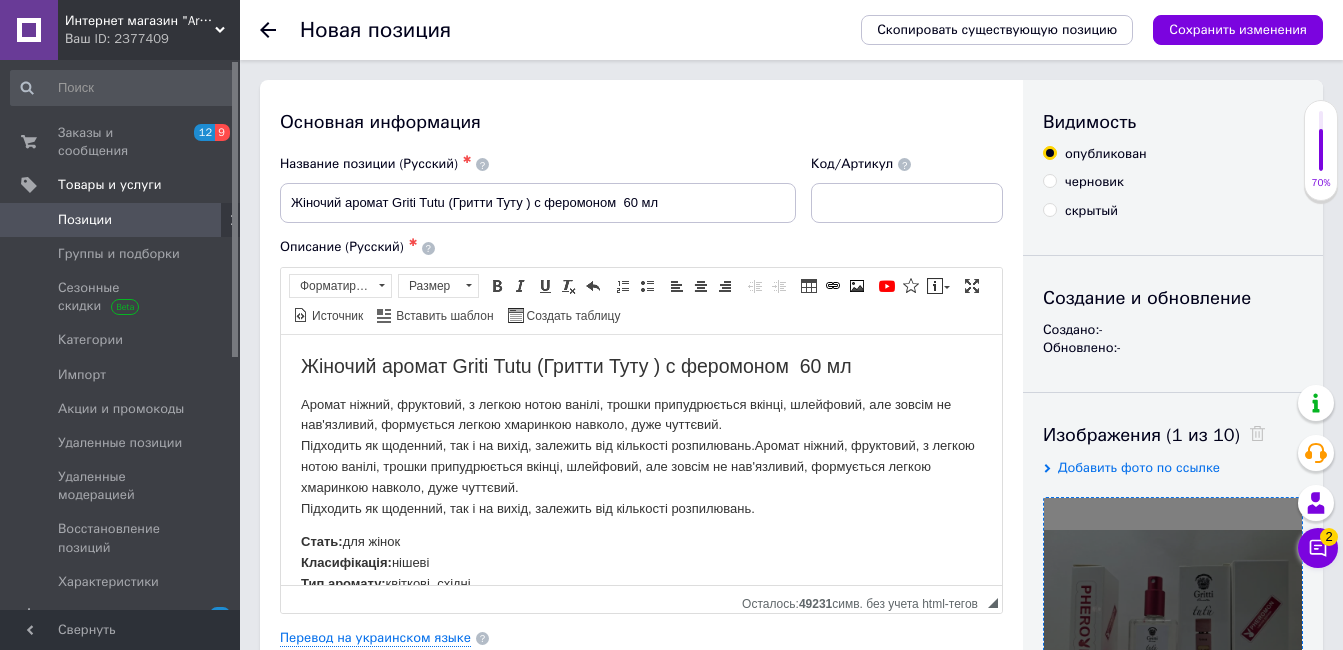 type on "3" 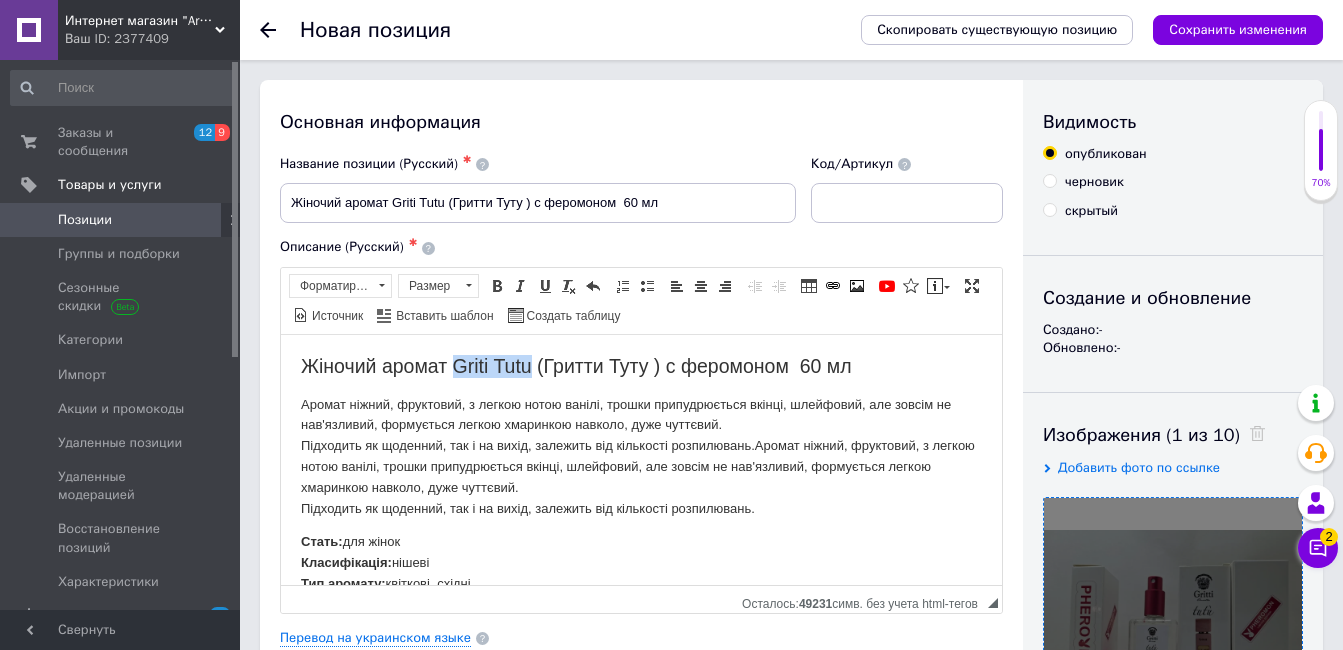drag, startPoint x: 457, startPoint y: 375, endPoint x: 529, endPoint y: 372, distance: 72.06247 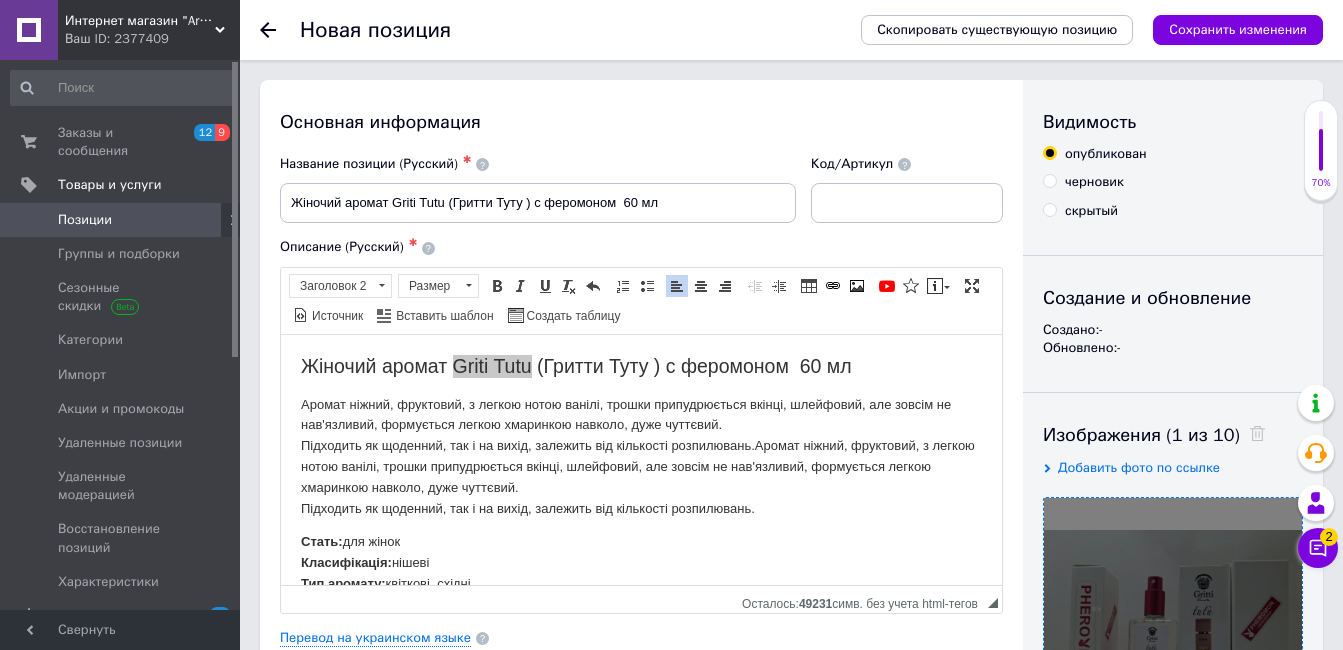 click at bounding box center [907, 203] 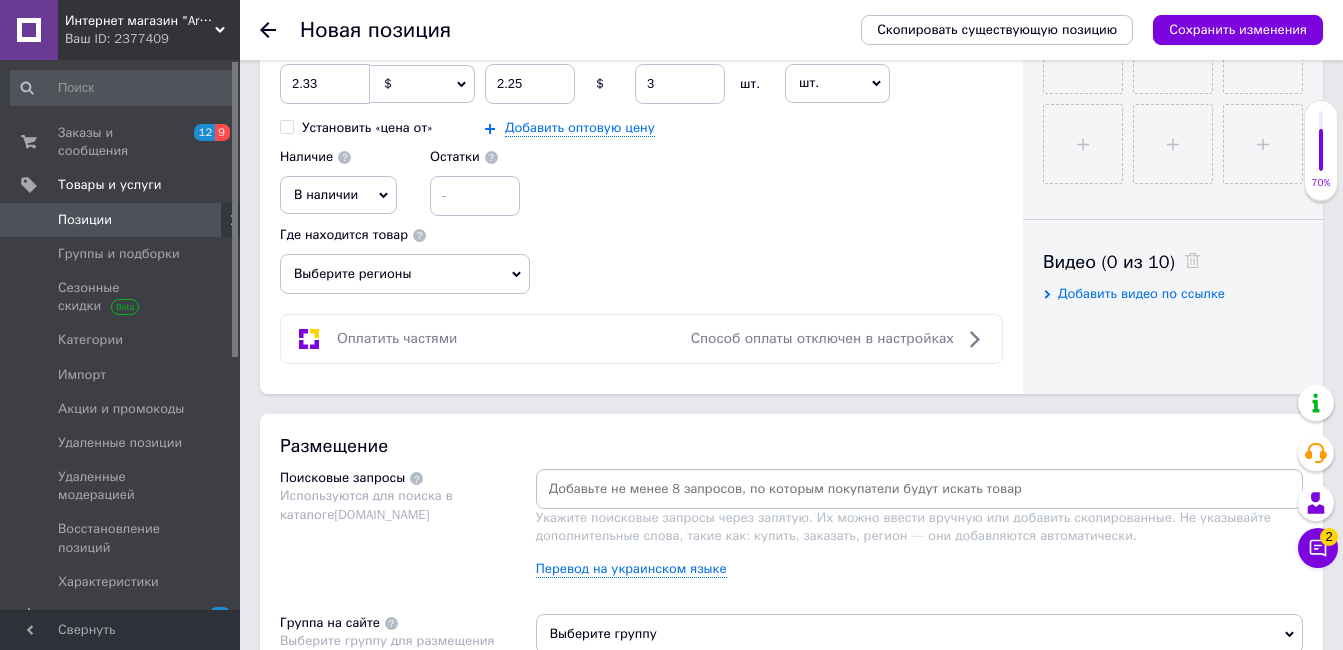 scroll, scrollTop: 1100, scrollLeft: 0, axis: vertical 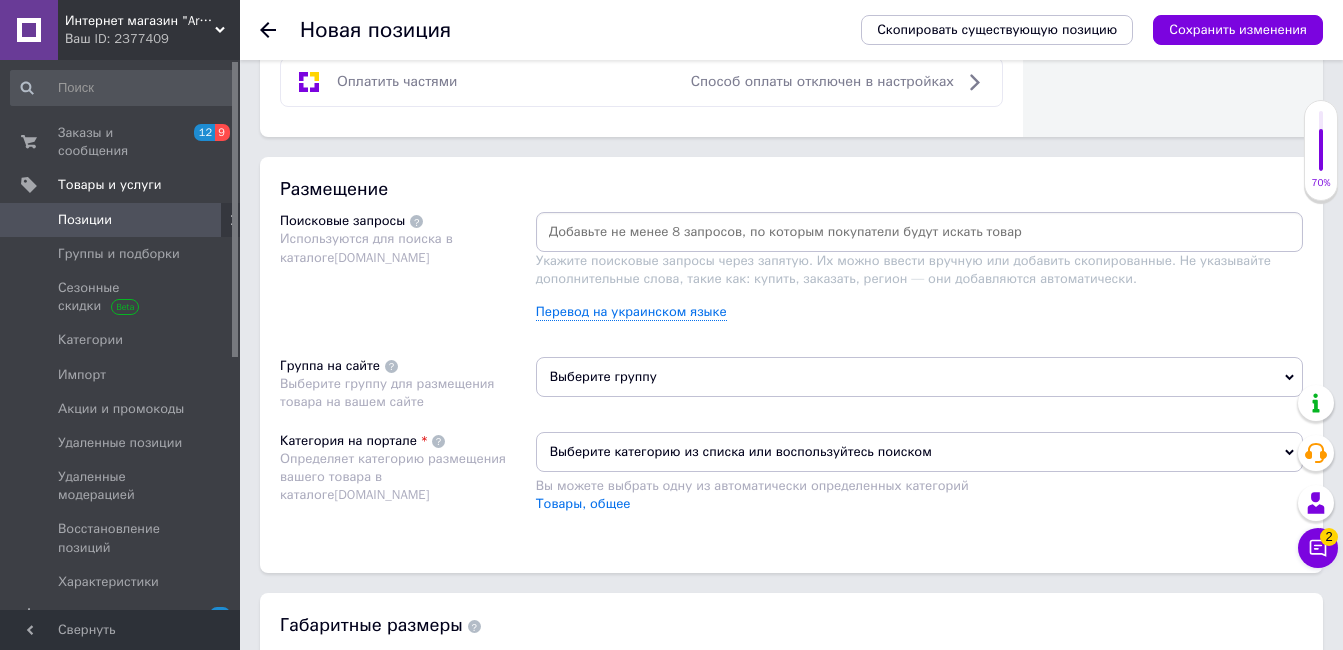type on "5641" 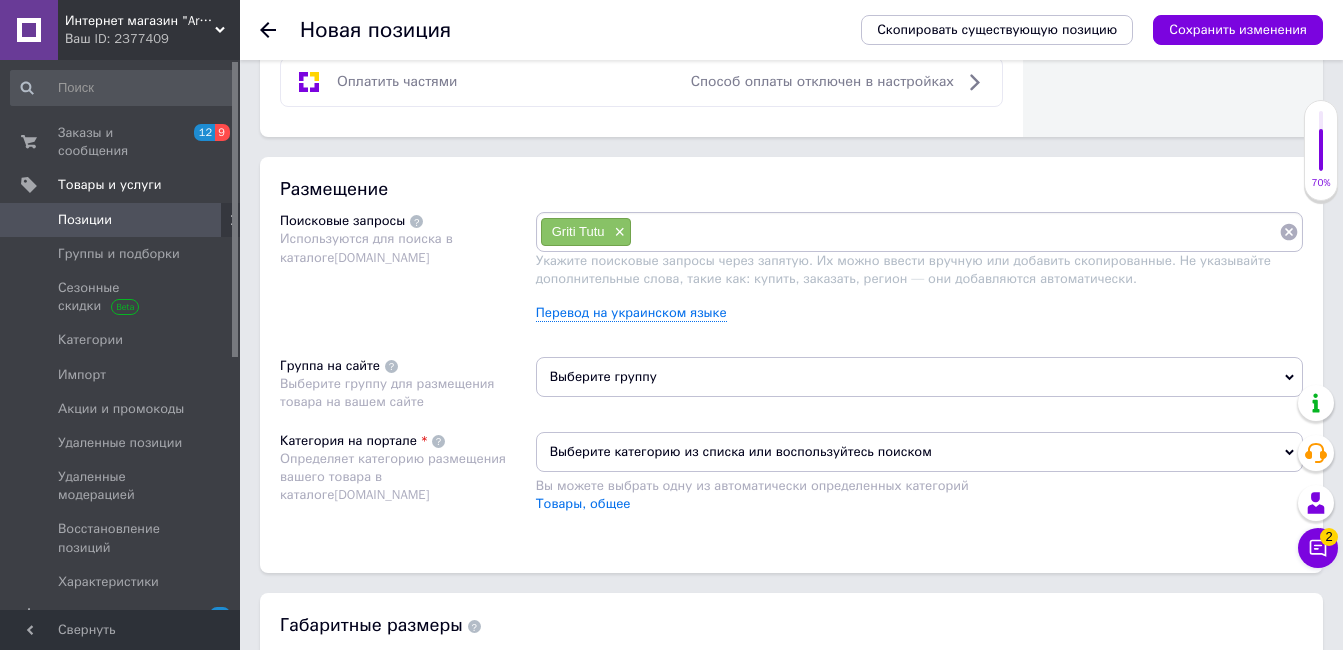 paste on "Griti Tutu" 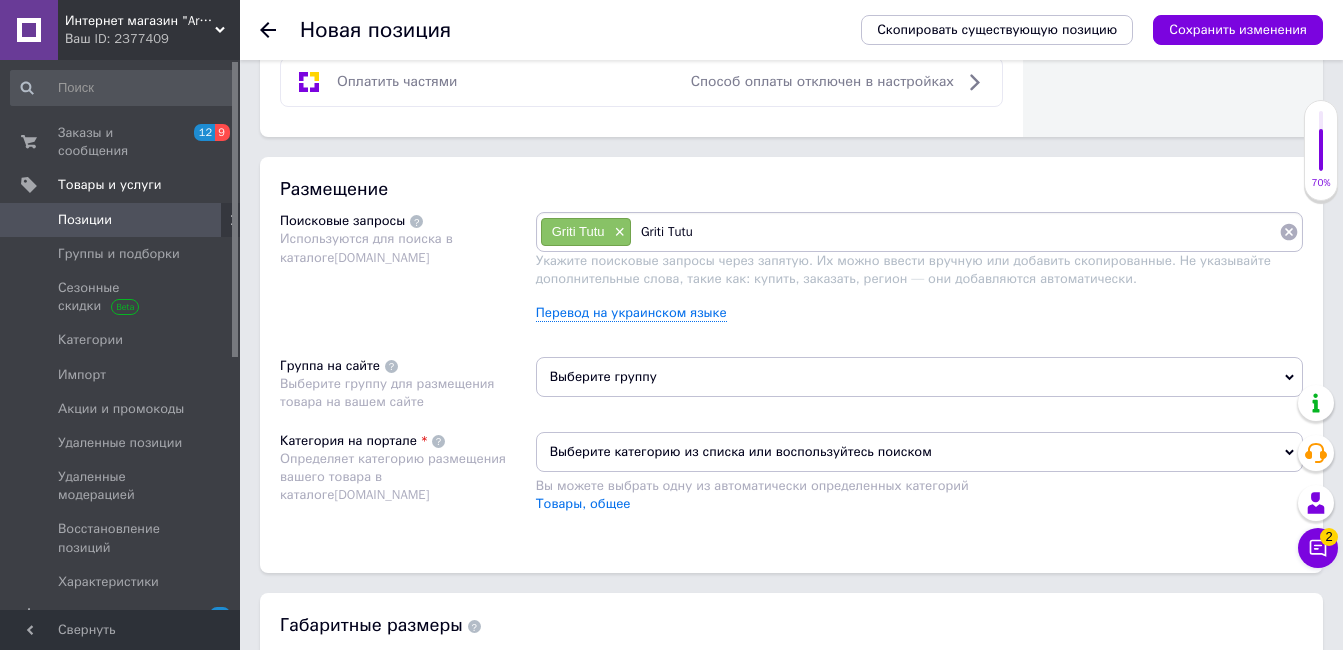 drag, startPoint x: 671, startPoint y: 229, endPoint x: 755, endPoint y: 232, distance: 84.05355 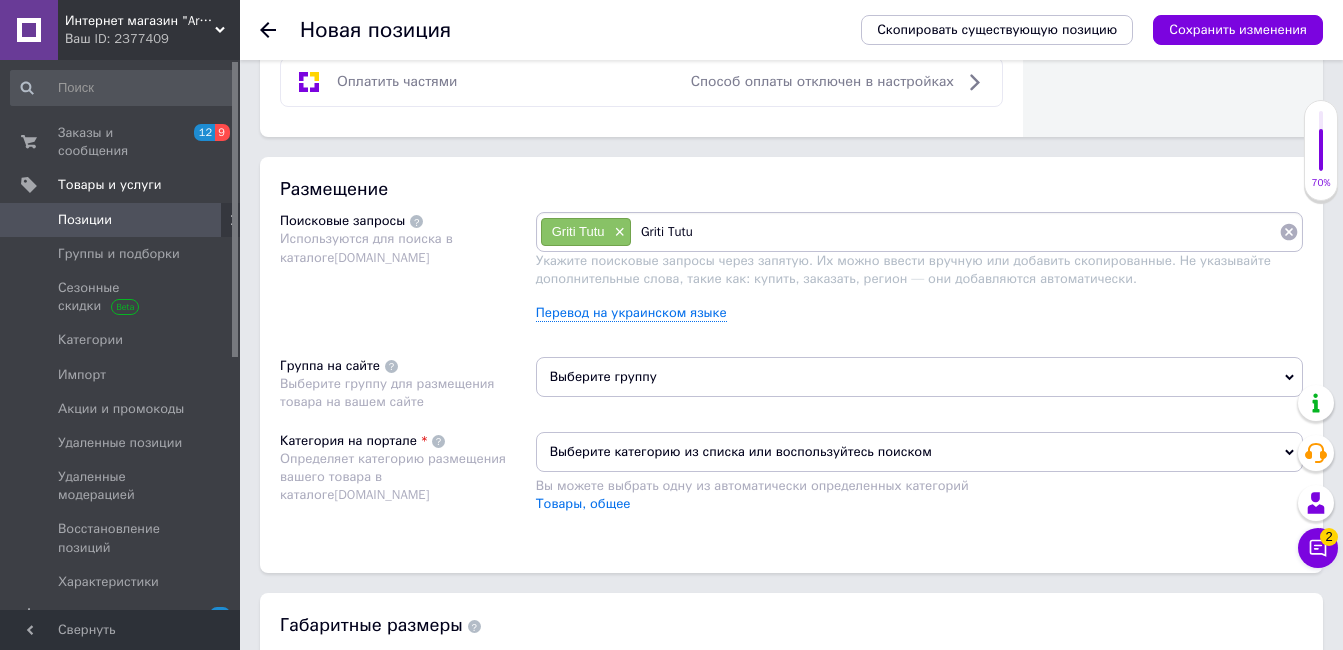 click on "Griti Tutu" at bounding box center (955, 232) 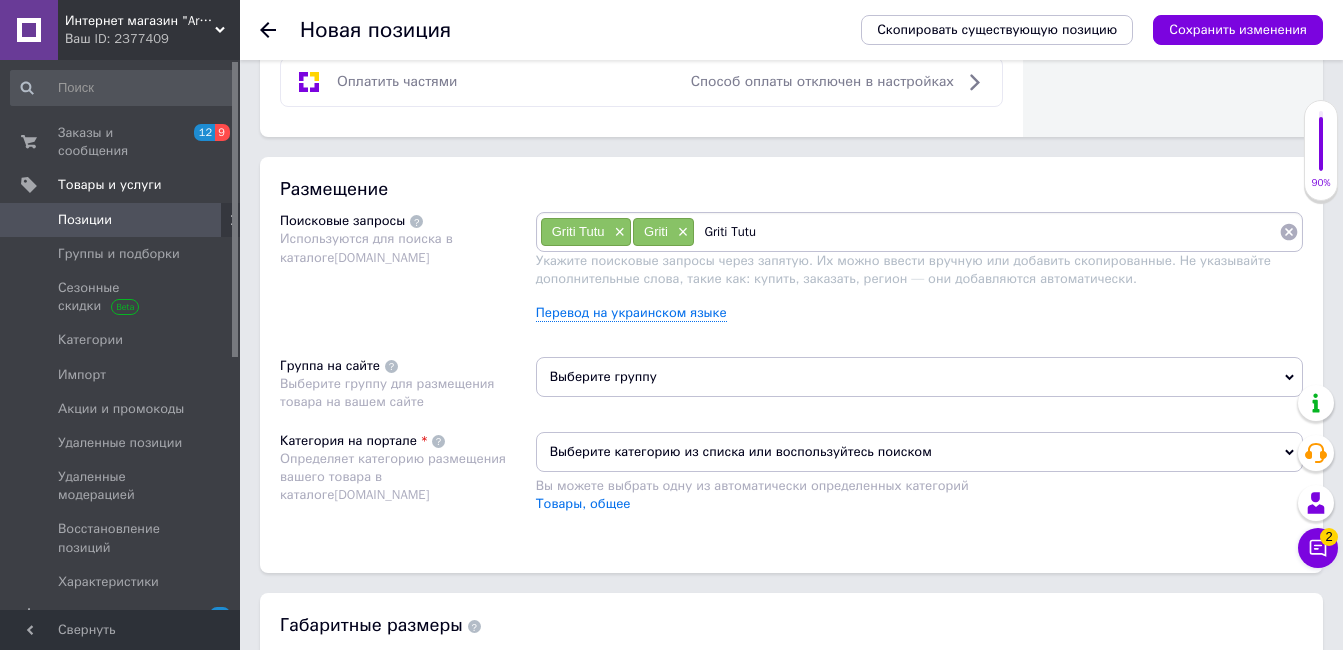 drag, startPoint x: 729, startPoint y: 239, endPoint x: 691, endPoint y: 205, distance: 50.990196 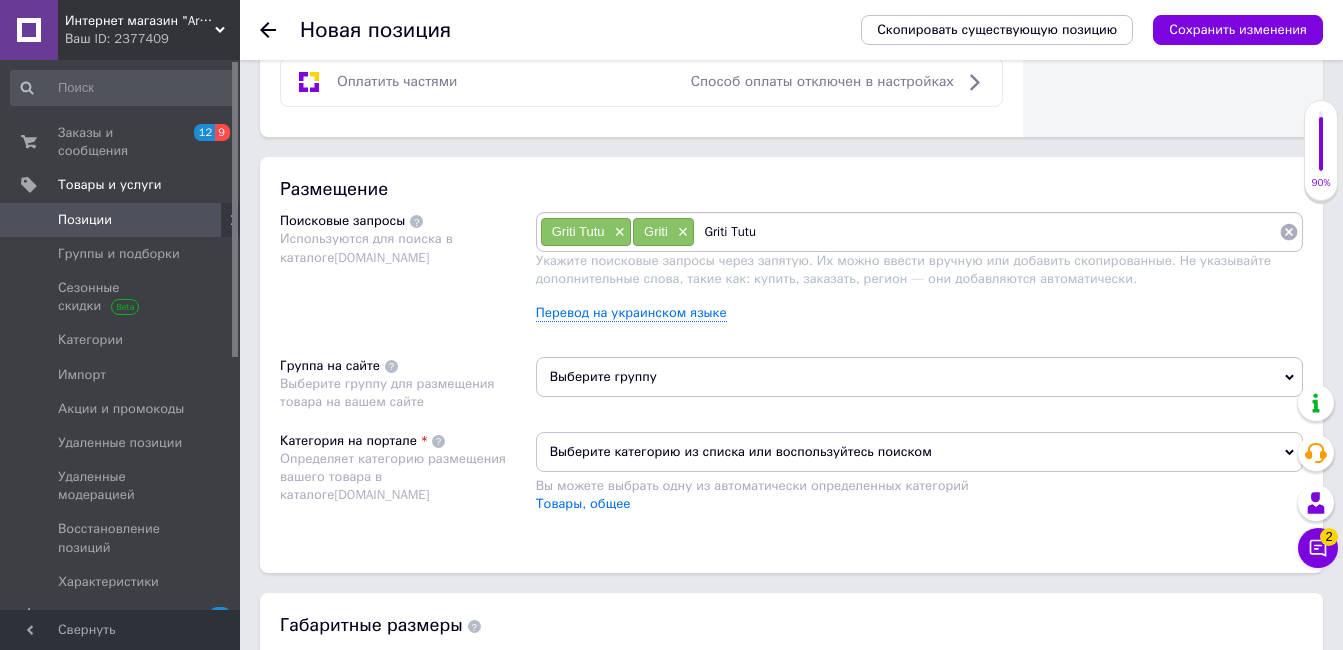 click on "Размещение Поисковые запросы Используются для поиска в каталоге  Prom.ua Griti Tutu × Griti × Griti Tutu Укажите поисковые запросы через запятую.
Их можно ввести вручную или добавить скопированные.
Не указывайте дополнительные слова,
такие как: купить, заказать, регион — они добавляются автоматически. Перевод на украинском языке Группа на сайте Выберите группу для размещения товара на вашем сайте Выберите группу Категория на портале Определяет категорию размещения вашего товара в каталоге  Prom.ua Выберите категорию из списка или воспользуйтесь поиском Товары, общее" at bounding box center (791, 365) 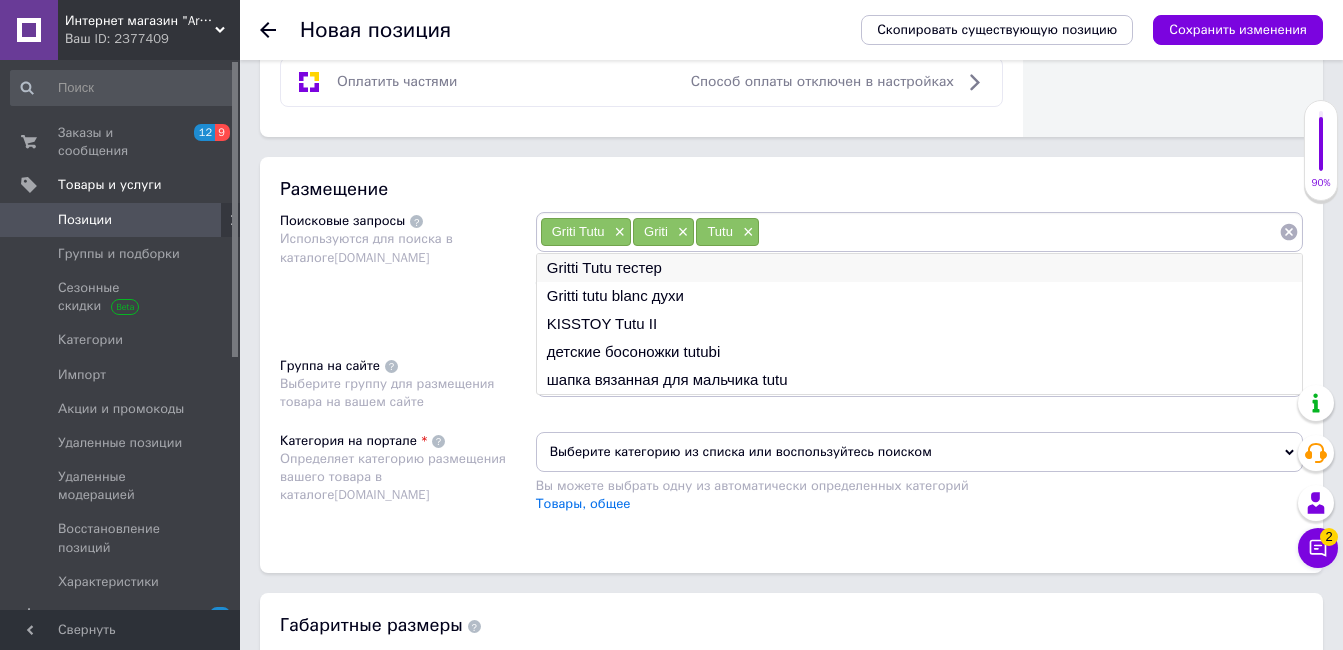 click on "Gritti Tutu тестер" at bounding box center [919, 268] 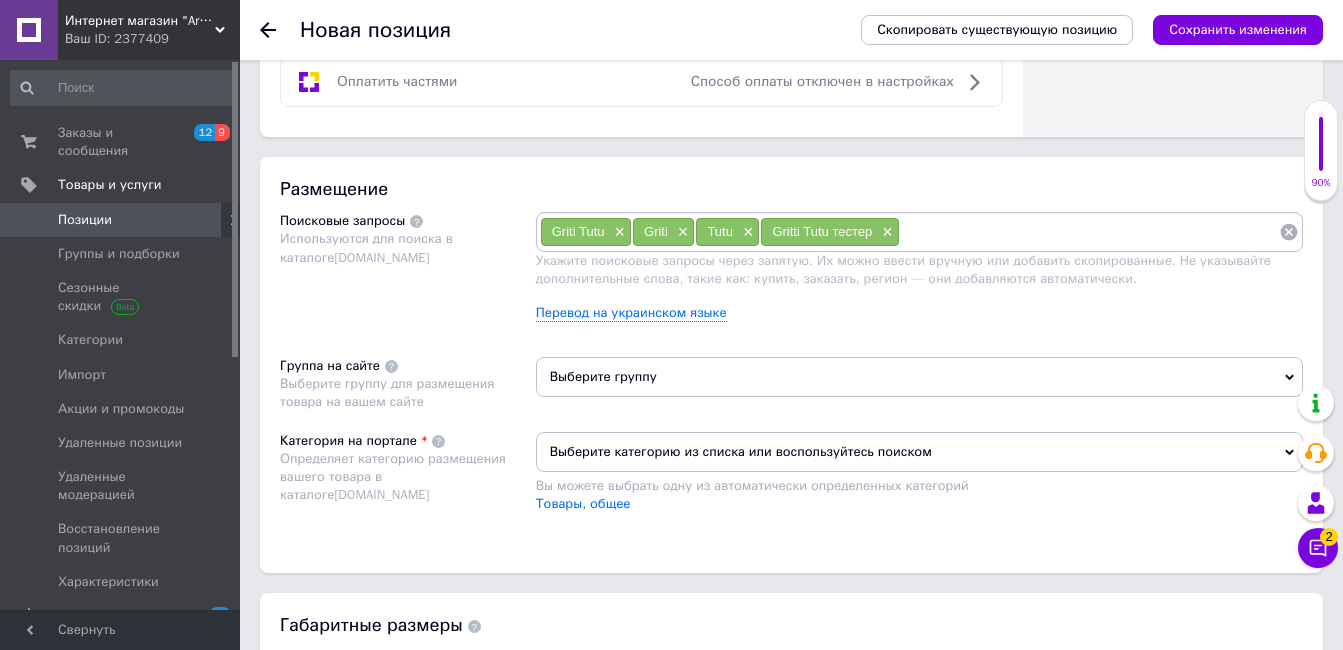 click on "Griti Tutu × Griti × Tutu × Gritti Tutu тестер ×" at bounding box center [919, 232] 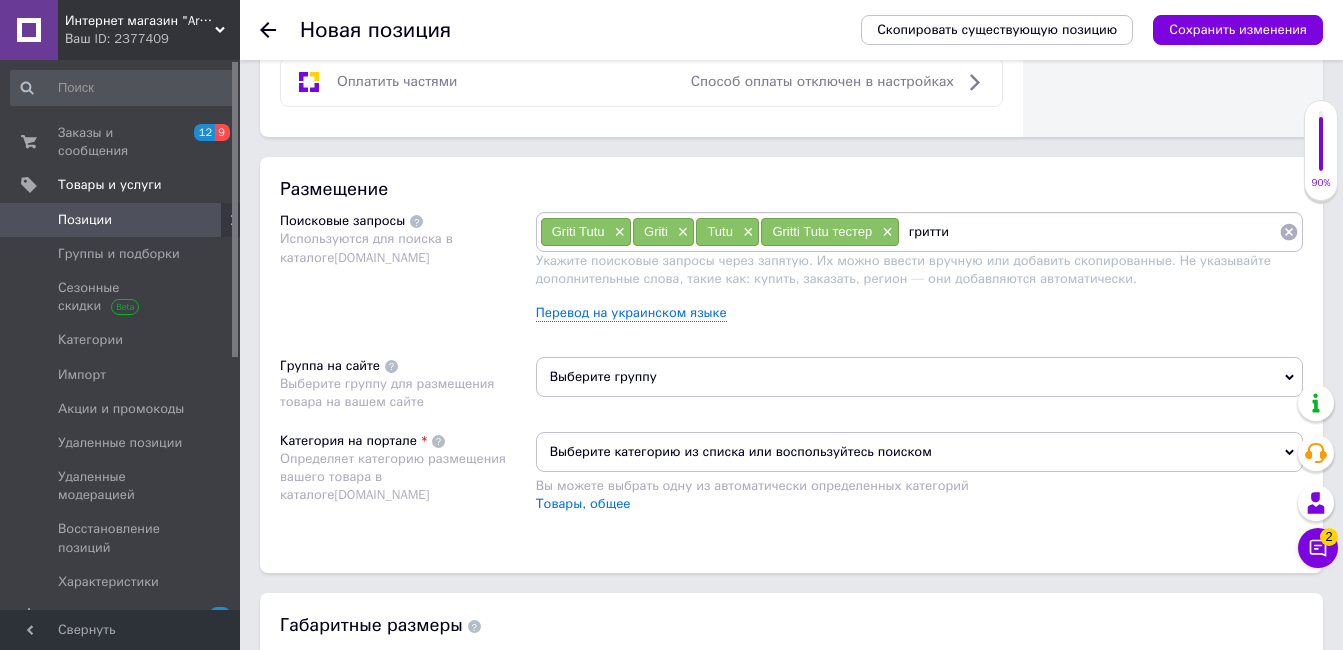type on "гритти" 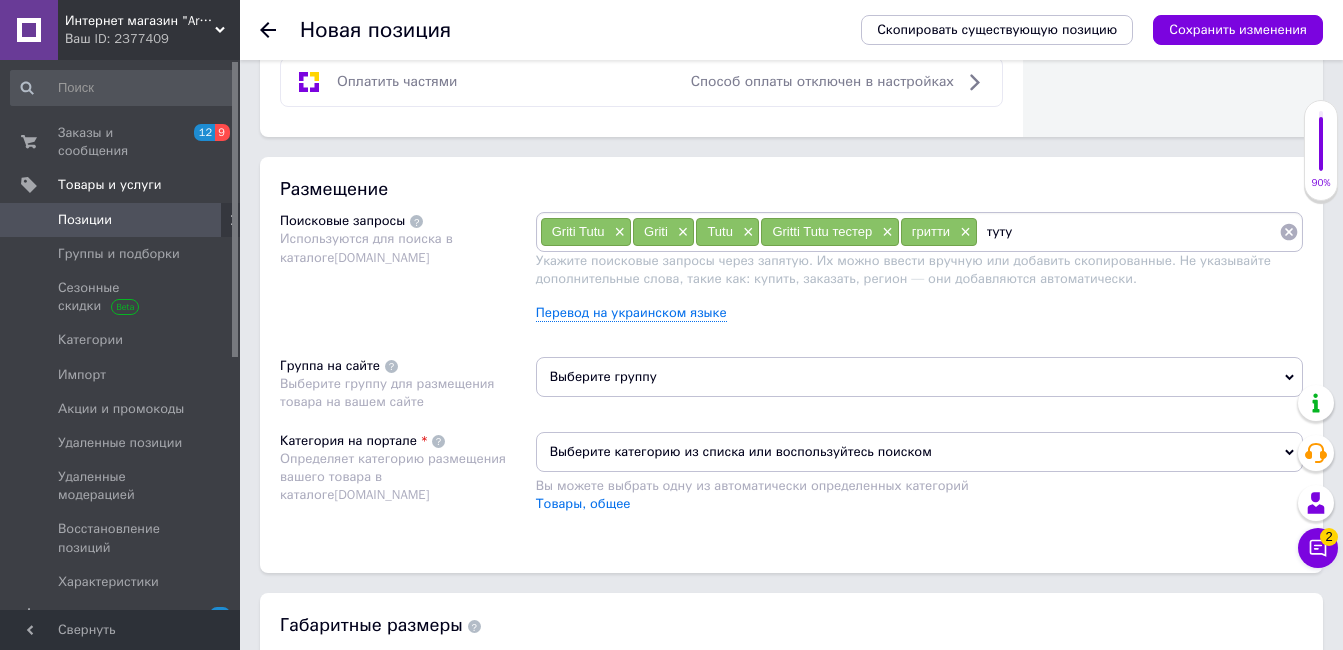 type on "туту" 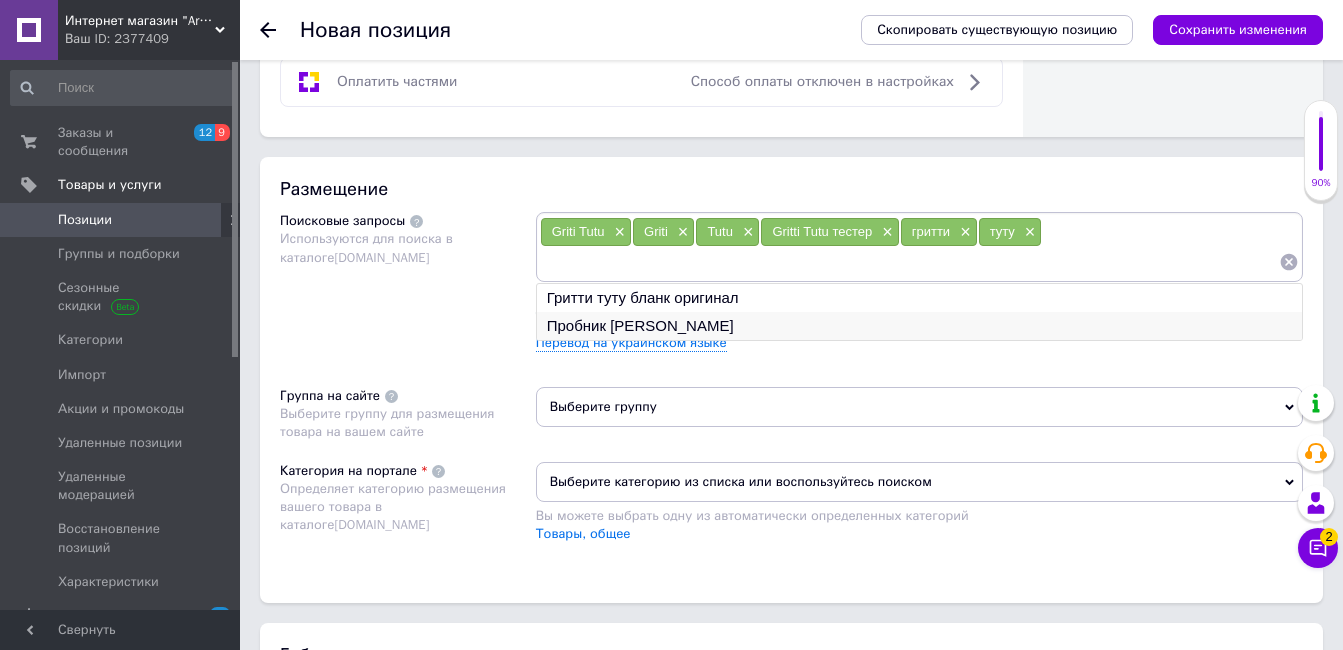 click on "Пробник гритти туту" at bounding box center (919, 326) 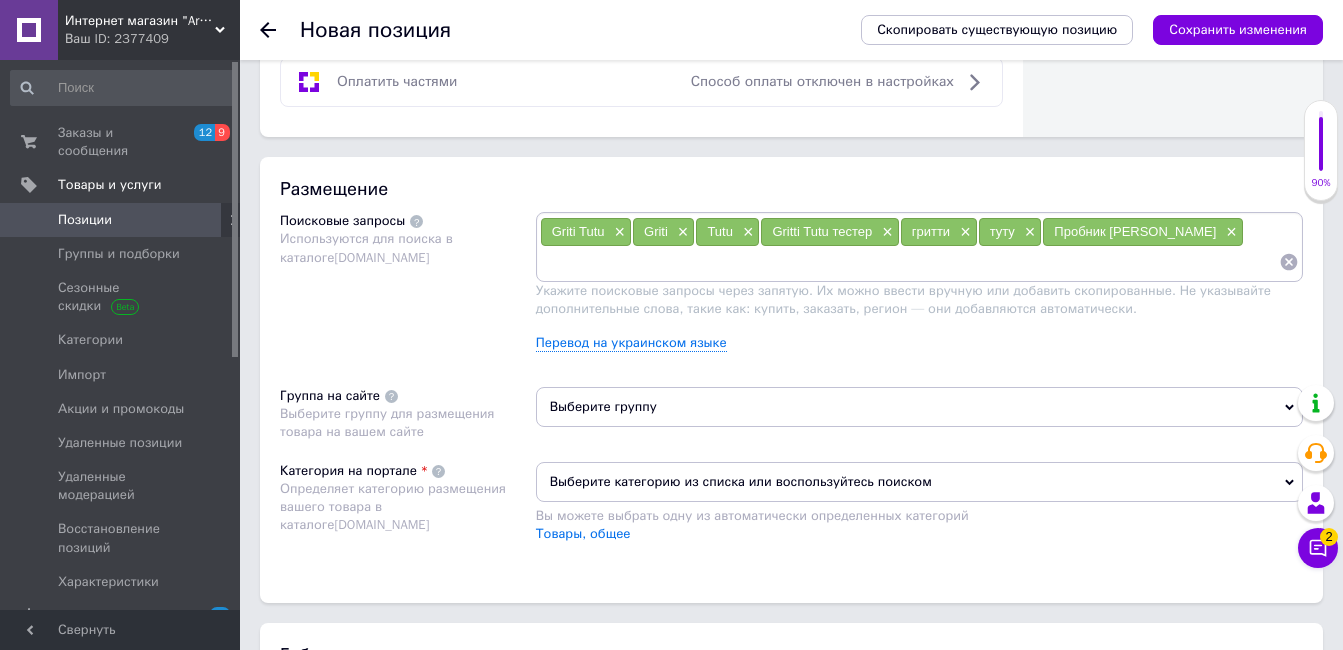 click on "Выберите группу" at bounding box center (919, 407) 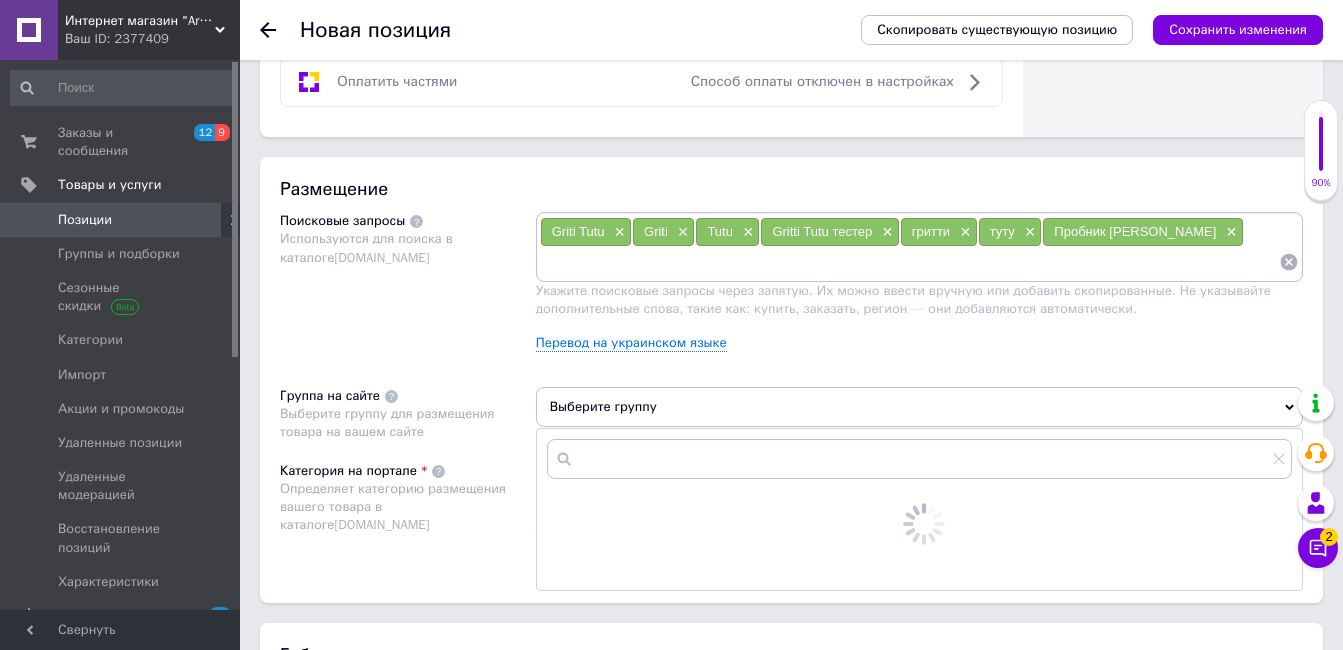 scroll, scrollTop: 1400, scrollLeft: 0, axis: vertical 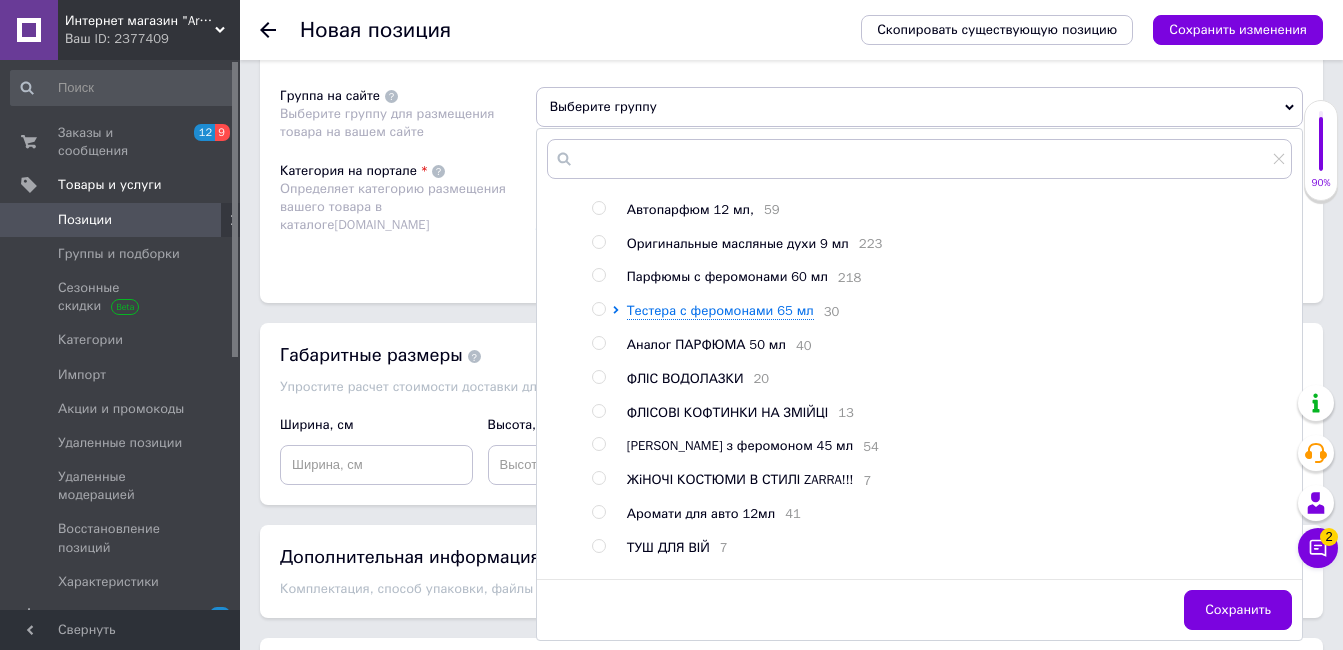 click on "Парфюмы с феромонами 60 мл" at bounding box center [727, 276] 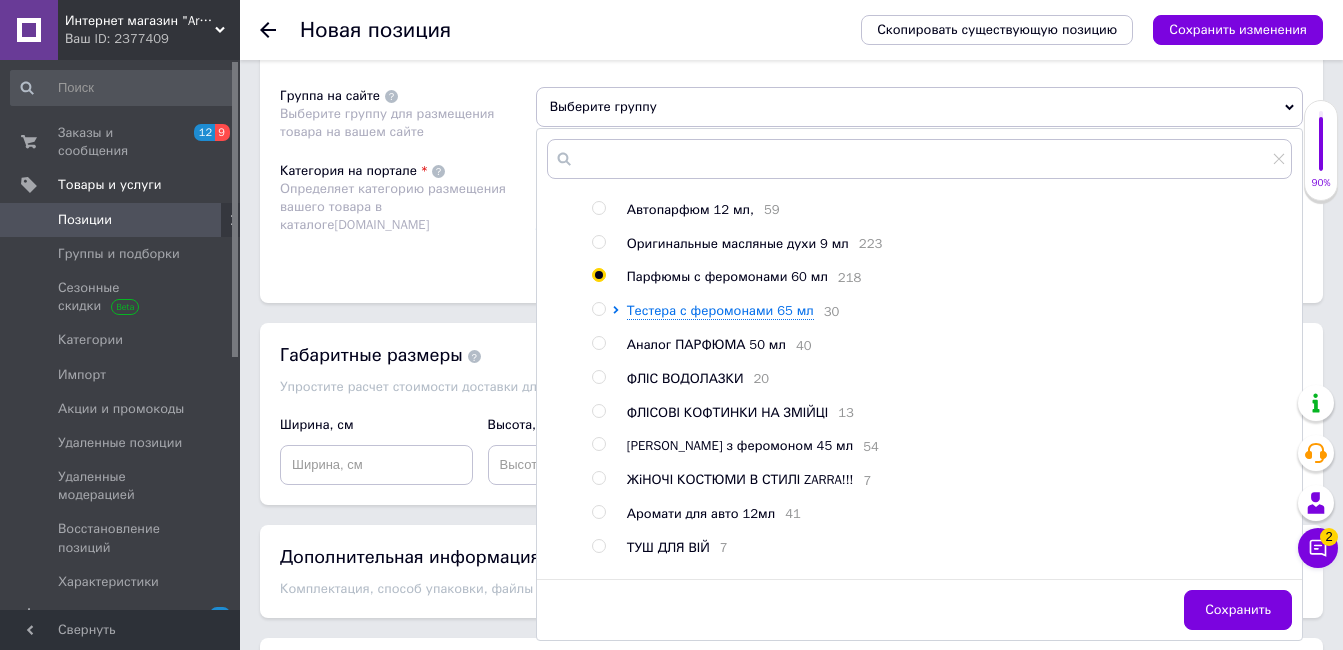 radio on "true" 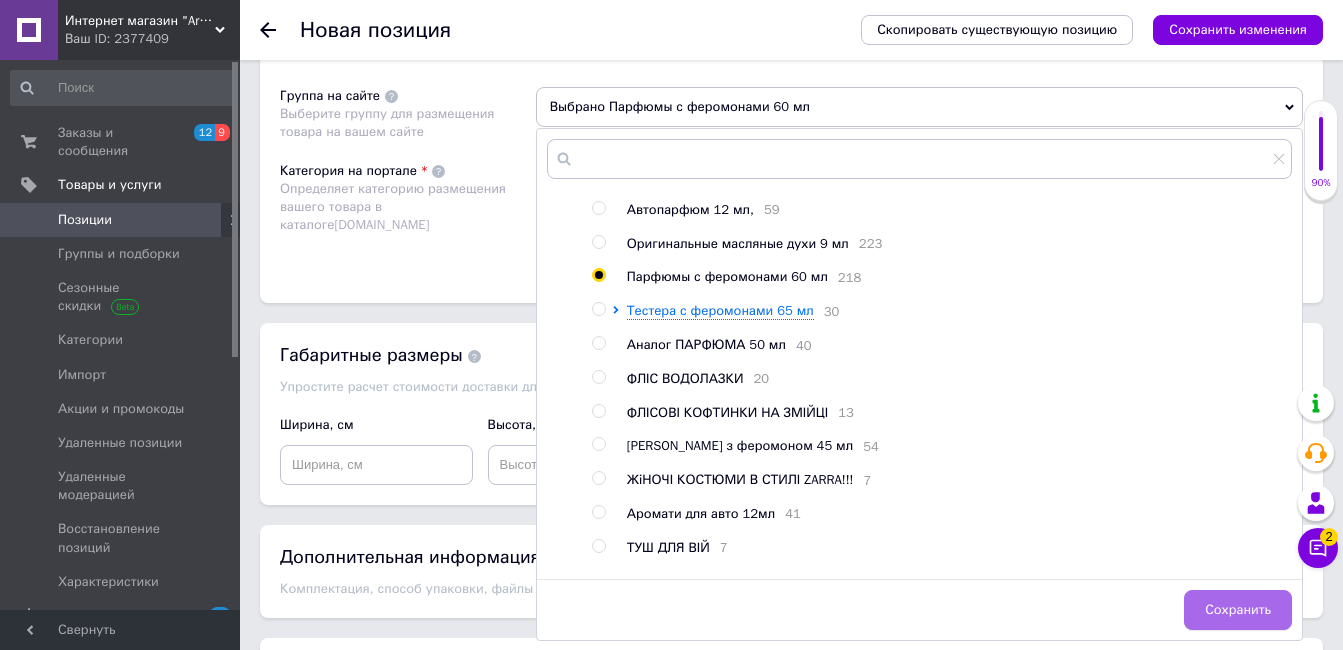 click on "Сохранить" at bounding box center (1238, 610) 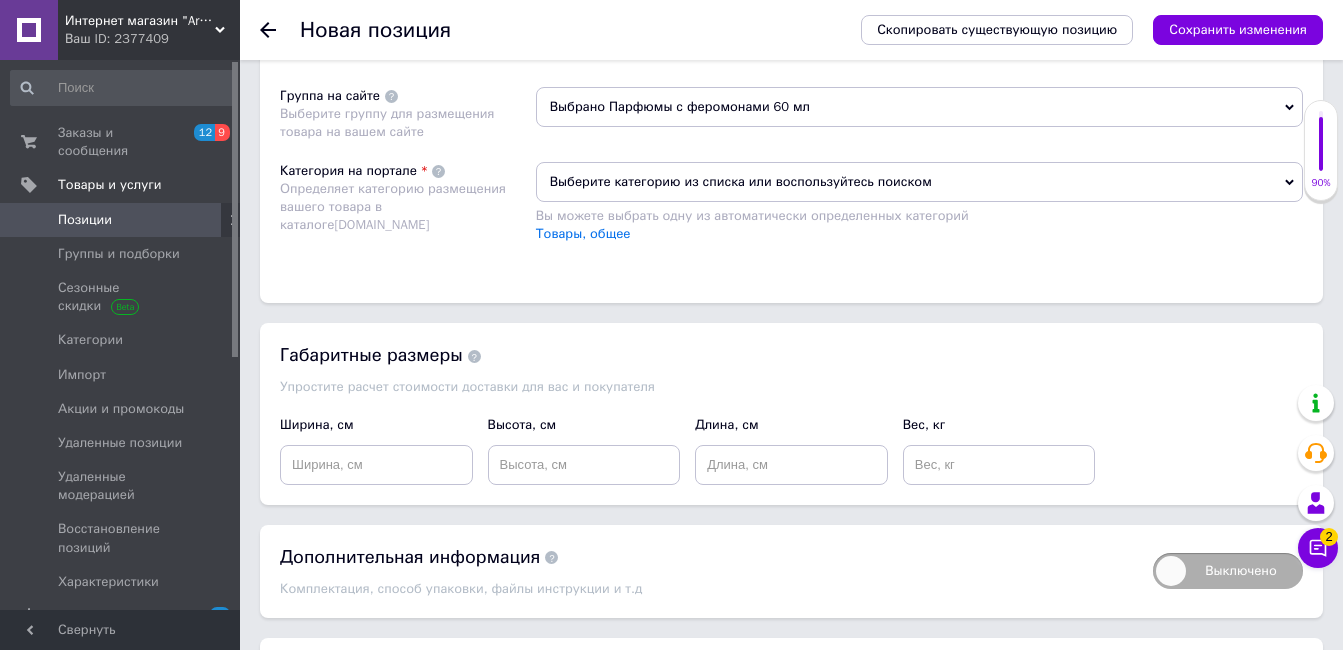 click on "Выберите категорию из списка или воспользуйтесь поиском" at bounding box center [919, 182] 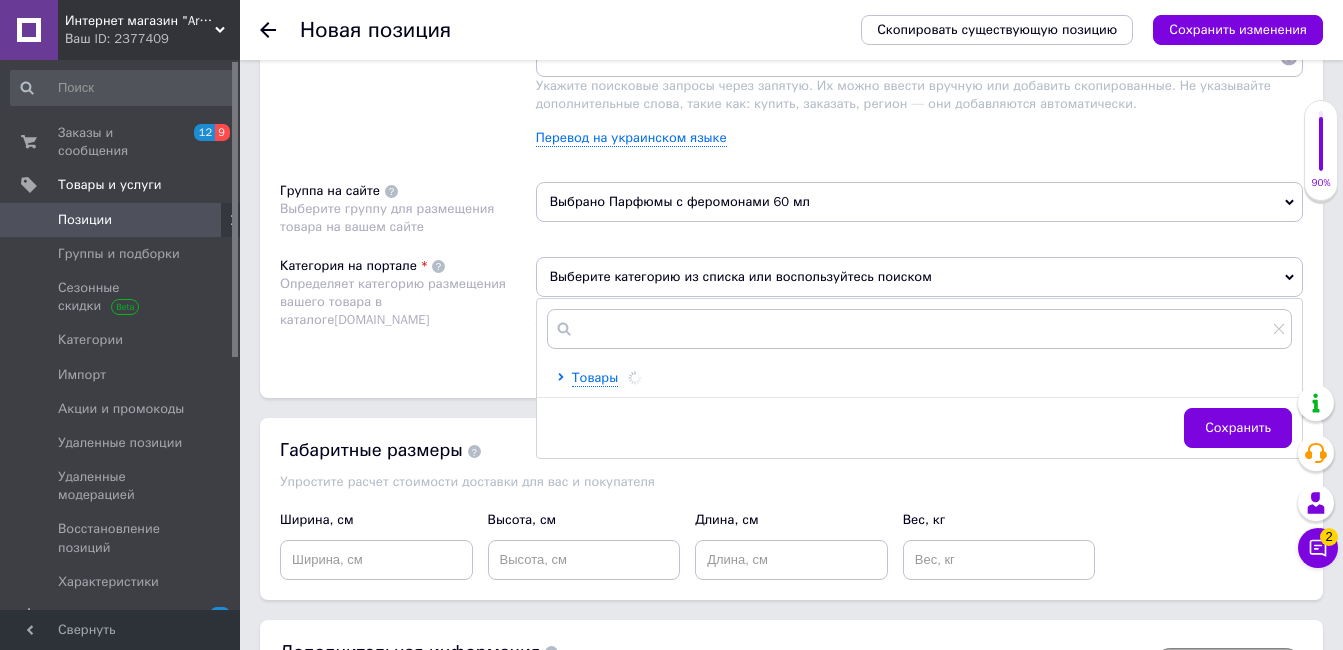 scroll, scrollTop: 1200, scrollLeft: 0, axis: vertical 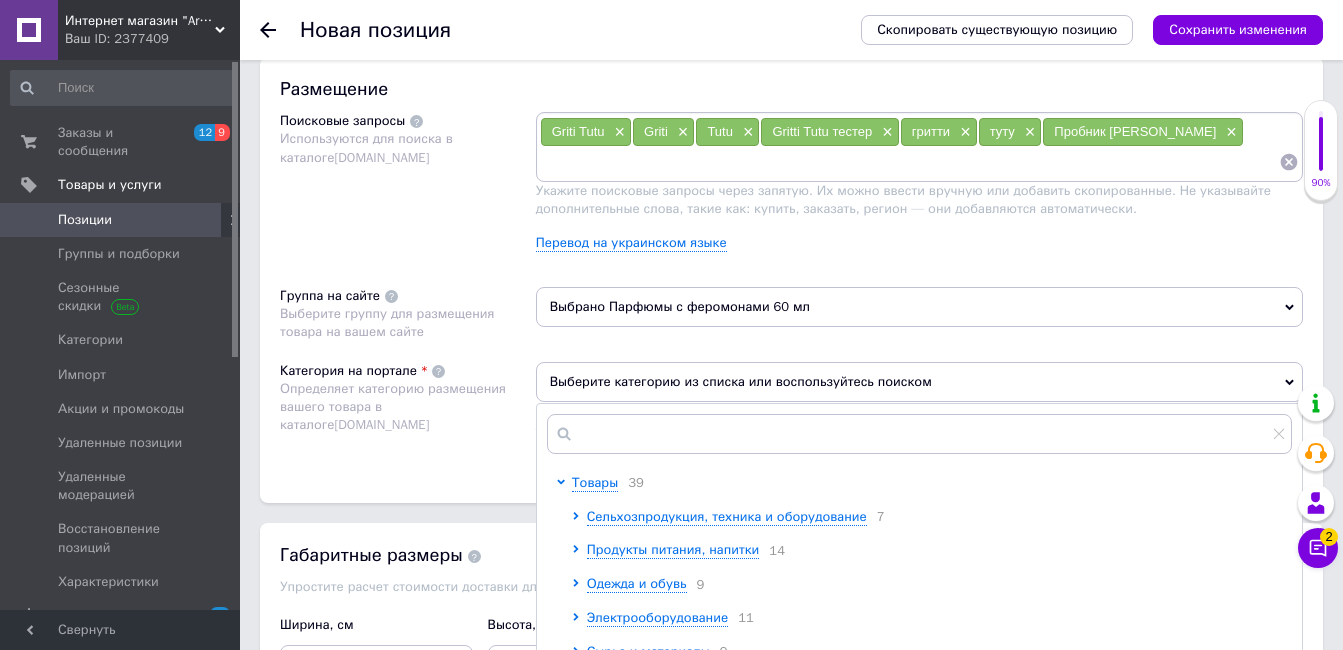 click at bounding box center (909, 162) 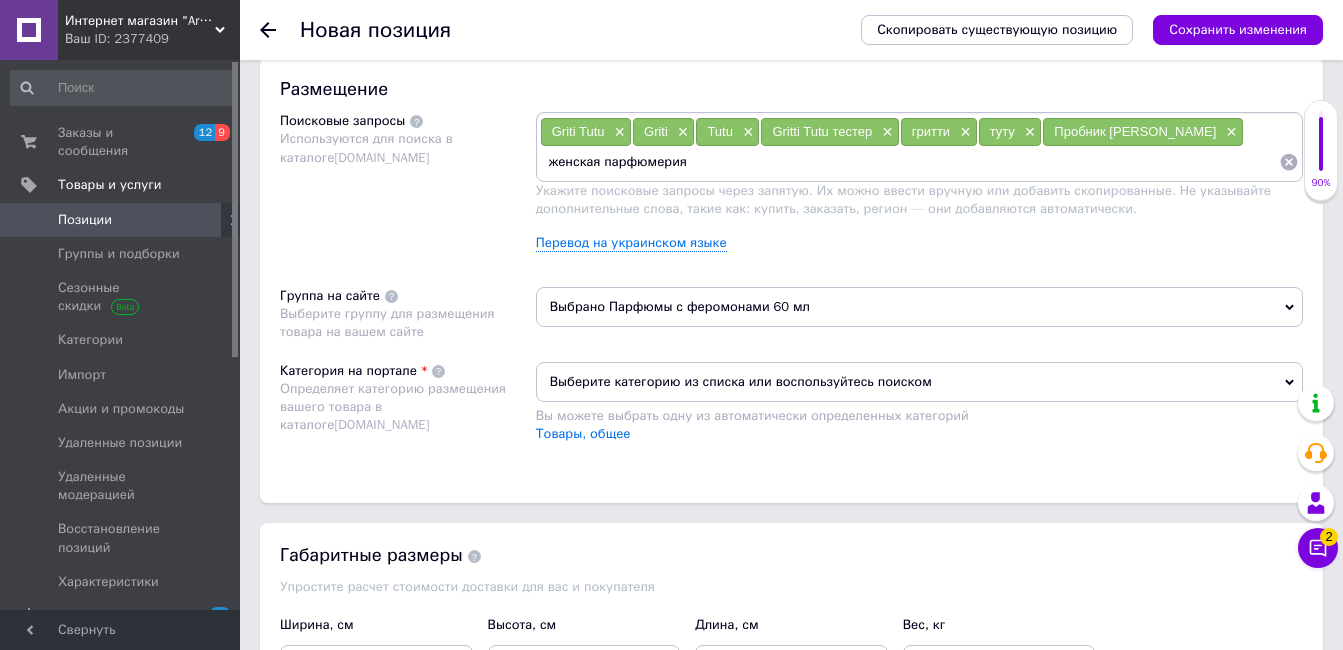 type on "женская парфюмерия" 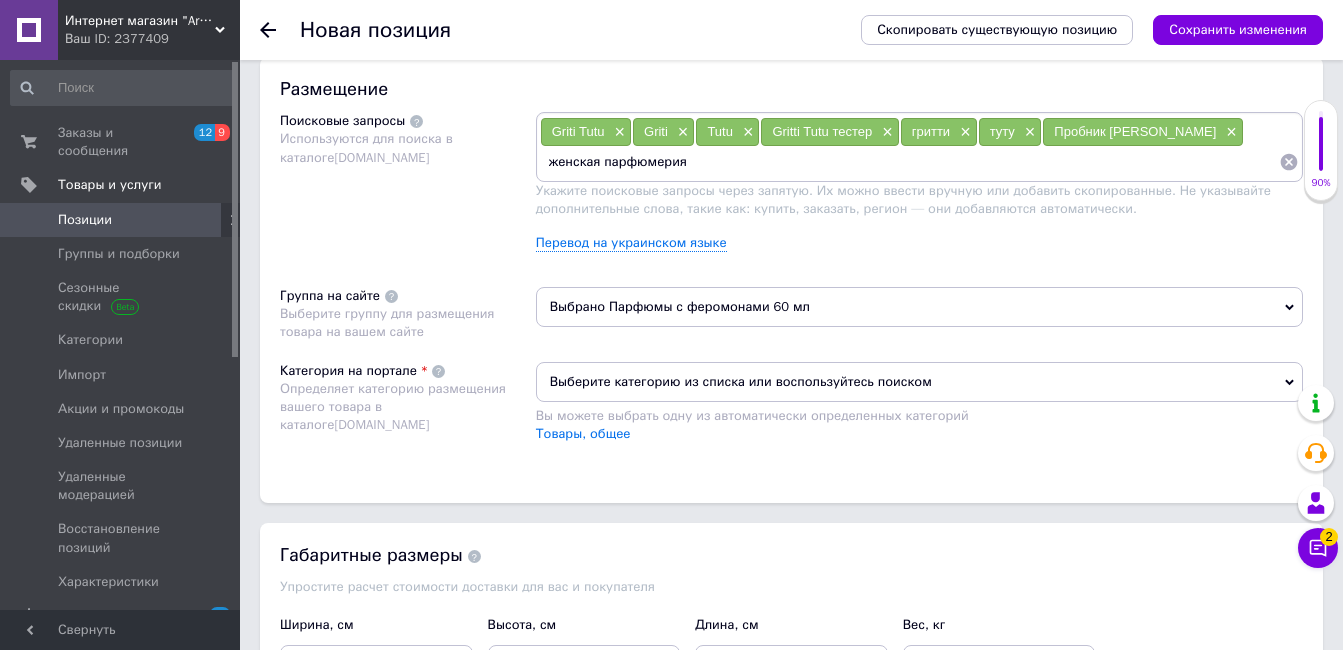 type 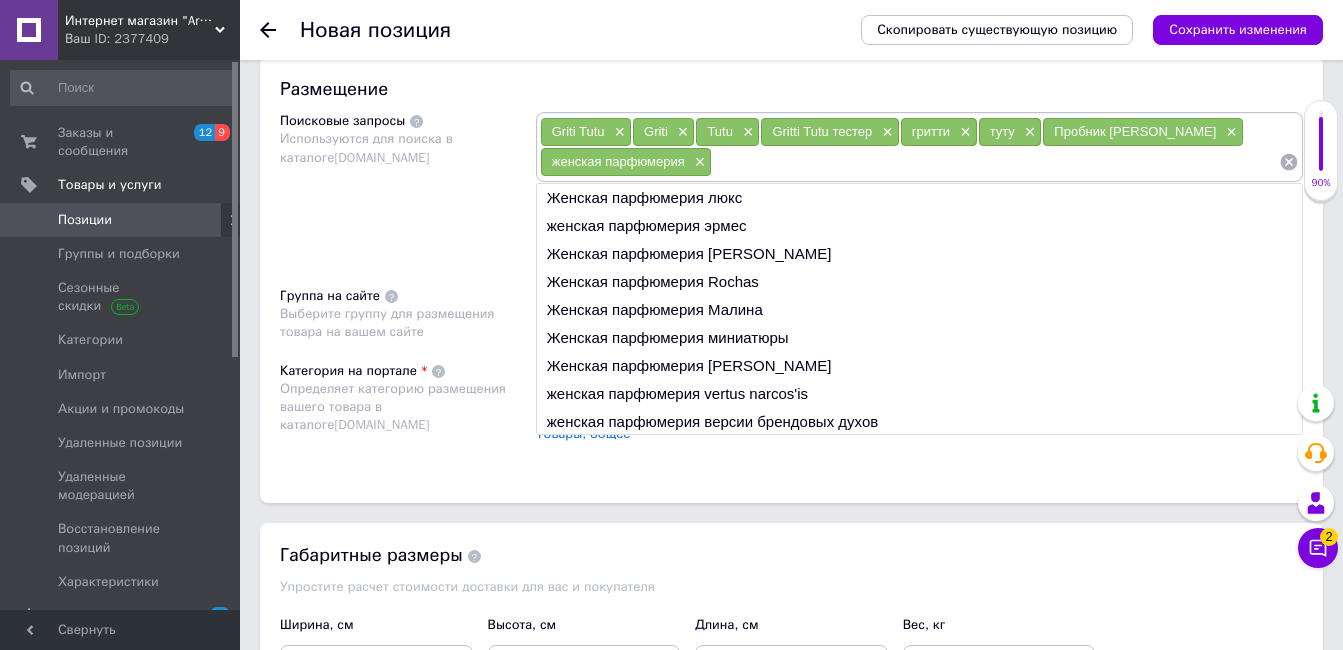 drag, startPoint x: 492, startPoint y: 503, endPoint x: 542, endPoint y: 497, distance: 50.358715 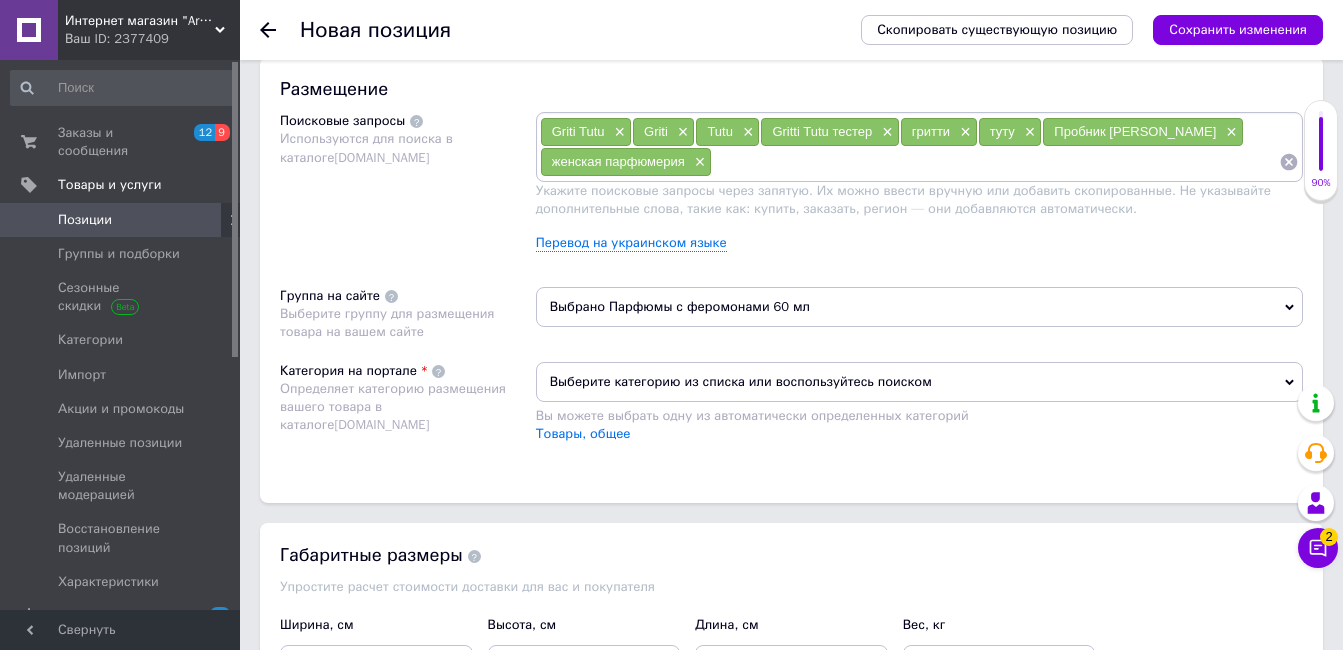 click on "Выберите категорию из списка или воспользуйтесь поиском" at bounding box center [919, 382] 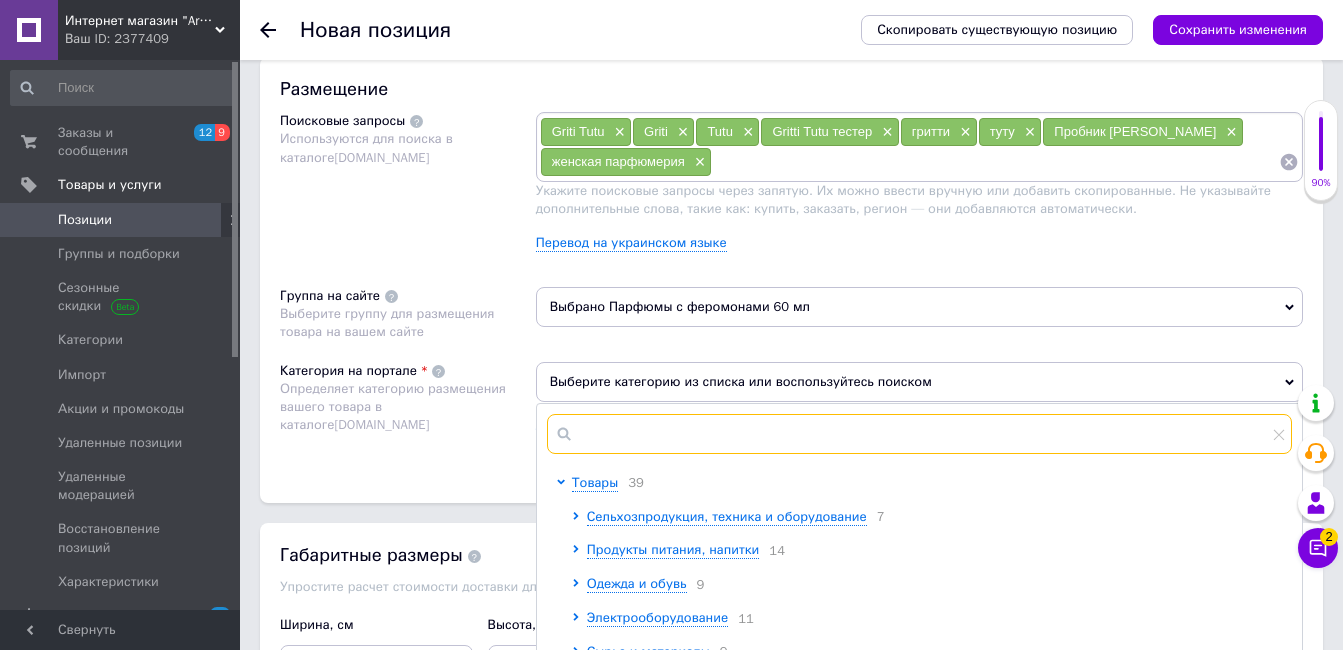 click at bounding box center (919, 434) 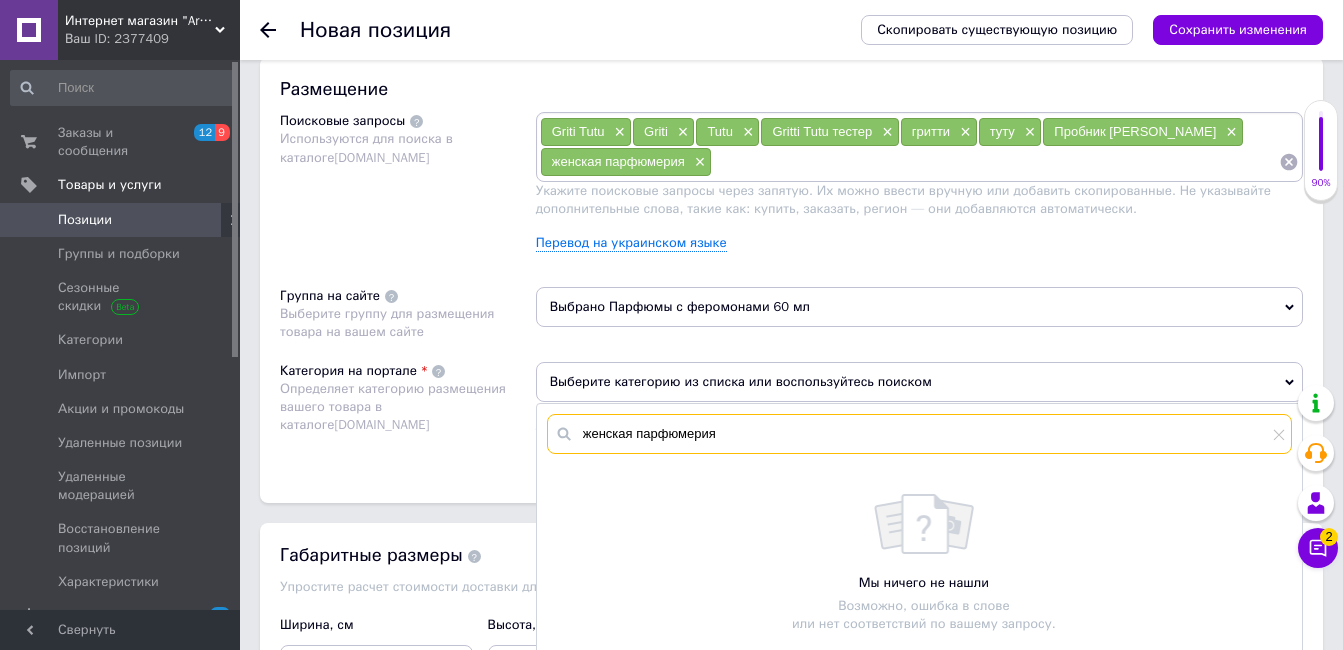 type on "женская парфюмерия" 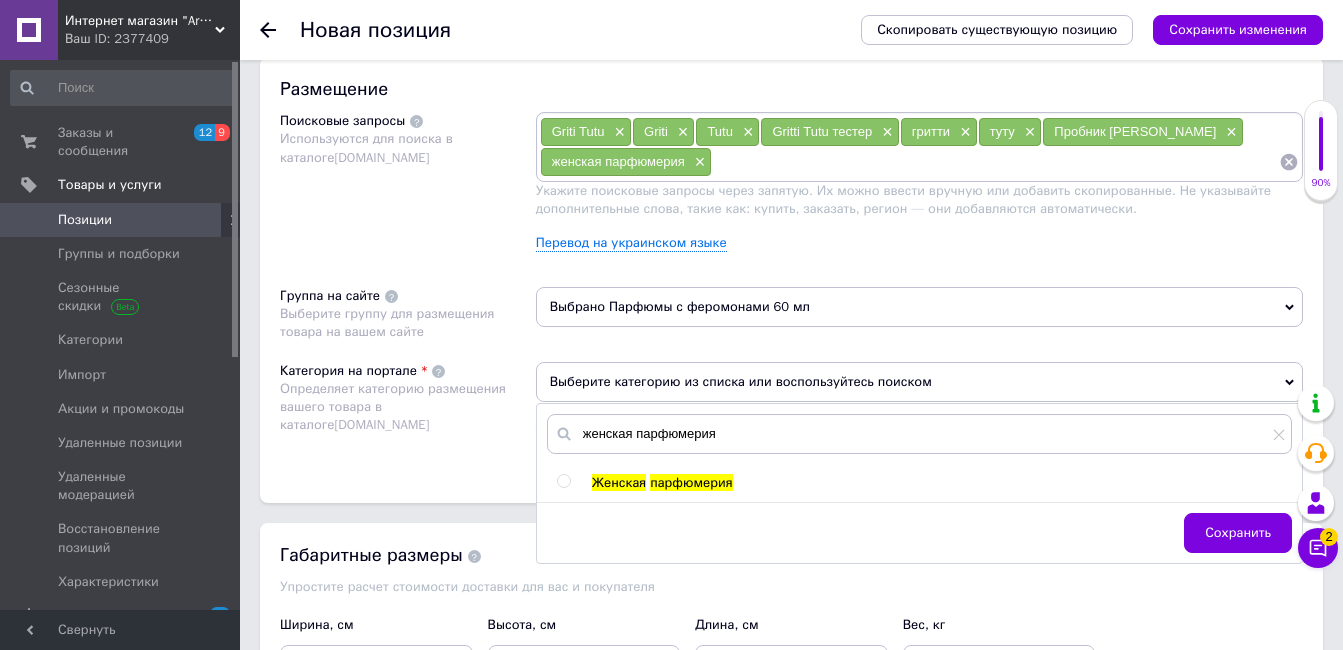 click on "Женская" at bounding box center (619, 482) 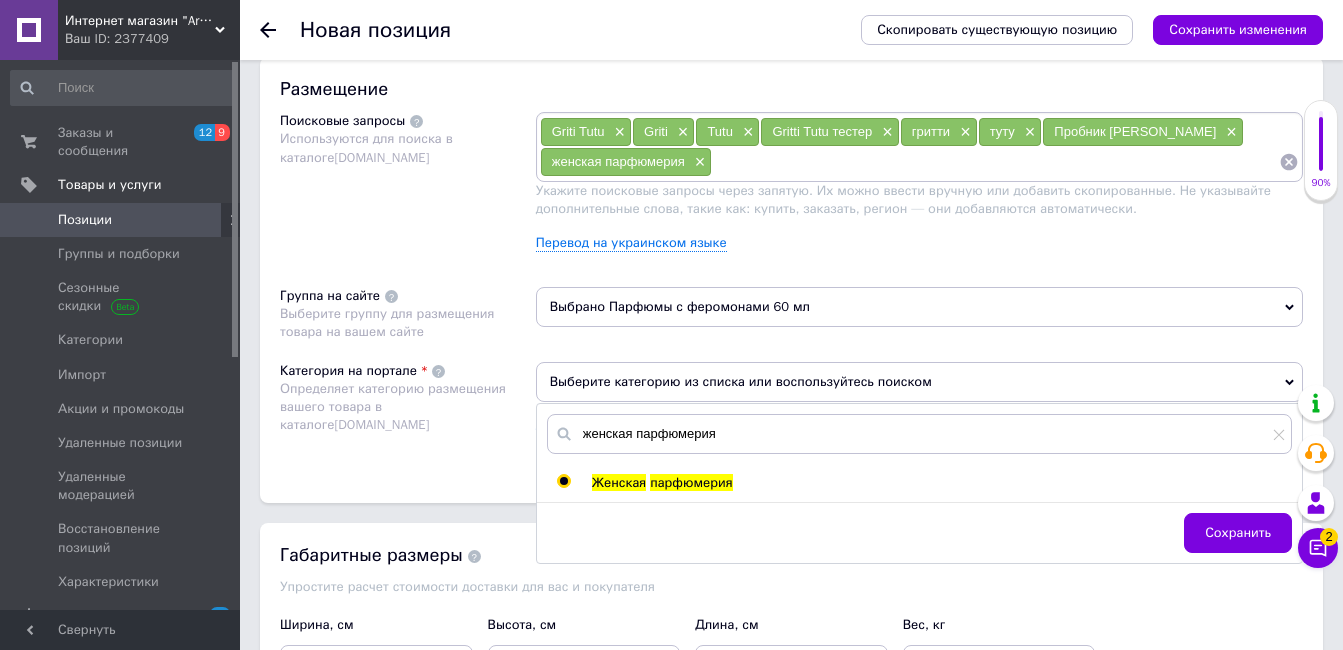 radio on "true" 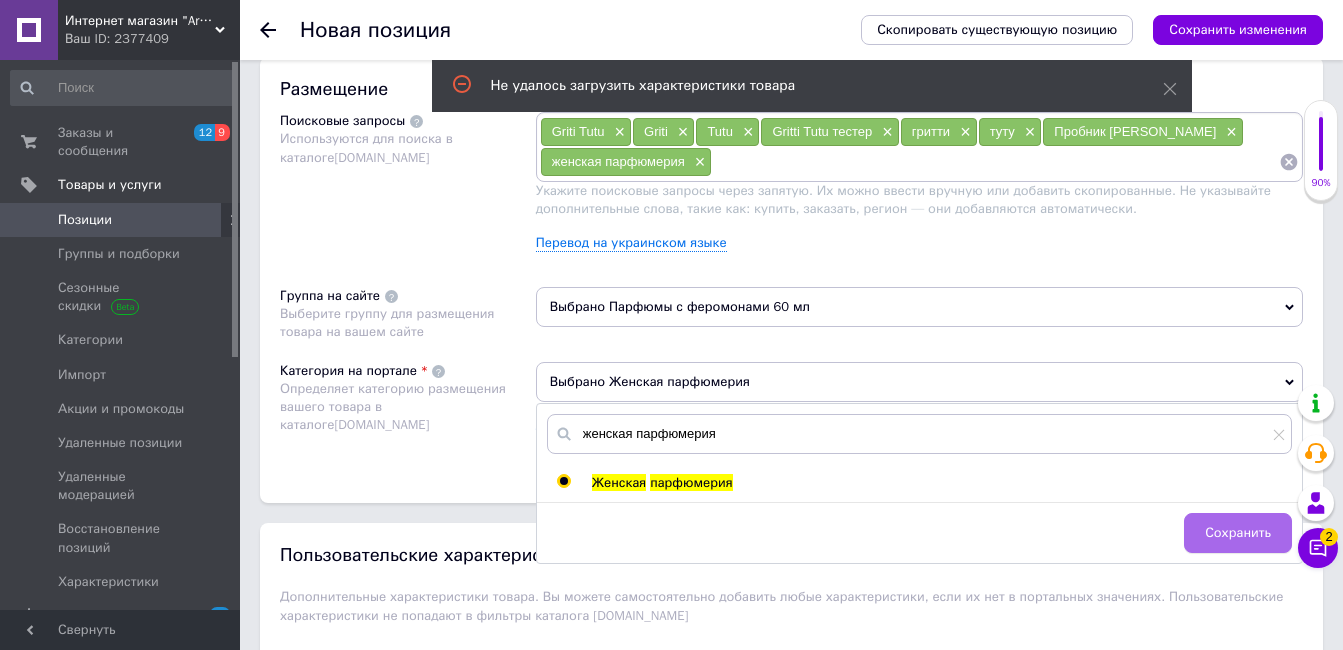 drag, startPoint x: 1243, startPoint y: 509, endPoint x: 1236, endPoint y: 534, distance: 25.96151 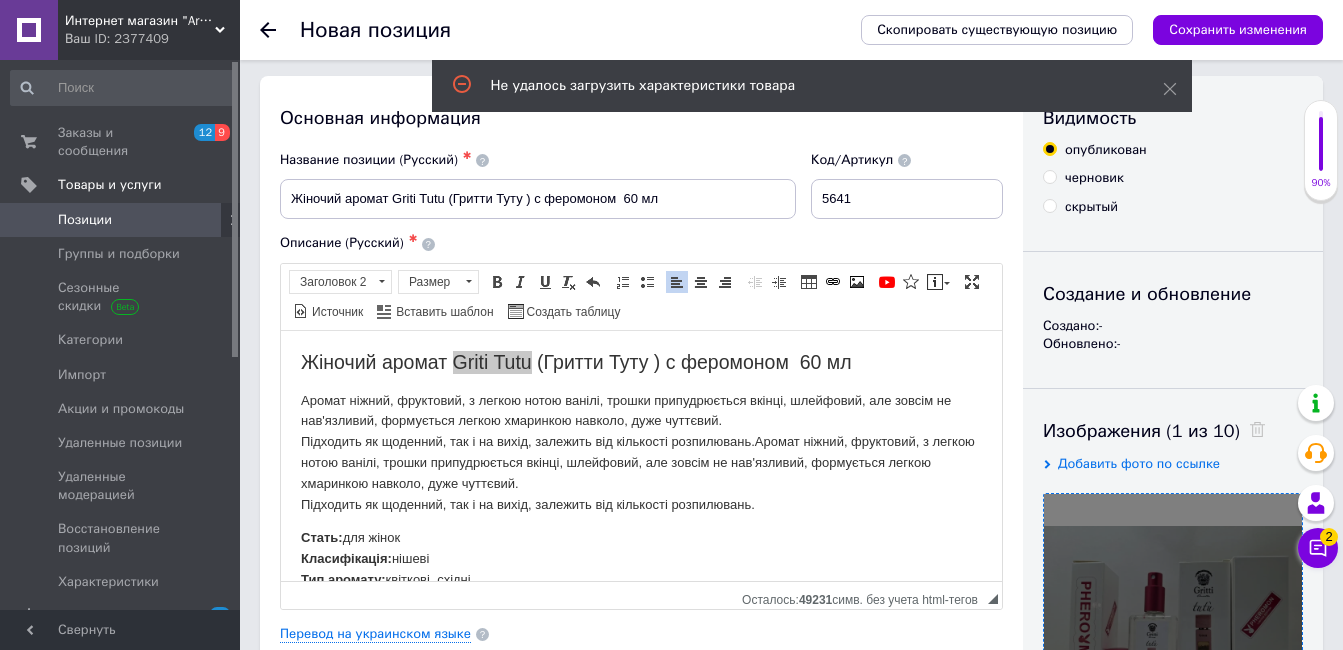scroll, scrollTop: 0, scrollLeft: 0, axis: both 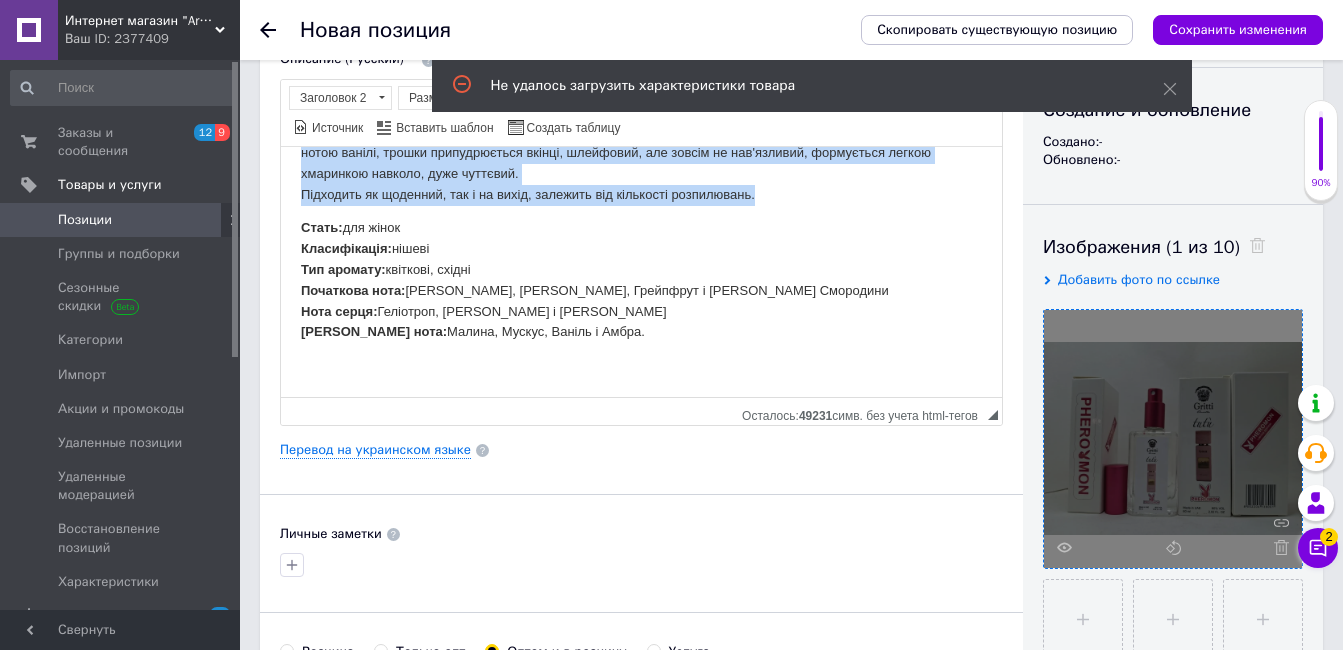 drag, startPoint x: 295, startPoint y: 156, endPoint x: 948, endPoint y: 642, distance: 814.00555 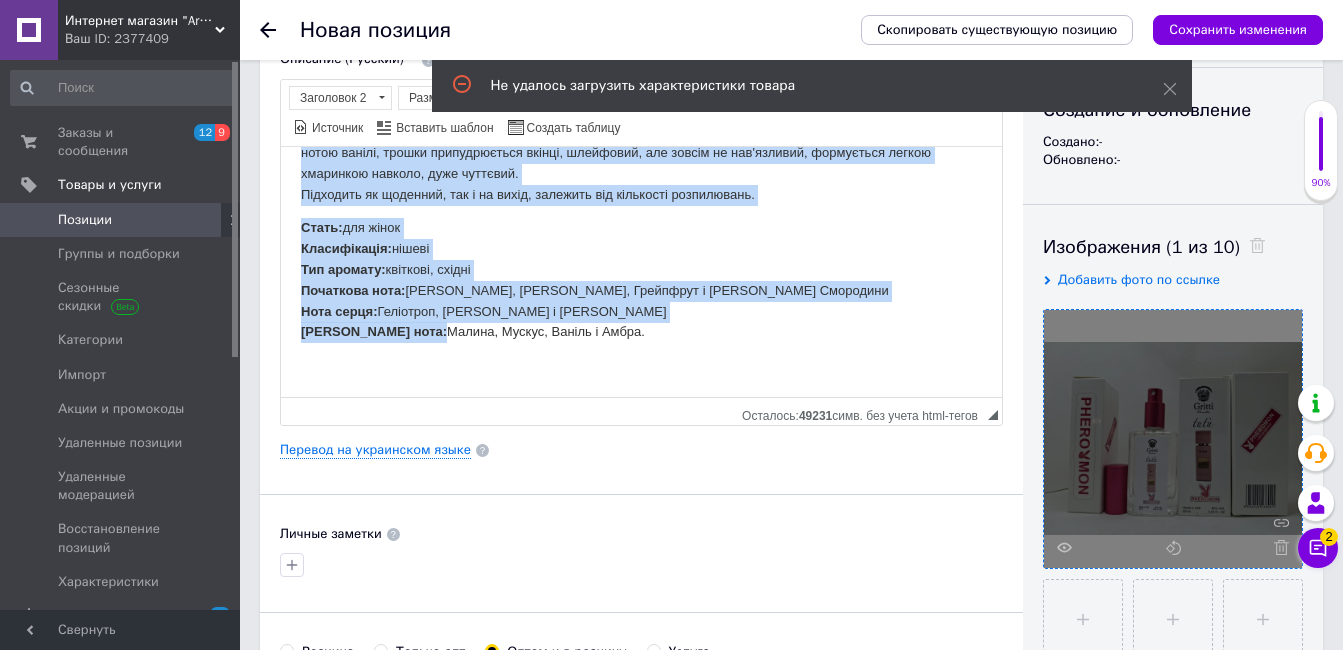 copy on "Жіночий аромат Griti Tutu (Гритти Туту ) с феромоном  60 мл Аромат ніжний, фруктовий, з легкою нотою ванілі, трошки припудрюється вкінці, шлейфовий, але зовсім не нав'язливий, формується легкою хмаринкою навколо, дуже чуттєвий. Підходить як щоденний, так і на вихід, залежить від кількості розпилювань.Аромат ніжний, фруктовий, з легкою нотою ванілі, трошки припудрюється вкінці, шлейфовий, але зовсім не нав'язливий, формується легкою хмаринкою навколо, дуже чуттєвий. Підходить як щоденний, так і на вихід, залежить від кількості розпилювань. Стать:  для жінок Класифікація:  нішеві Тип аромату:  квіткові, східні Початкова нота:  Кокос, Яблуко, Грейпфрут і Листя Чорної Смородини Нота серця:  Геліотроп, Жасмин і Троянда Кінцева нота:..." 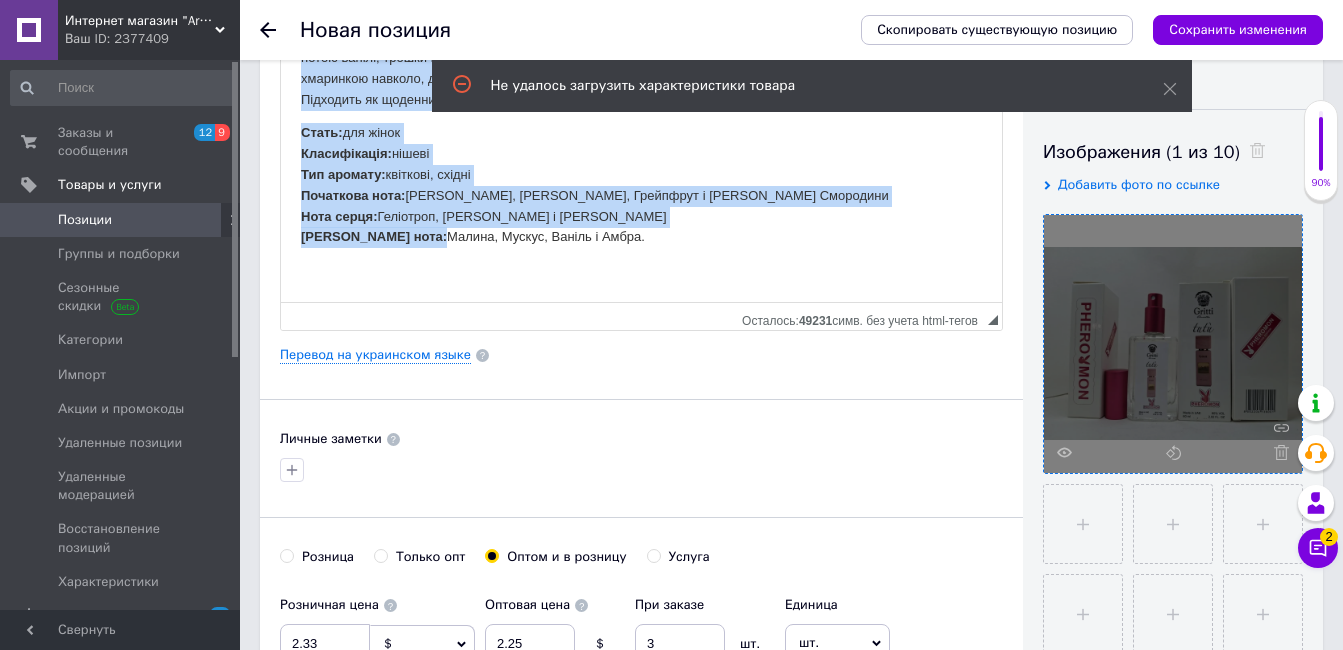 scroll, scrollTop: 488, scrollLeft: 0, axis: vertical 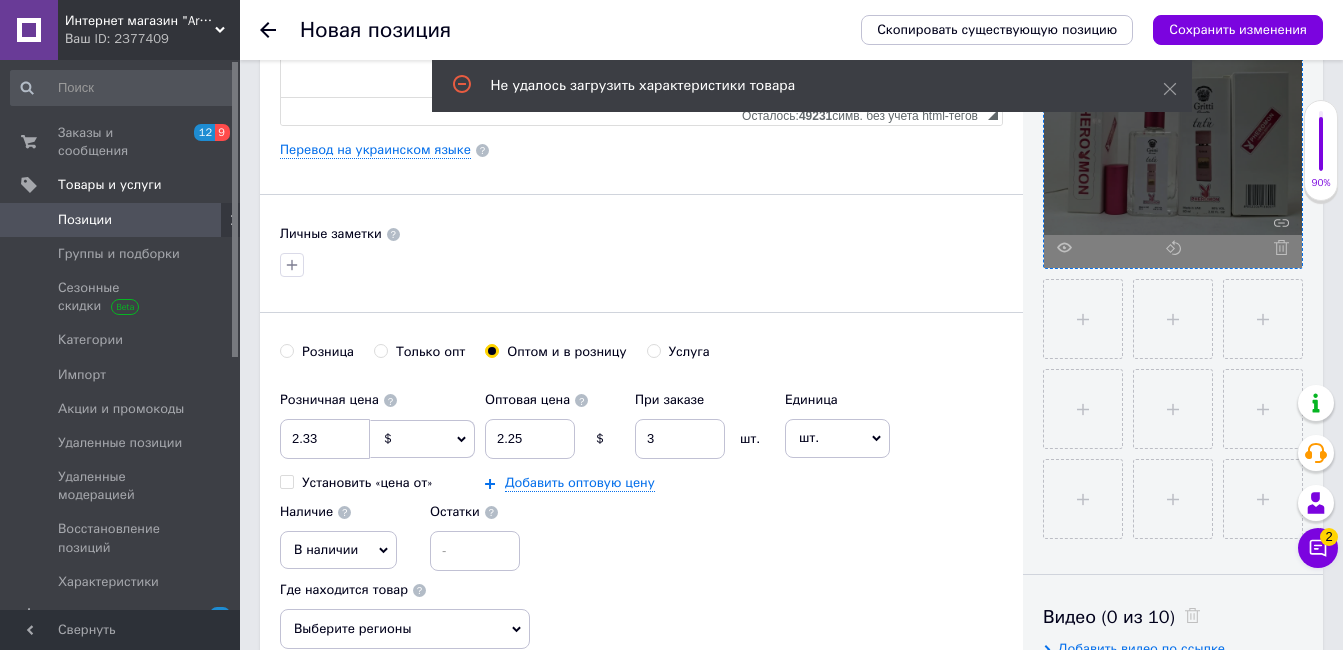 click on "Сохранить изменения" at bounding box center [1238, 29] 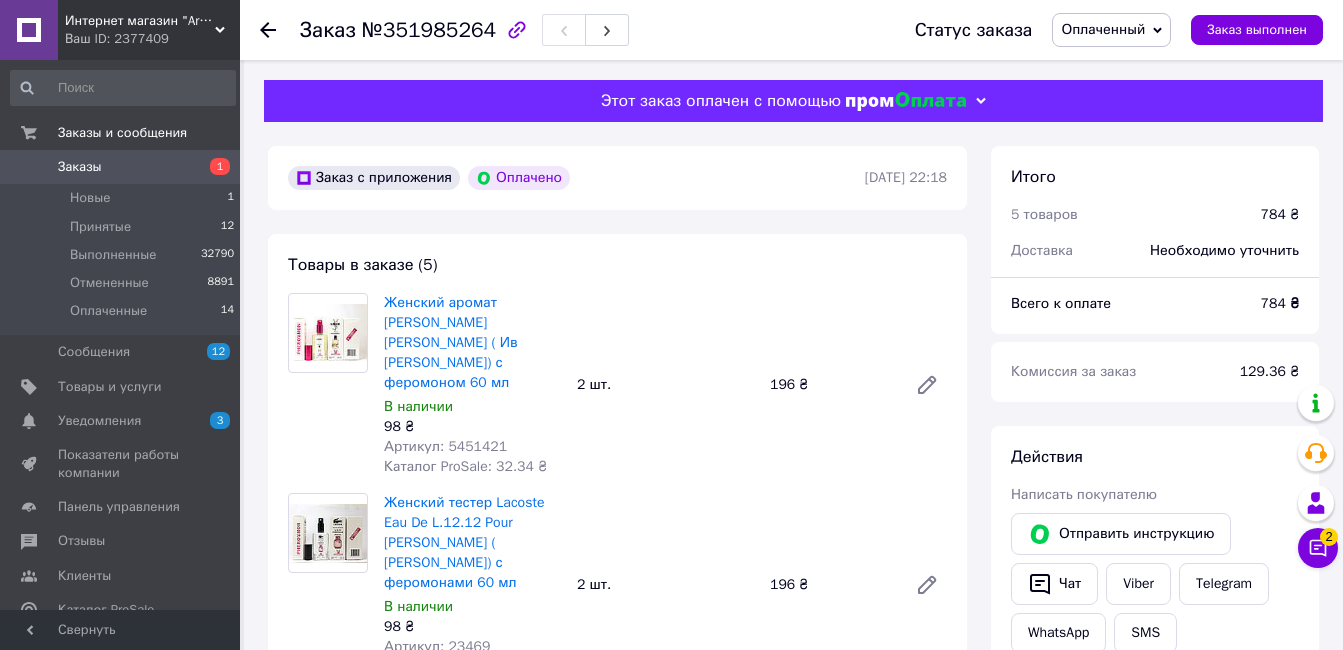 scroll, scrollTop: 0, scrollLeft: 0, axis: both 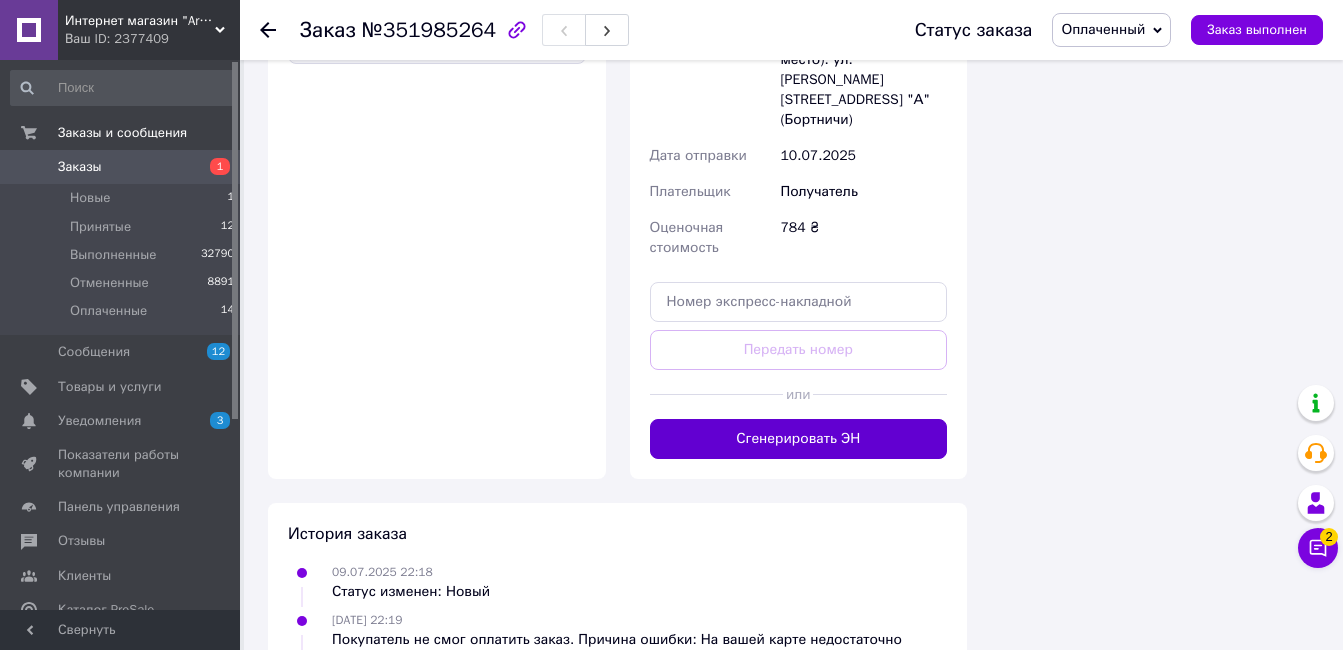 click on "Сгенерировать ЭН" at bounding box center (799, 439) 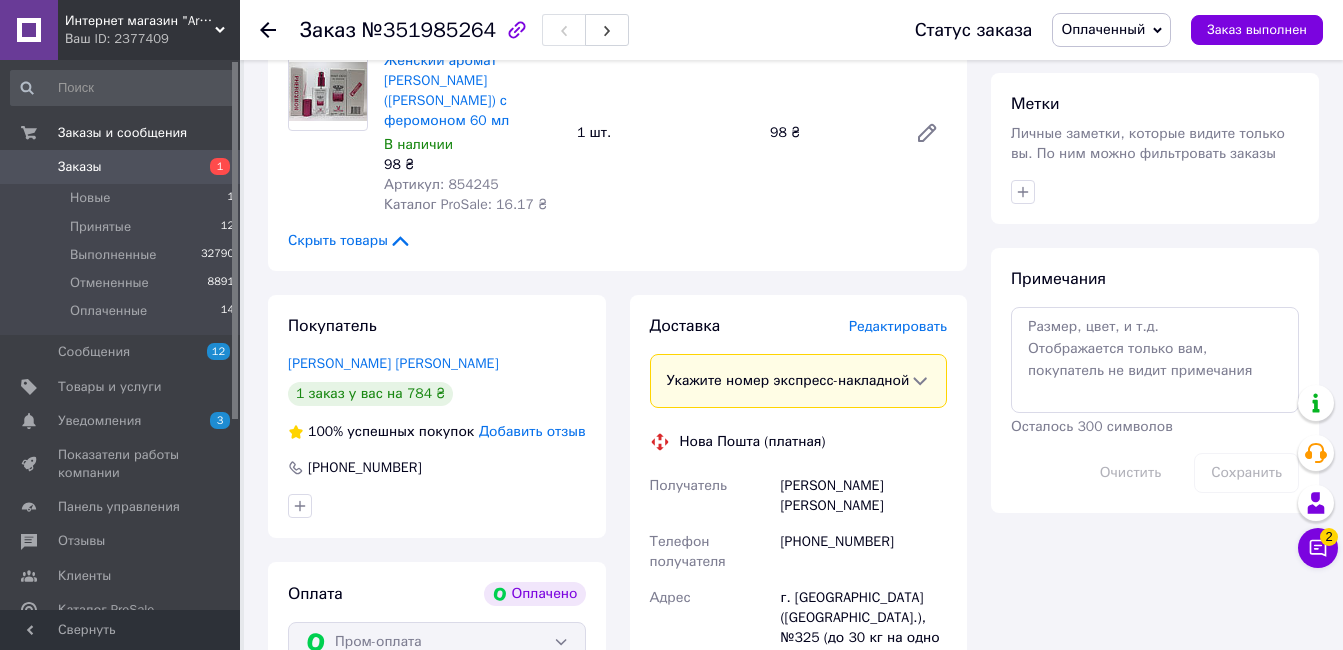 scroll, scrollTop: 1000, scrollLeft: 0, axis: vertical 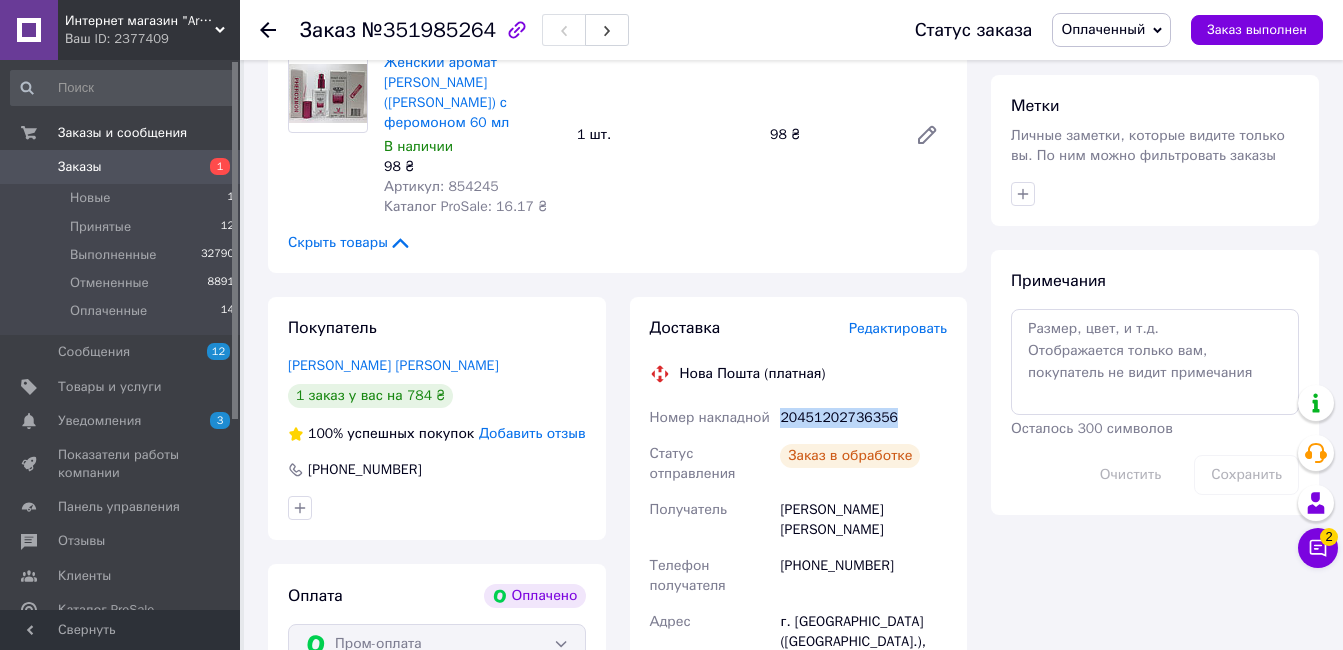 drag, startPoint x: 896, startPoint y: 397, endPoint x: 783, endPoint y: 396, distance: 113.004425 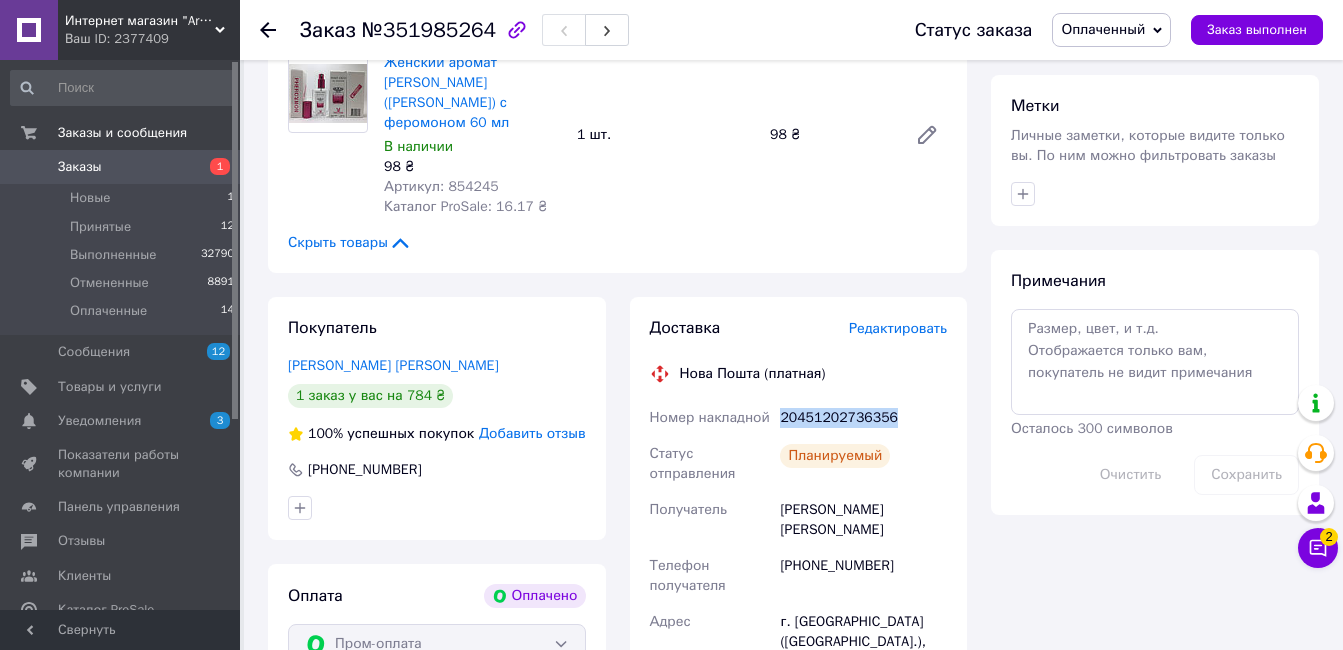 copy on "20451202736356" 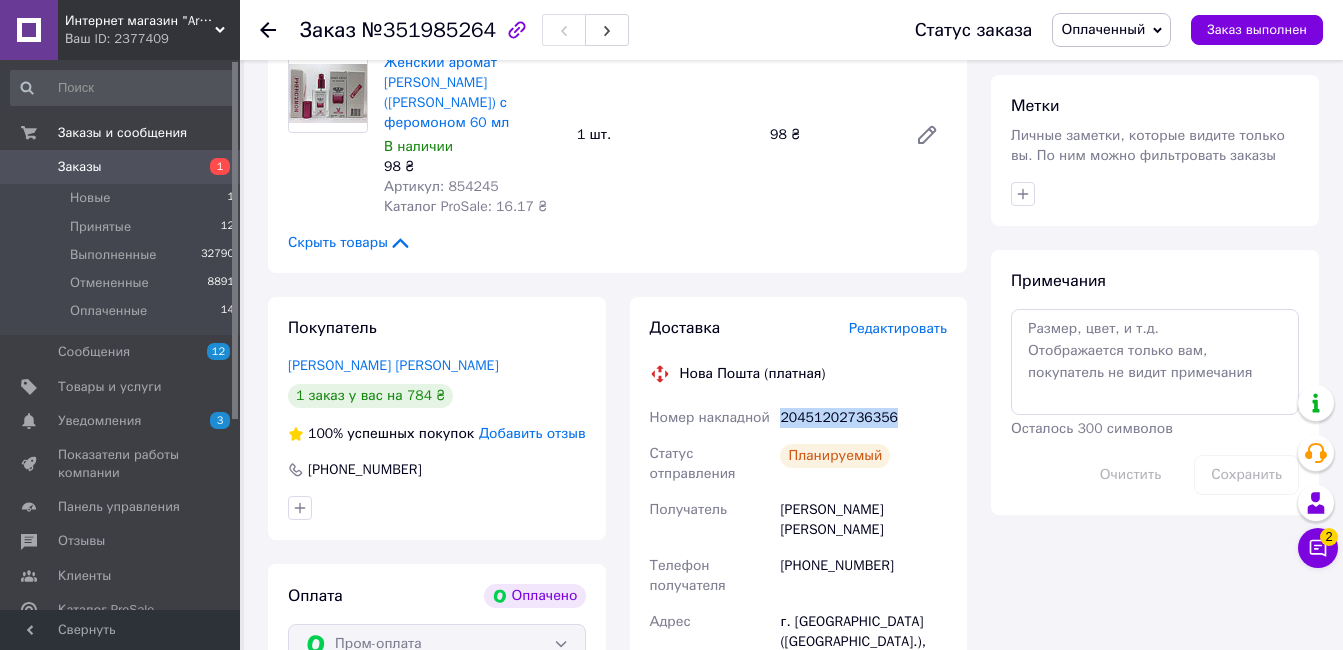 scroll, scrollTop: 500, scrollLeft: 0, axis: vertical 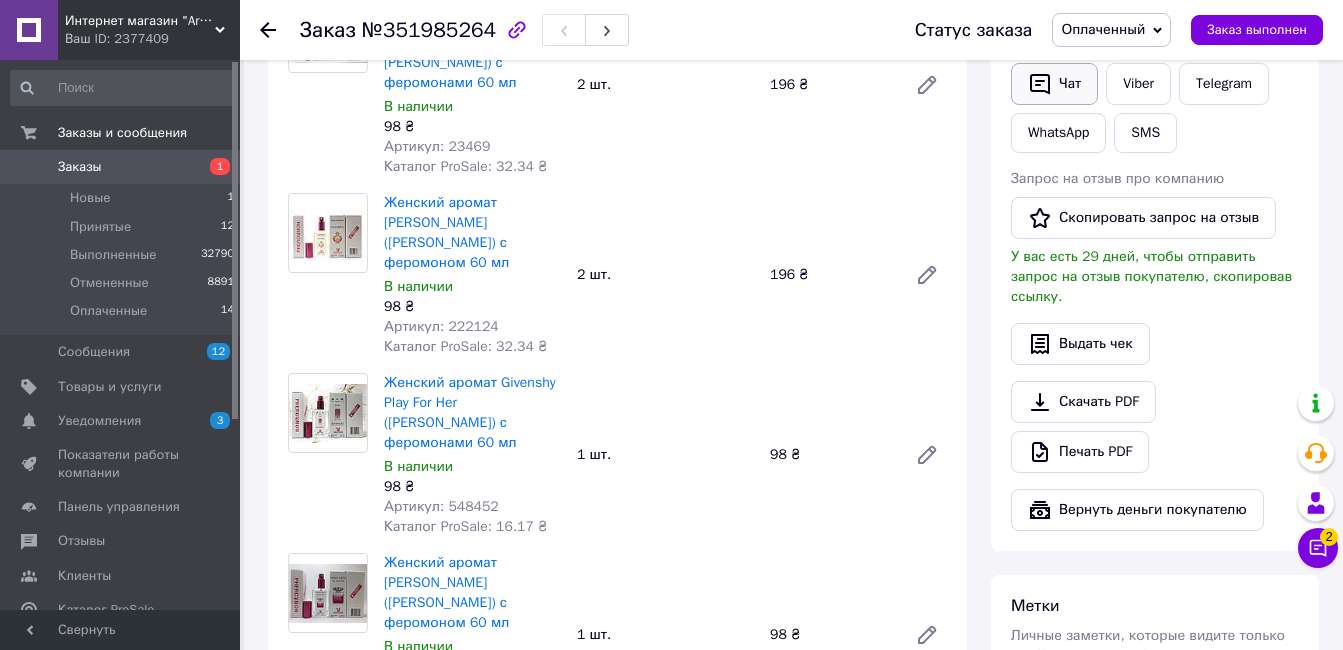 click on "Чат" at bounding box center [1054, 84] 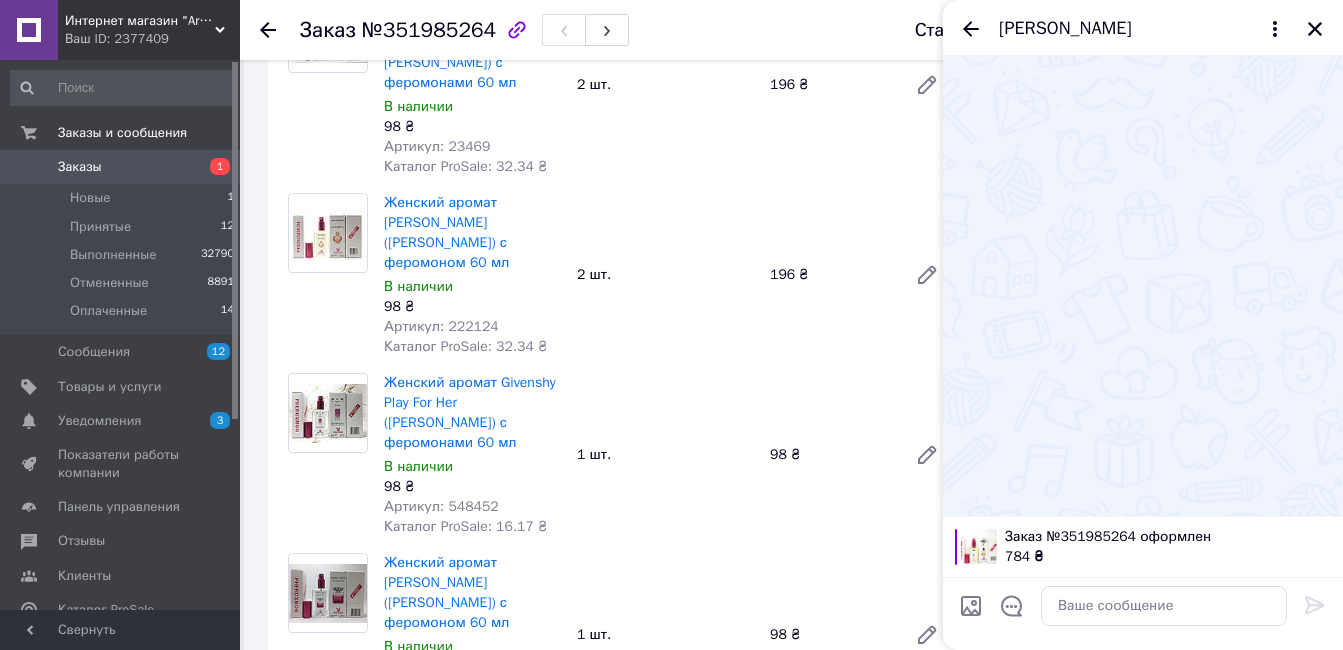 type 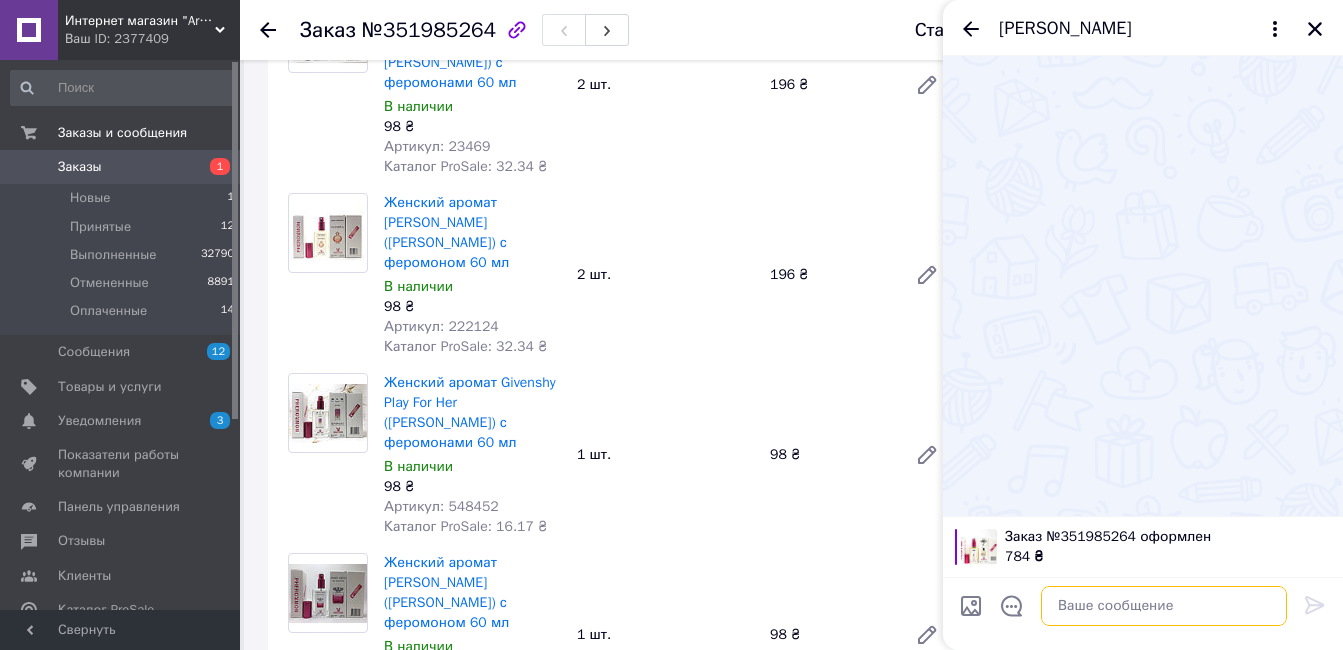 click at bounding box center [1164, 606] 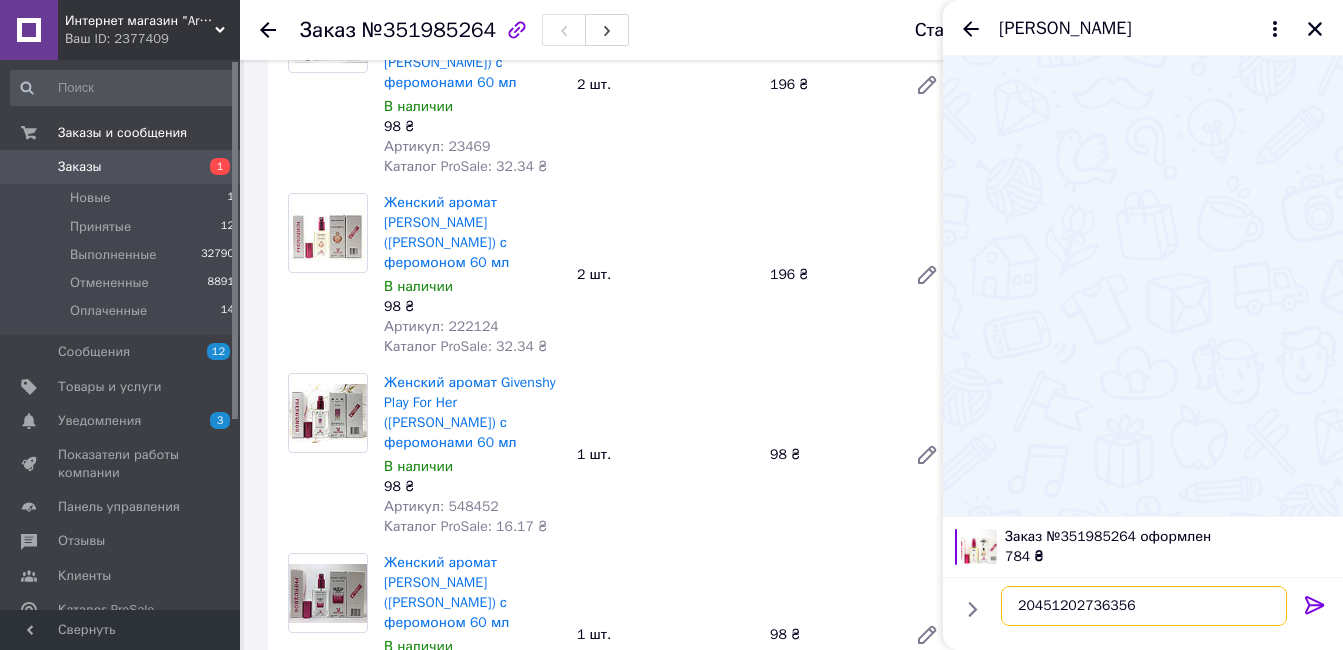 type 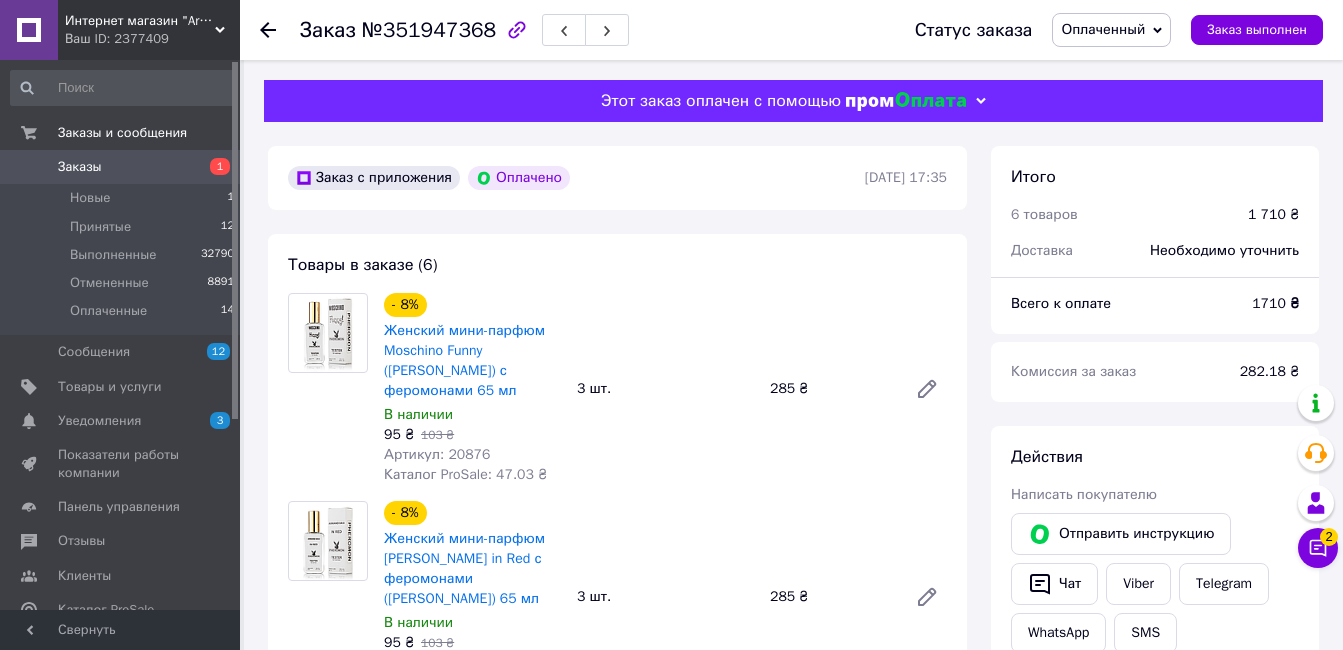 scroll, scrollTop: 0, scrollLeft: 0, axis: both 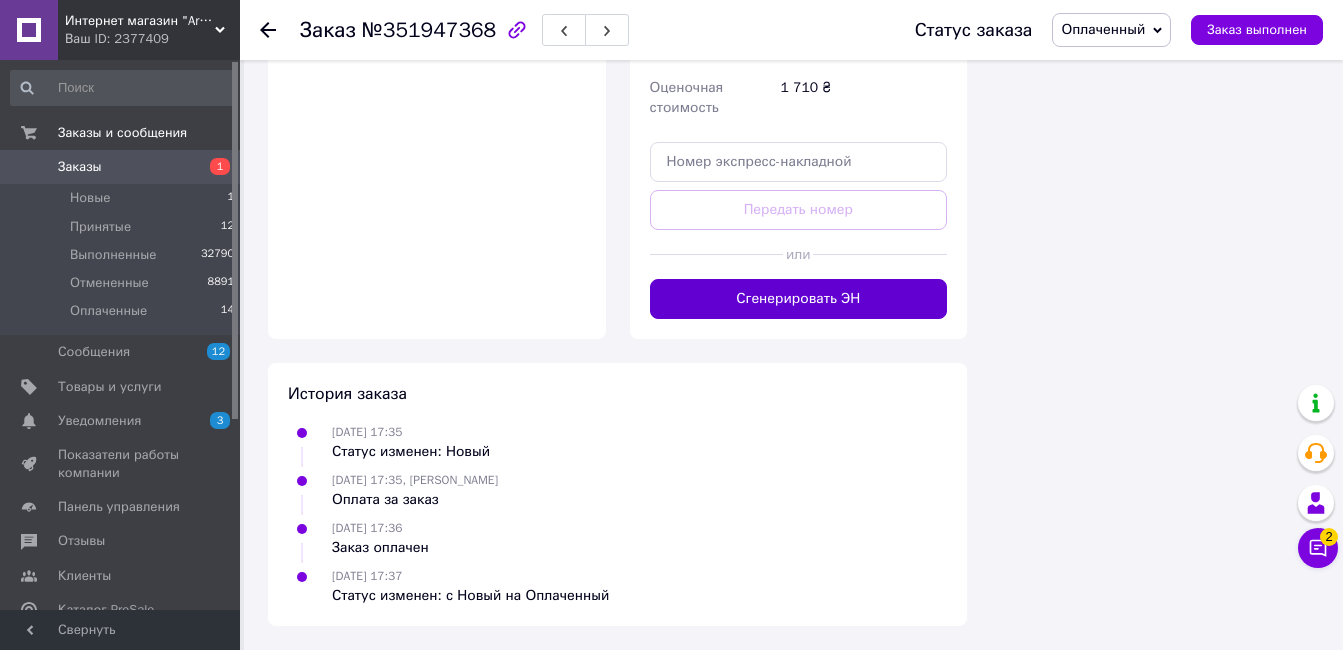 click on "Сгенерировать ЭН" at bounding box center (799, 299) 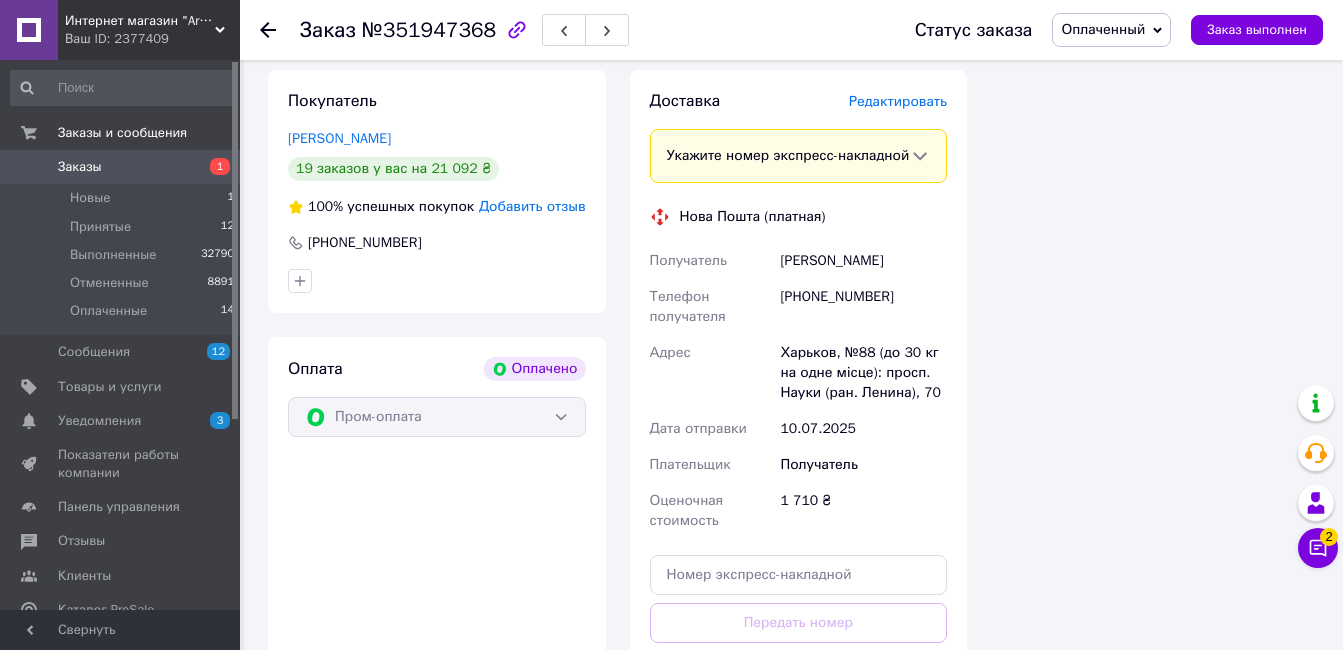 scroll, scrollTop: 1528, scrollLeft: 0, axis: vertical 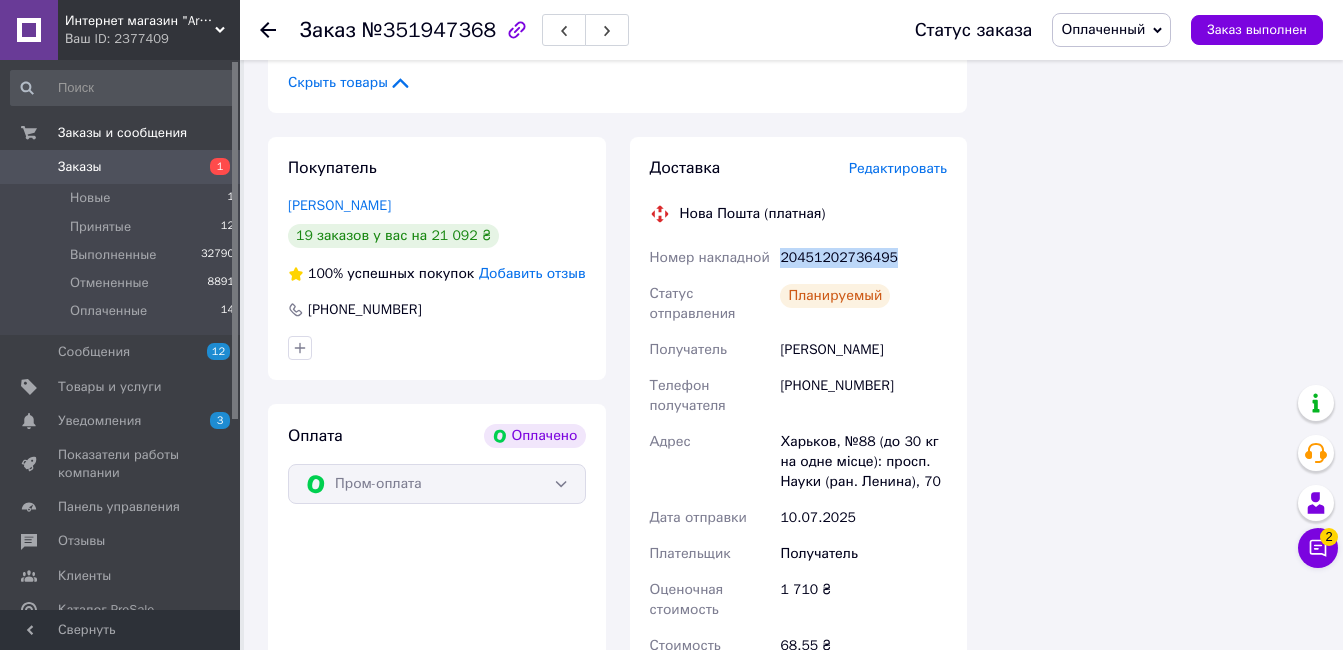 drag, startPoint x: 896, startPoint y: 254, endPoint x: 773, endPoint y: 260, distance: 123.146255 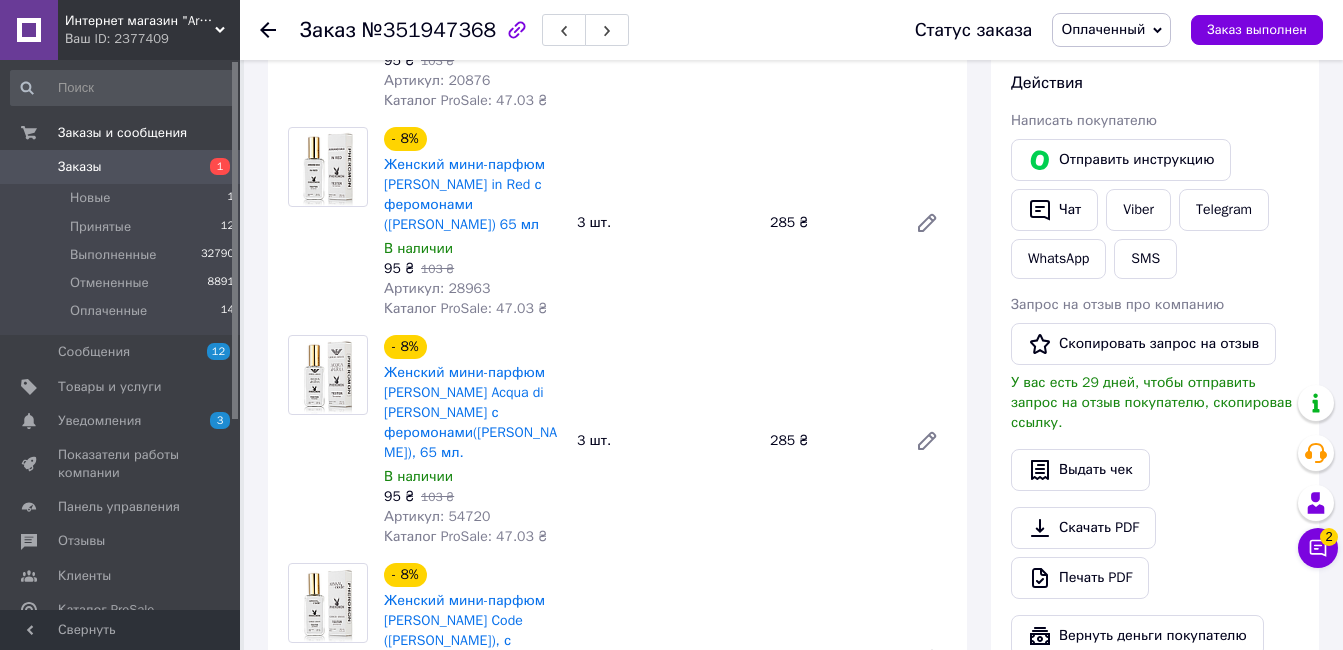 scroll, scrollTop: 228, scrollLeft: 0, axis: vertical 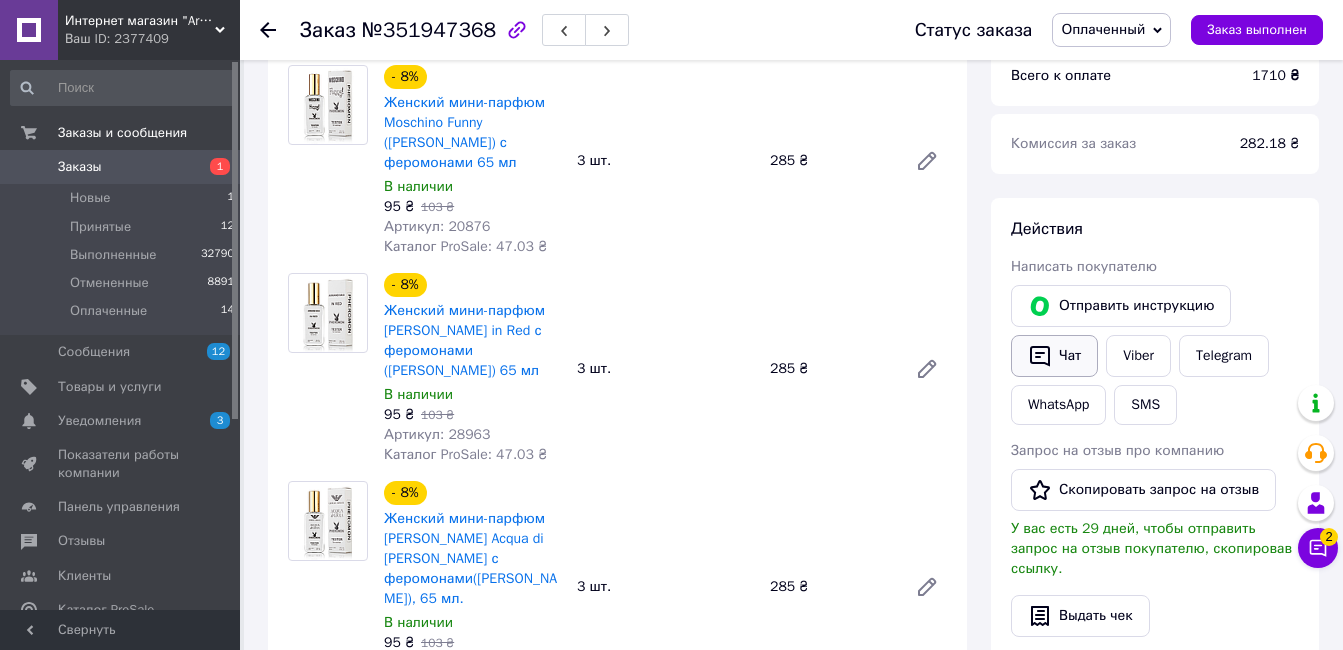 click on "Чат" at bounding box center [1054, 356] 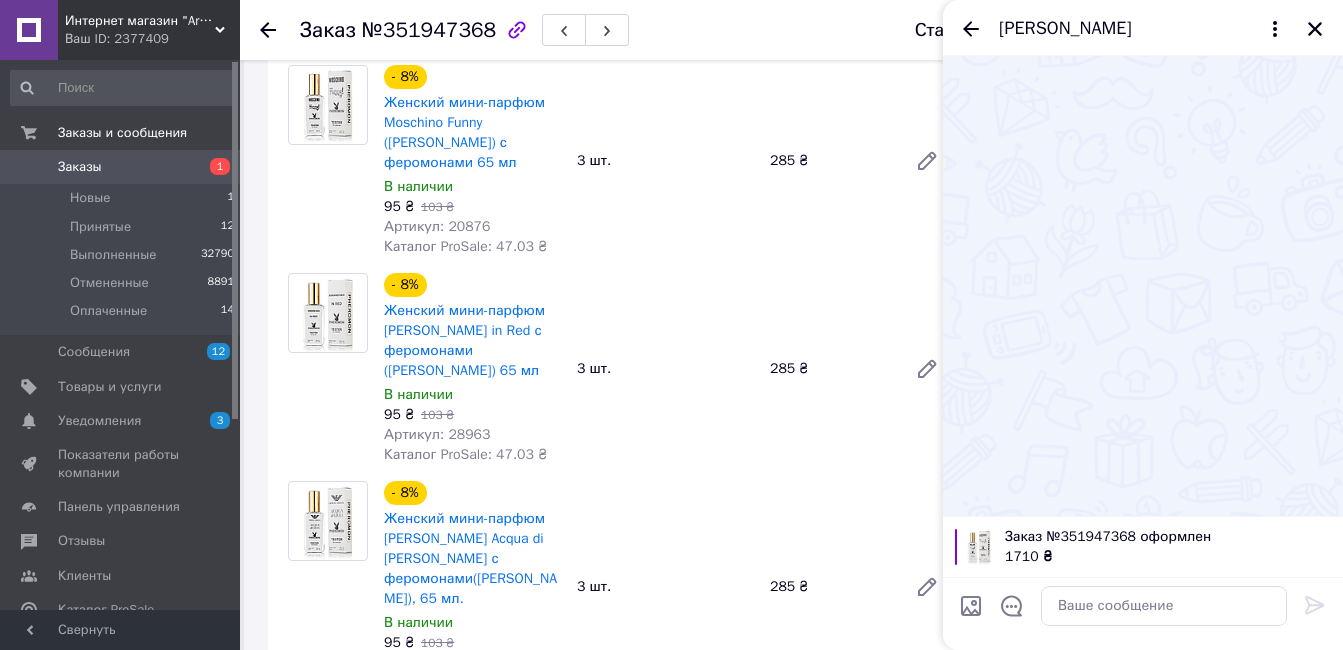 type 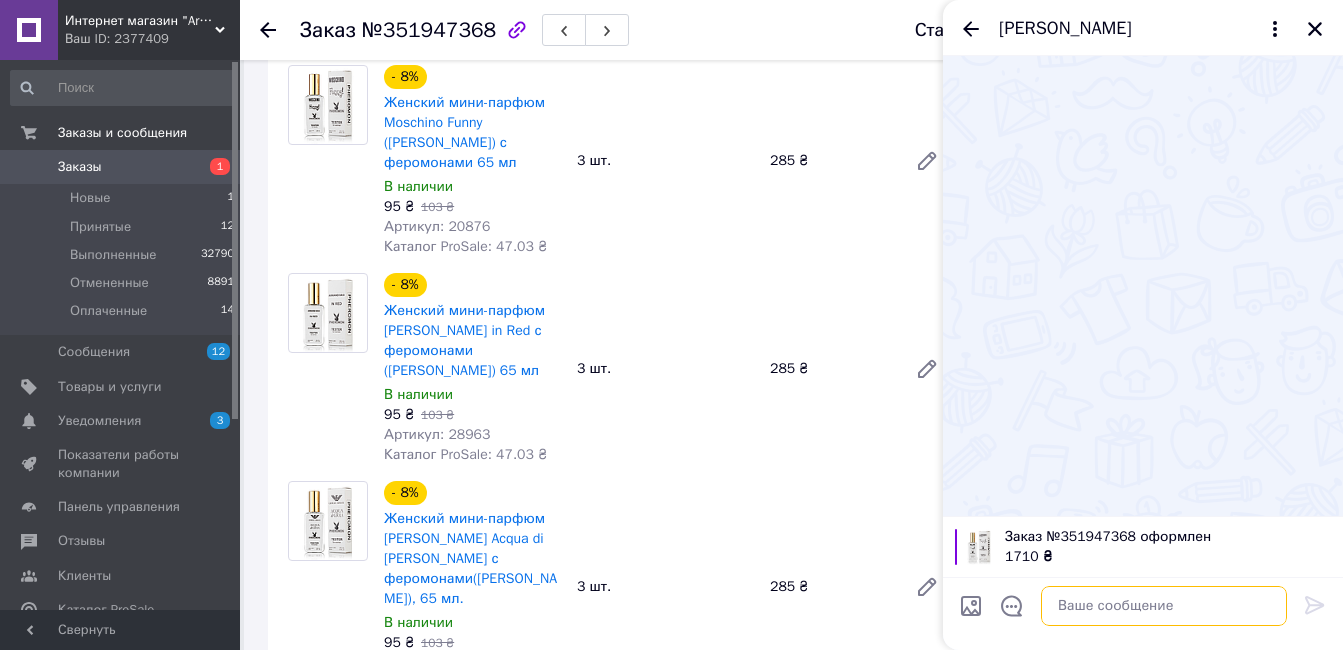 click at bounding box center [1164, 606] 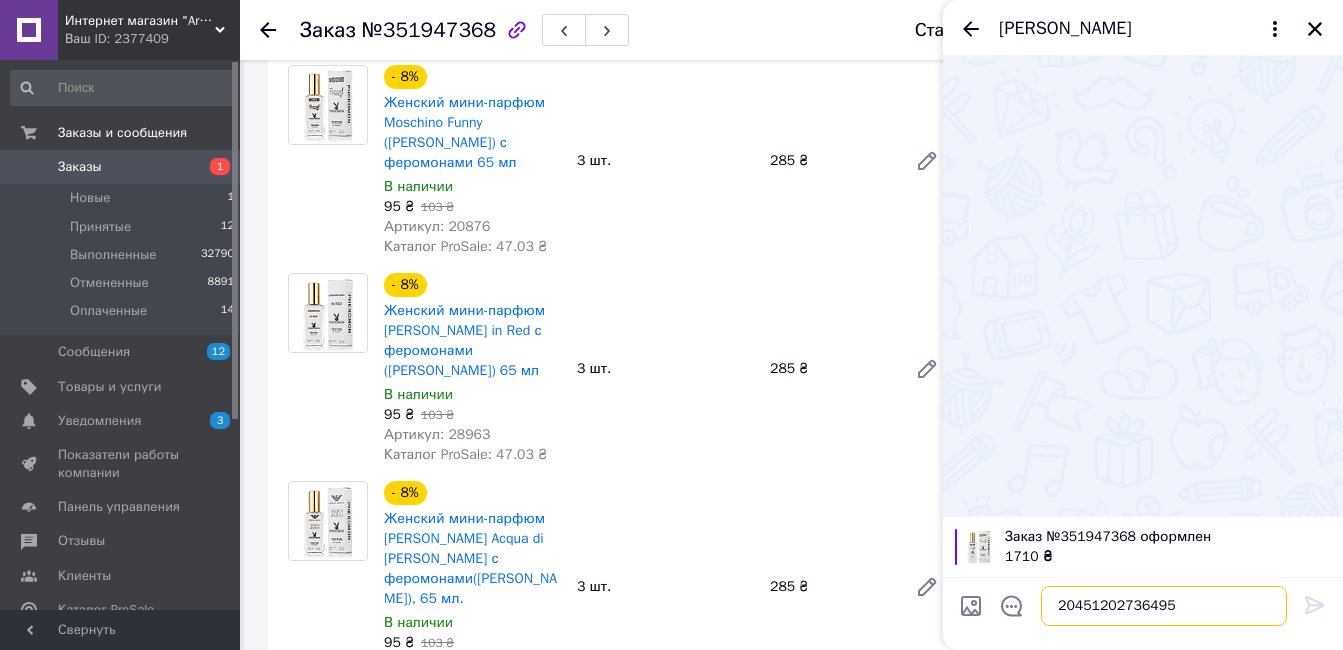 scroll, scrollTop: 12, scrollLeft: 0, axis: vertical 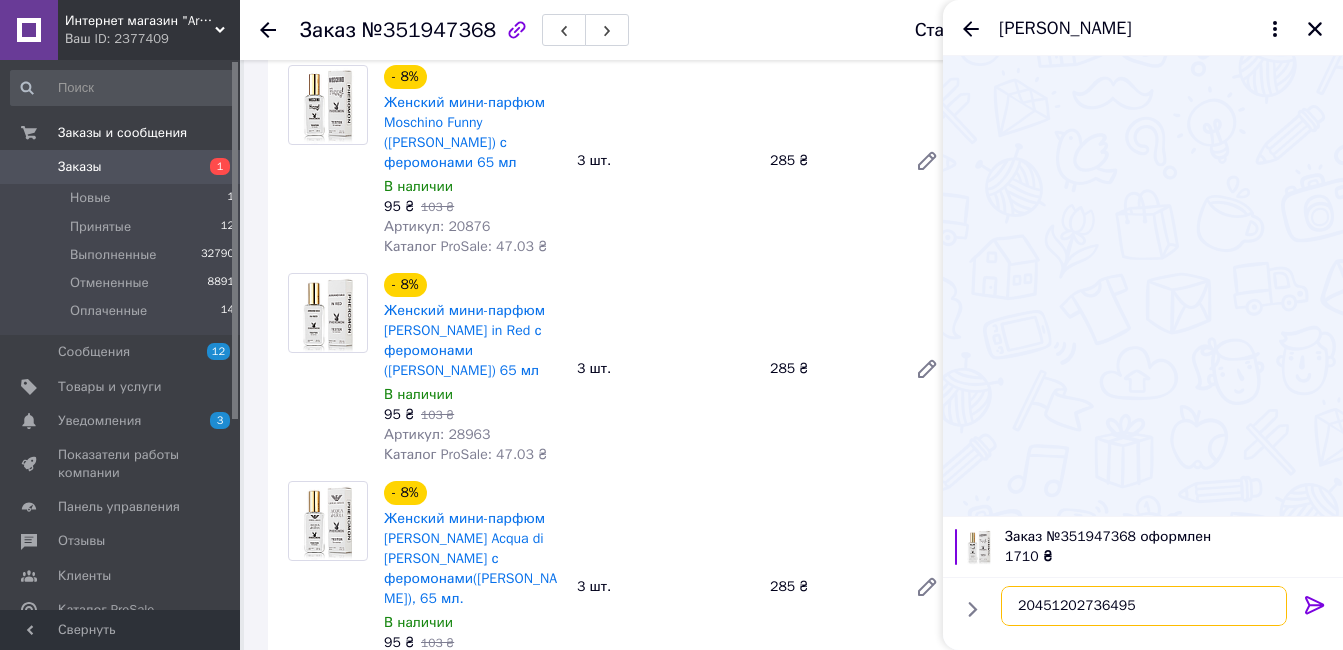 type on "20451202736495\" 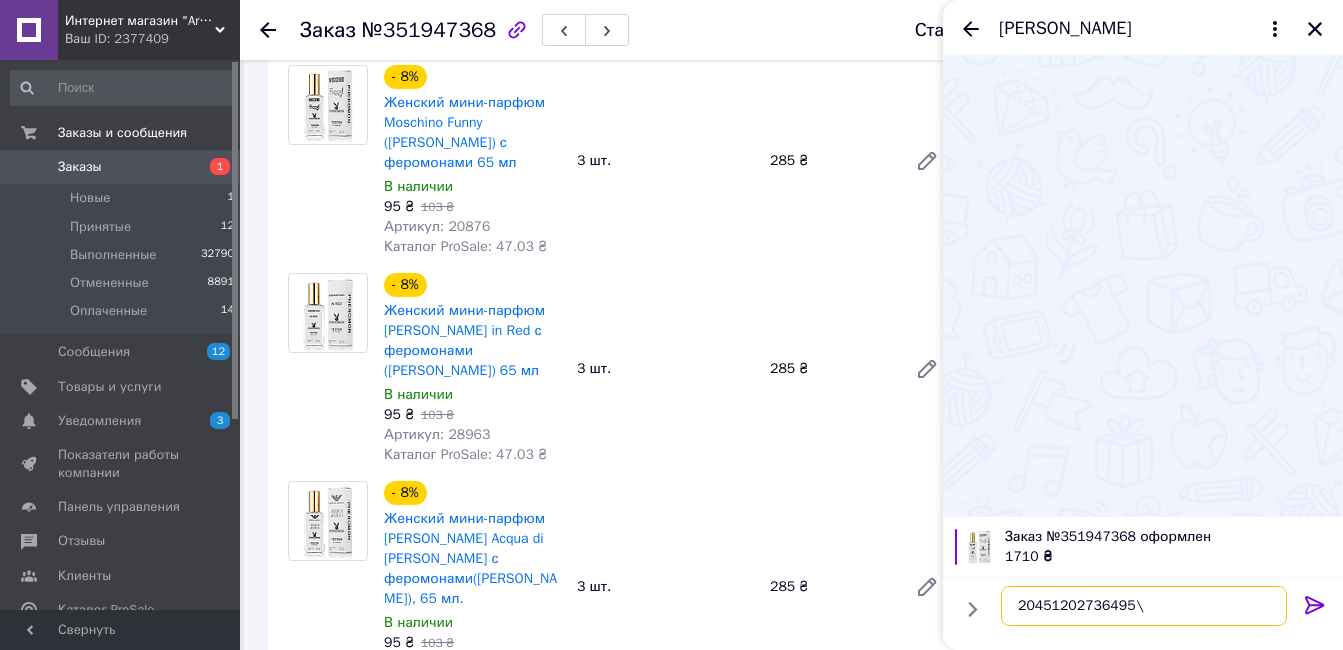 type 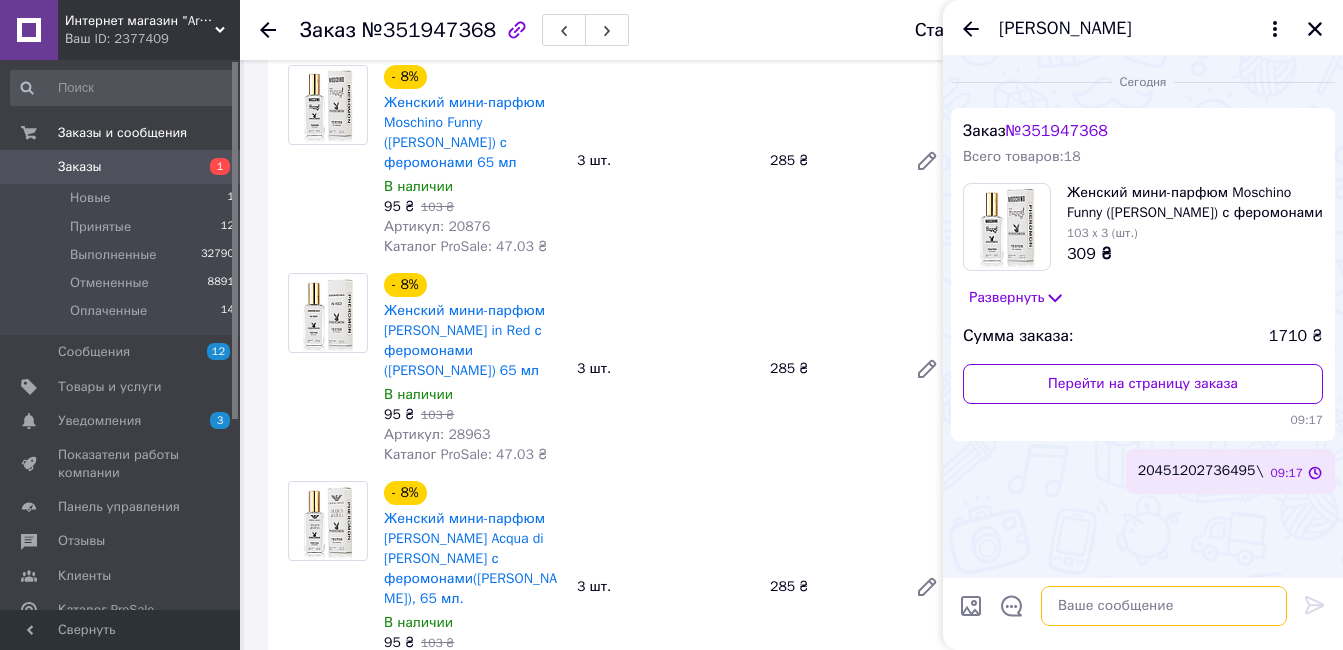 scroll, scrollTop: 0, scrollLeft: 0, axis: both 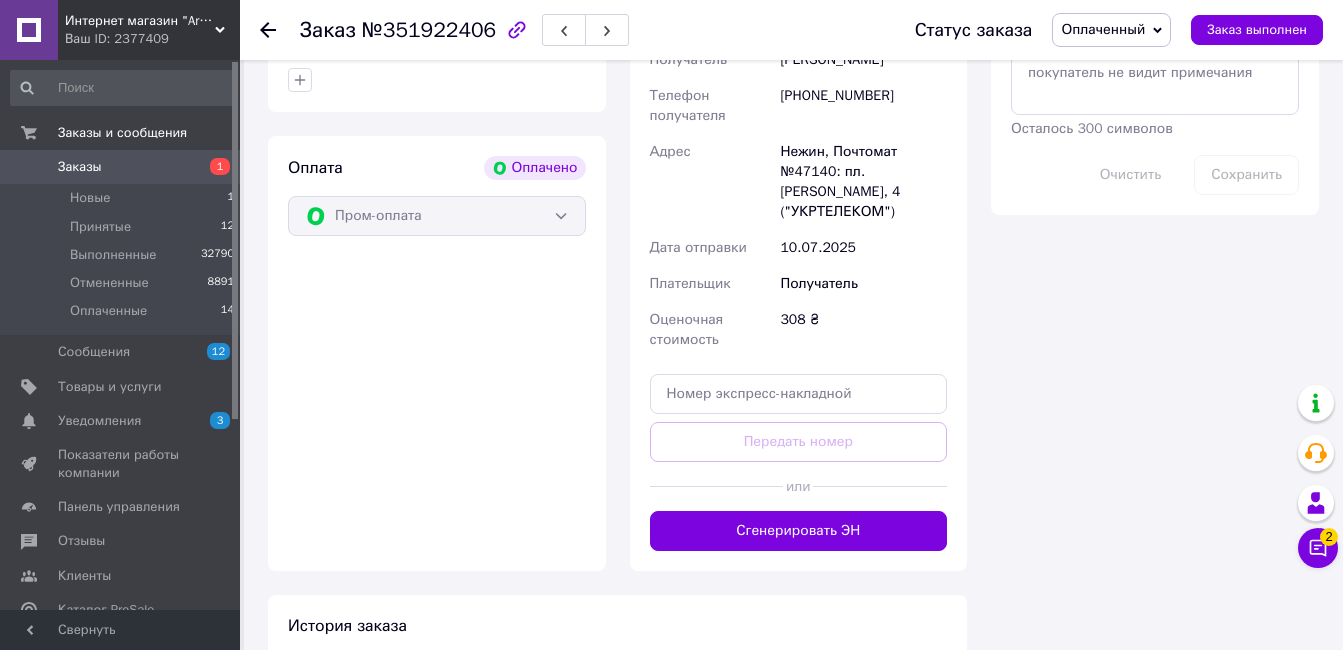 drag, startPoint x: 848, startPoint y: 532, endPoint x: 848, endPoint y: 555, distance: 23 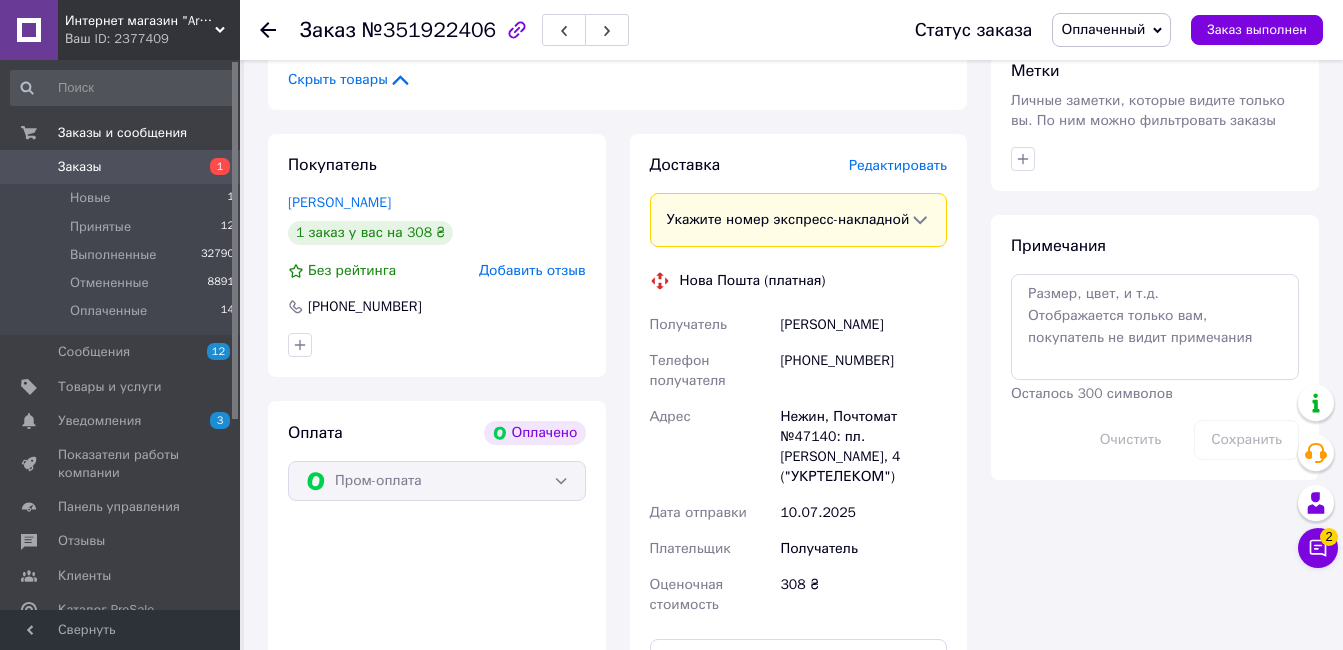 scroll, scrollTop: 1000, scrollLeft: 0, axis: vertical 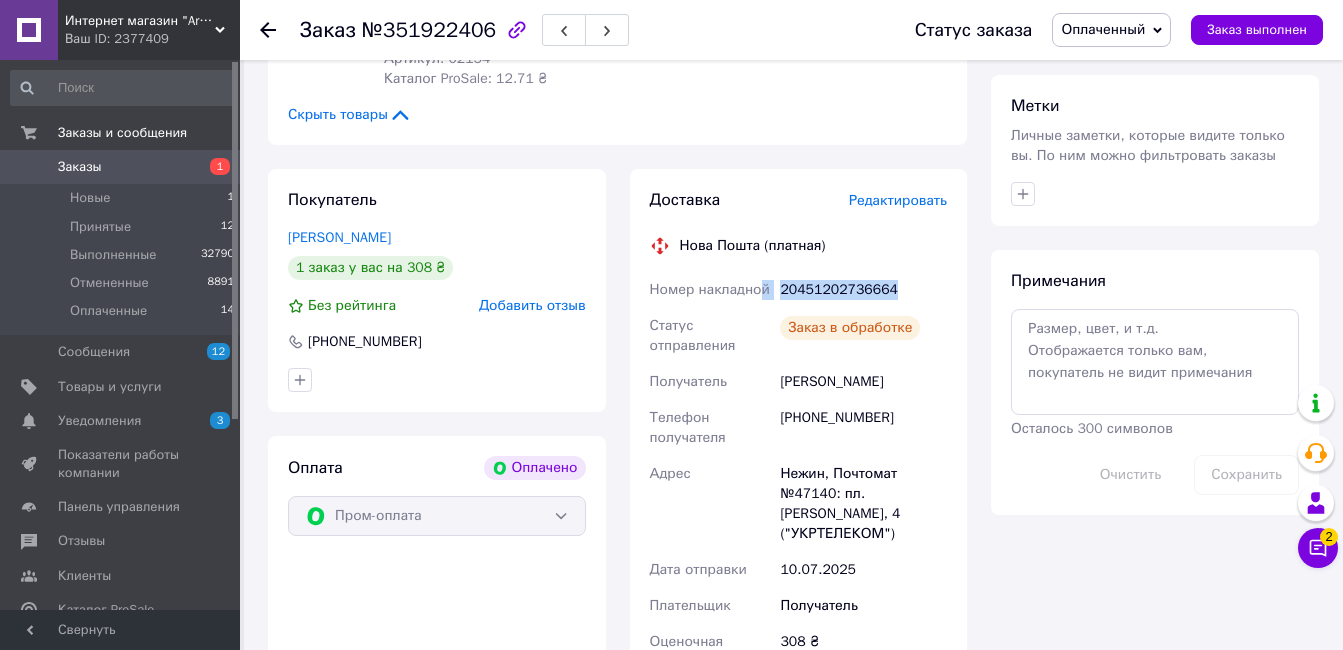 drag, startPoint x: 903, startPoint y: 281, endPoint x: 754, endPoint y: 286, distance: 149.08386 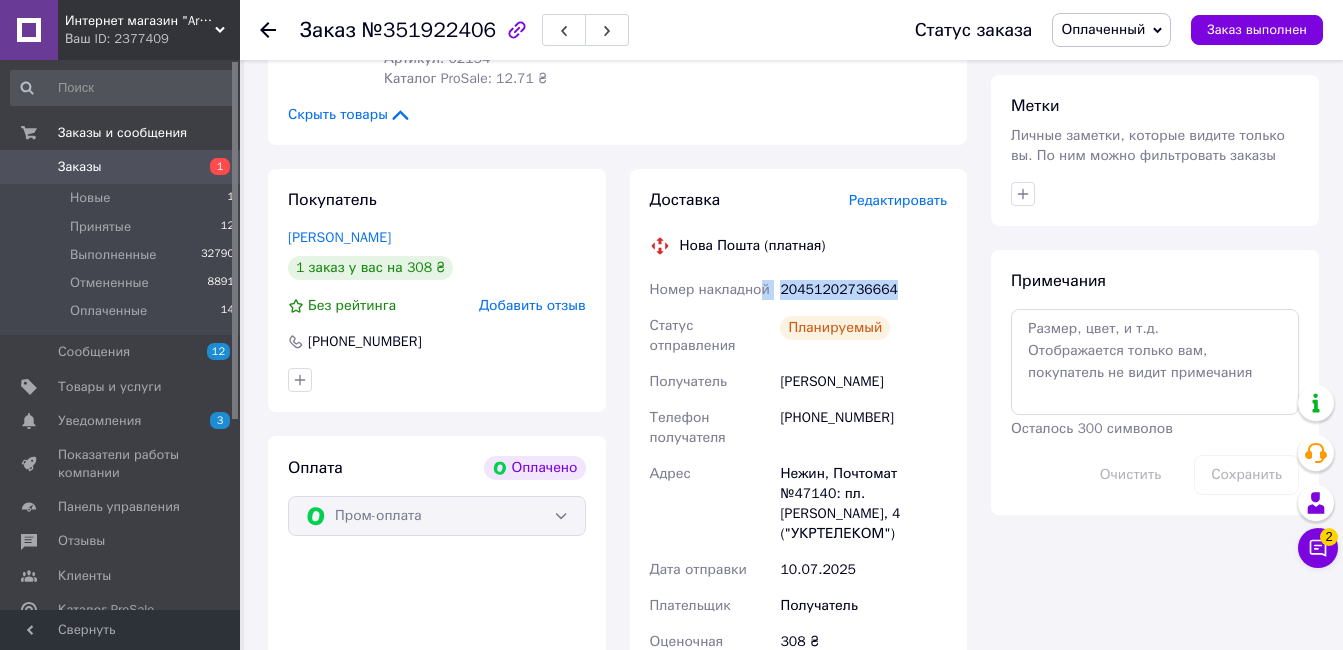 drag, startPoint x: 754, startPoint y: 286, endPoint x: 911, endPoint y: 288, distance: 157.01274 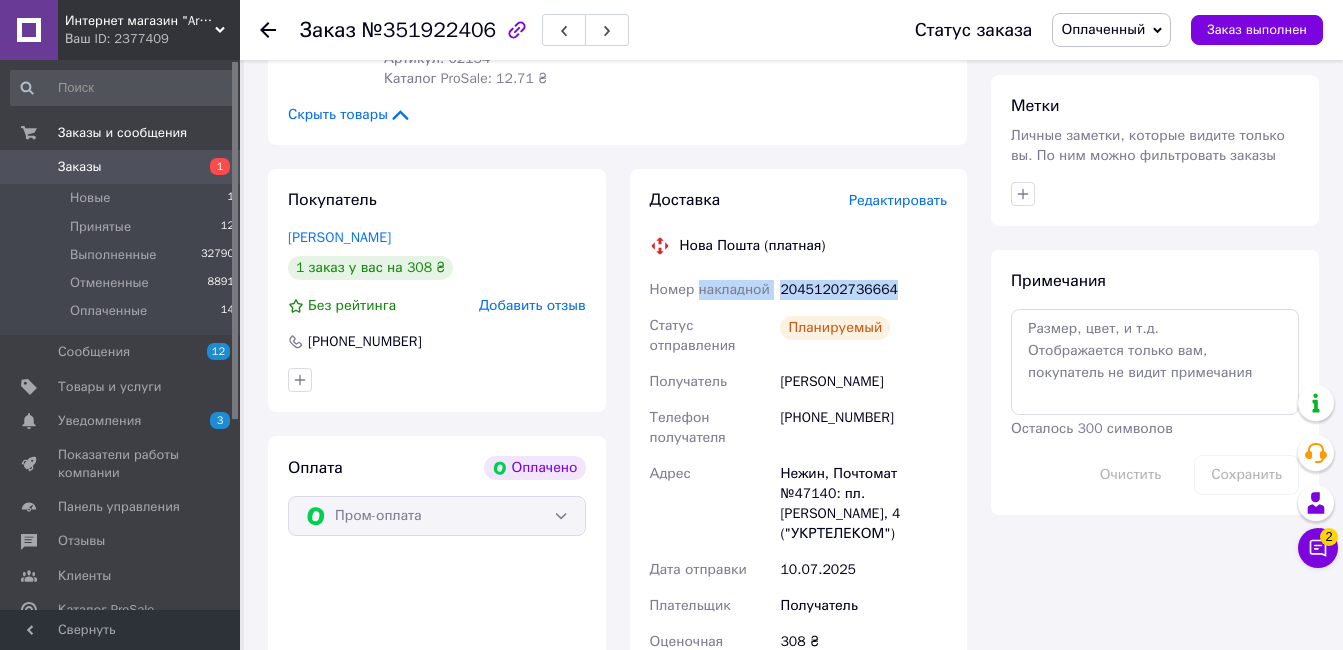 drag, startPoint x: 909, startPoint y: 289, endPoint x: 756, endPoint y: 289, distance: 153 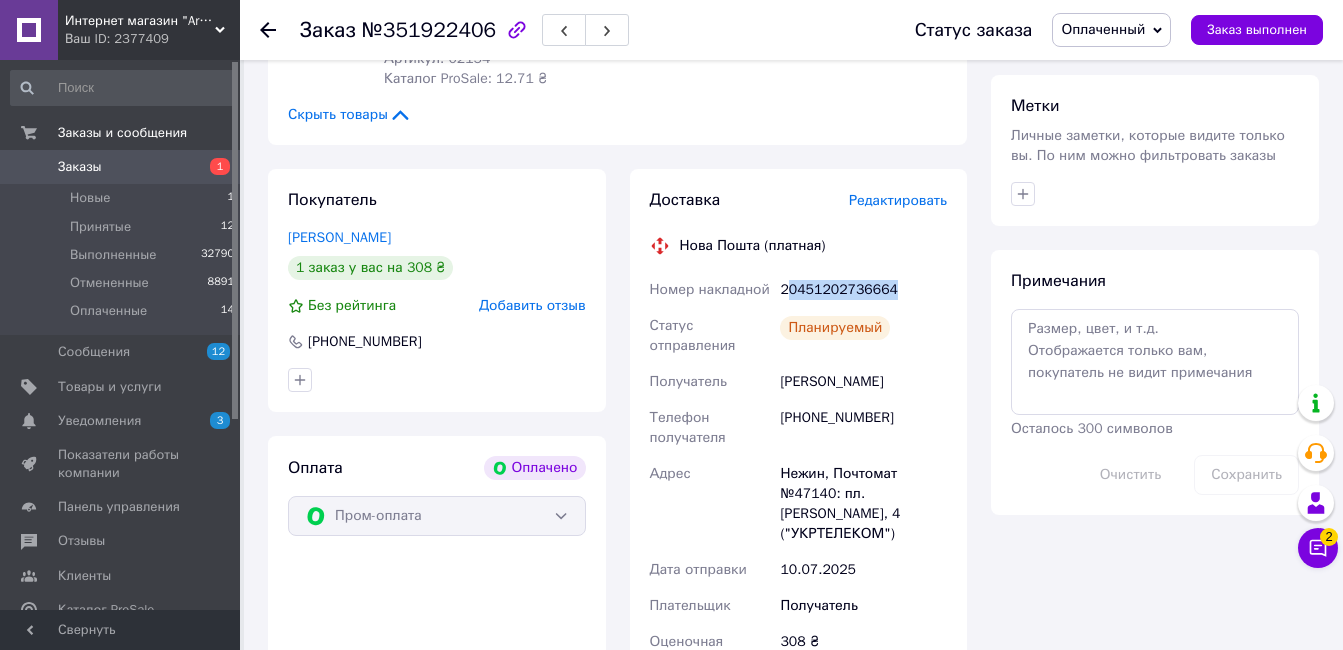 drag, startPoint x: 785, startPoint y: 293, endPoint x: 917, endPoint y: 293, distance: 132 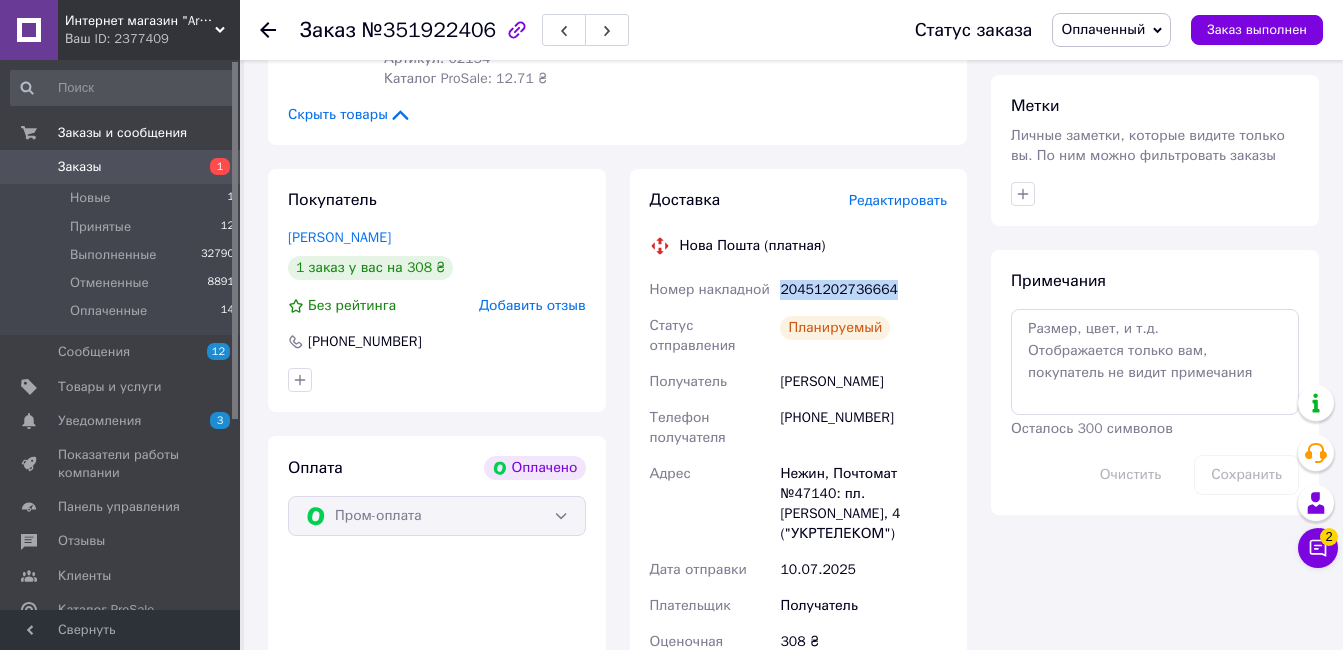 drag, startPoint x: 776, startPoint y: 291, endPoint x: 924, endPoint y: 292, distance: 148.00337 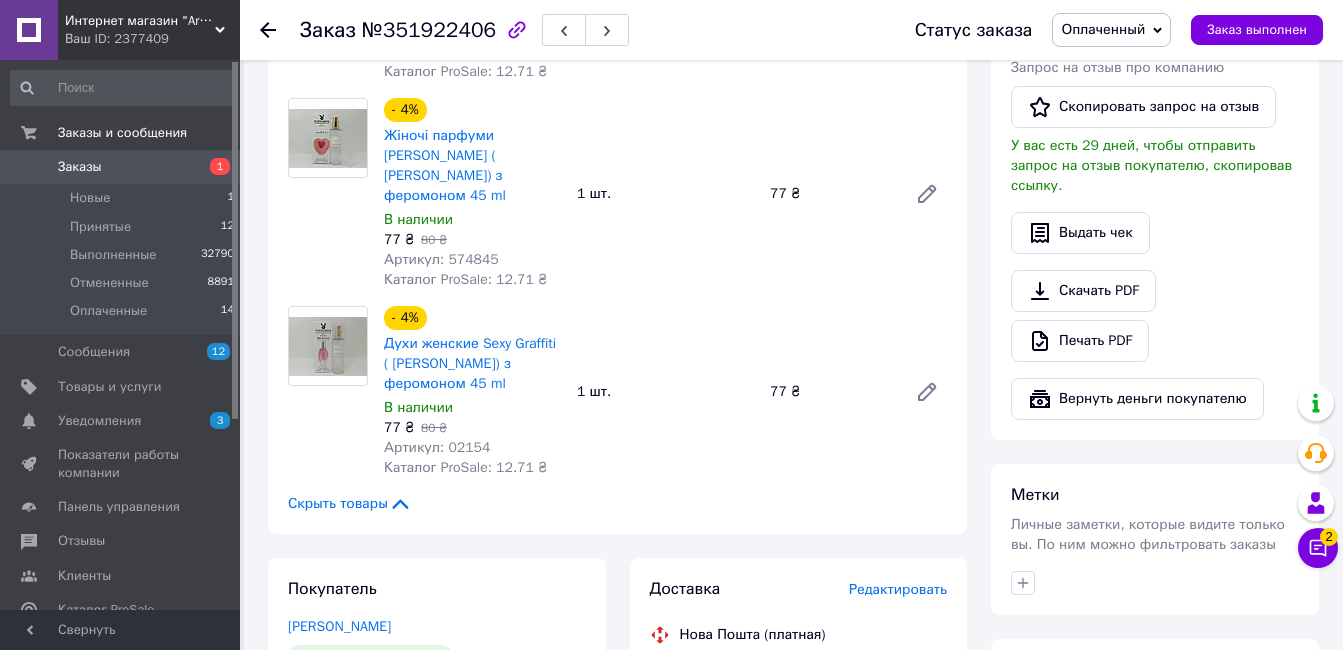 scroll, scrollTop: 400, scrollLeft: 0, axis: vertical 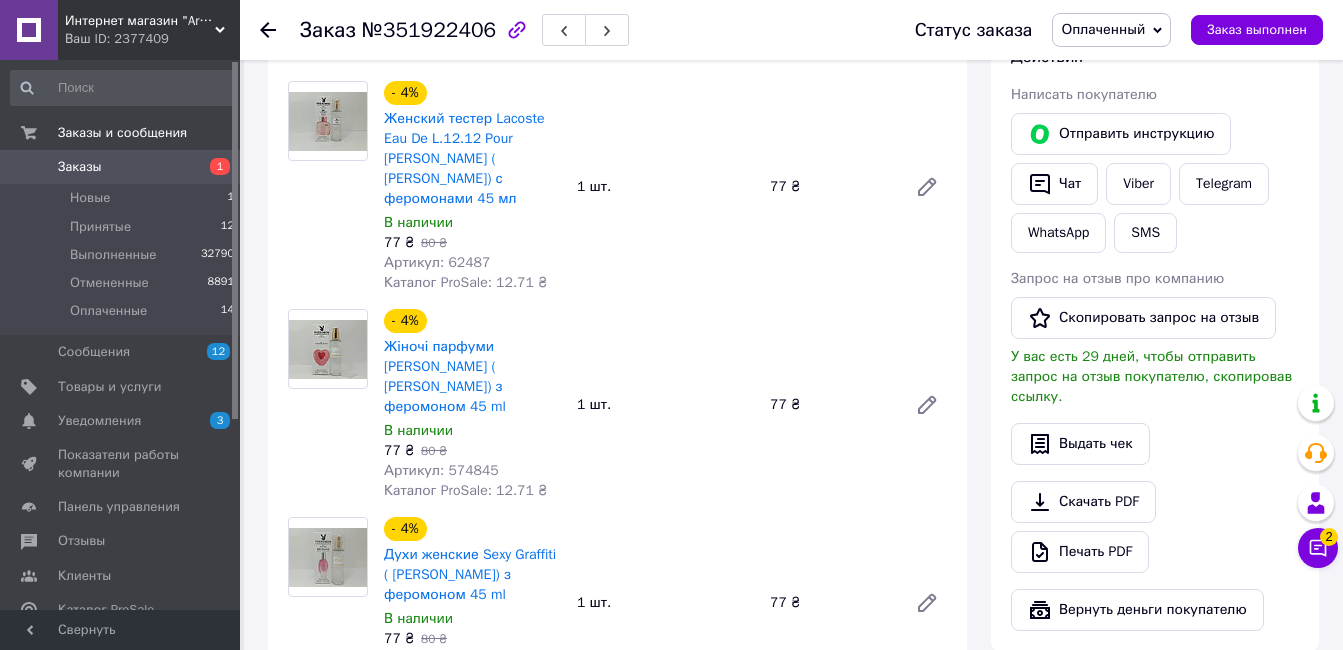 click on "Чат" at bounding box center (1054, 184) 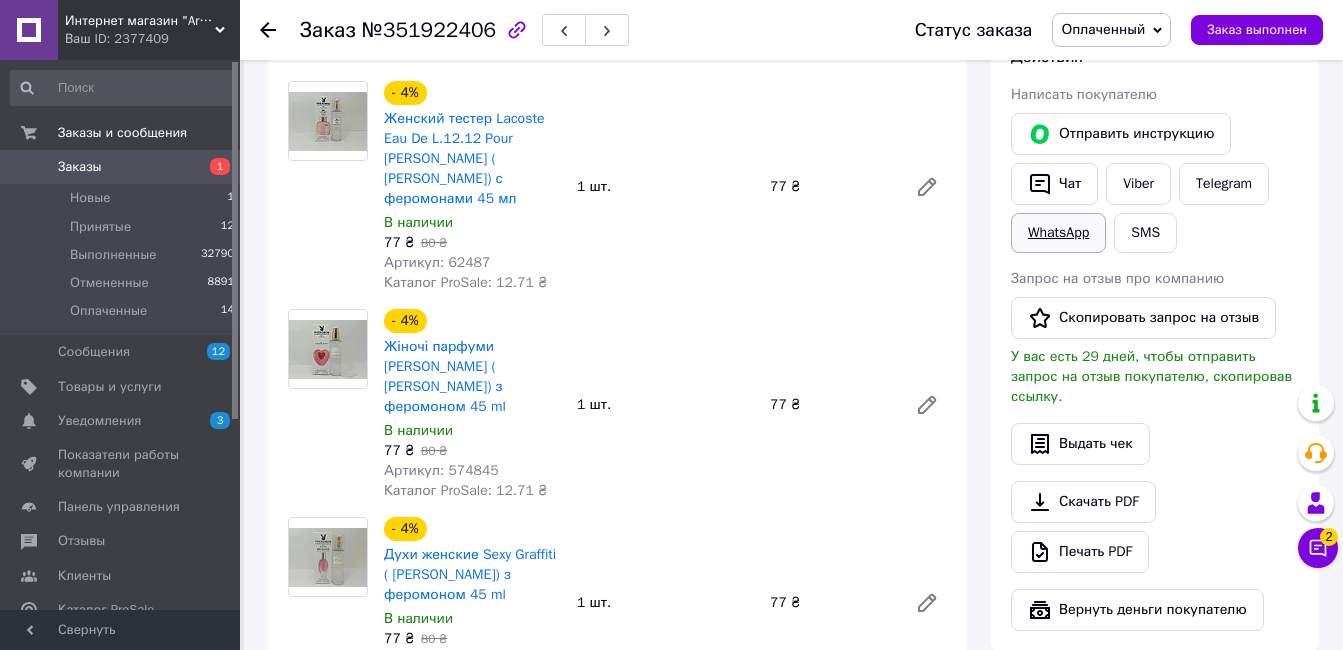 drag, startPoint x: 1063, startPoint y: 187, endPoint x: 1070, endPoint y: 228, distance: 41.59327 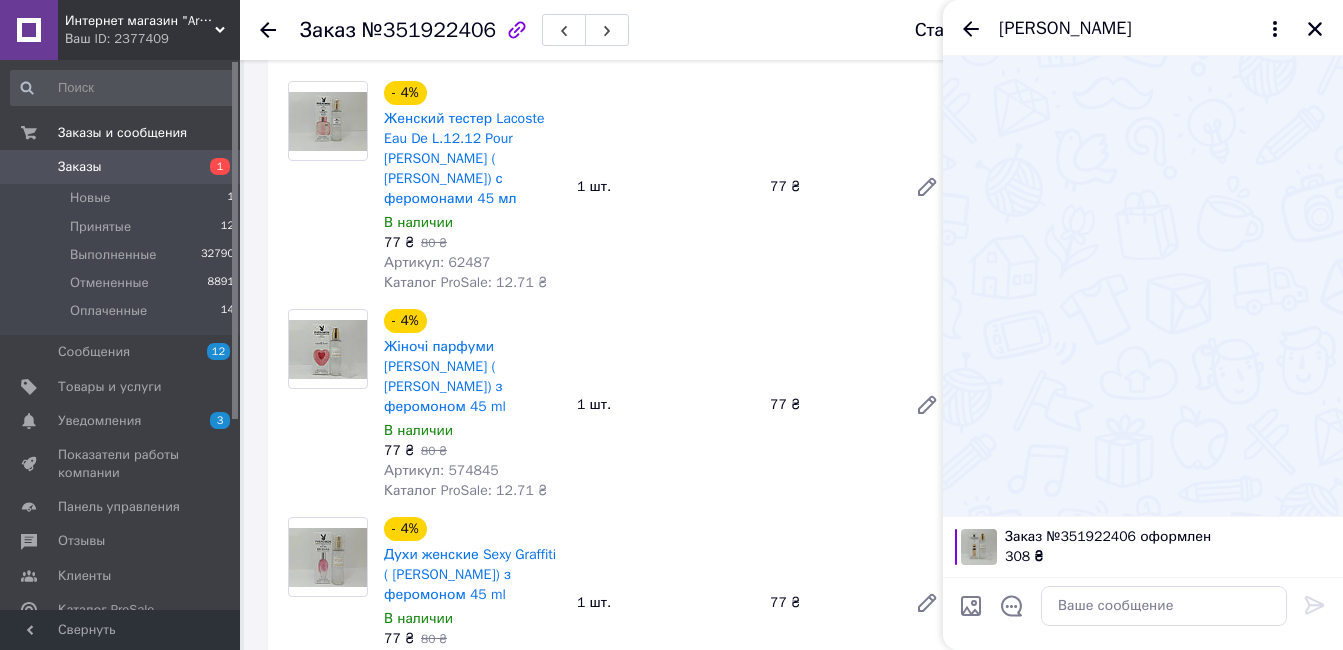 type 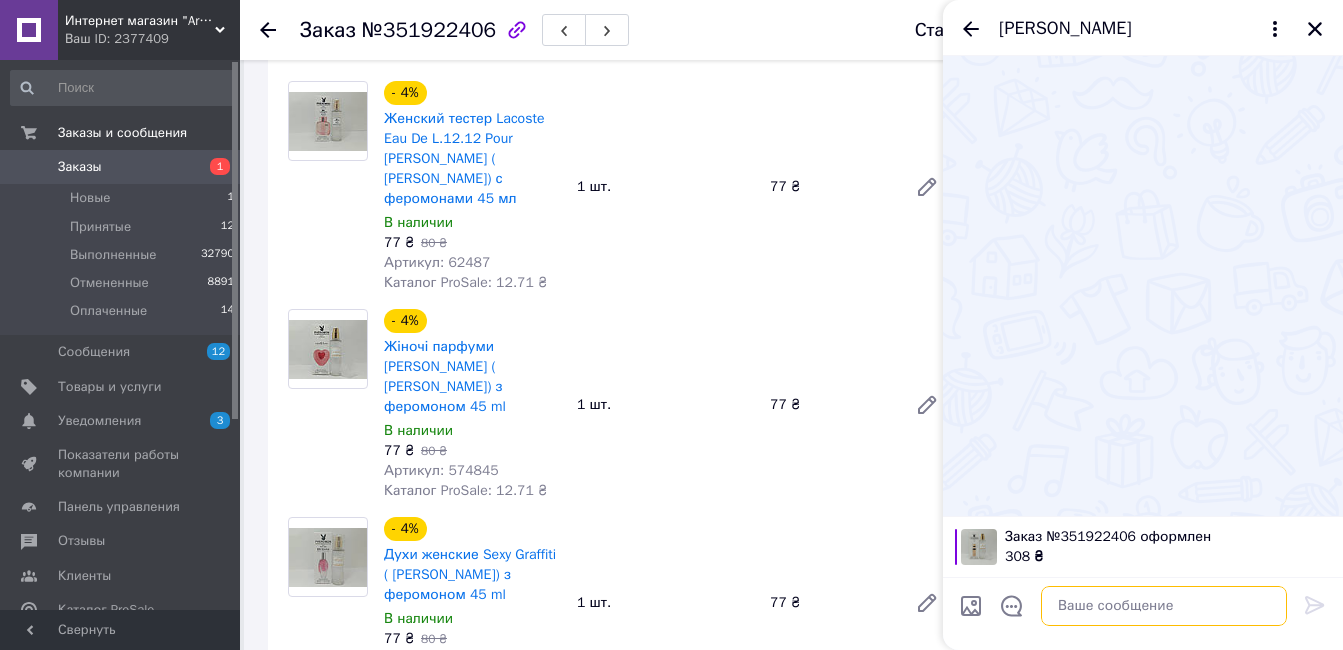 click at bounding box center [1164, 606] 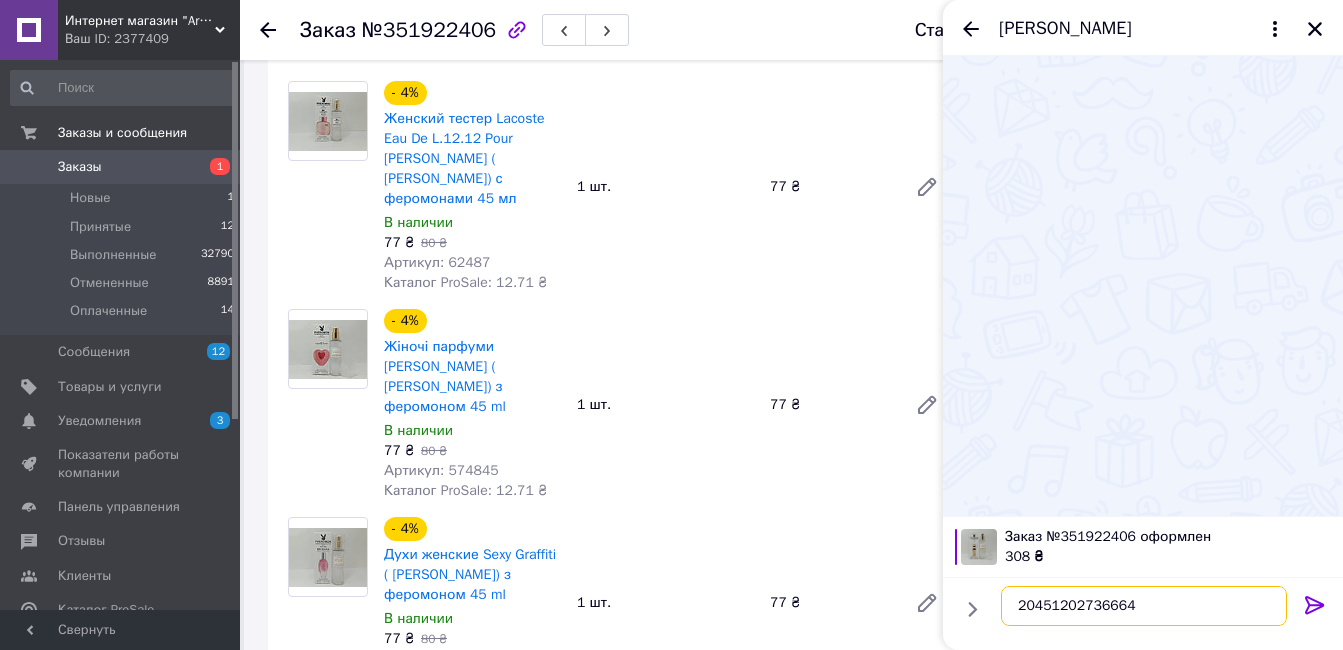 type 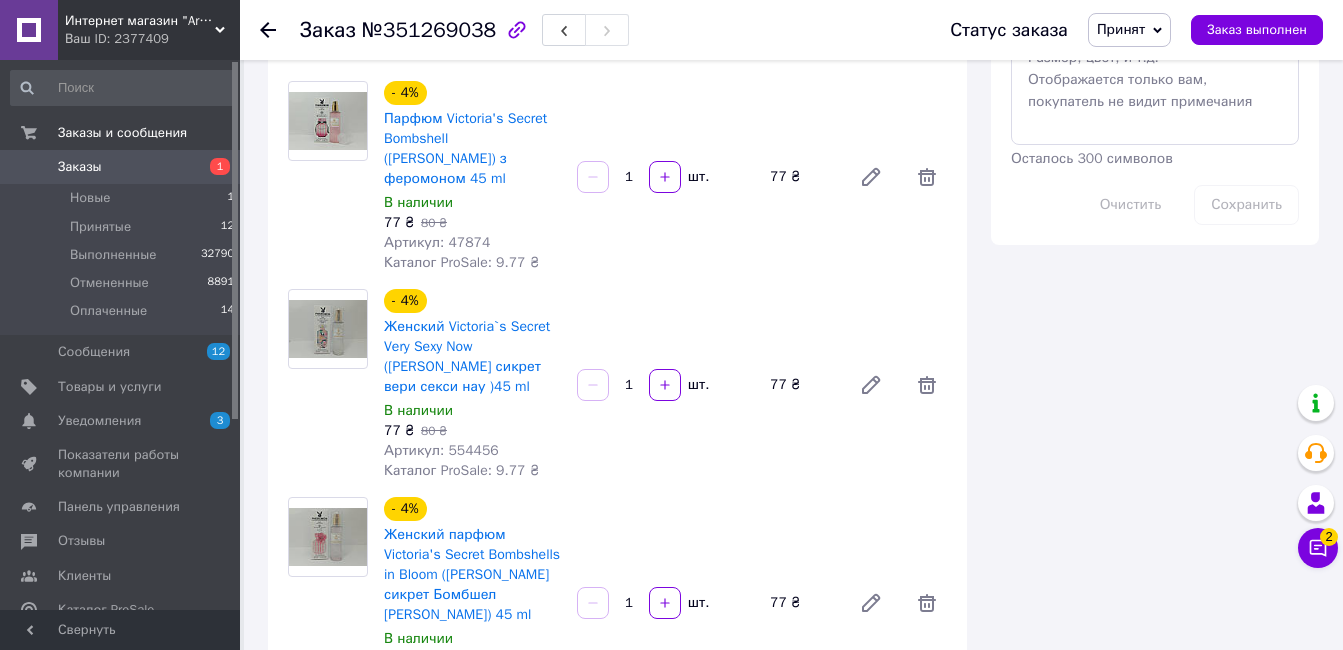 scroll, scrollTop: 1200, scrollLeft: 0, axis: vertical 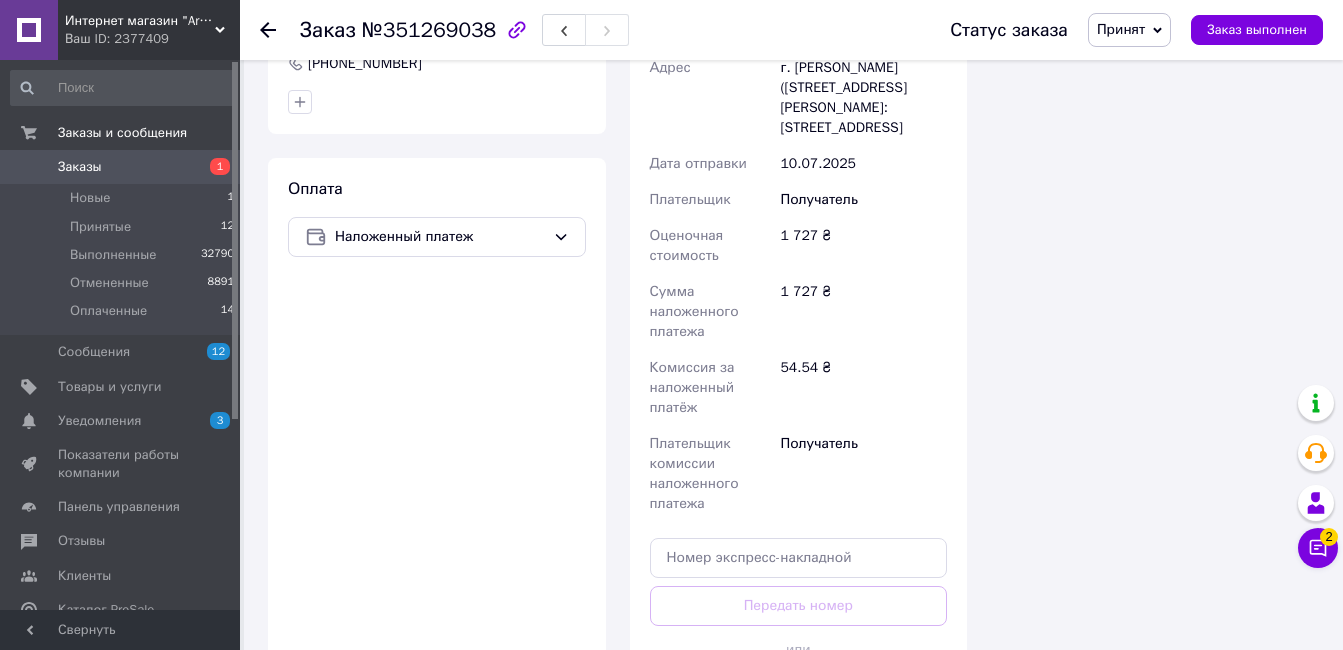 click on "Сгенерировать ЭН" at bounding box center [799, 695] 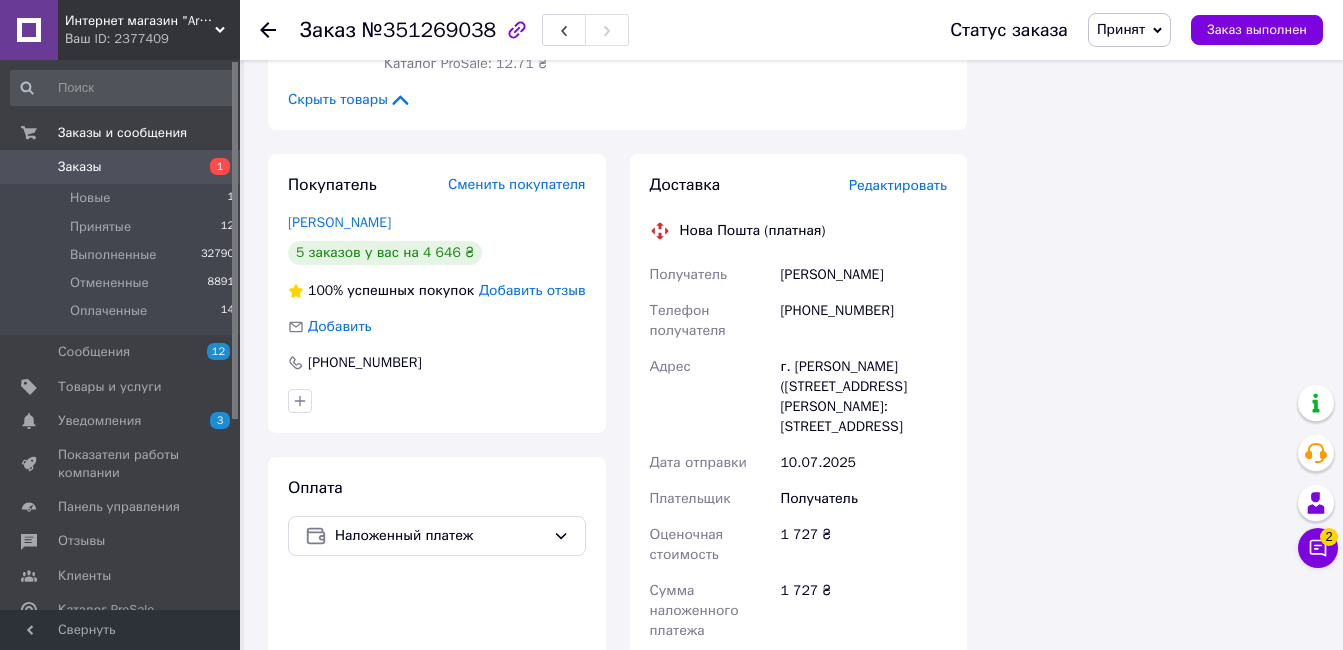 scroll, scrollTop: 3296, scrollLeft: 0, axis: vertical 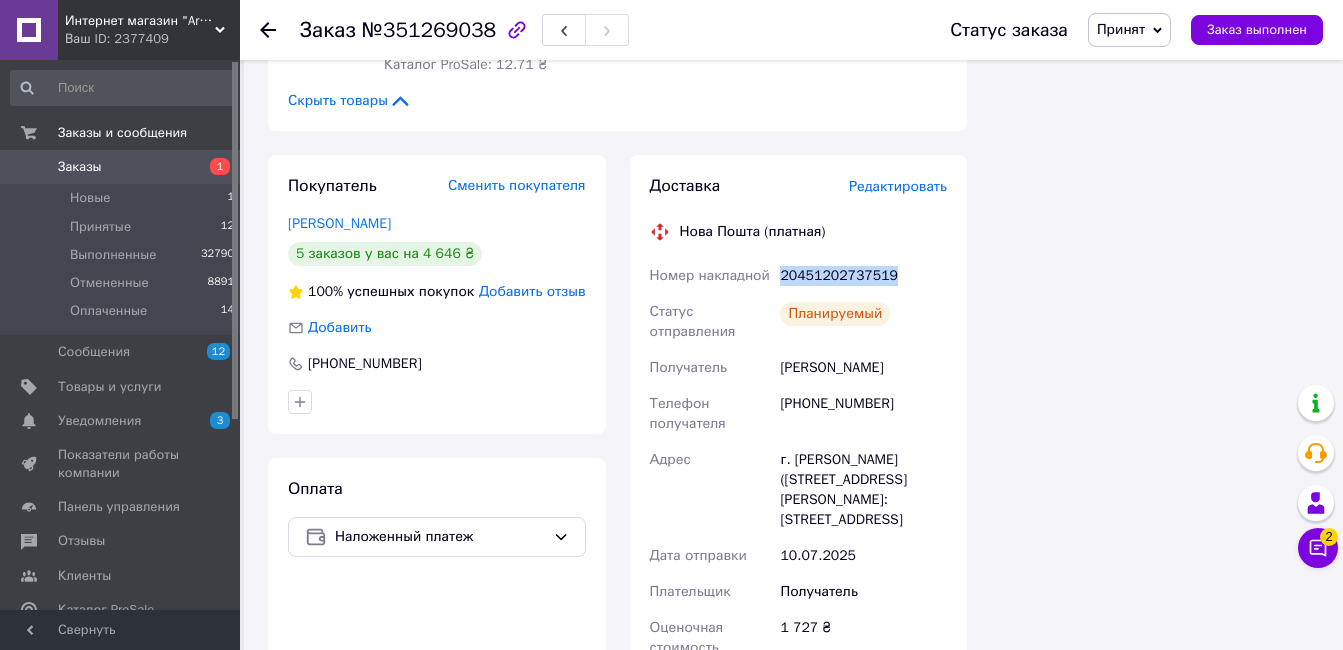 drag, startPoint x: 896, startPoint y: 190, endPoint x: 782, endPoint y: 195, distance: 114.1096 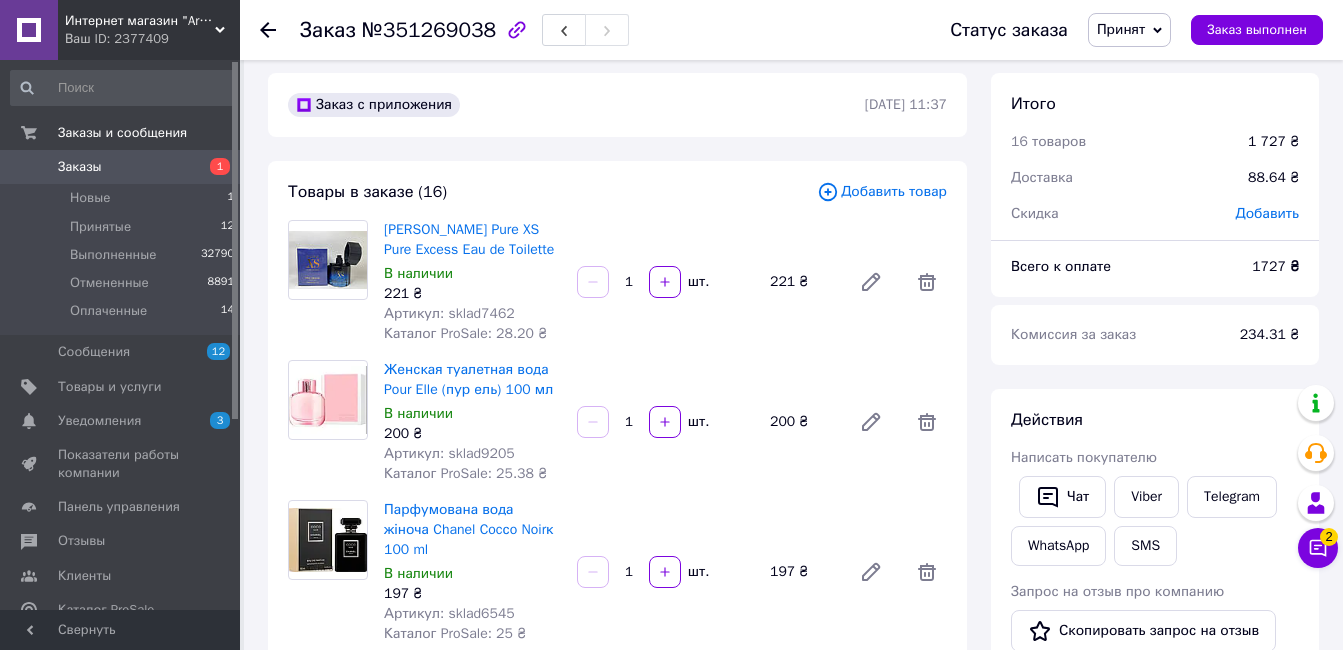 scroll, scrollTop: 0, scrollLeft: 0, axis: both 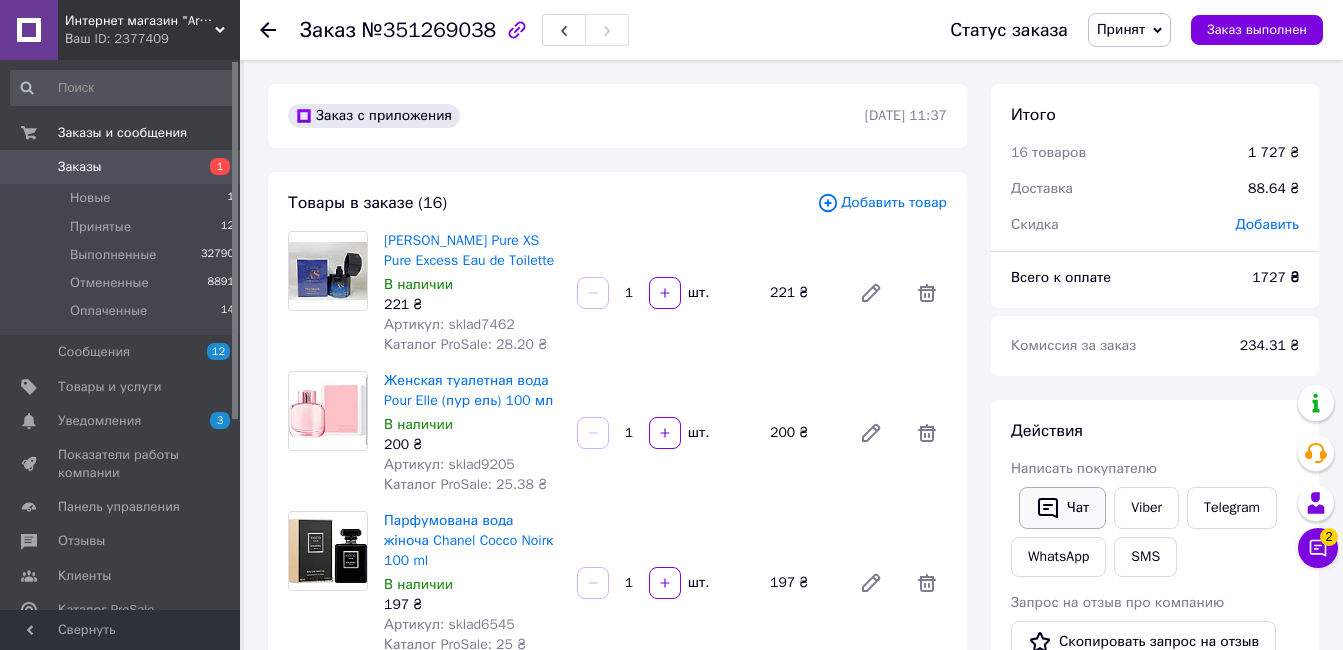 click on "Чат" at bounding box center (1062, 508) 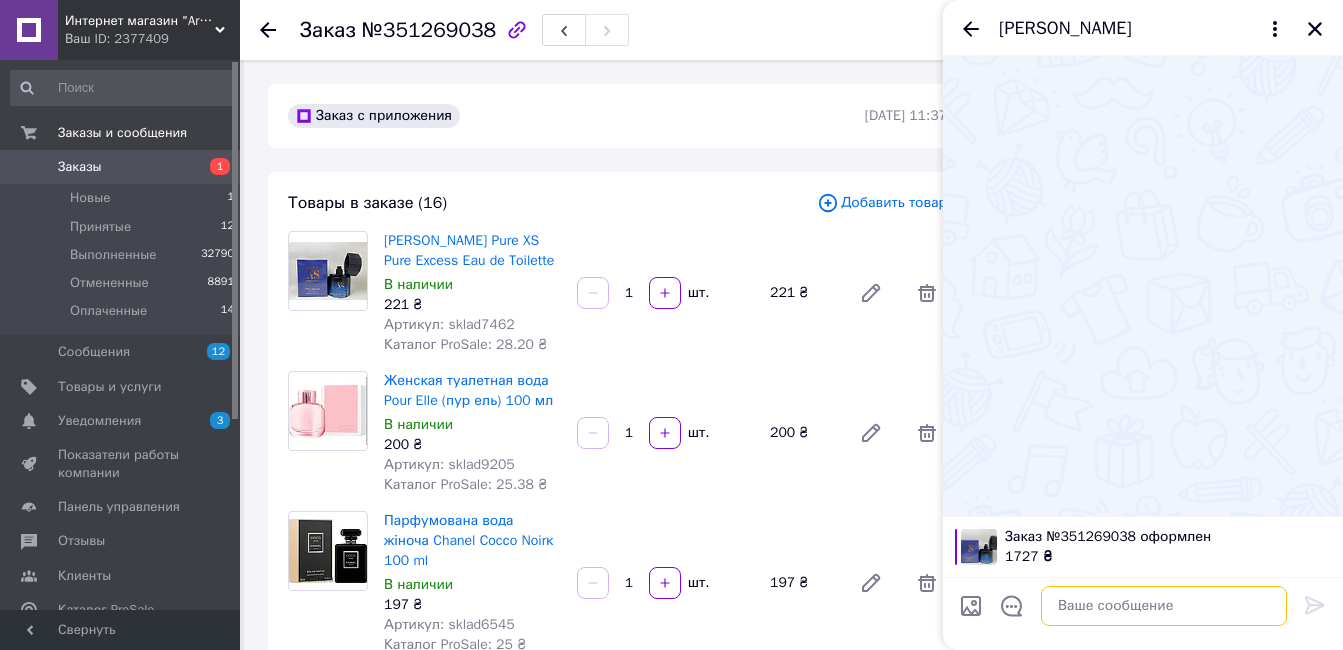paste on "20451202737519" 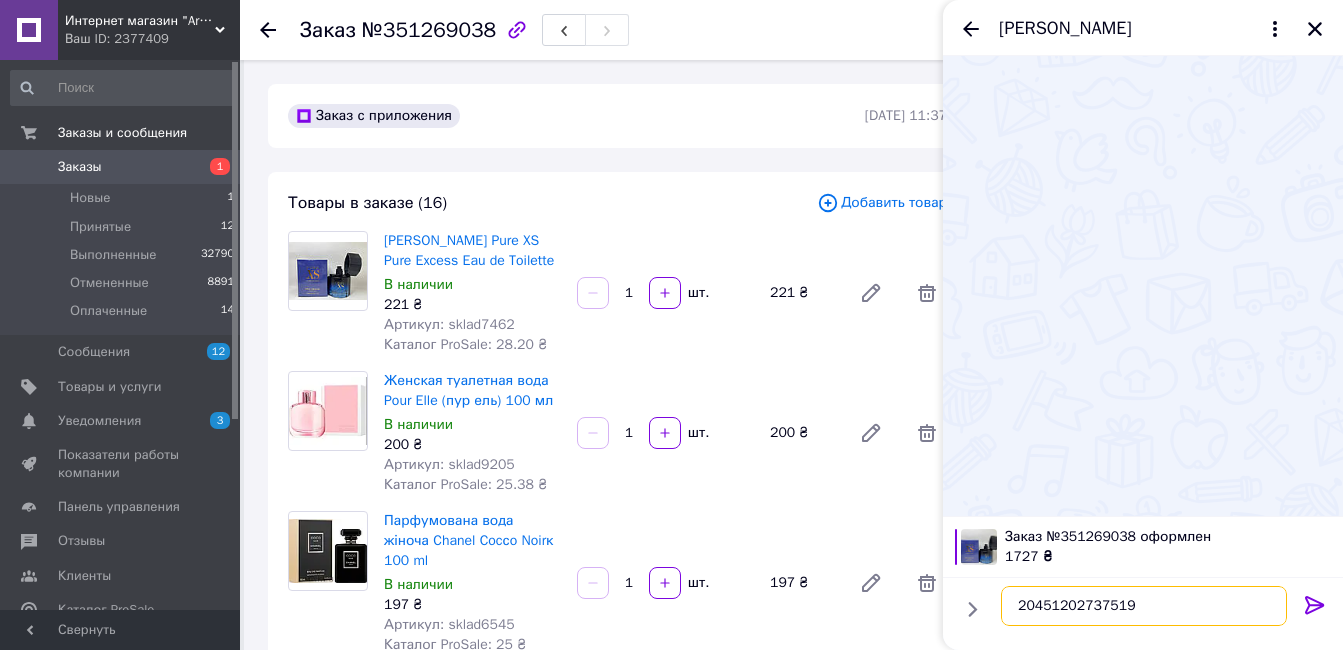 type on "20451202737519" 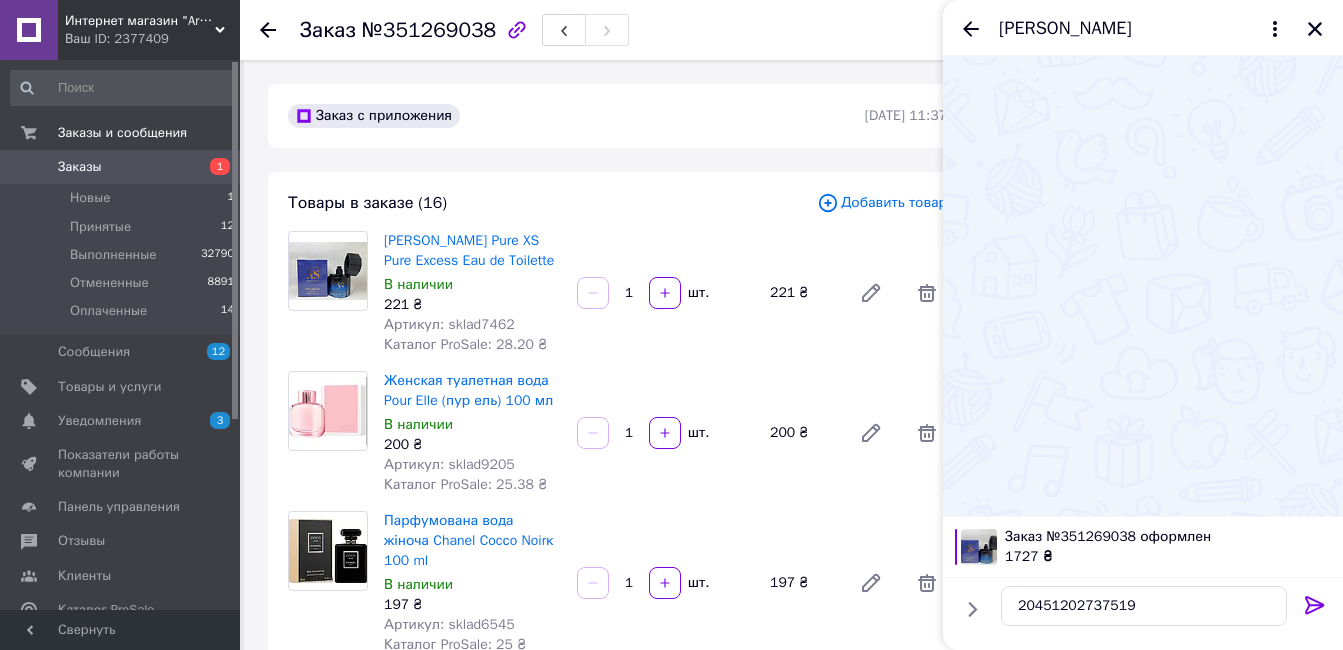 click 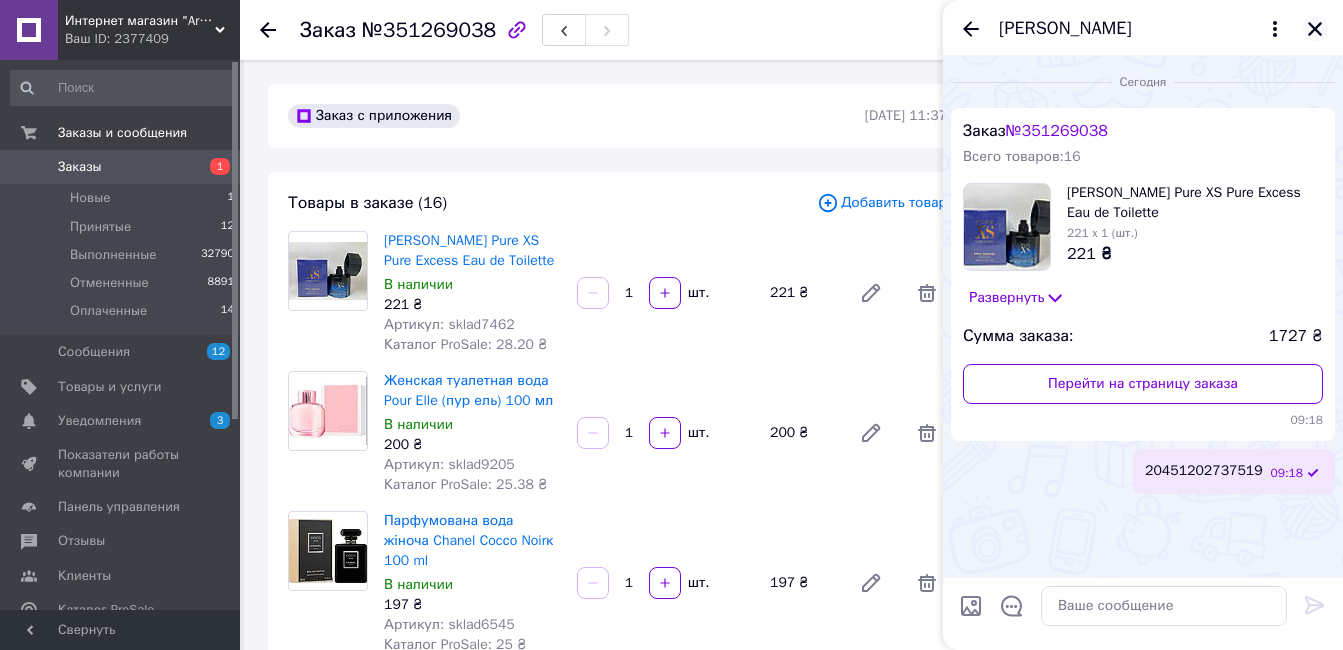 click 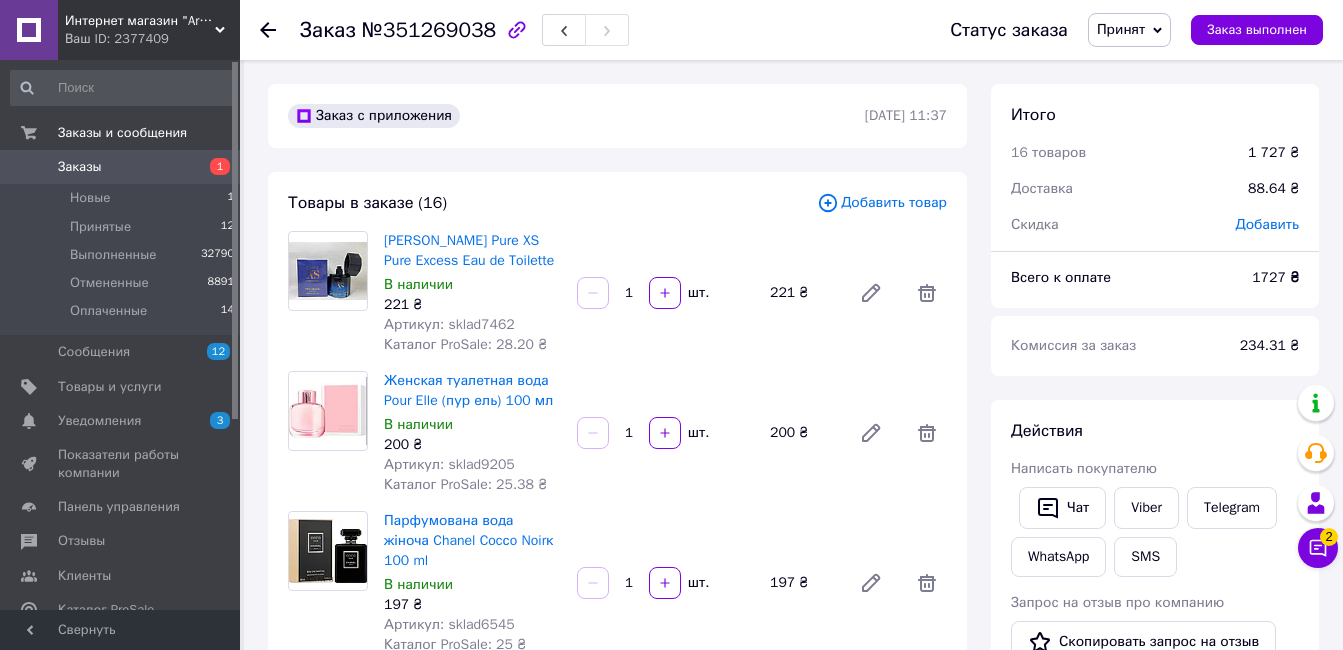 click on "Принят" at bounding box center (1121, 29) 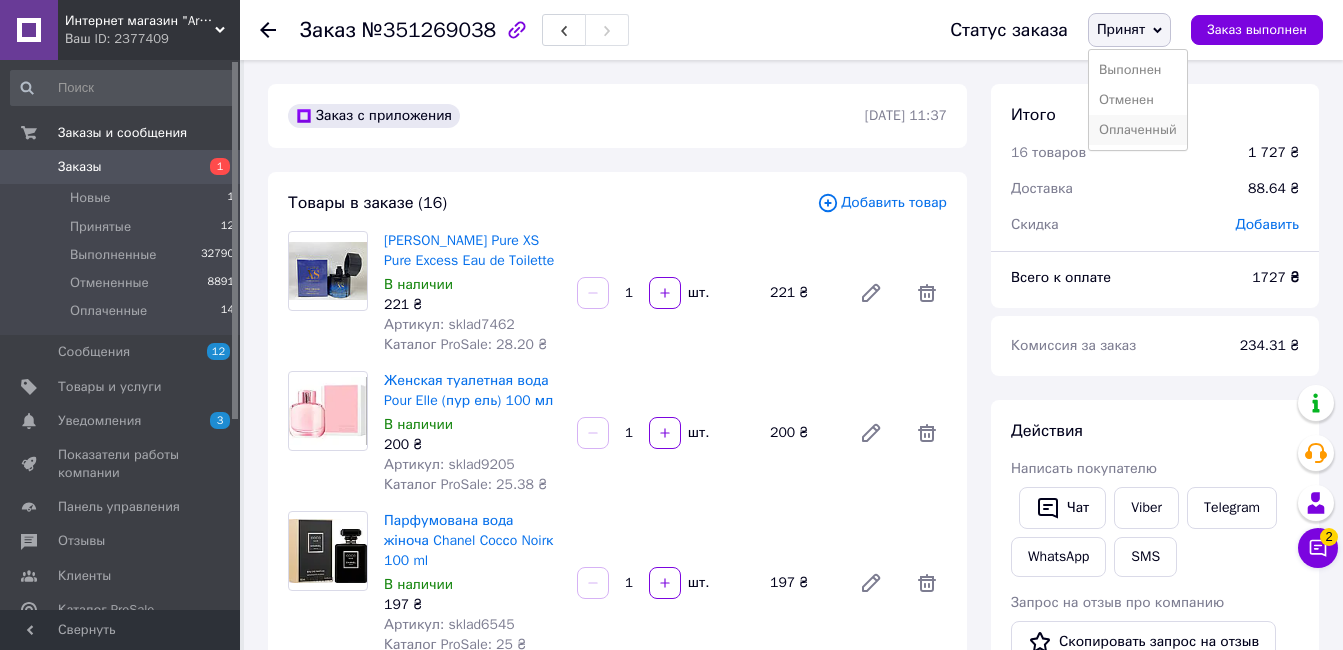 click on "Оплаченный" at bounding box center [1138, 130] 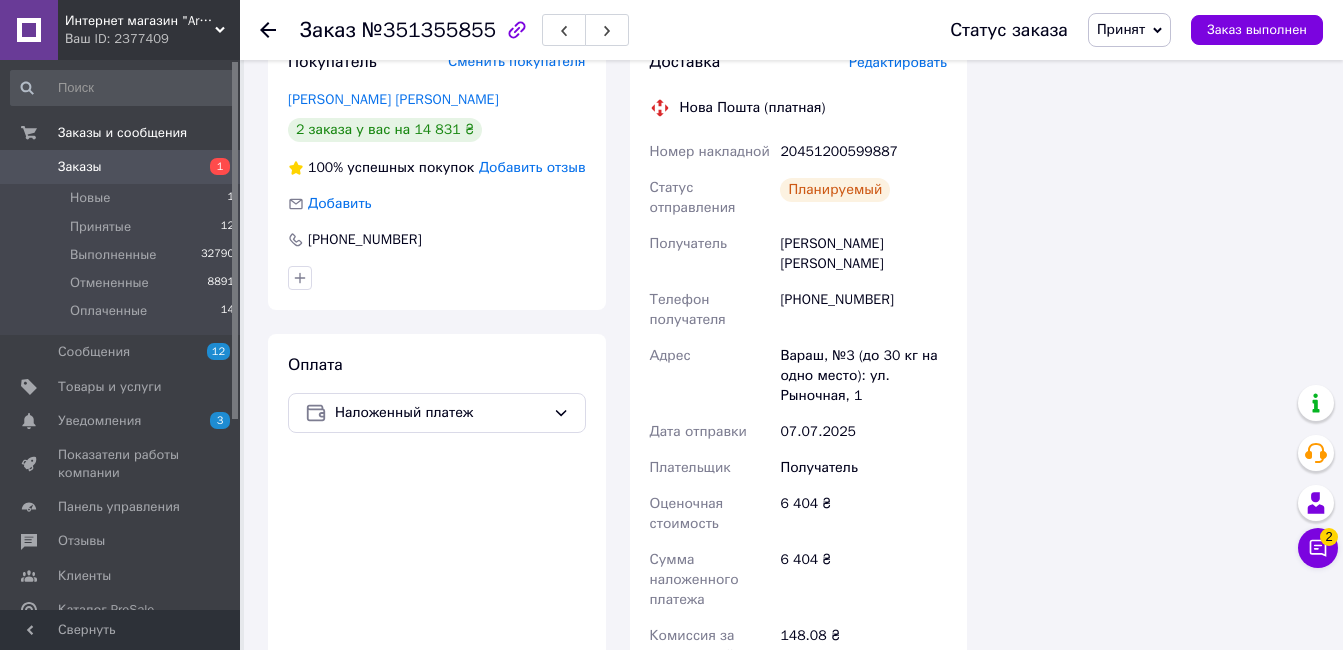 scroll, scrollTop: 5000, scrollLeft: 0, axis: vertical 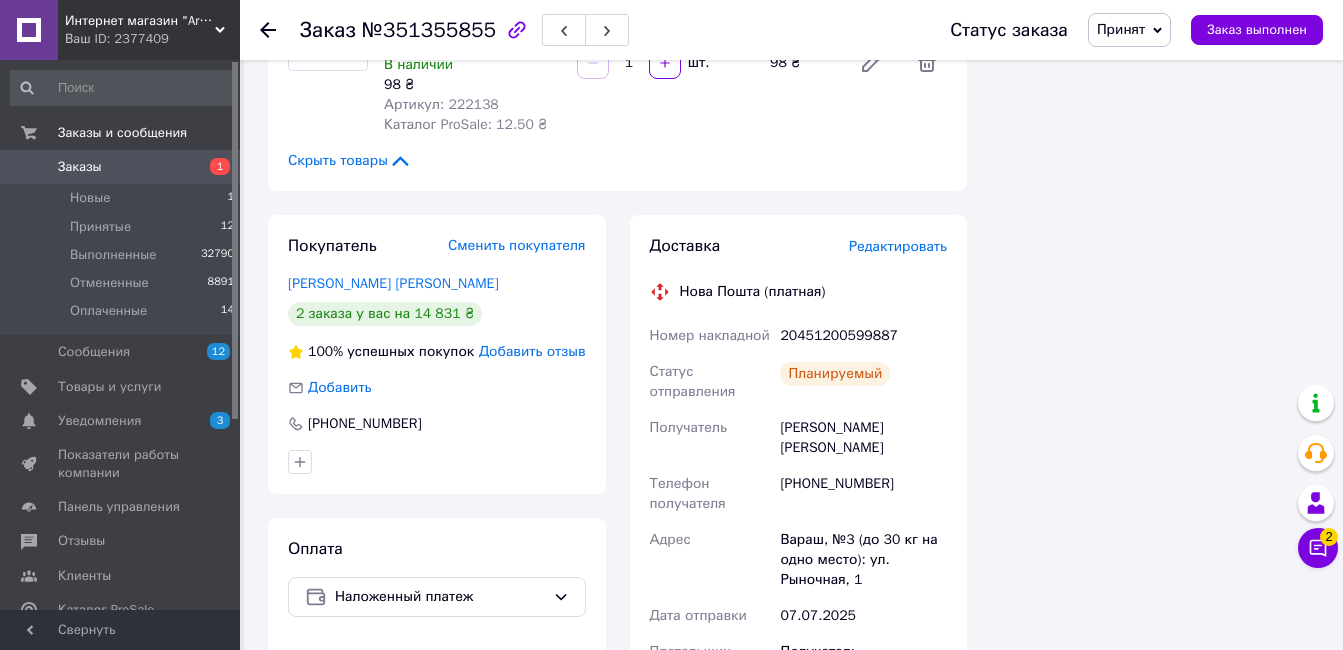 click on "Принят" at bounding box center (1129, 30) 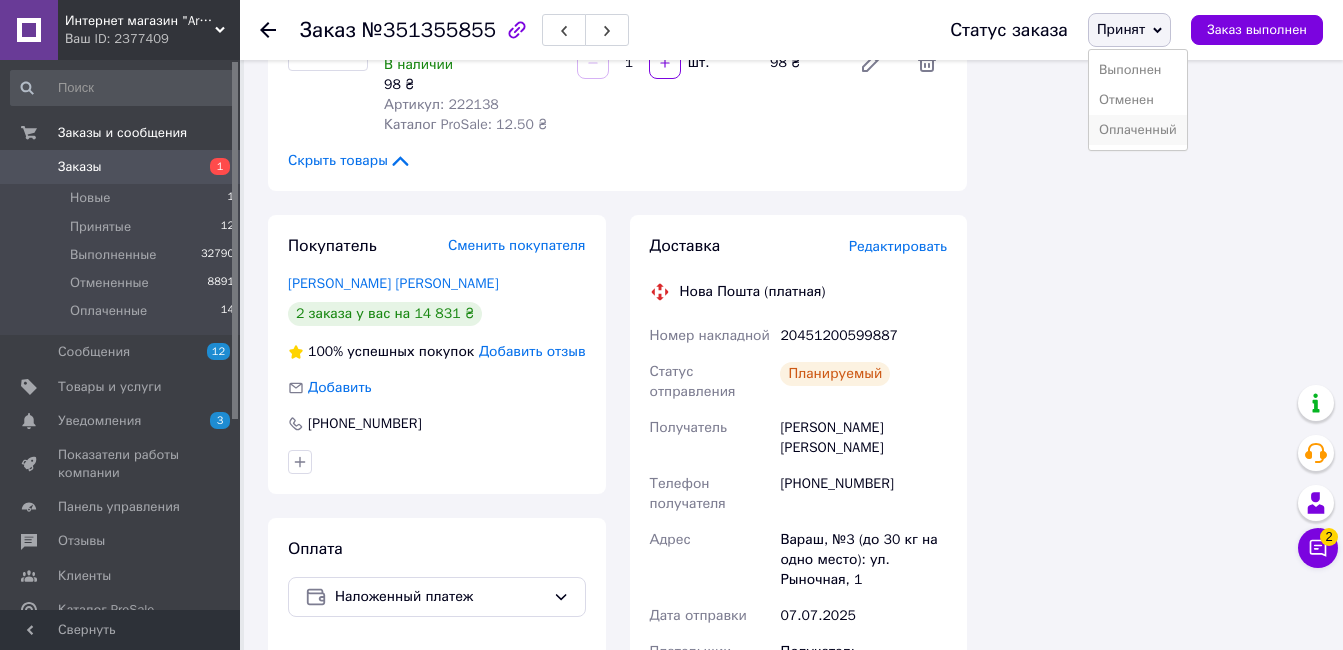 click on "Оплаченный" at bounding box center [1138, 130] 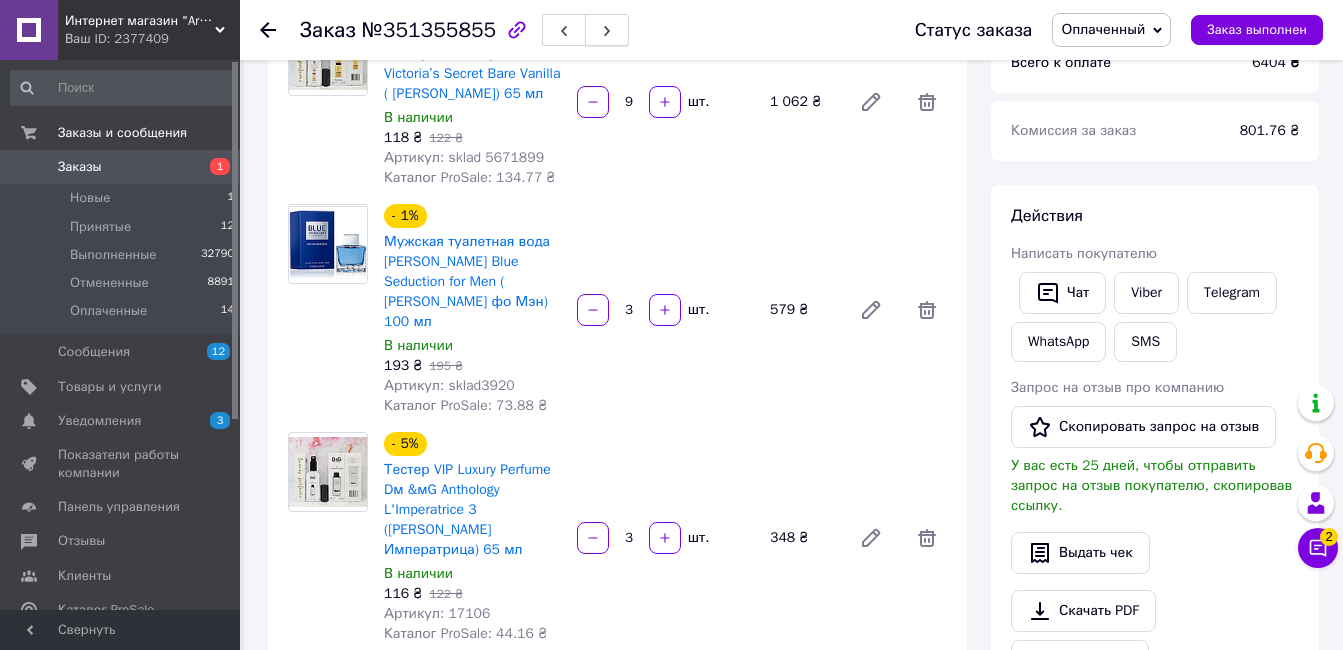 scroll, scrollTop: 0, scrollLeft: 0, axis: both 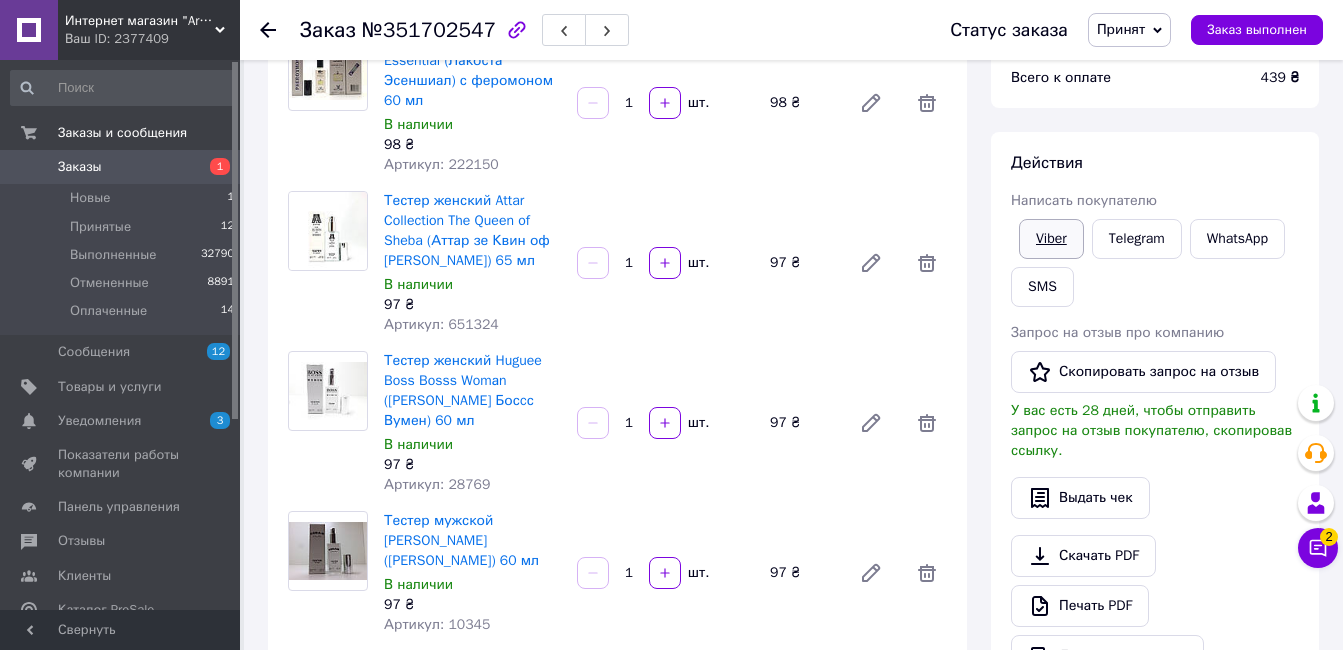 click on "Viber" at bounding box center [1051, 239] 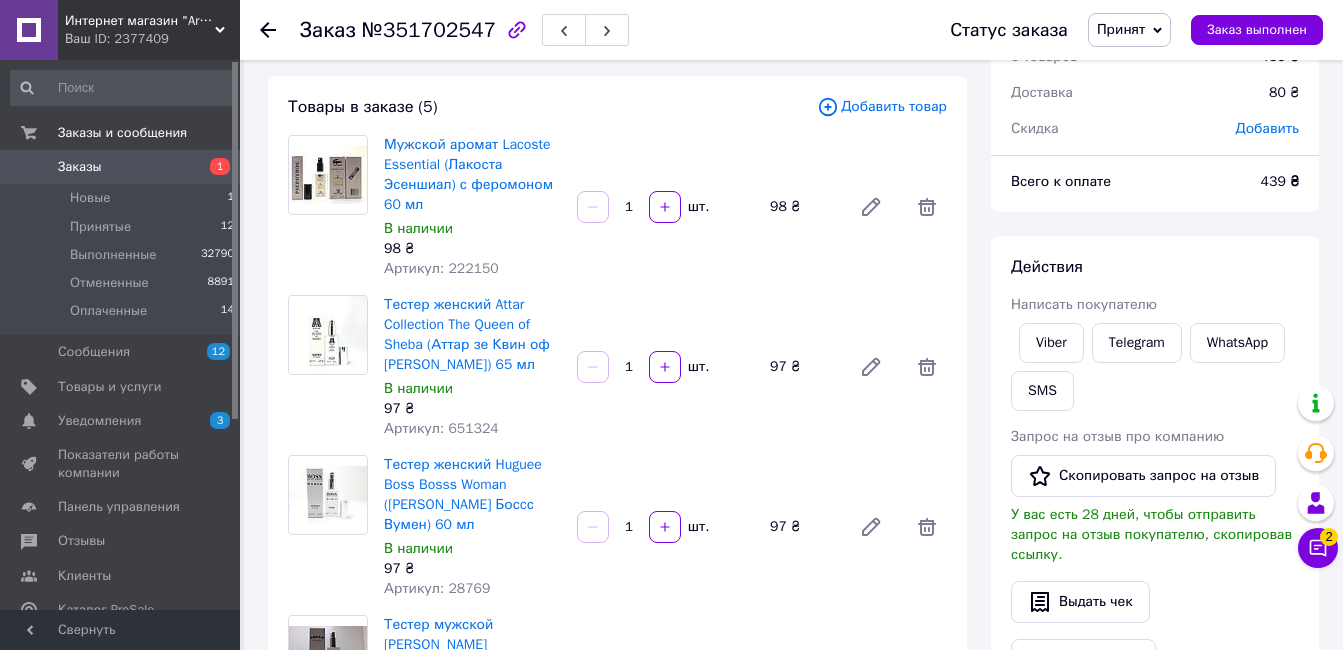 scroll, scrollTop: 0, scrollLeft: 0, axis: both 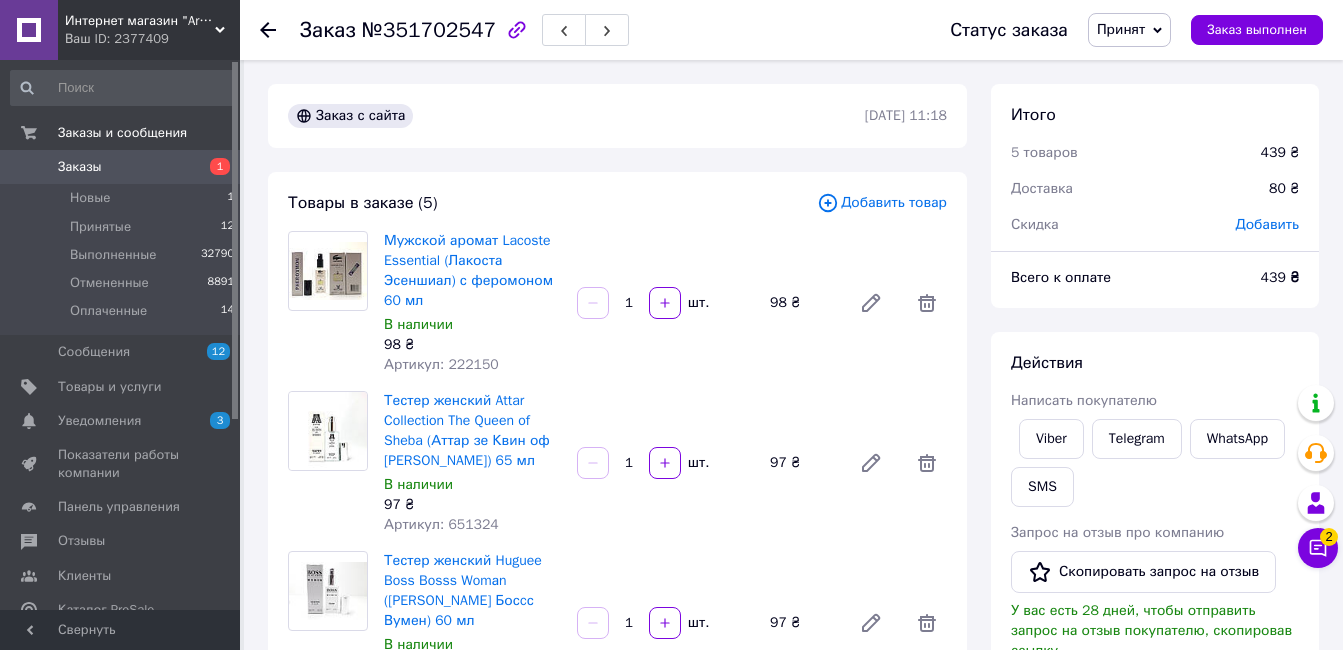 click on "Итого 5 товаров 439 ₴ Доставка 80 ₴ Скидка Добавить Всего к оплате 439 ₴" at bounding box center (1155, 196) 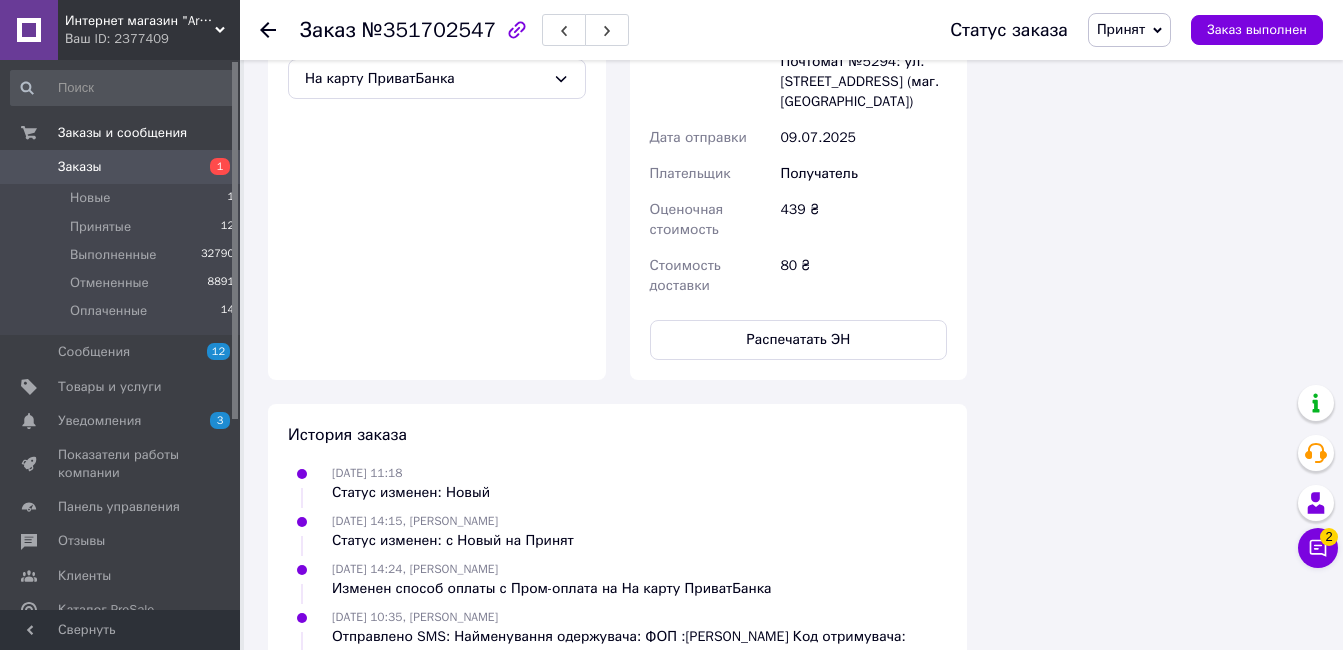 scroll, scrollTop: 1487, scrollLeft: 0, axis: vertical 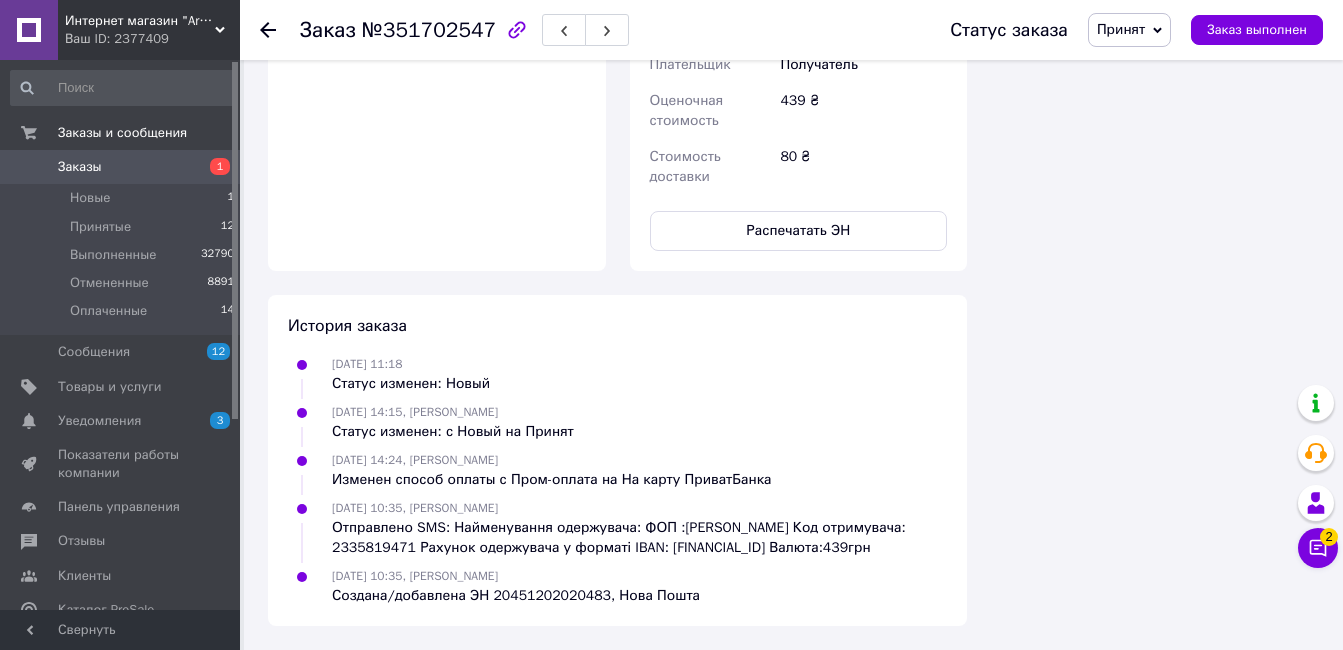 click on "Заказы" at bounding box center [80, 167] 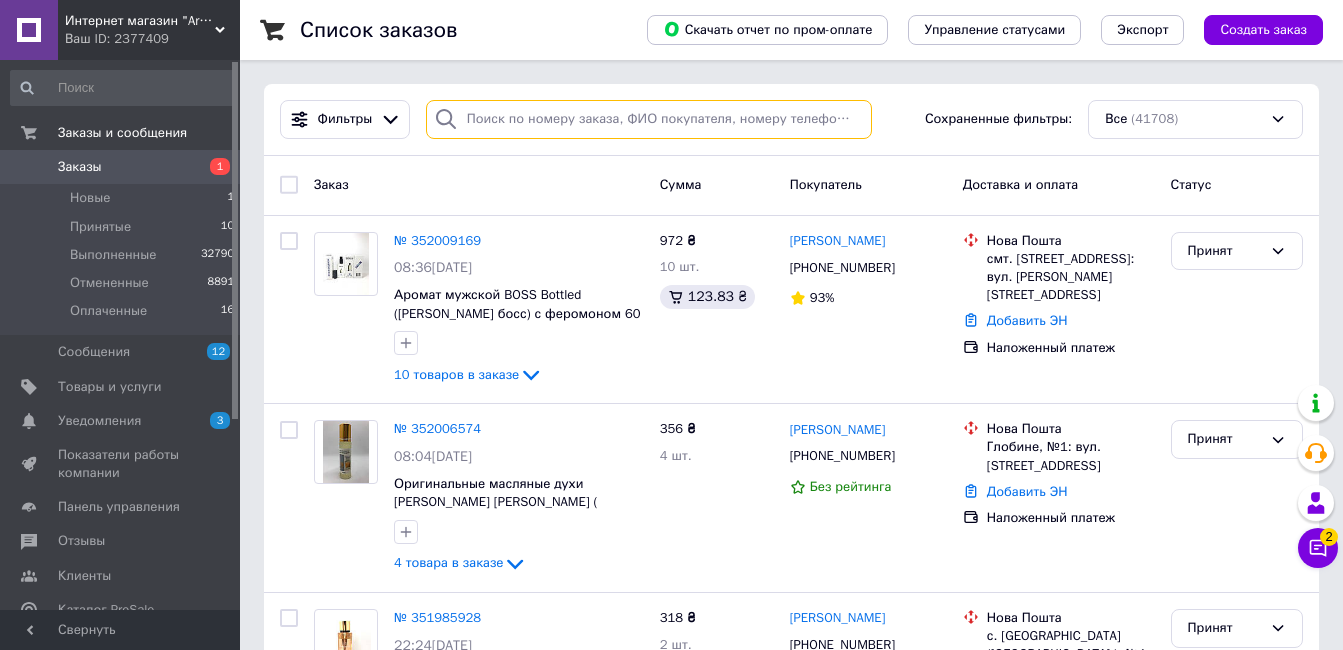 paste on "+380933807489" 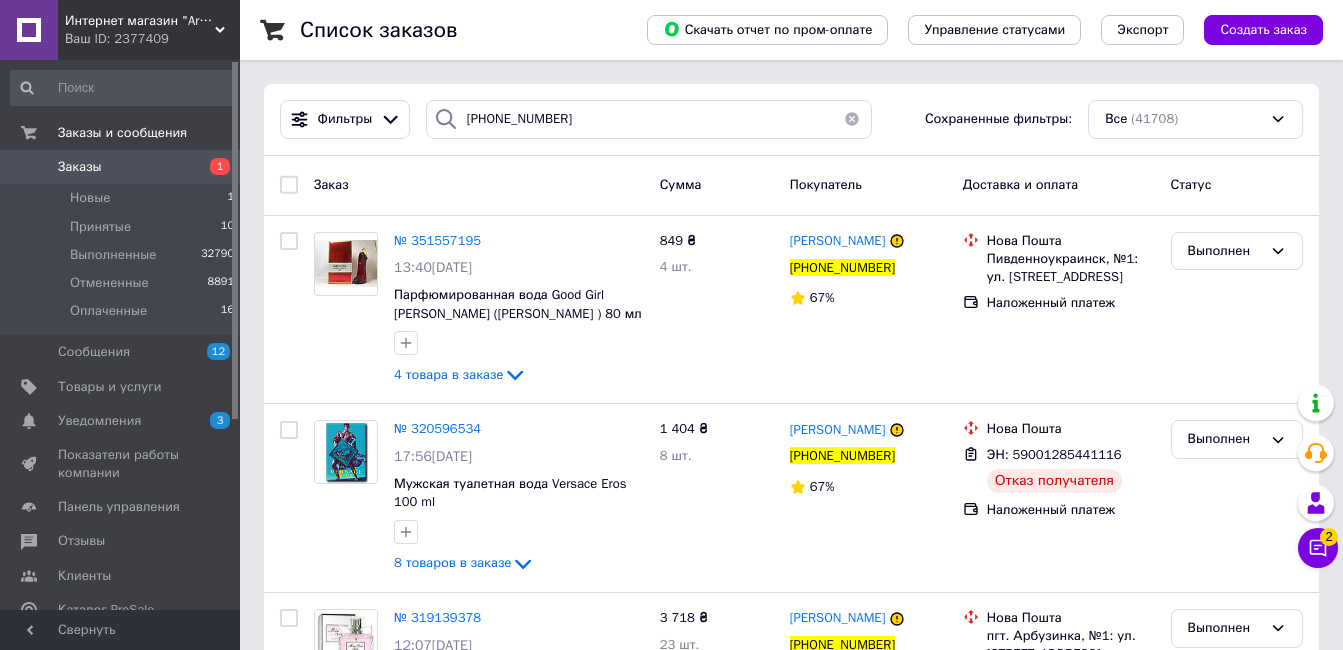 drag, startPoint x: 1231, startPoint y: 70, endPoint x: 550, endPoint y: 125, distance: 683.2174 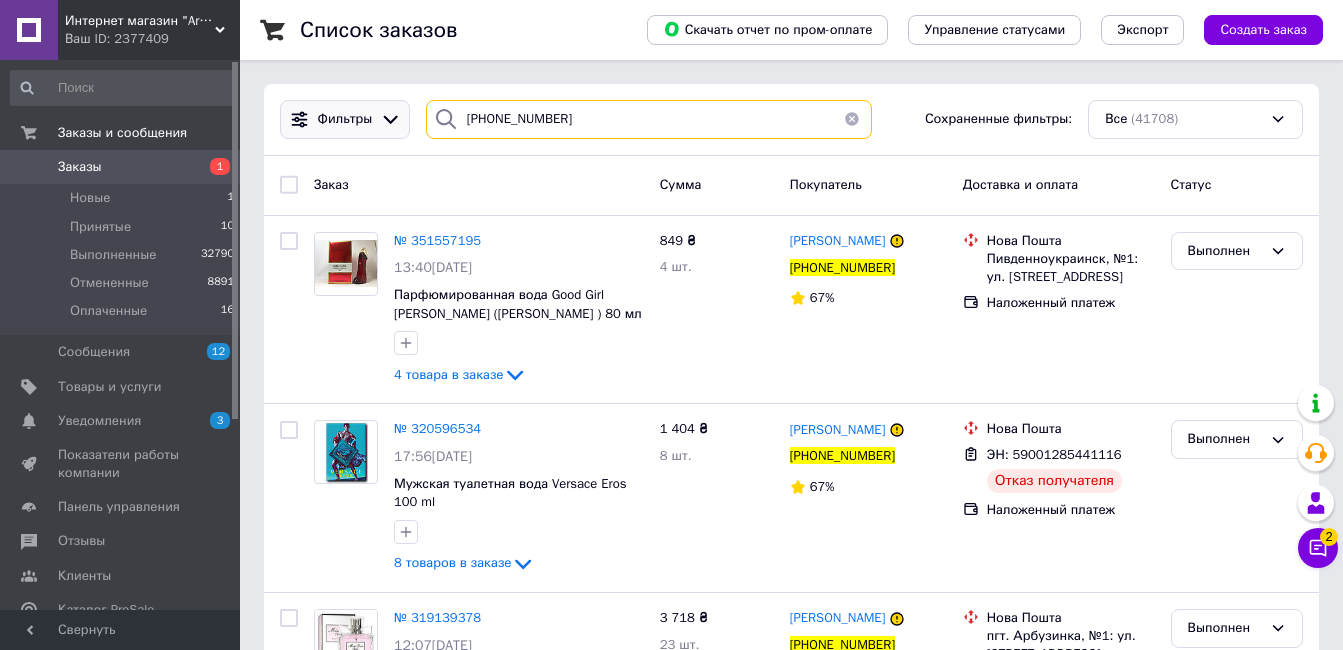 drag, startPoint x: 564, startPoint y: 123, endPoint x: 361, endPoint y: 123, distance: 203 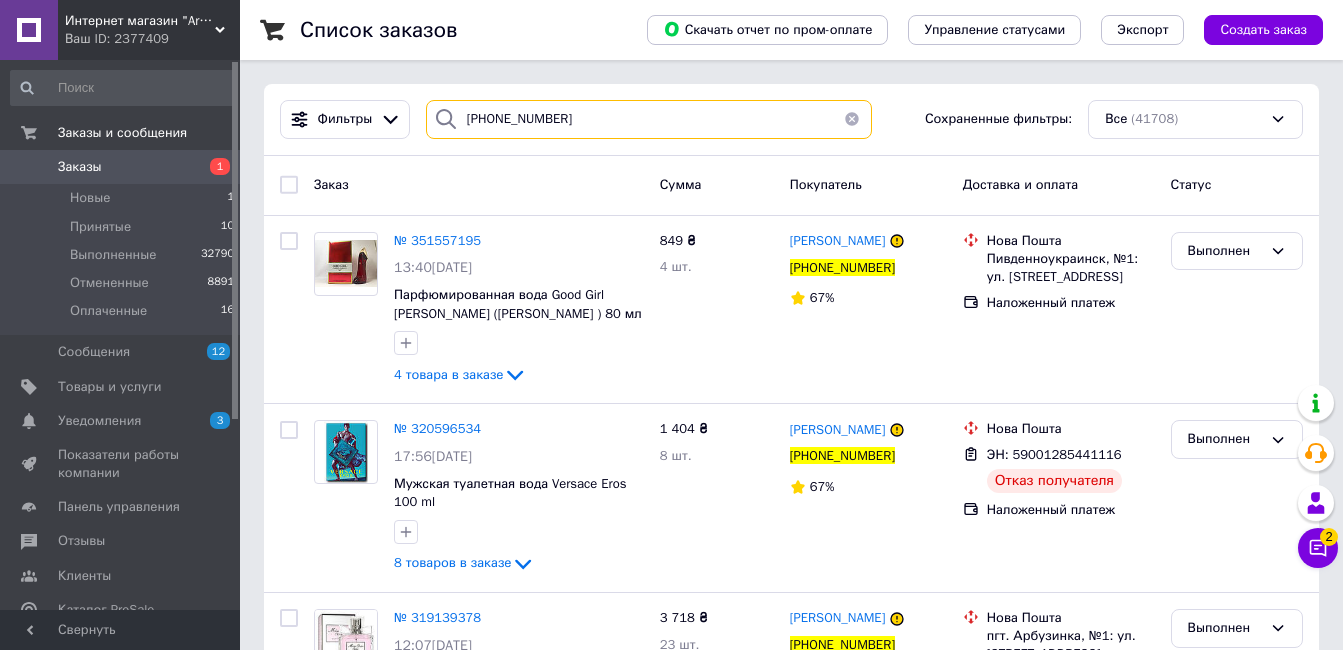 paste on "639864571" 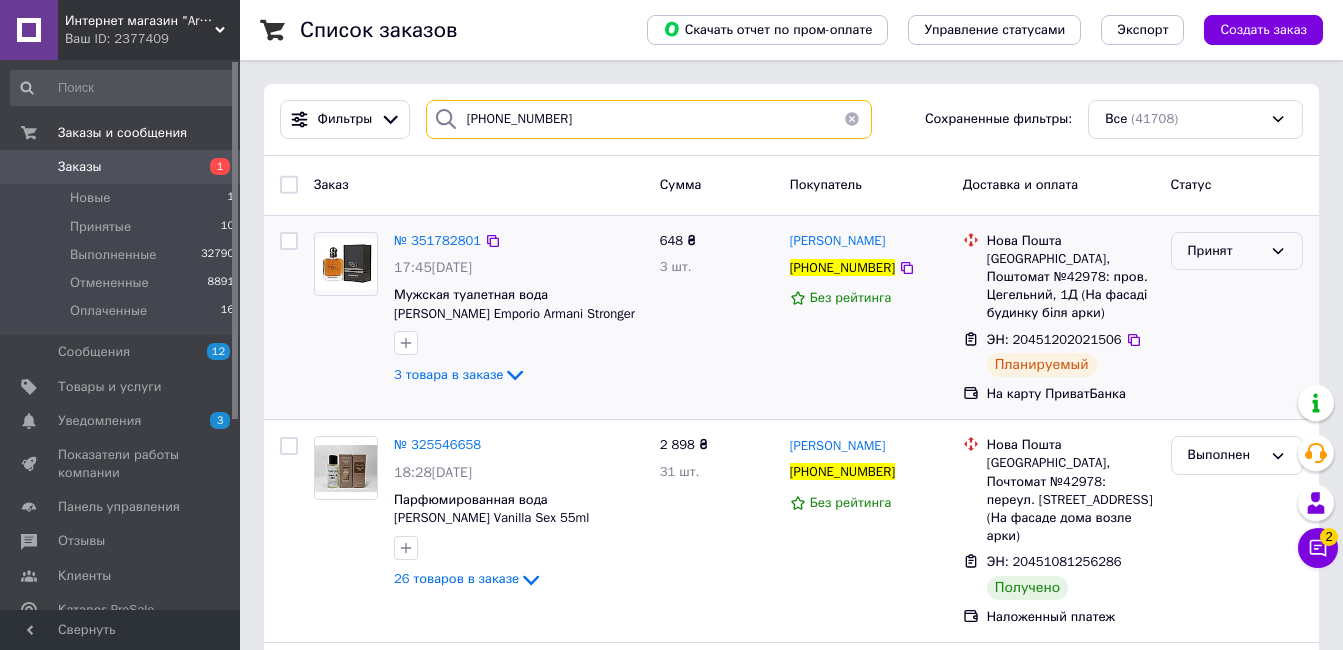 type on "+380639864571" 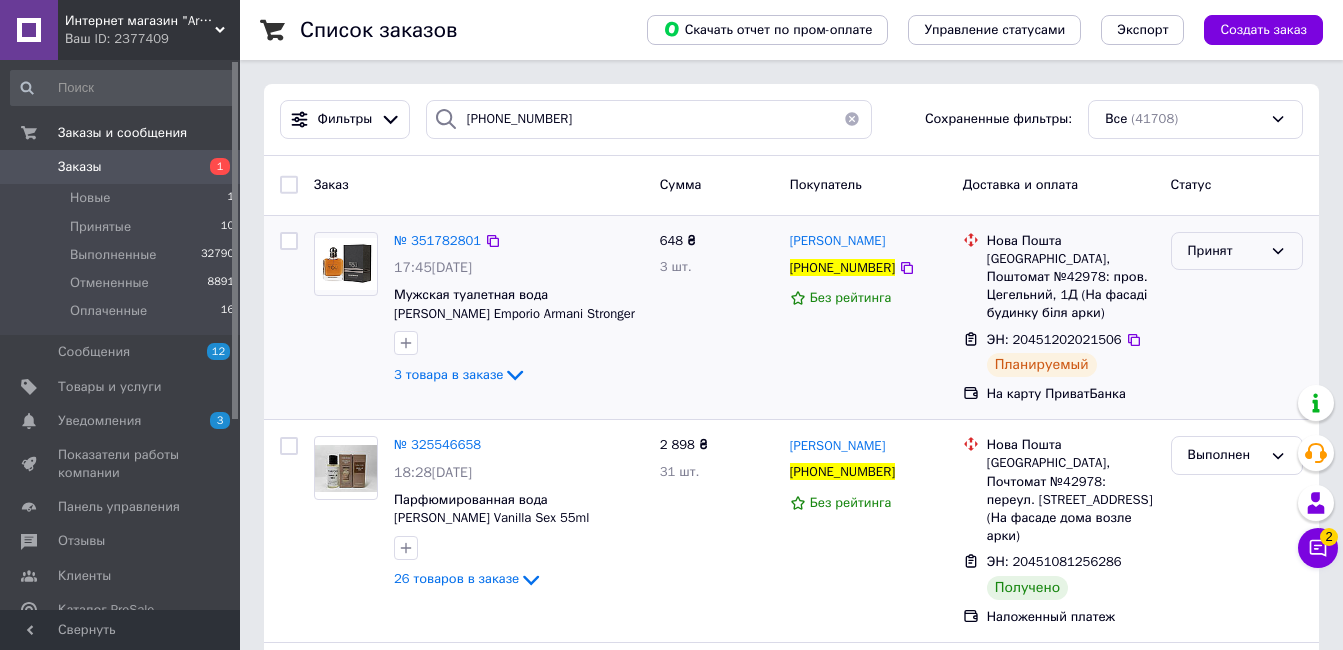 click on "Принят" at bounding box center [1237, 251] 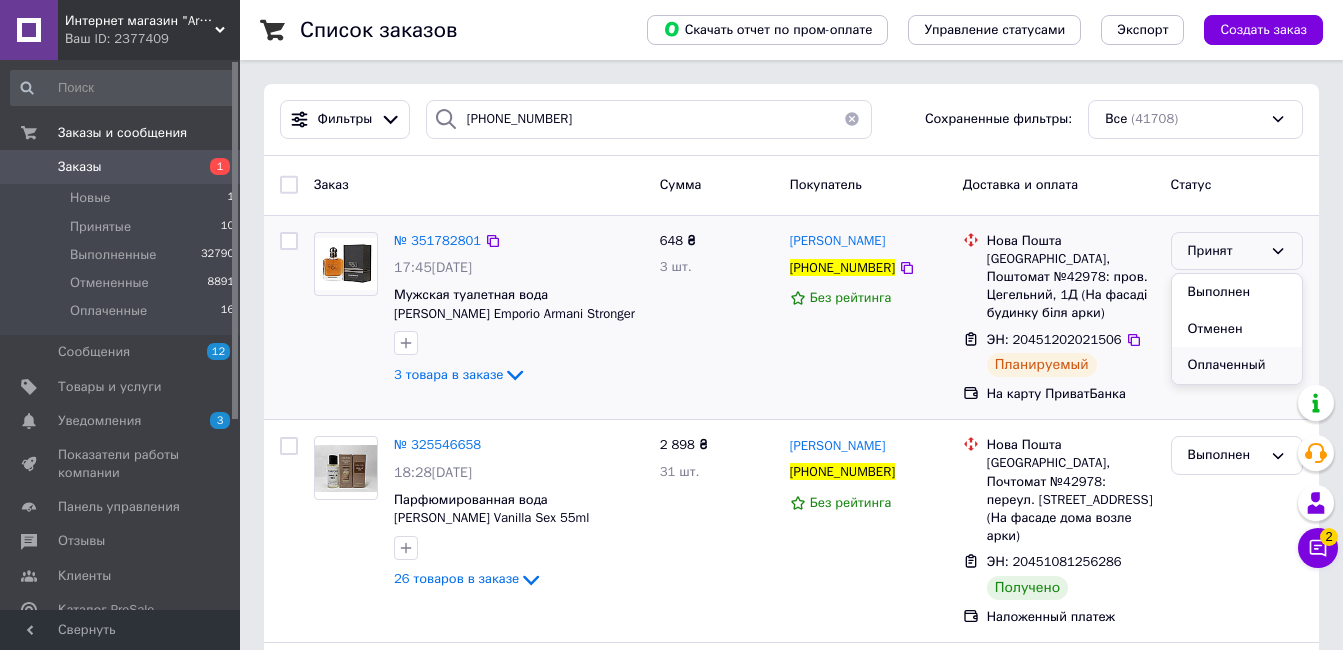 click on "Оплаченный" at bounding box center [1237, 365] 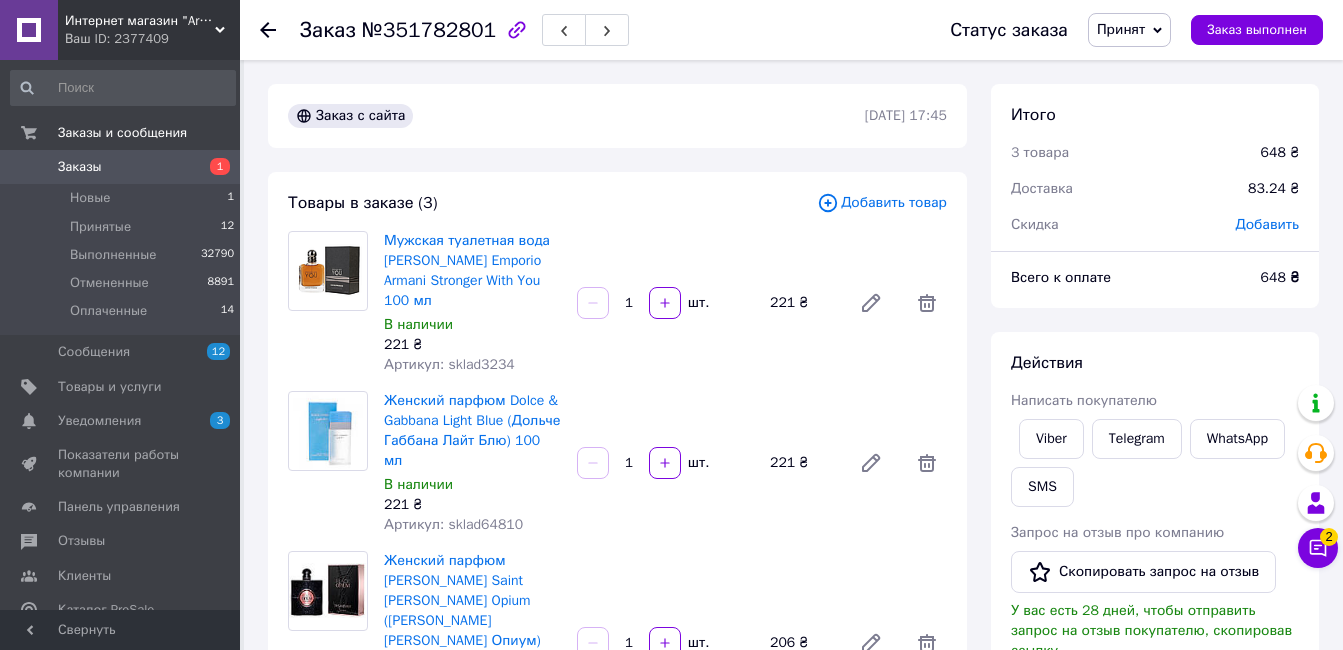 scroll, scrollTop: 0, scrollLeft: 0, axis: both 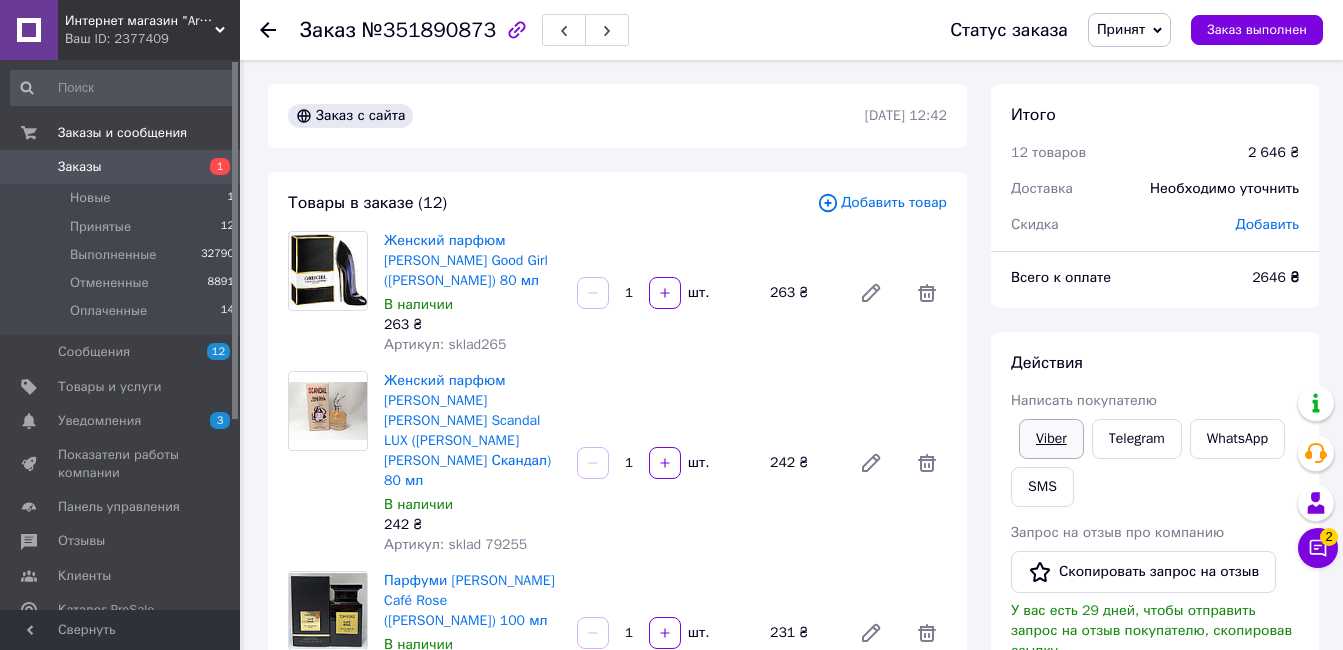 click on "Viber" at bounding box center [1051, 439] 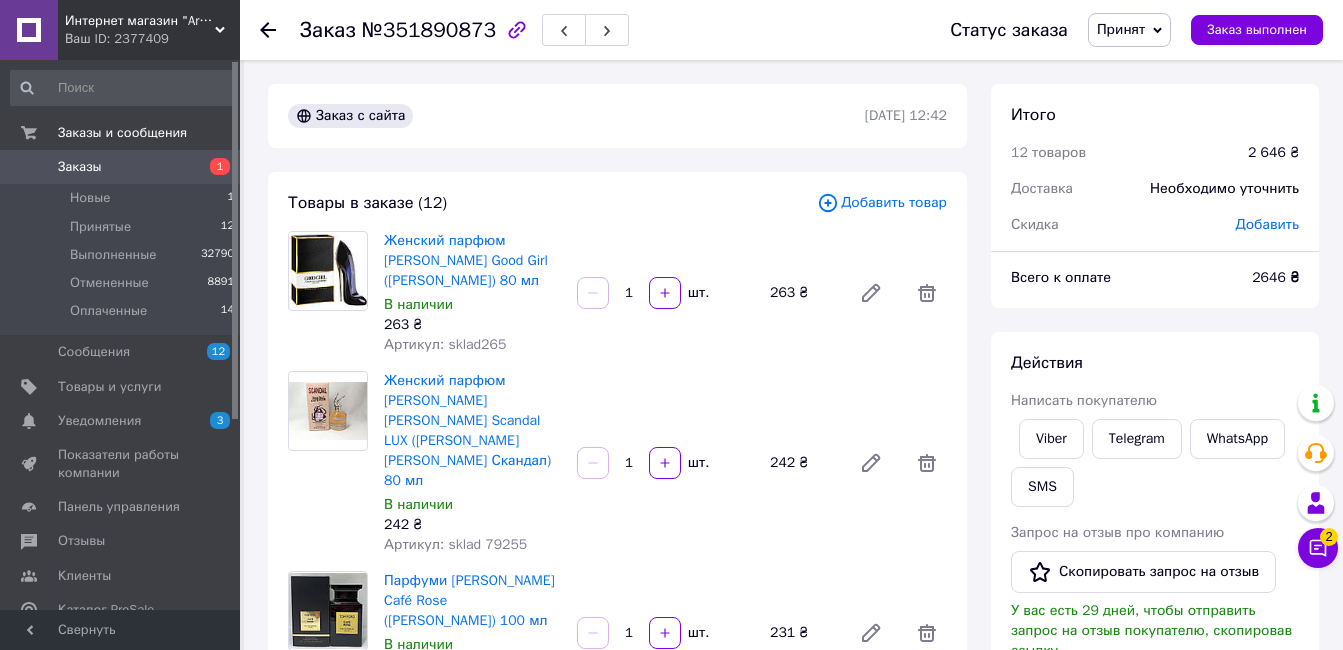 click on "Всего к оплате" at bounding box center (1119, 278) 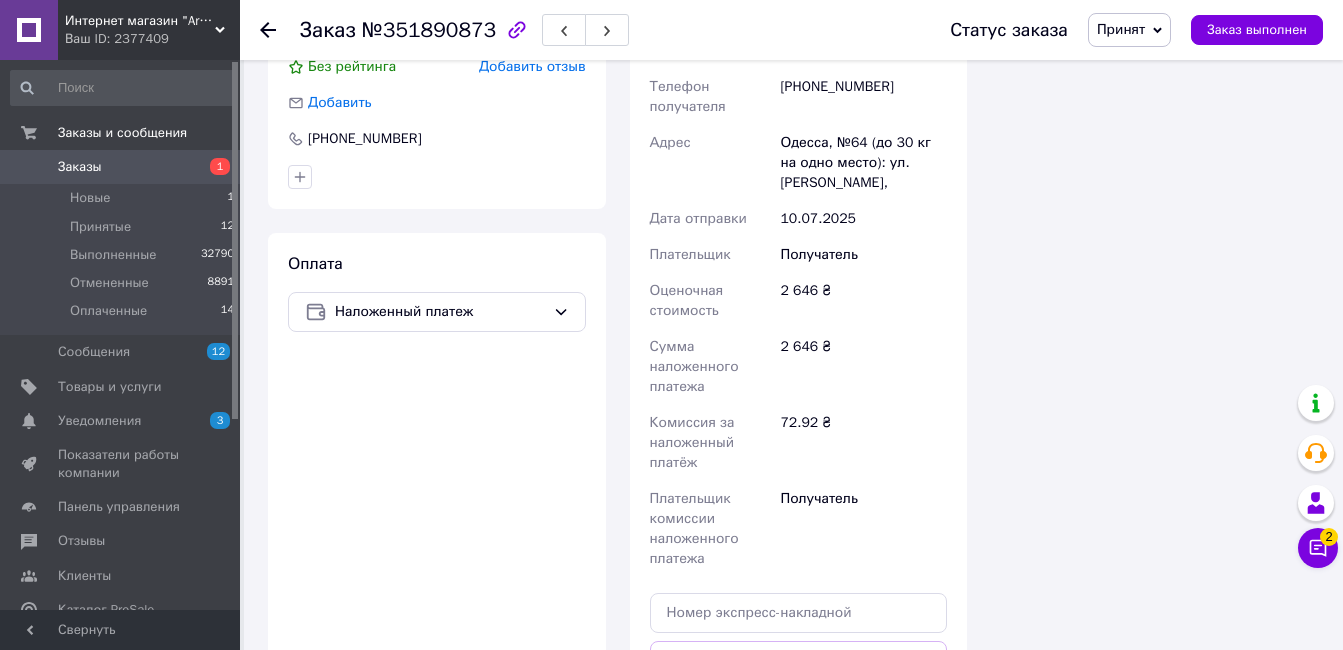 scroll, scrollTop: 2300, scrollLeft: 0, axis: vertical 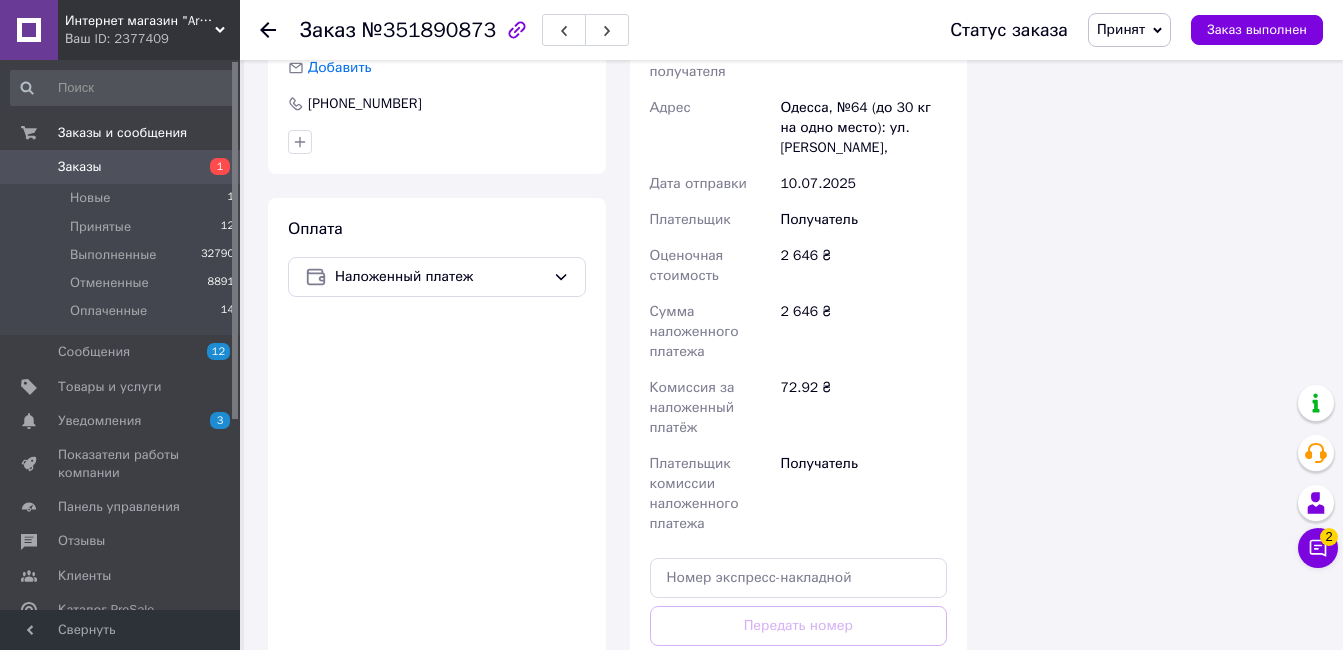 click on "Сгенерировать ЭН" at bounding box center (799, 715) 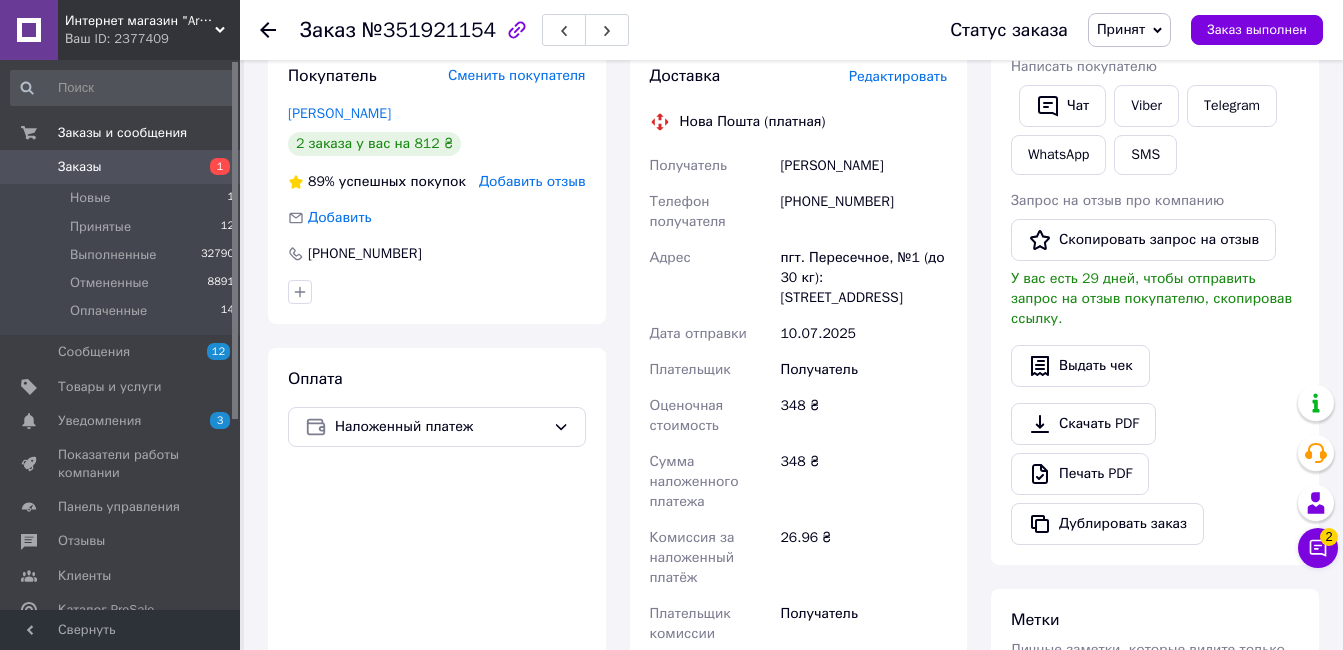 scroll, scrollTop: 400, scrollLeft: 0, axis: vertical 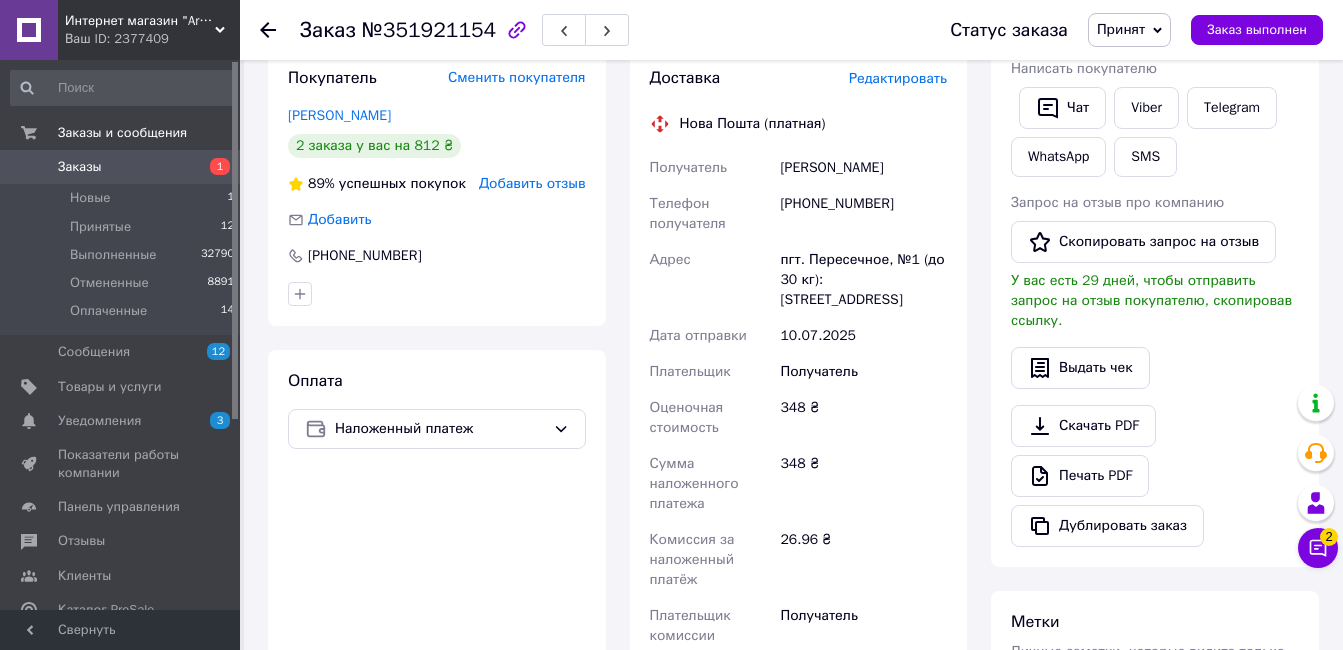 click on "Принят" at bounding box center [1121, 29] 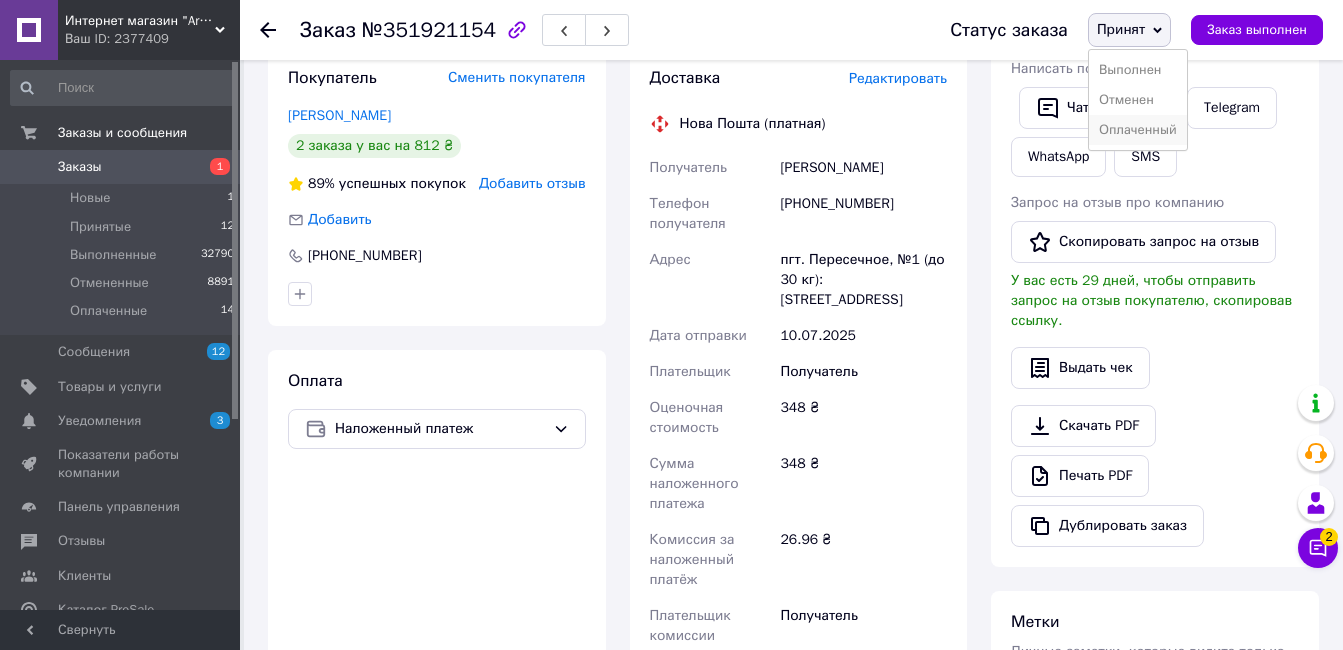 click on "Оплаченный" at bounding box center (1138, 130) 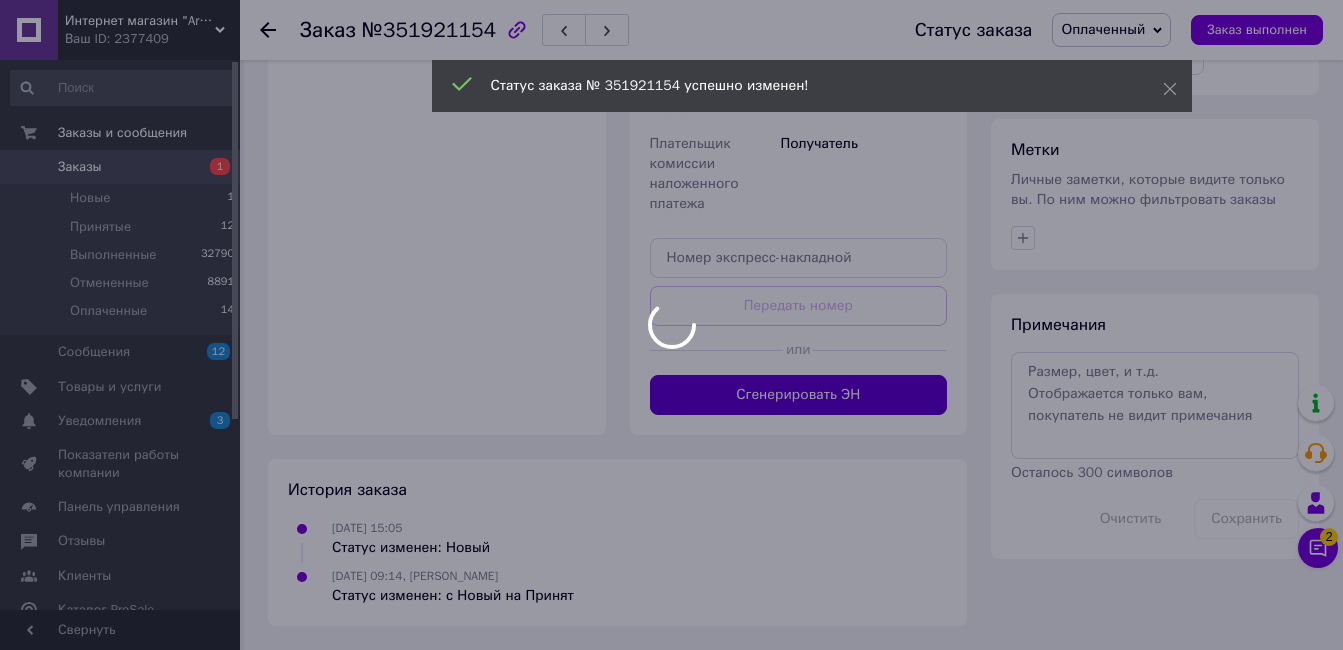 click on "Сгенерировать ЭН" at bounding box center [799, 395] 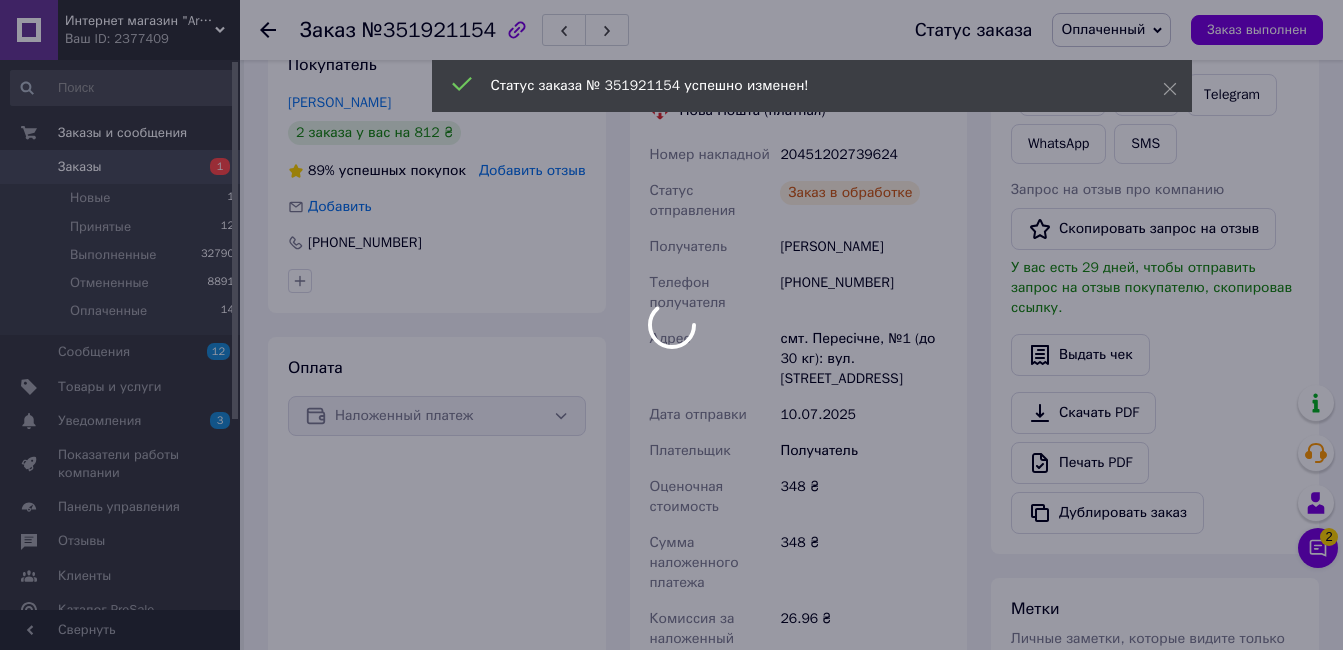 scroll, scrollTop: 272, scrollLeft: 0, axis: vertical 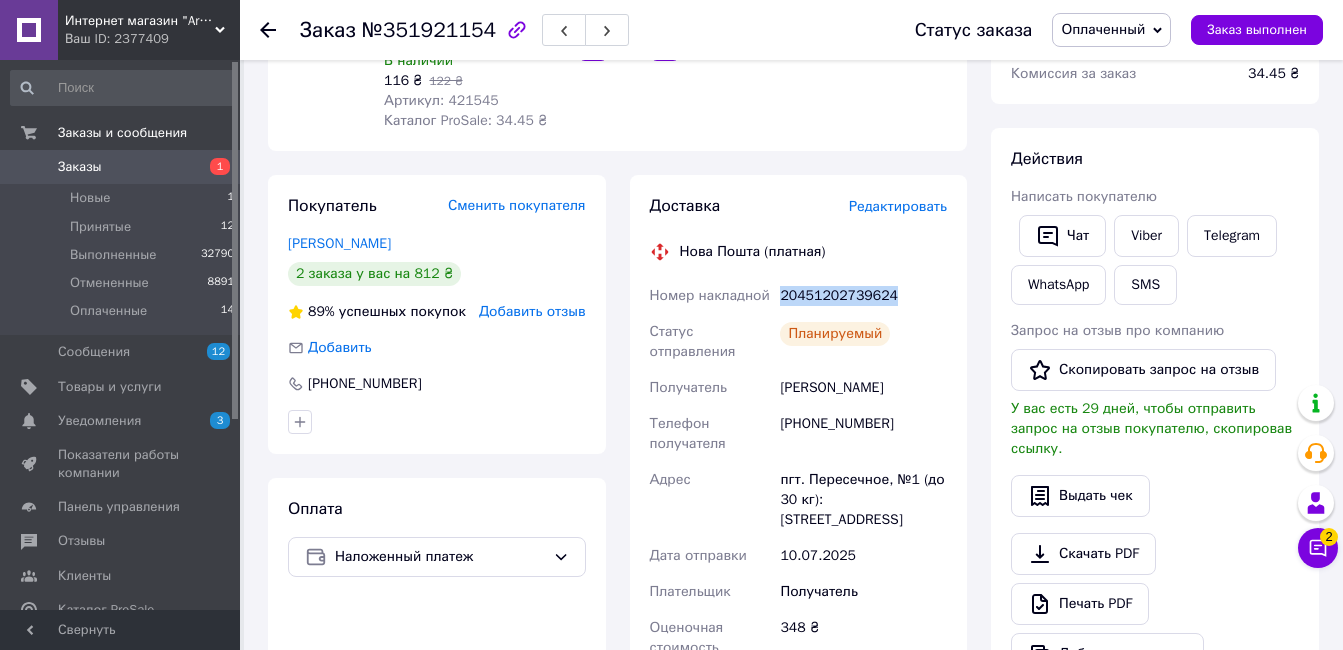 drag, startPoint x: 903, startPoint y: 290, endPoint x: 775, endPoint y: 292, distance: 128.01562 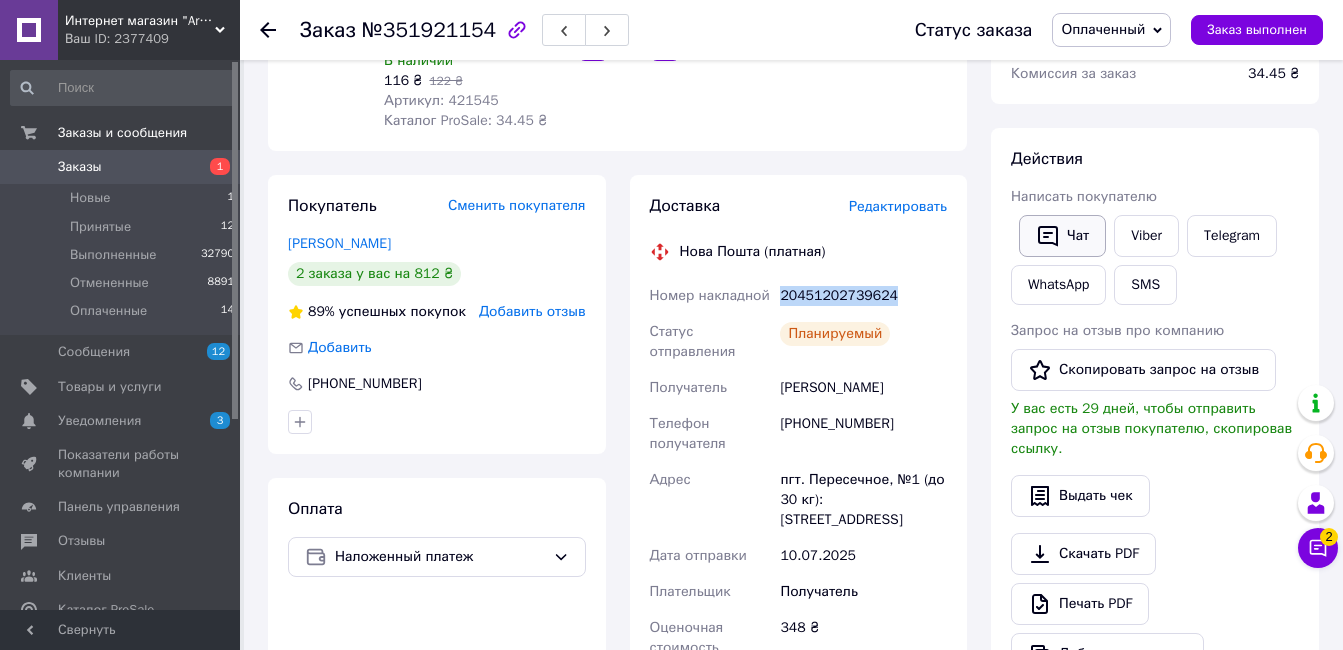 drag, startPoint x: 775, startPoint y: 292, endPoint x: 1070, endPoint y: 244, distance: 298.87958 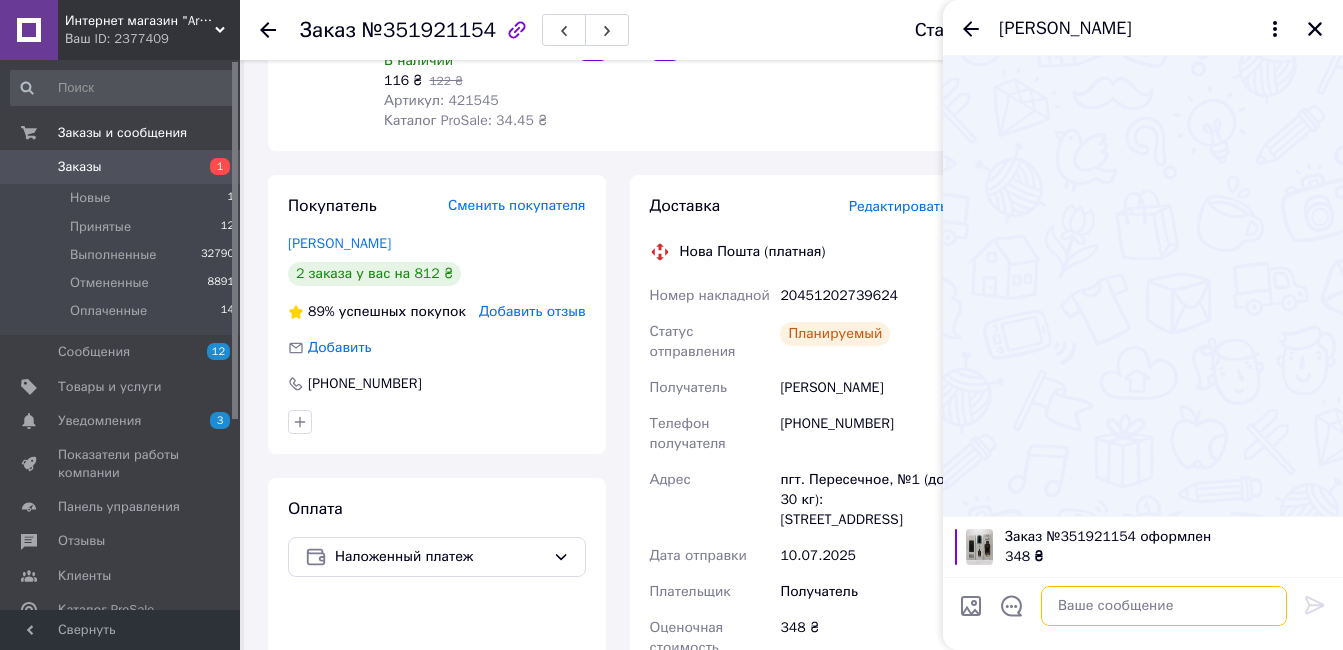 click at bounding box center (1164, 606) 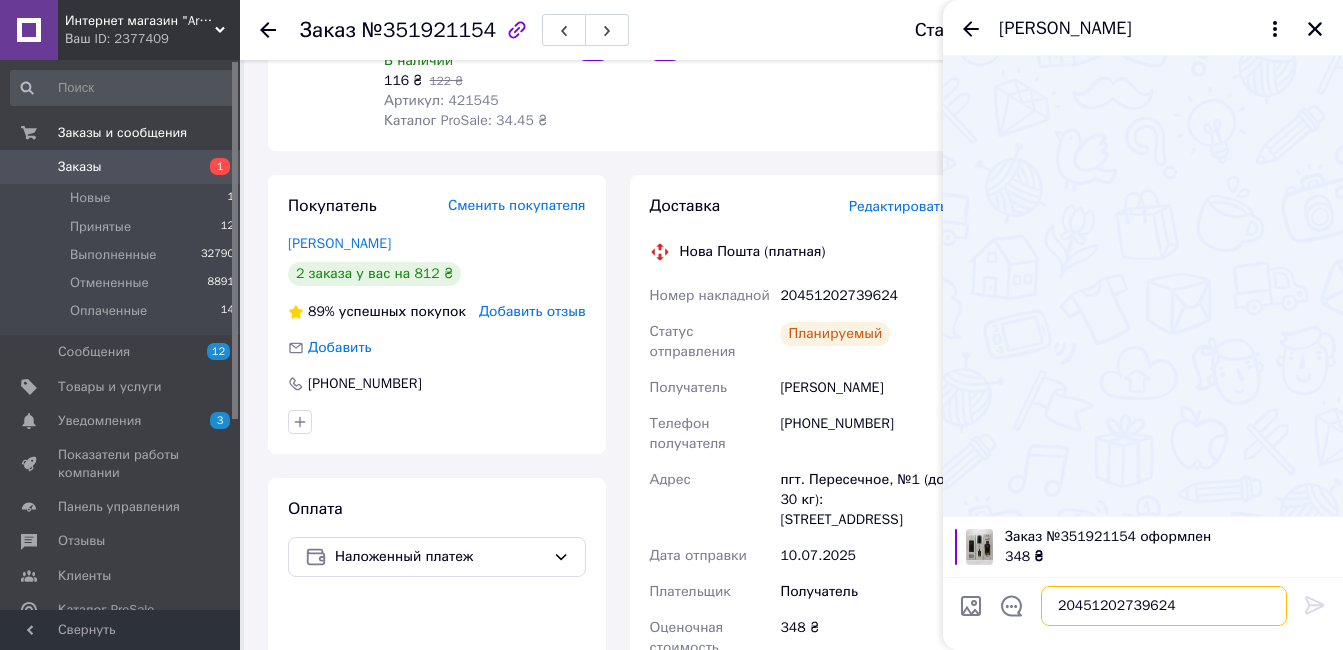 scroll, scrollTop: 12, scrollLeft: 0, axis: vertical 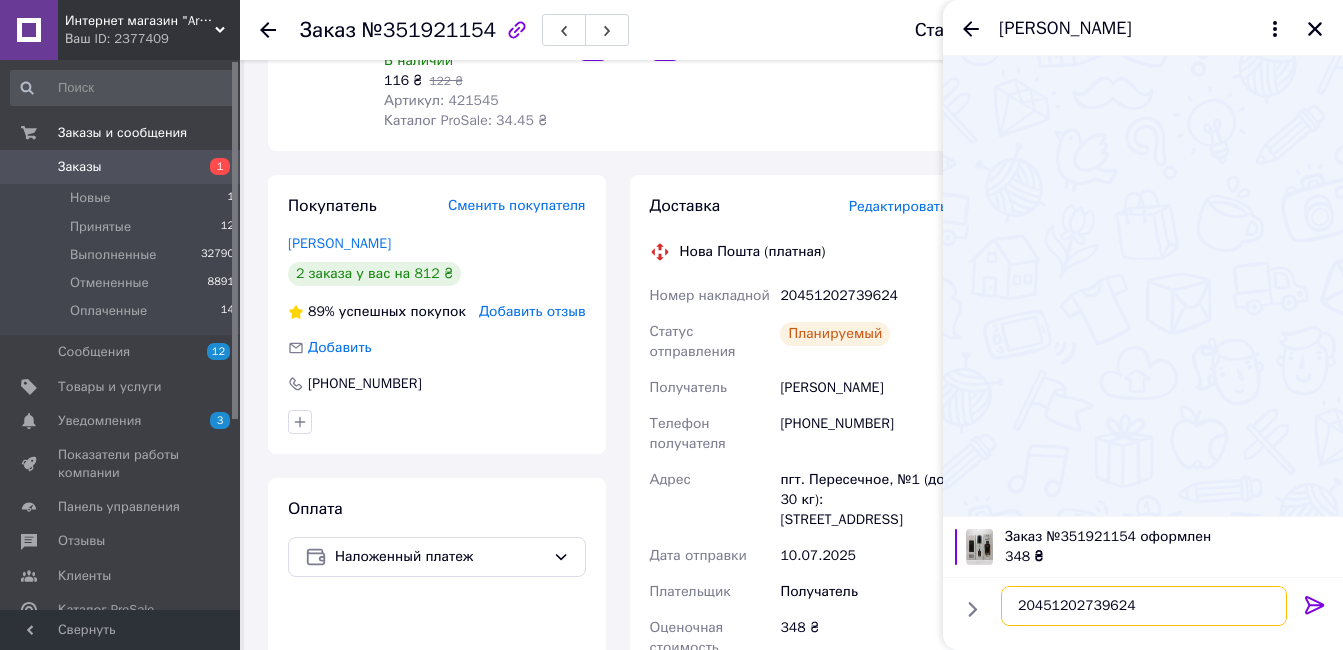 type 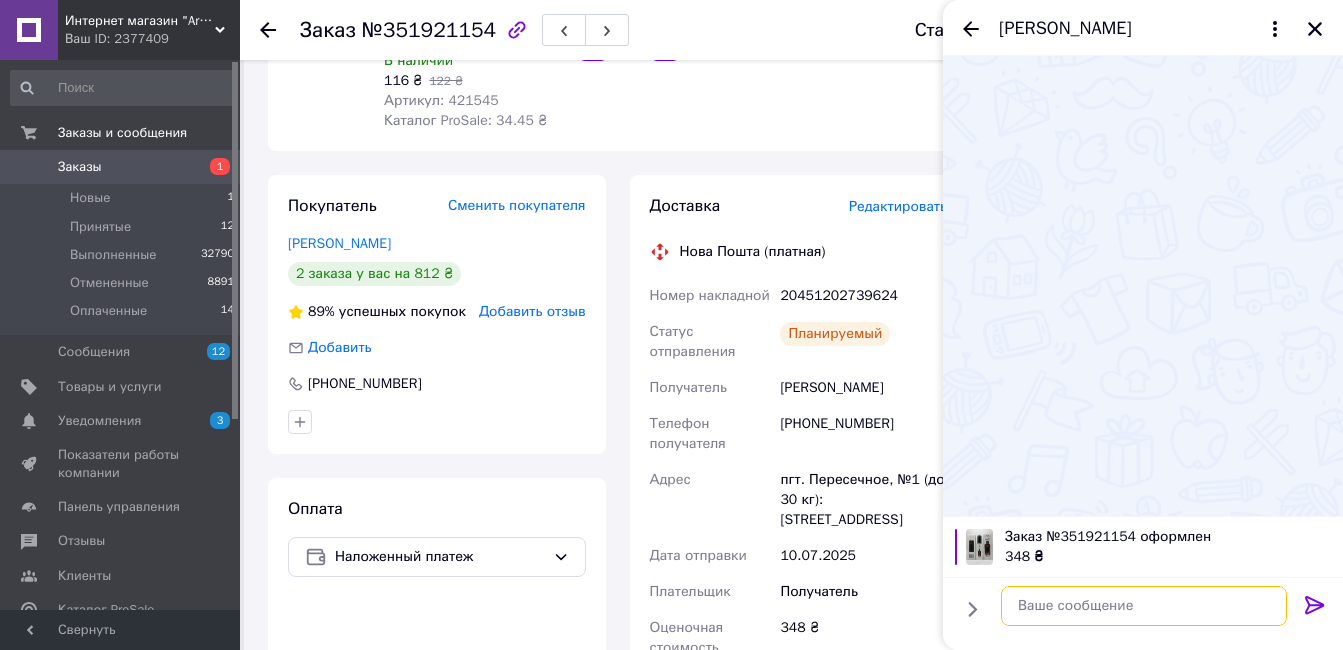 scroll, scrollTop: 0, scrollLeft: 0, axis: both 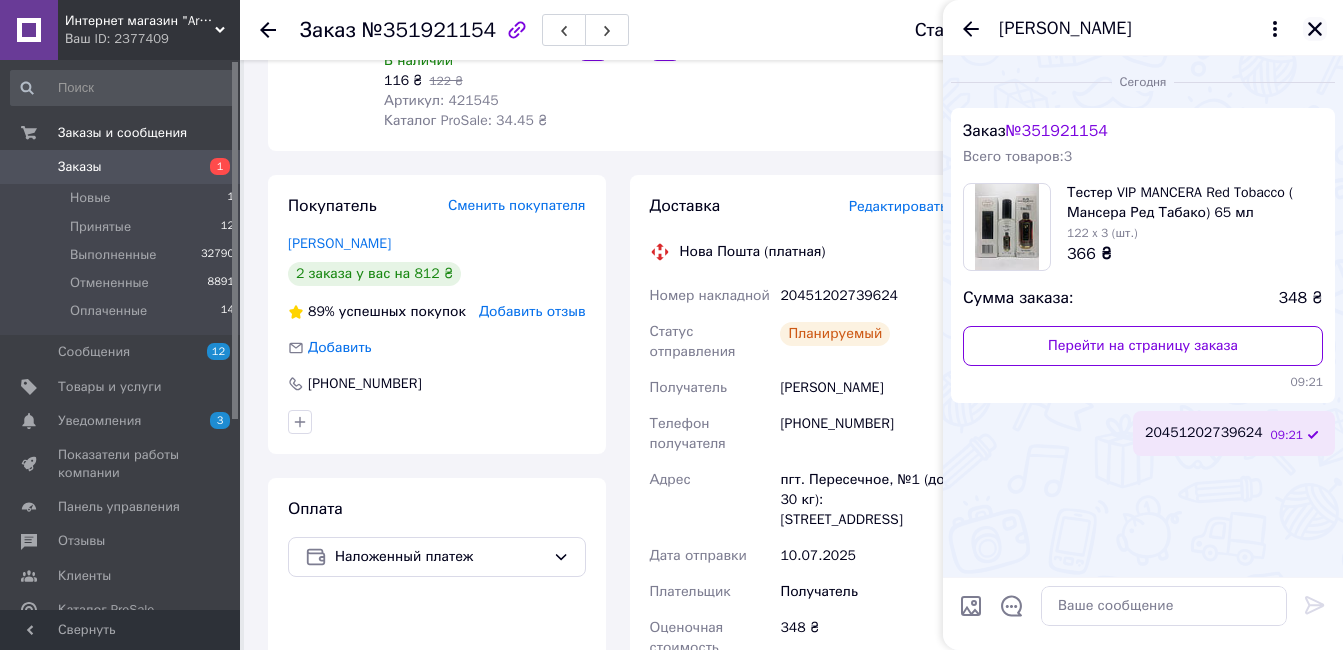 click 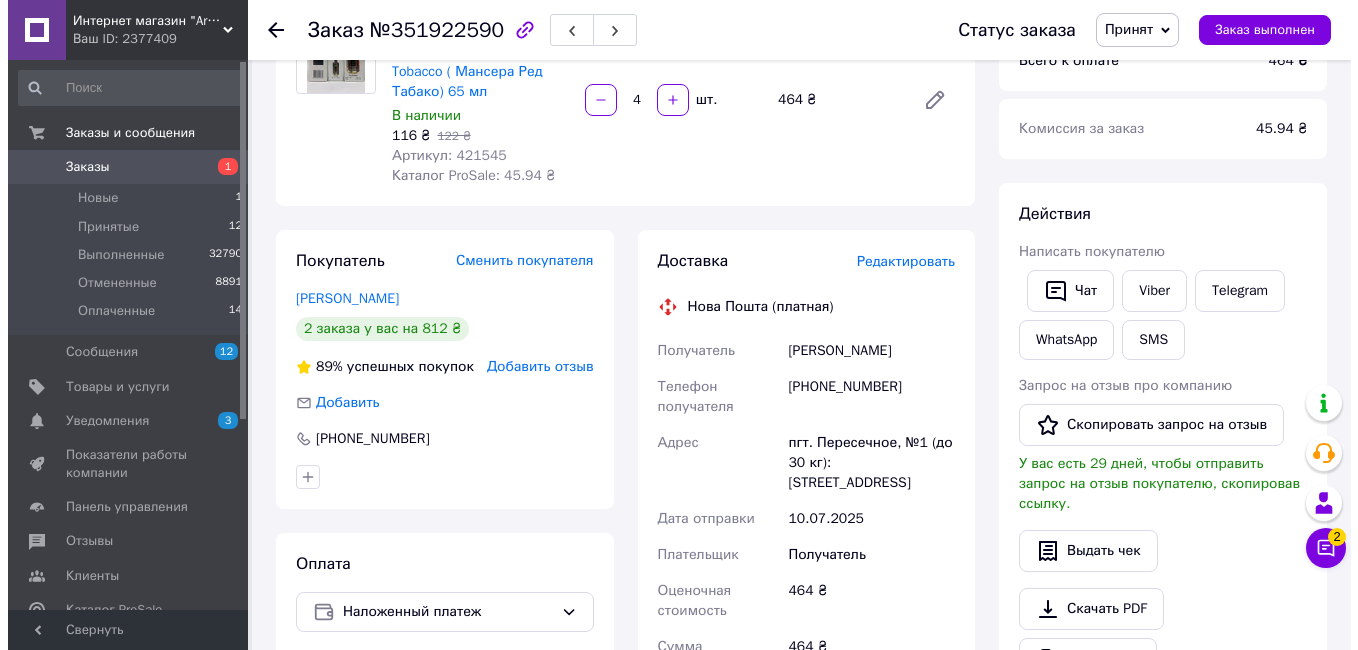 scroll, scrollTop: 500, scrollLeft: 0, axis: vertical 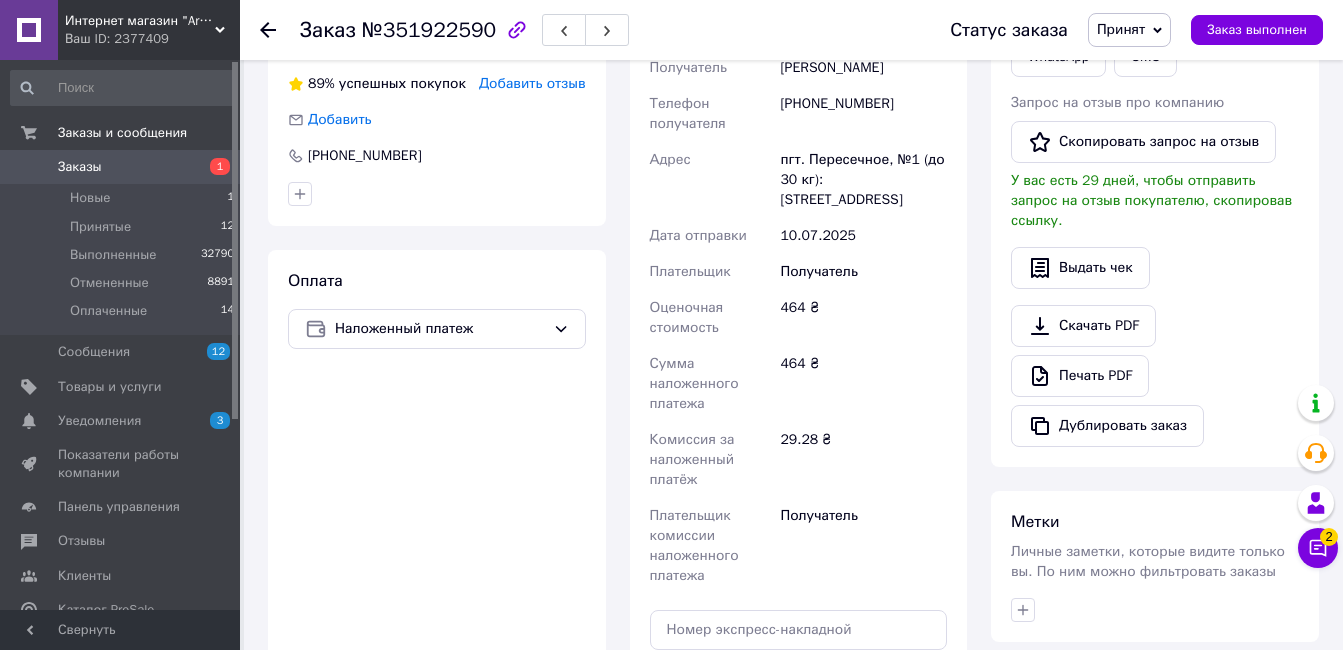 drag, startPoint x: 1126, startPoint y: 38, endPoint x: 1155, endPoint y: 70, distance: 43.185646 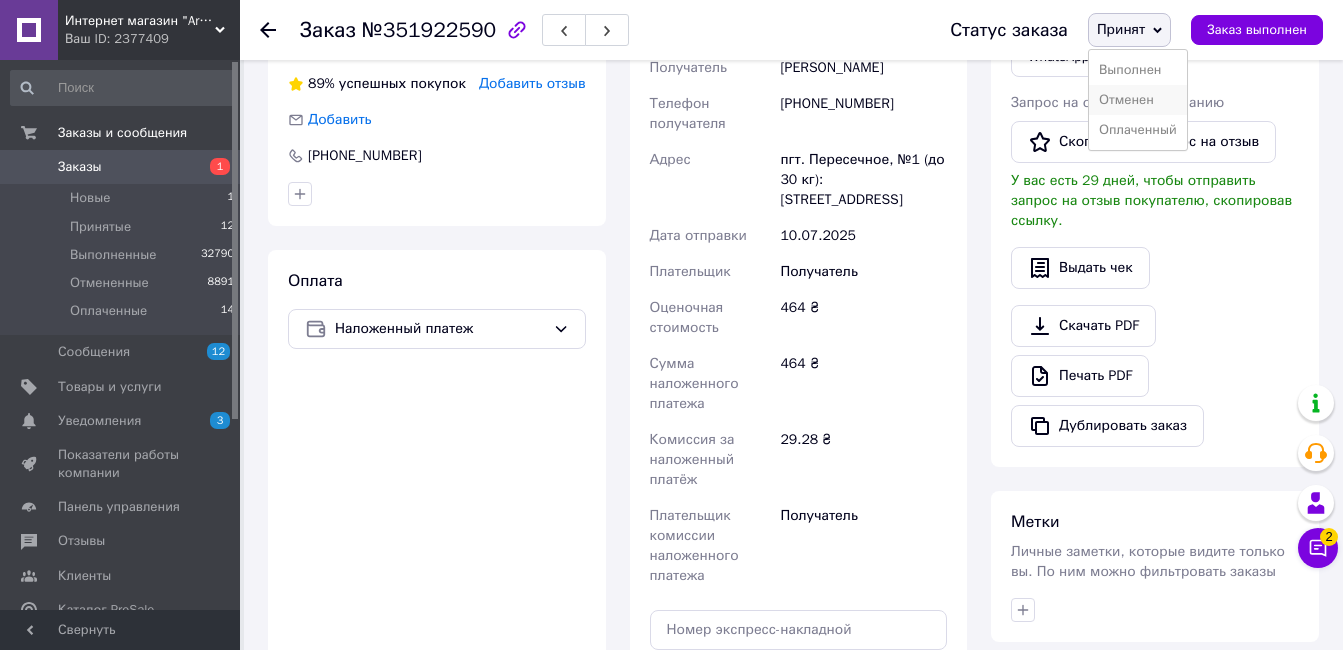 click on "Отменен" at bounding box center [1138, 100] 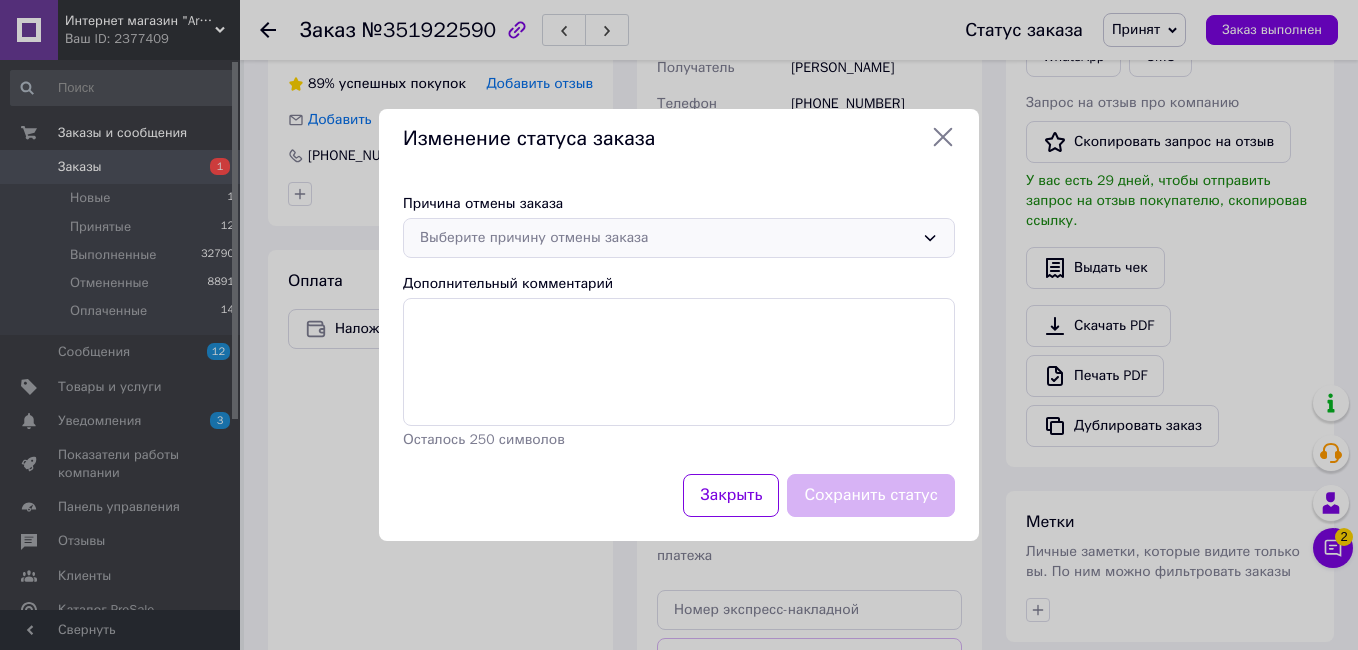click on "Выберите причину отмены заказа" at bounding box center (667, 238) 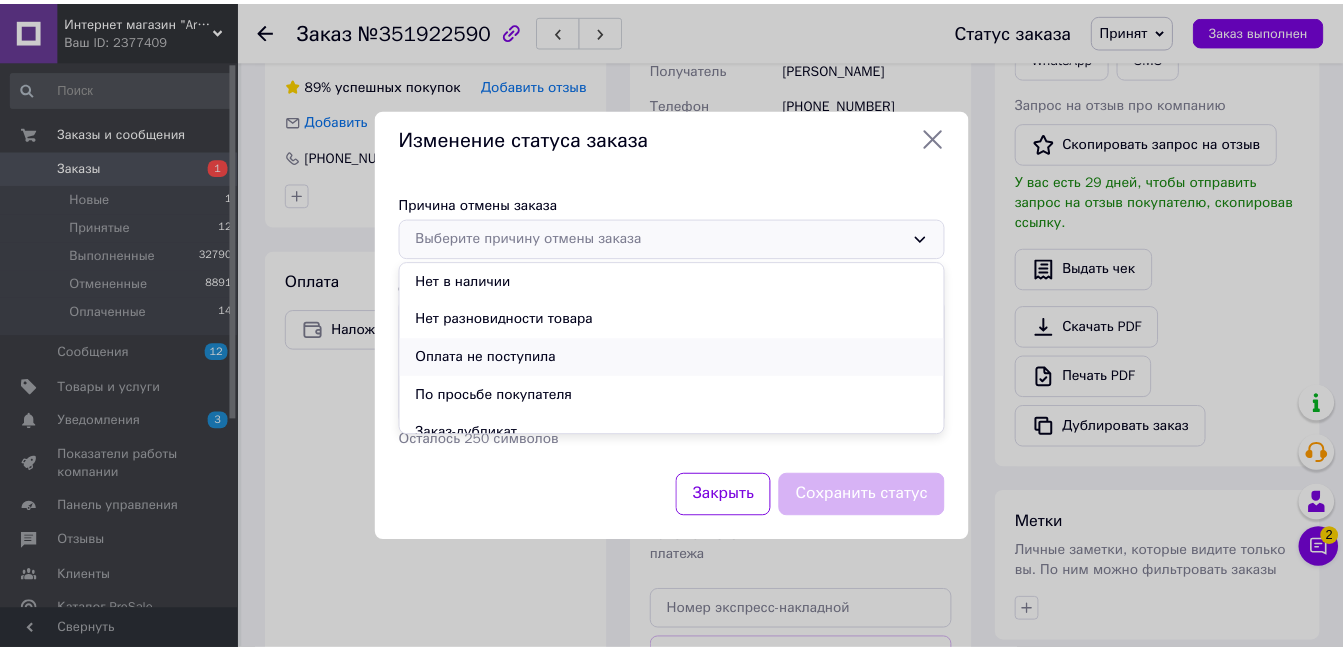 scroll, scrollTop: 94, scrollLeft: 0, axis: vertical 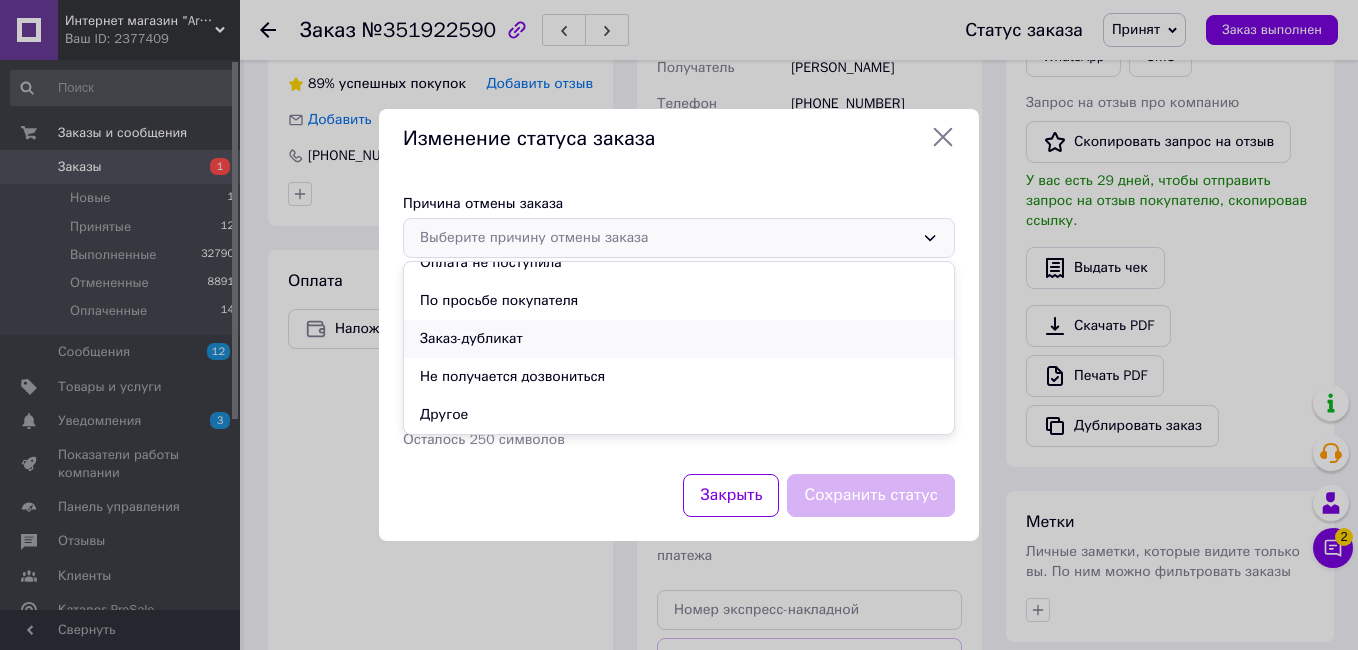 click on "Заказ-дубликат" at bounding box center (679, 339) 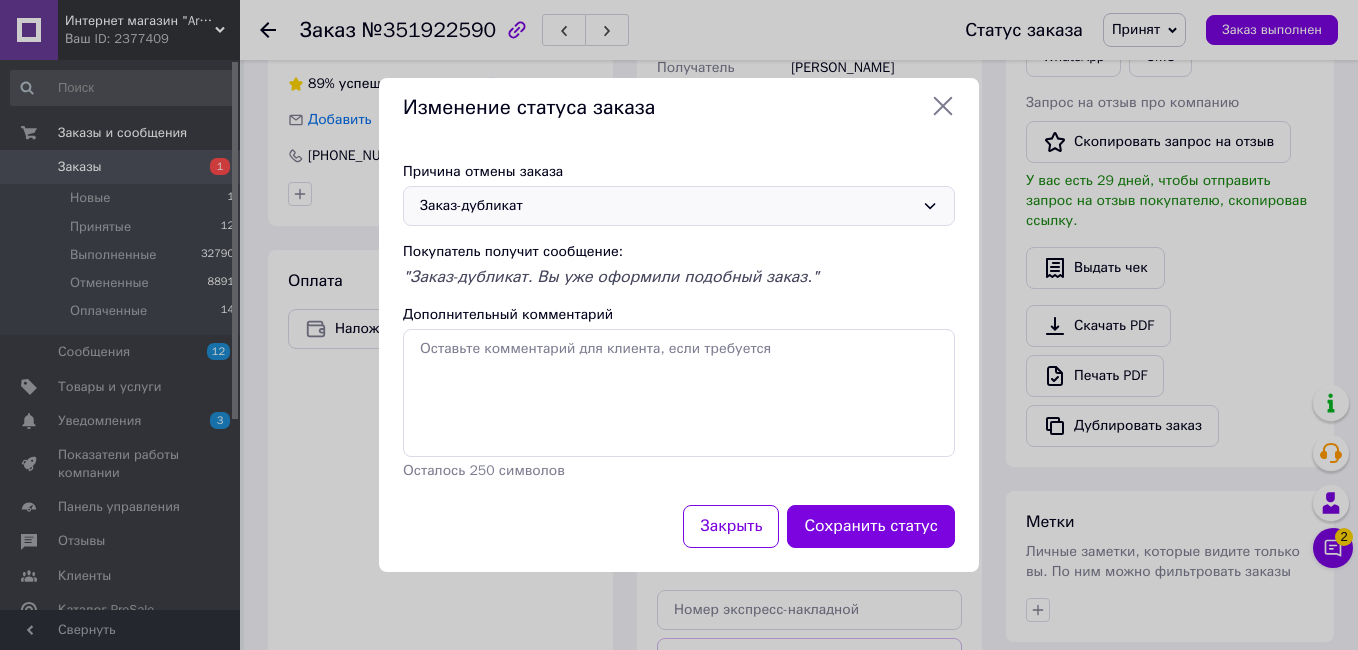 click on "Сохранить статус" at bounding box center [871, 526] 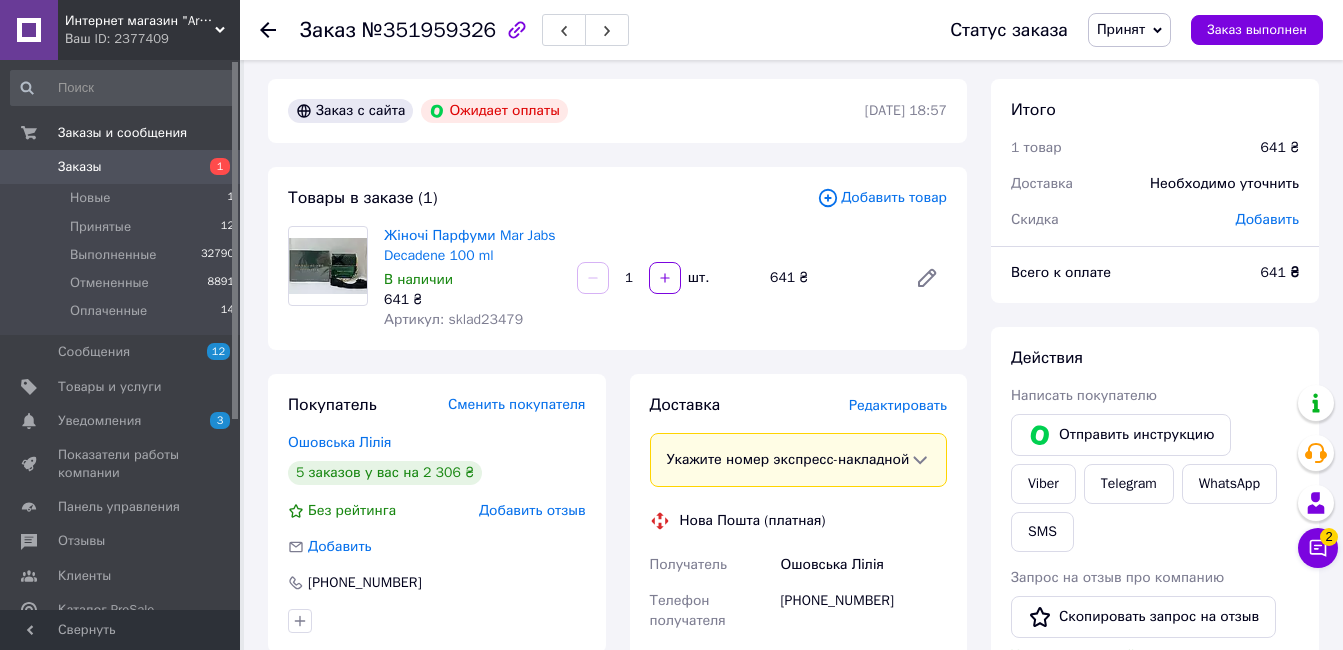 scroll, scrollTop: 0, scrollLeft: 0, axis: both 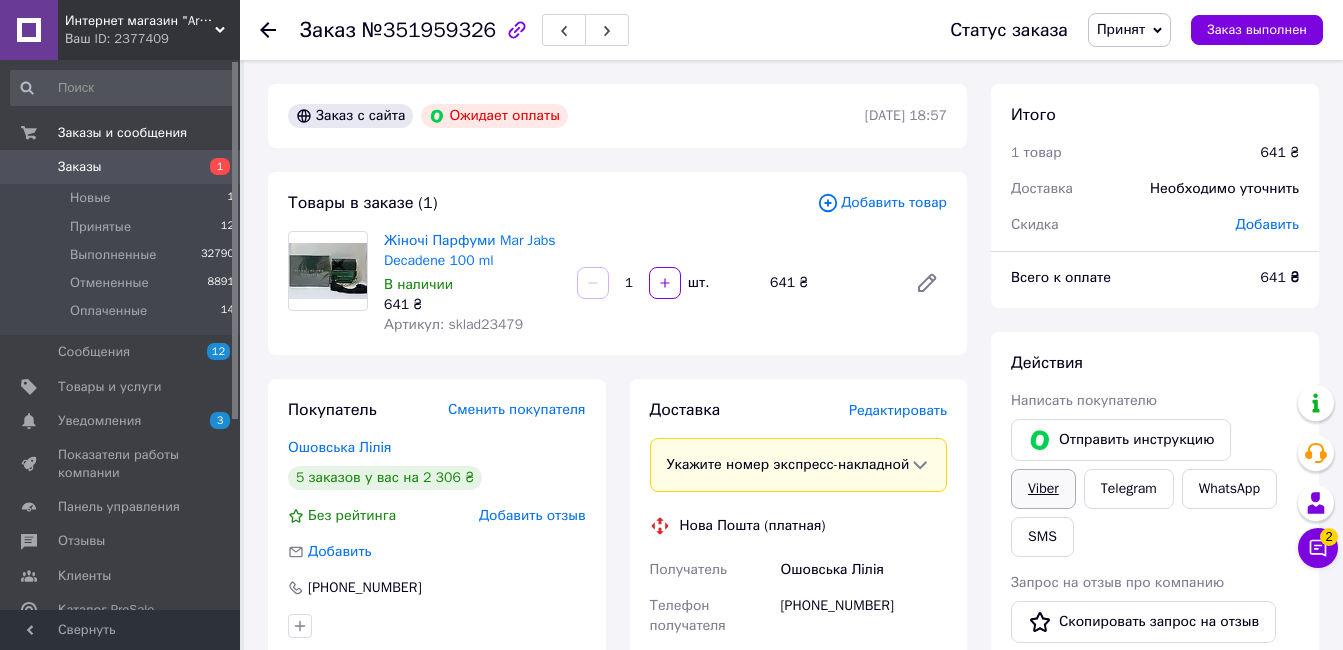 click on "Viber" at bounding box center (1043, 489) 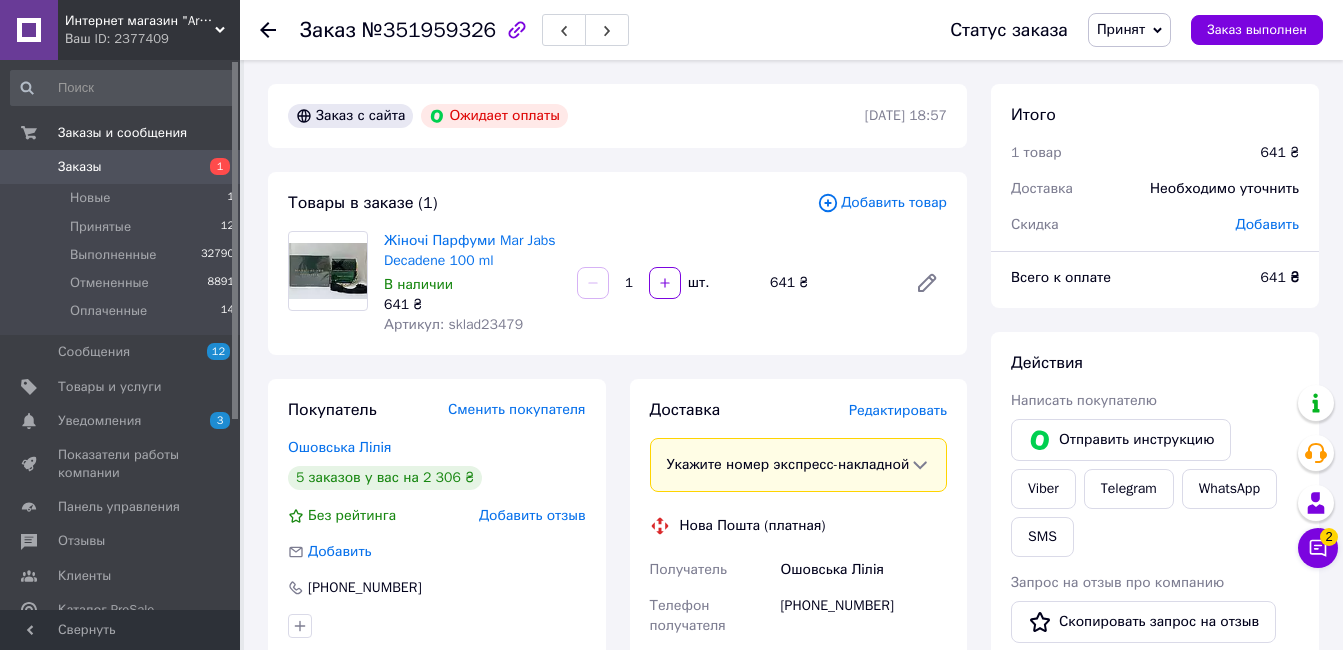 click on "Итого 1 товар 641 ₴ Доставка Необходимо уточнить Скидка Добавить Всего к оплате 641 ₴ Действия Написать покупателю   Отправить инструкцию Viber Telegram WhatsApp SMS Запрос на отзыв про компанию   Скопировать запрос на отзыв У вас есть 29 дней, чтобы отправить запрос на отзыв покупателю, скопировав ссылку.   Выдать чек   Скачать PDF   Печать PDF Метки Личные заметки, которые видите только вы. По ним можно фильтровать заказы Примечания Осталось 300 символов Очистить Сохранить" at bounding box center (1155, 722) 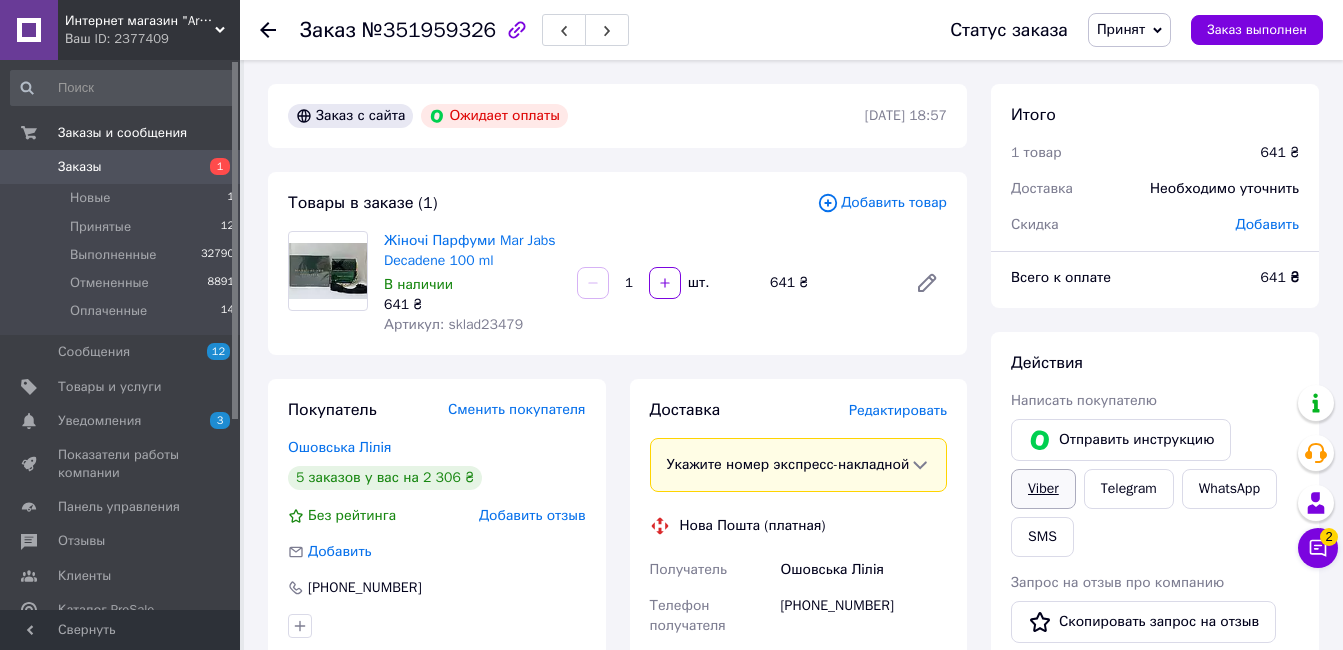 click on "Viber" at bounding box center [1043, 489] 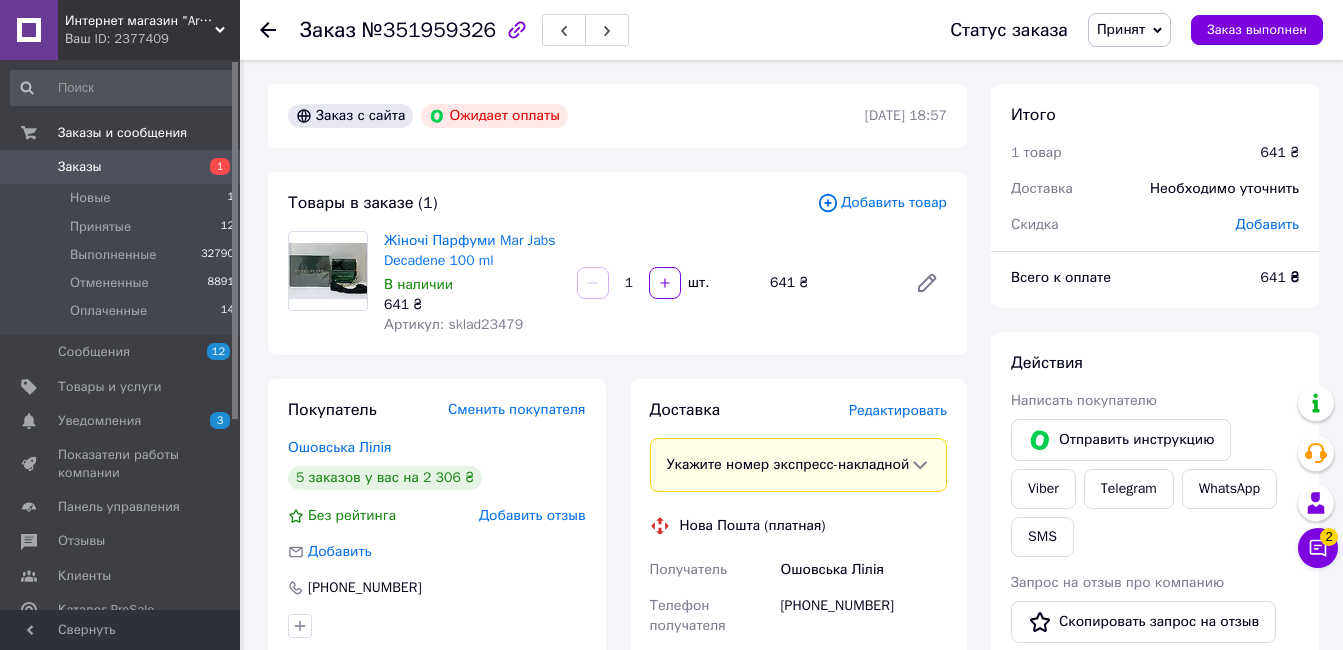click on "Итого 1 товар 641 ₴ Доставка Необходимо уточнить Скидка Добавить Всего к оплате 641 ₴ Действия Написать покупателю   Отправить инструкцию Viber Telegram WhatsApp SMS Запрос на отзыв про компанию   Скопировать запрос на отзыв У вас есть 29 дней, чтобы отправить запрос на отзыв покупателю, скопировав ссылку.   Выдать чек   Скачать PDF   Печать PDF Метки Личные заметки, которые видите только вы. По ним можно фильтровать заказы Примечания Осталось 300 символов Очистить Сохранить" at bounding box center (1155, 722) 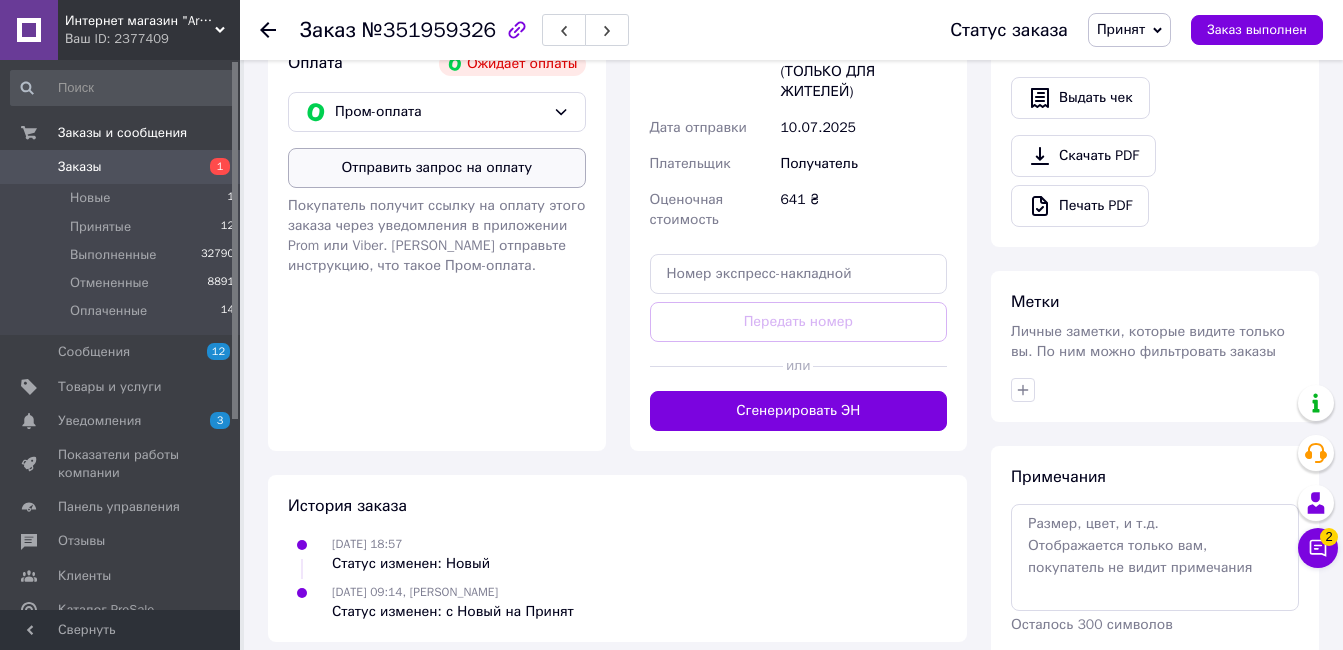 scroll, scrollTop: 615, scrollLeft: 0, axis: vertical 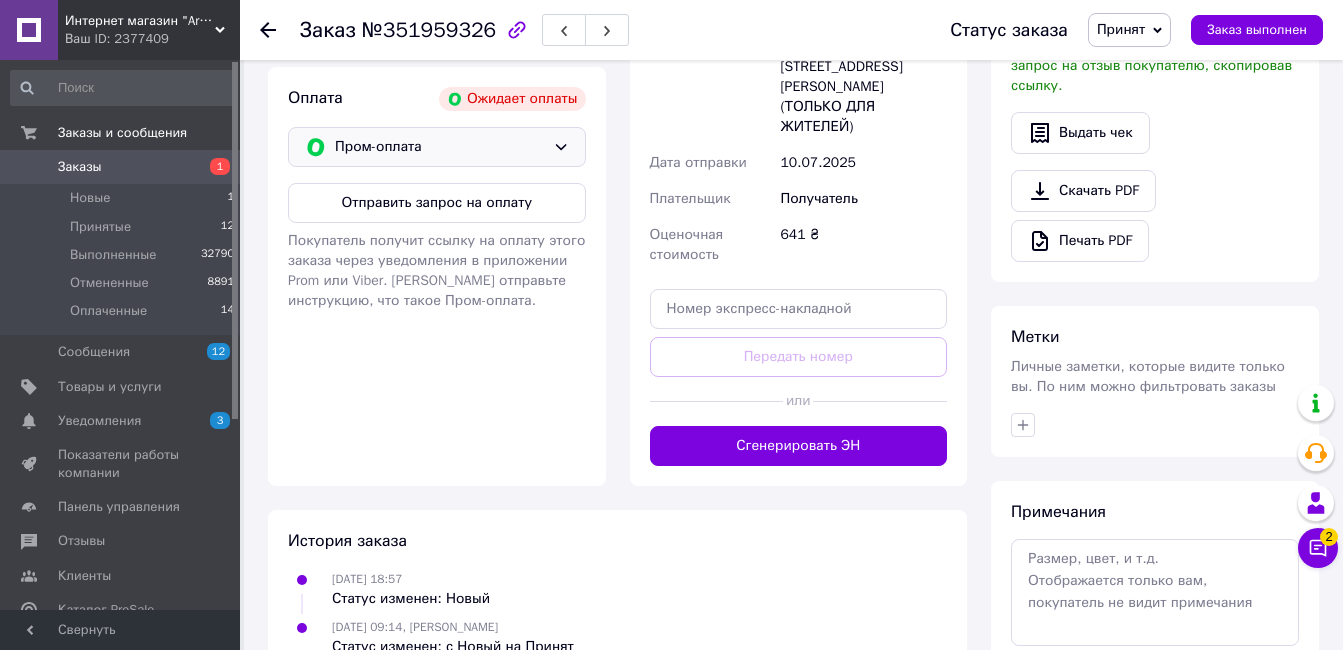 click on "Пром-оплата" at bounding box center (440, 147) 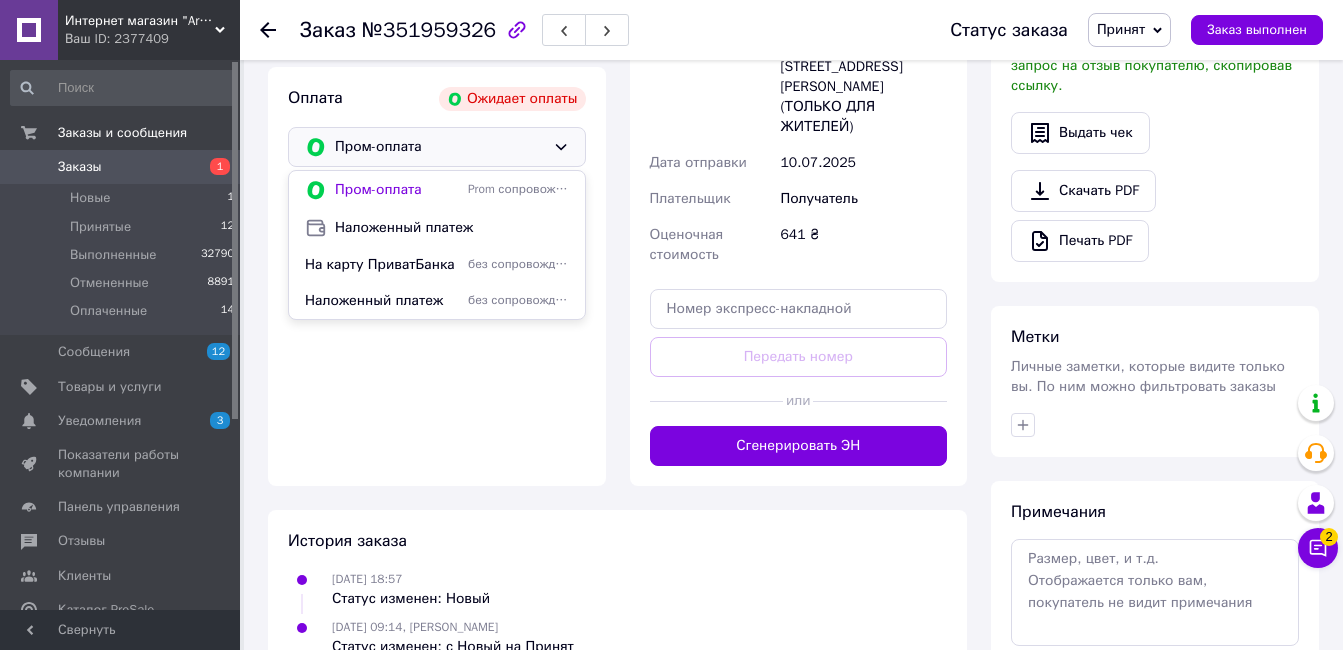 click on "На карту ПриватБанка без сопровождения Prom" at bounding box center (437, 265) 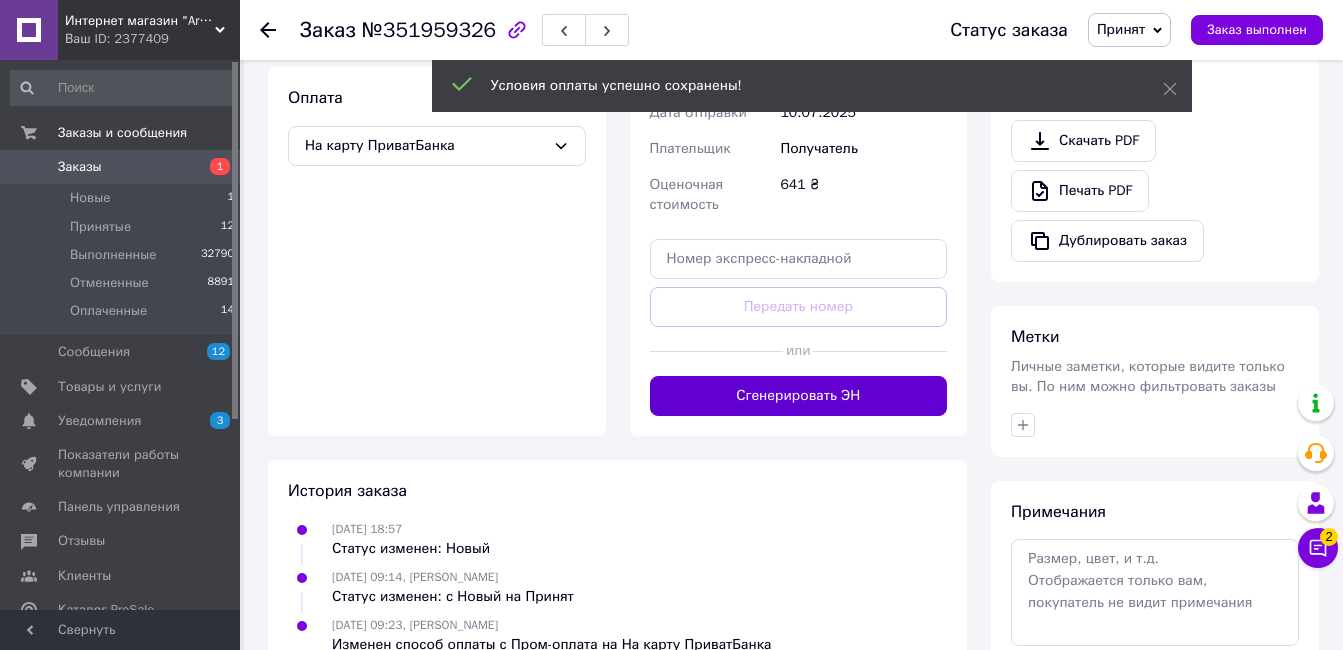 click on "Сгенерировать ЭН" at bounding box center [799, 396] 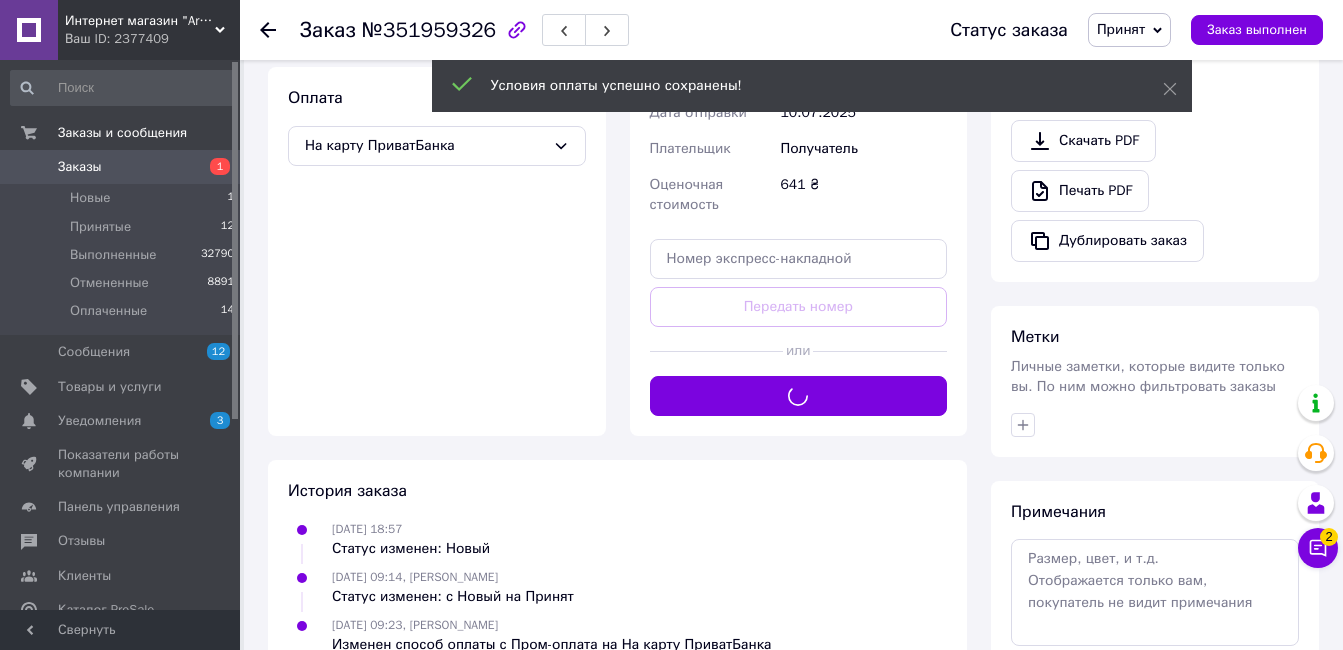 scroll, scrollTop: 215, scrollLeft: 0, axis: vertical 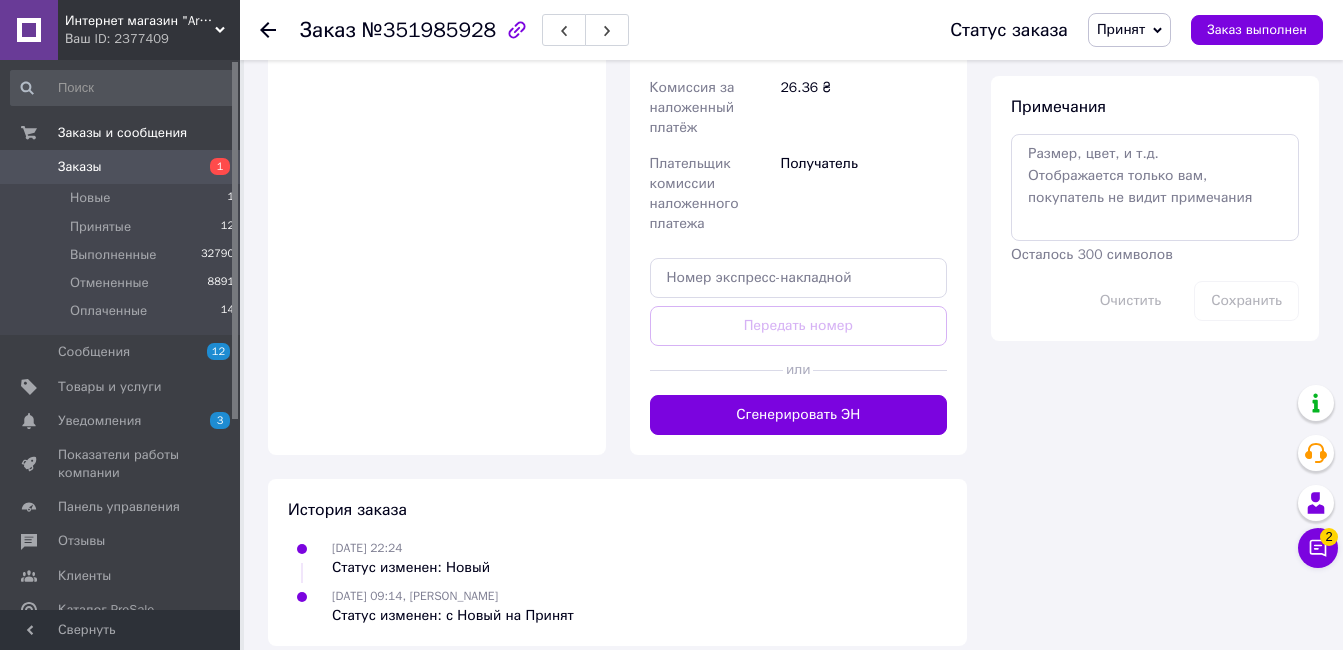click on "Сгенерировать ЭН" at bounding box center [799, 415] 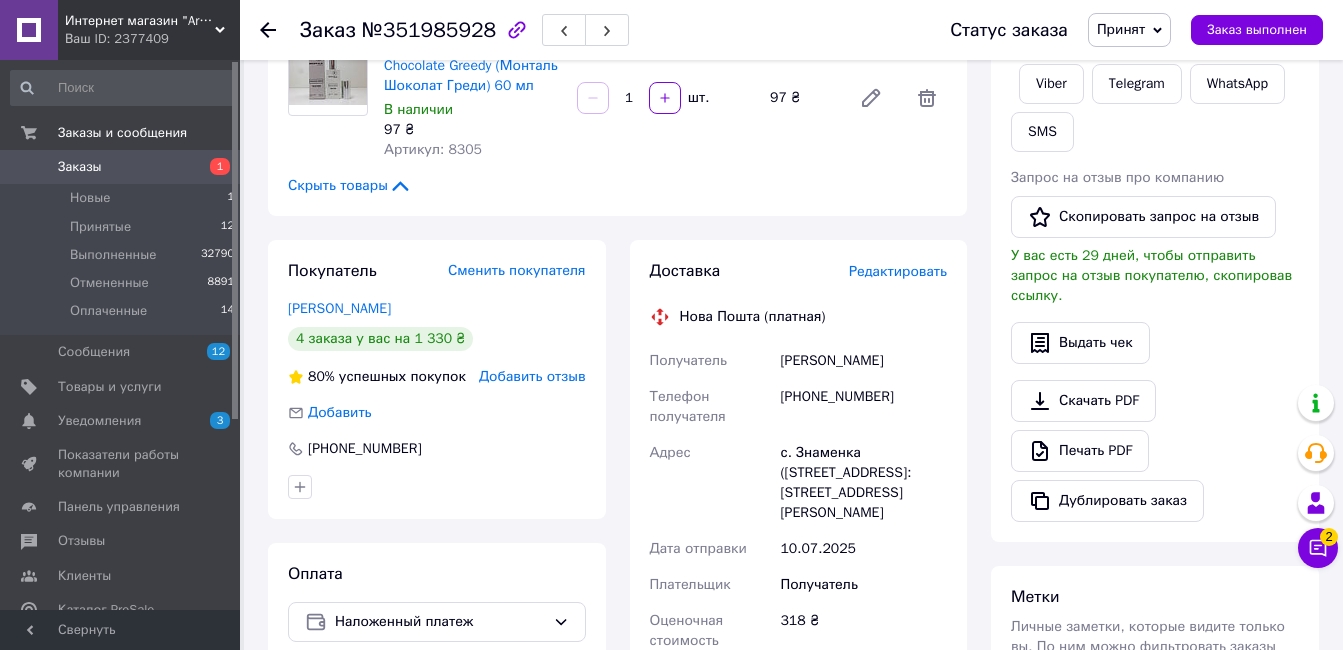 scroll, scrollTop: 320, scrollLeft: 0, axis: vertical 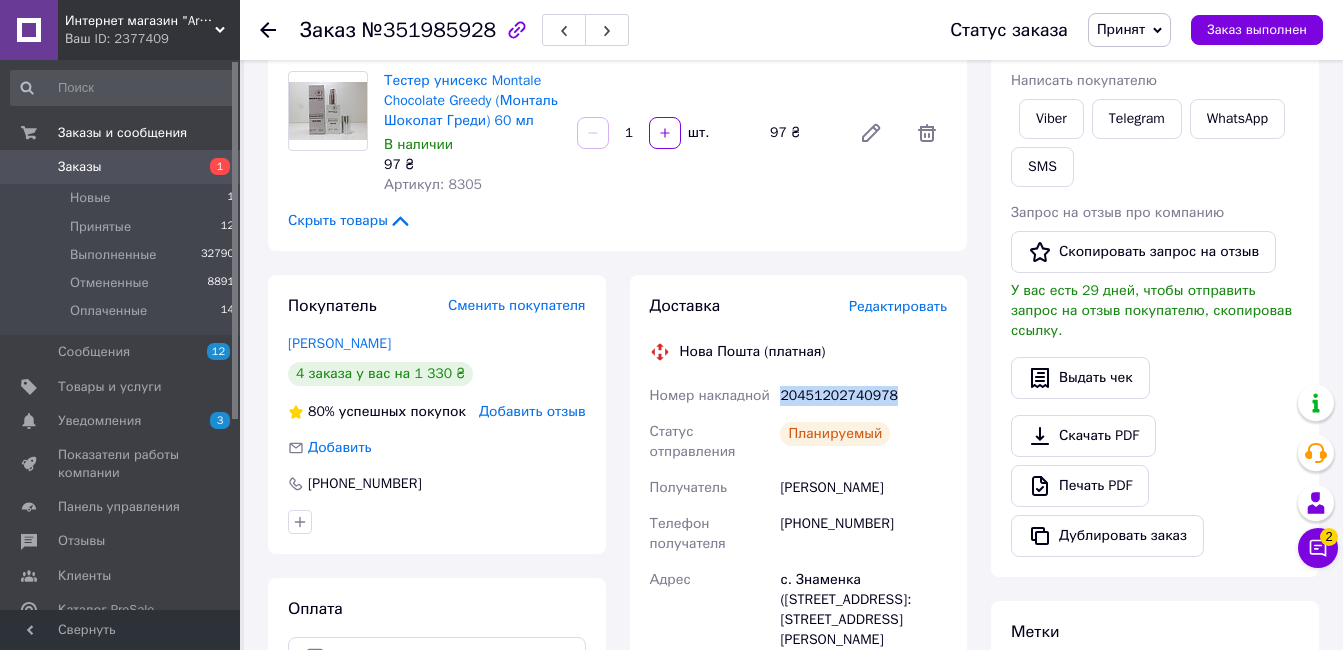 drag, startPoint x: 900, startPoint y: 396, endPoint x: 782, endPoint y: 396, distance: 118 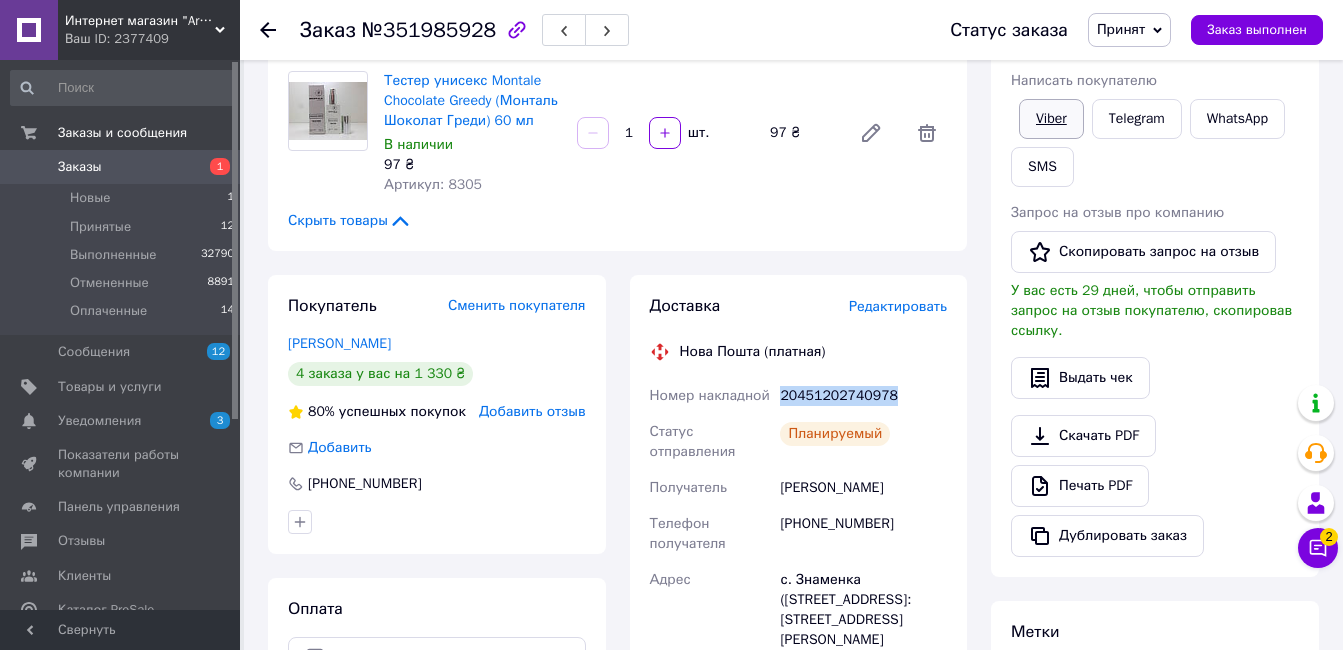 drag, startPoint x: 782, startPoint y: 396, endPoint x: 1029, endPoint y: 125, distance: 366.67426 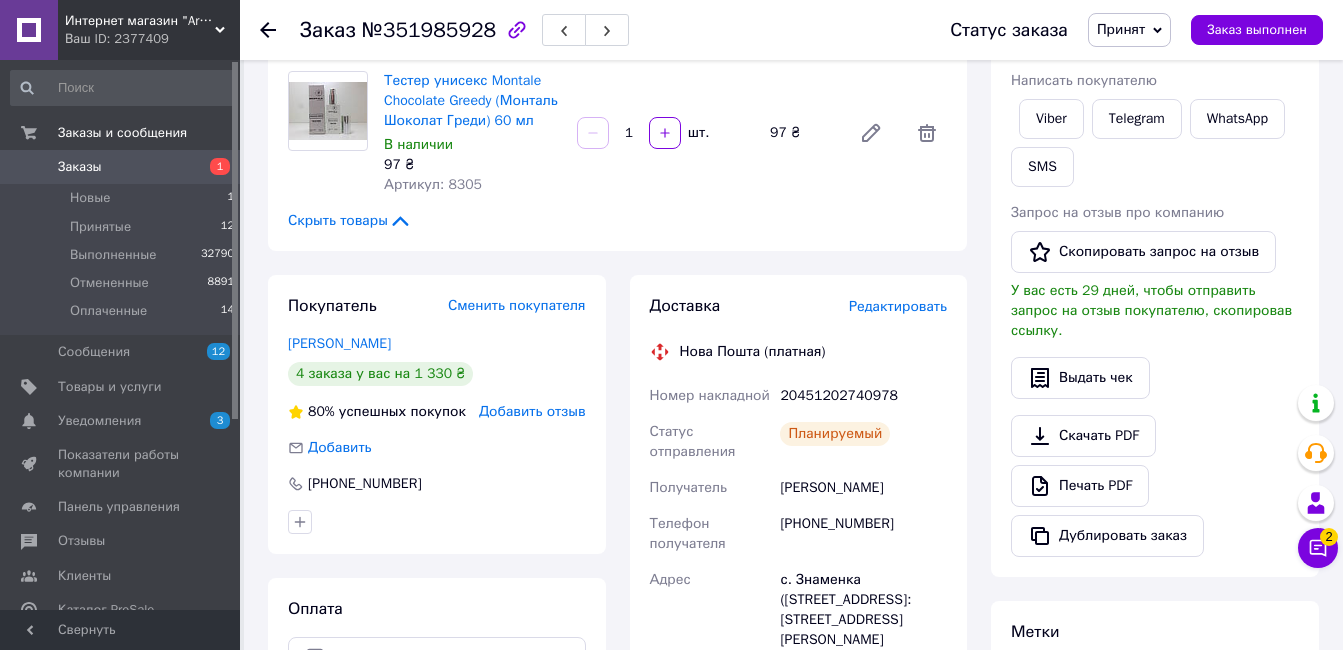 drag, startPoint x: 1222, startPoint y: 181, endPoint x: 1126, endPoint y: 189, distance: 96.332756 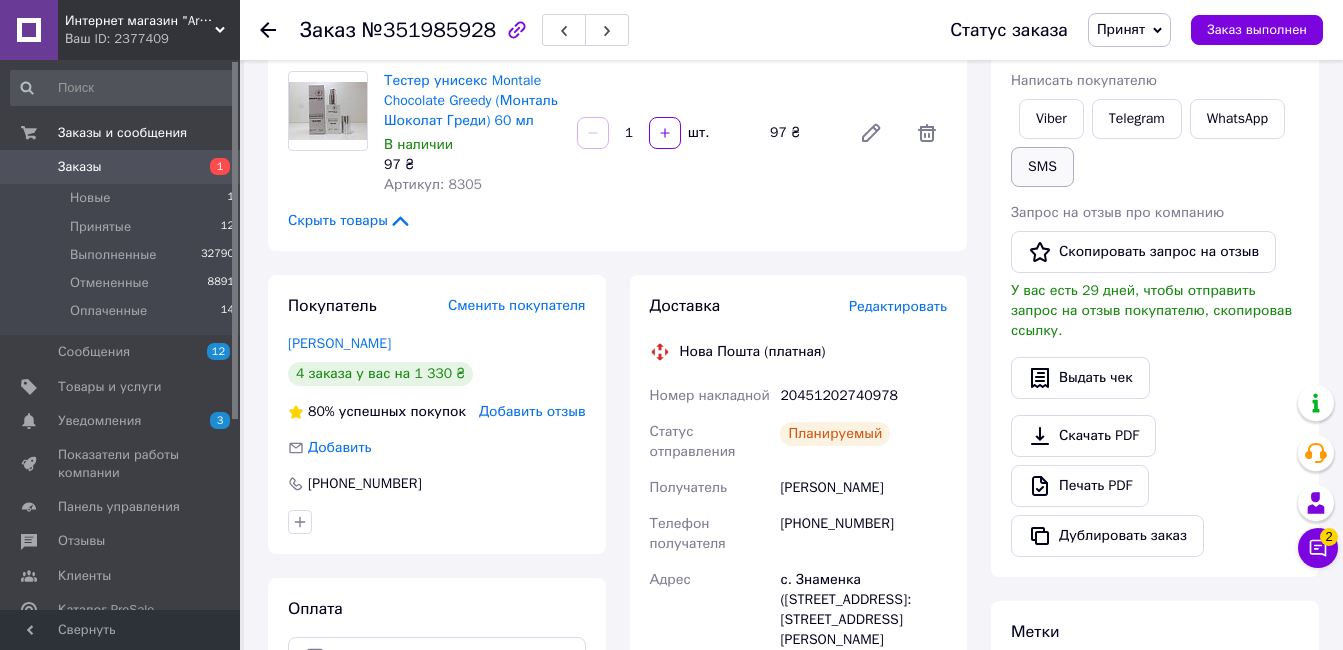 click on "SMS" at bounding box center [1042, 167] 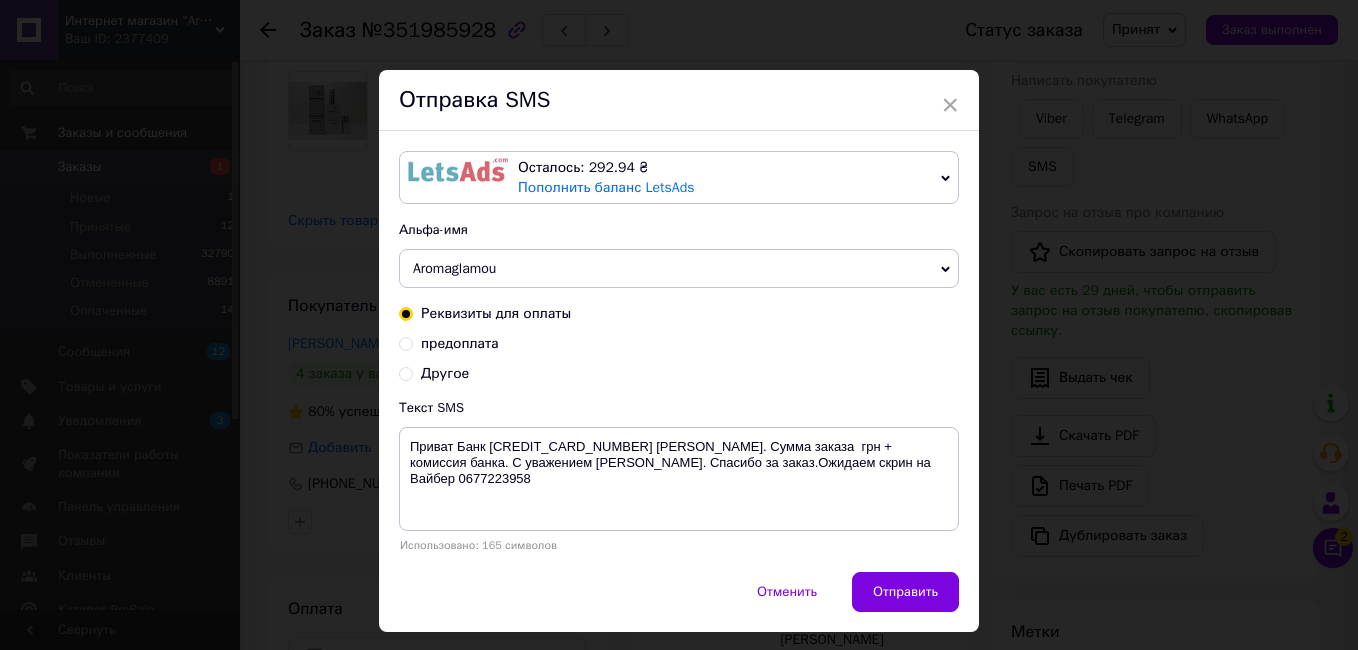 drag, startPoint x: 423, startPoint y: 378, endPoint x: 438, endPoint y: 377, distance: 15.033297 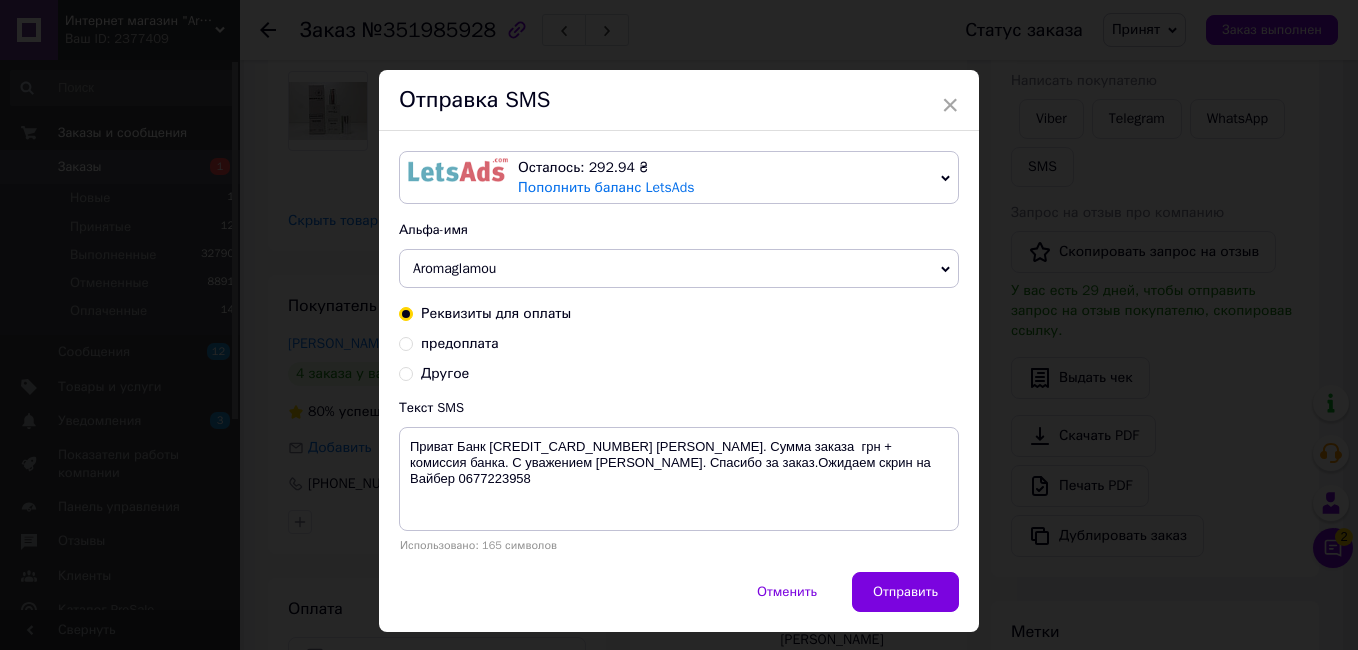 radio on "true" 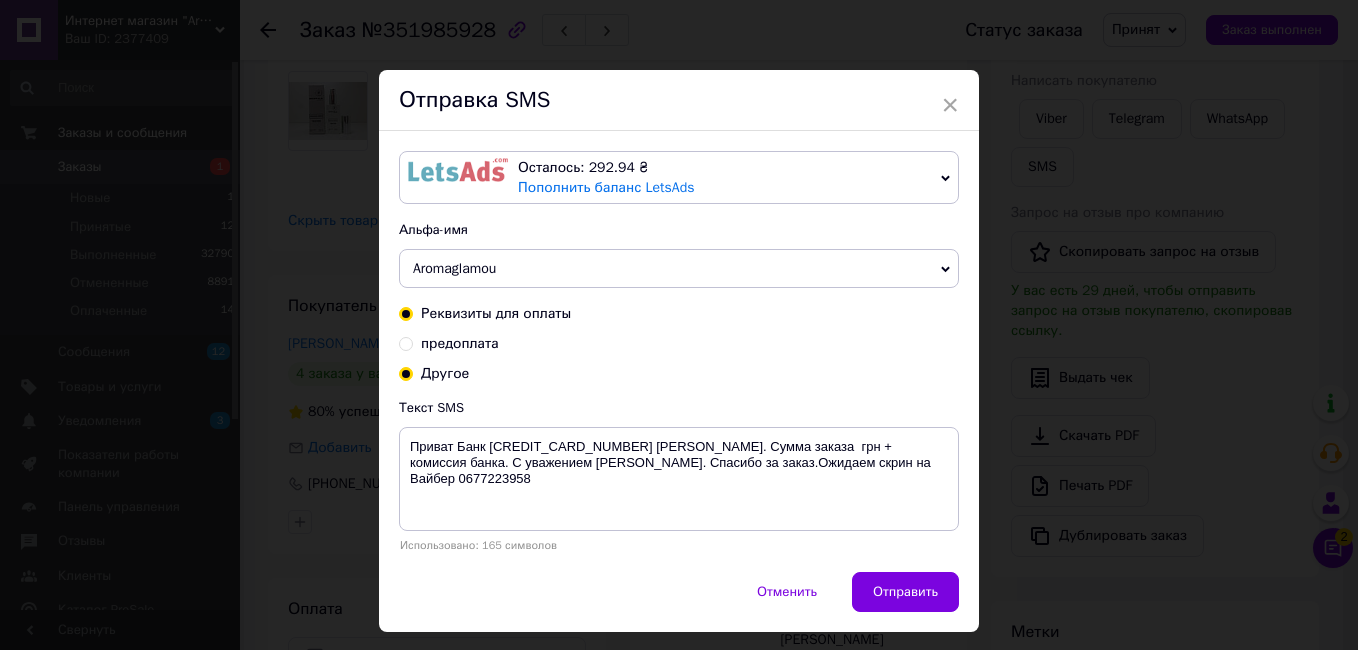 radio on "false" 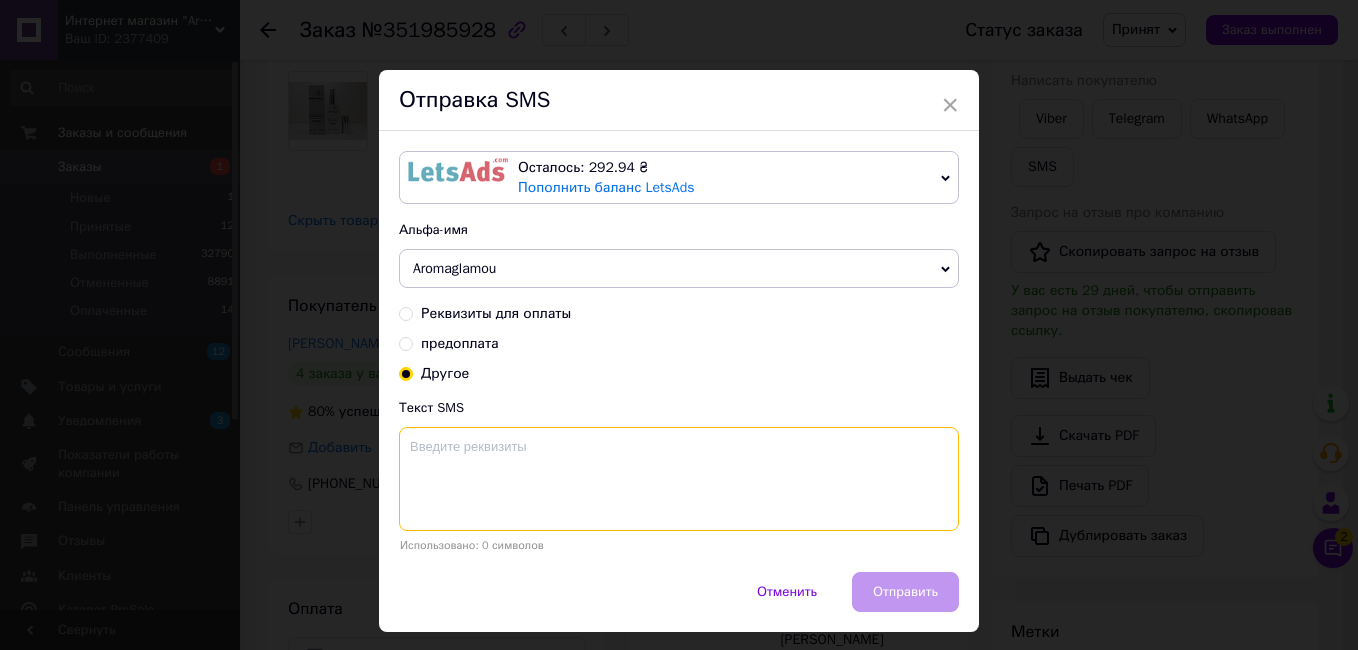 click at bounding box center [679, 479] 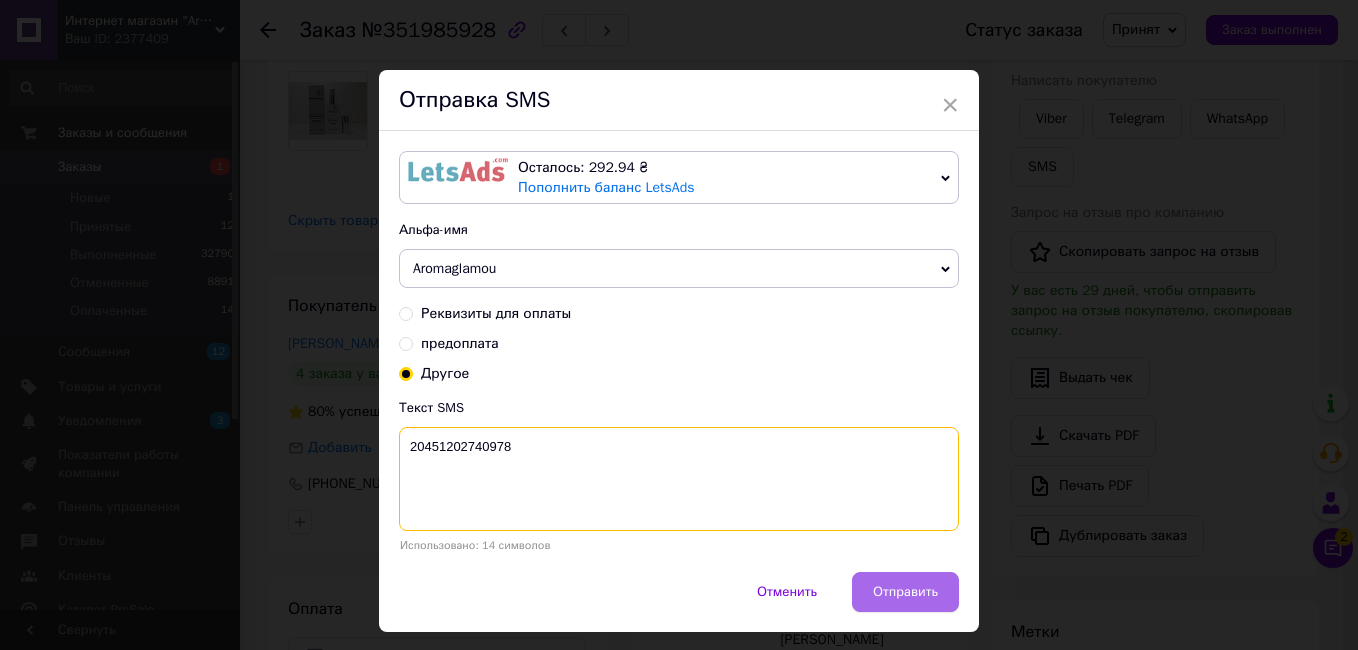 type on "20451202740978" 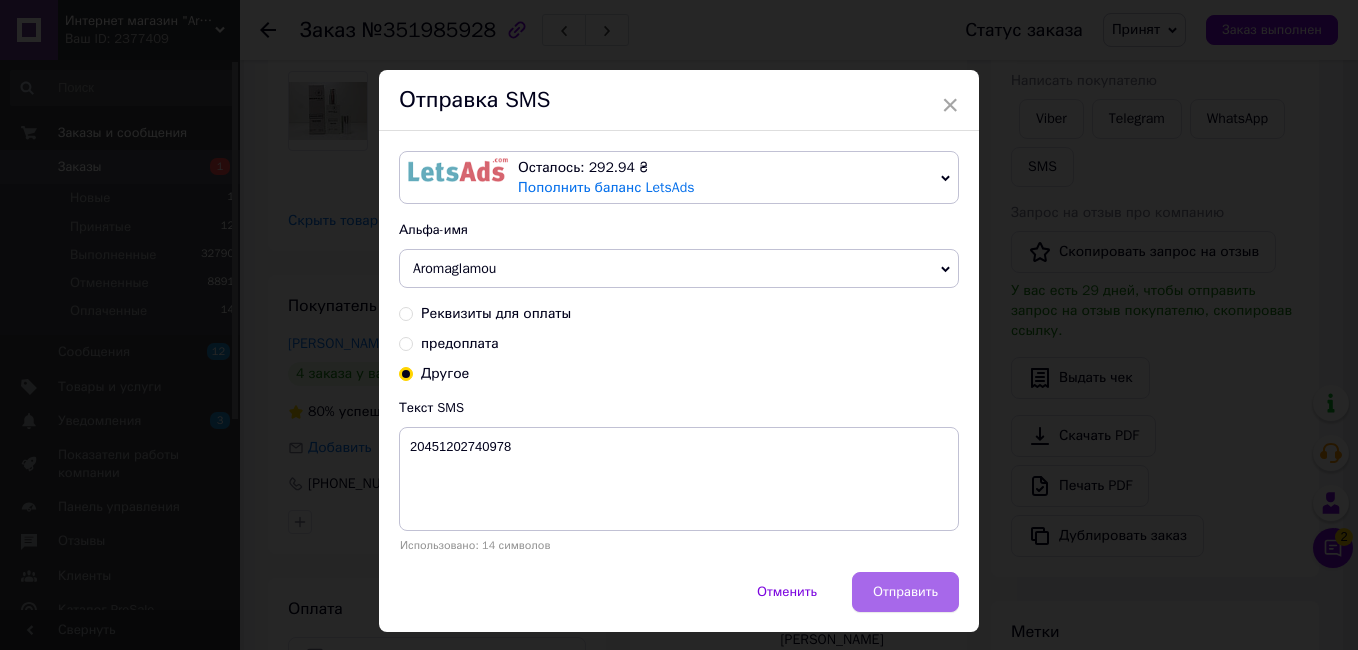 click on "Отправить" at bounding box center [905, 592] 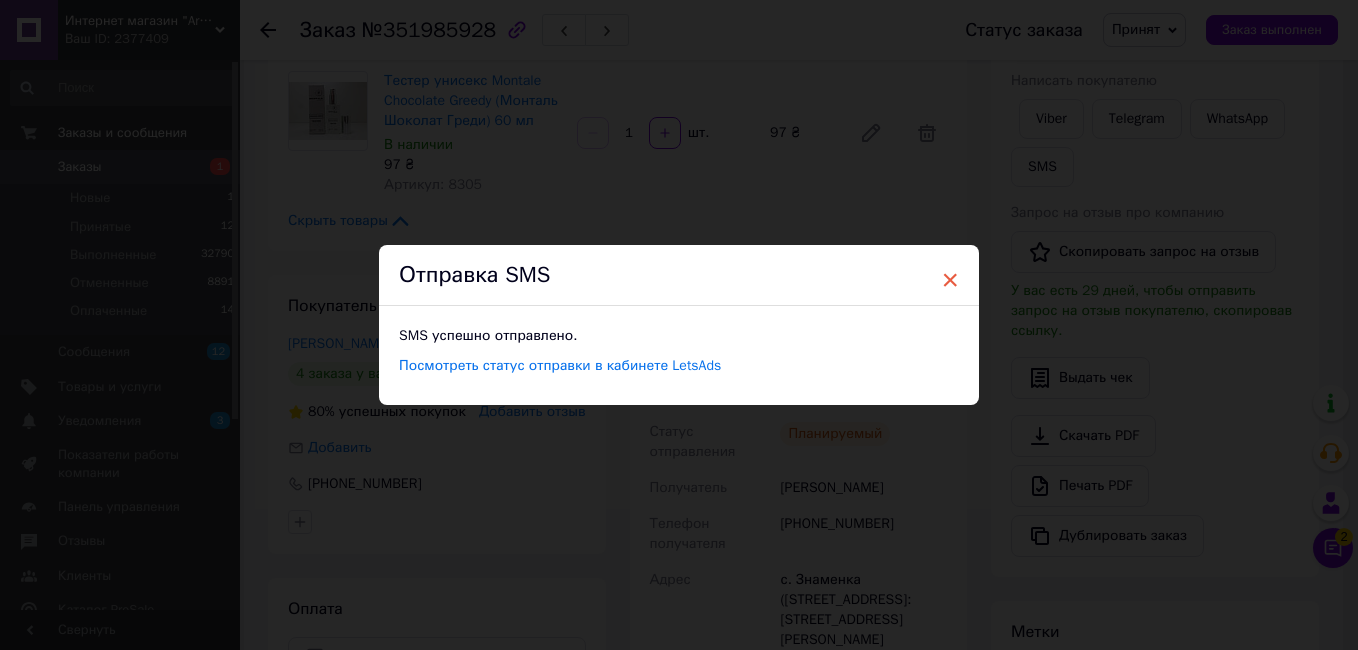 click on "×" at bounding box center (950, 280) 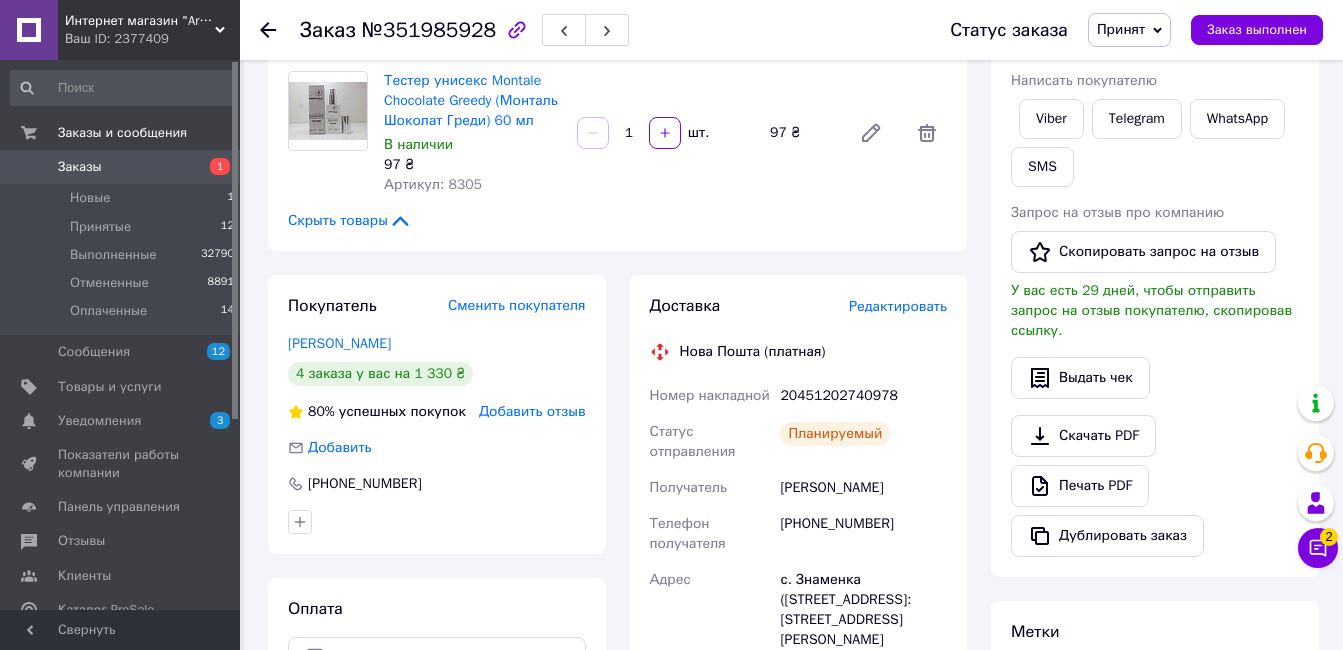 click on "Принят" at bounding box center [1121, 29] 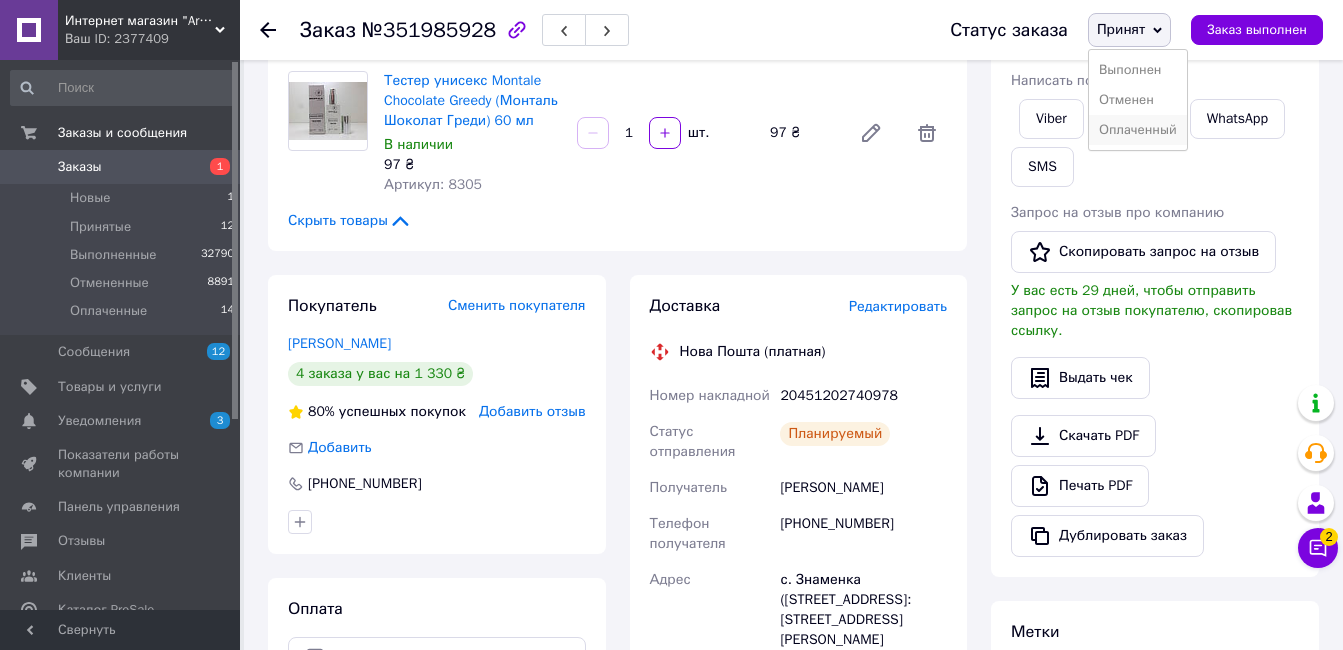 drag, startPoint x: 1173, startPoint y: 134, endPoint x: 599, endPoint y: 6, distance: 588.09863 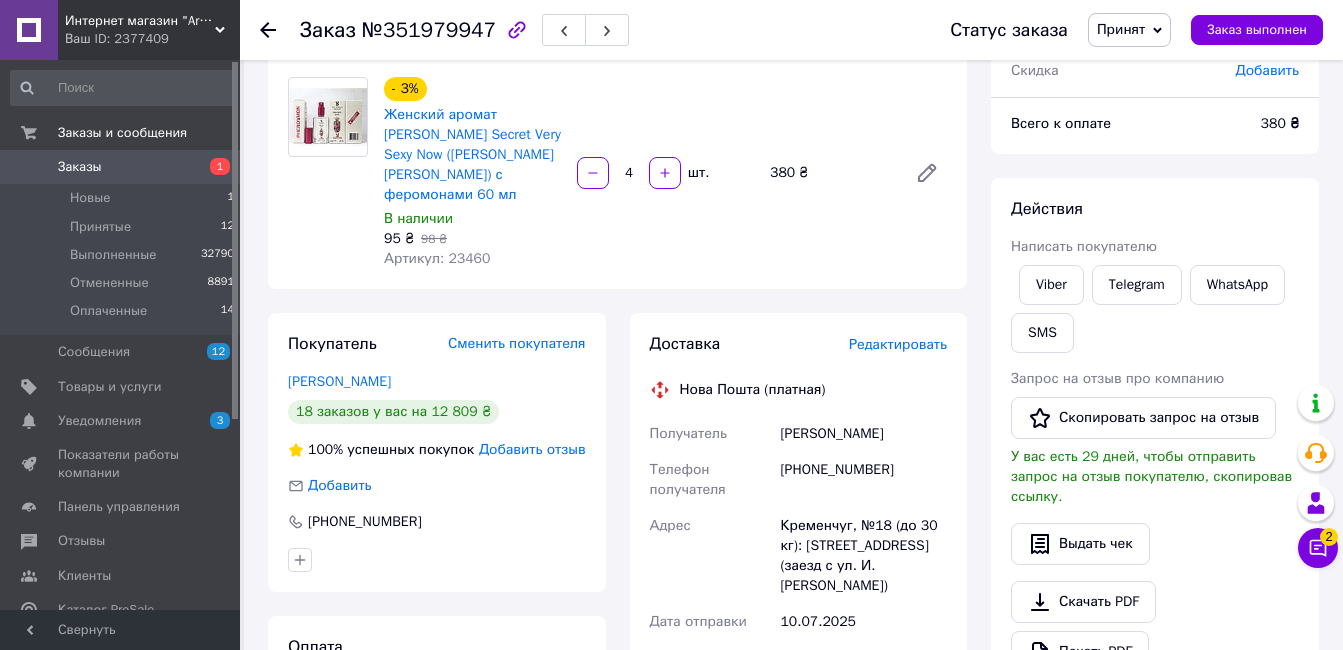 scroll, scrollTop: 500, scrollLeft: 0, axis: vertical 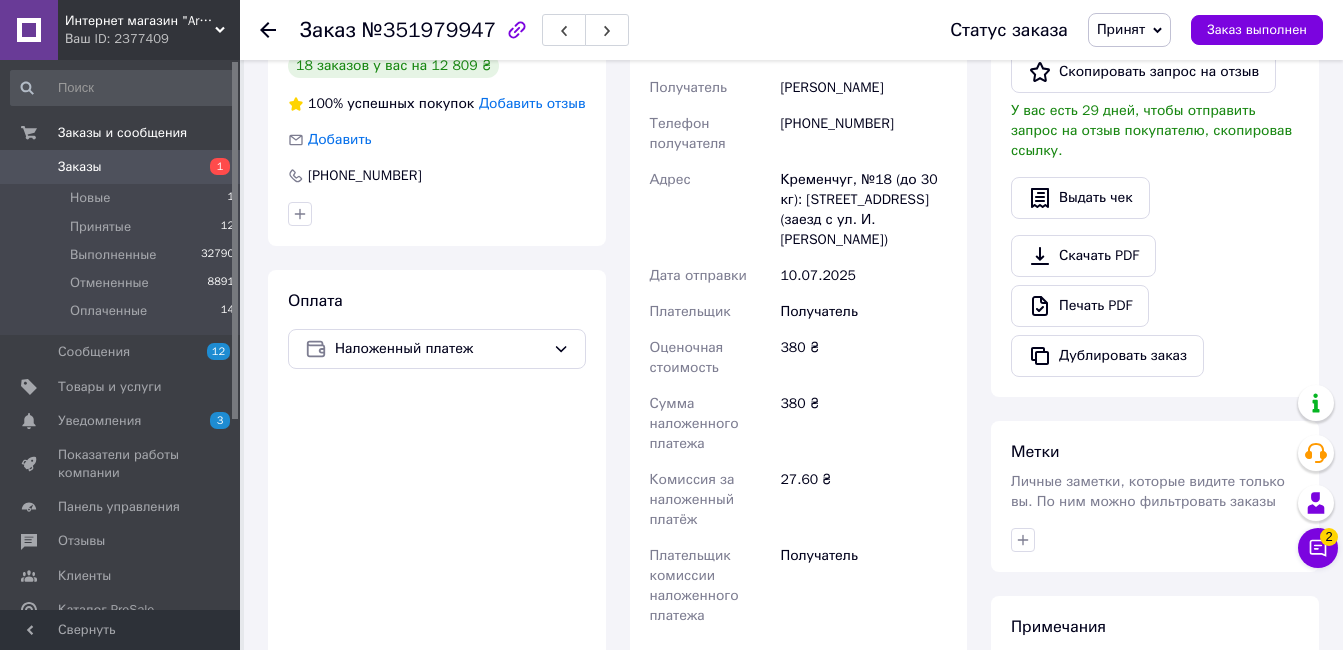 click on "Принят" at bounding box center [1121, 29] 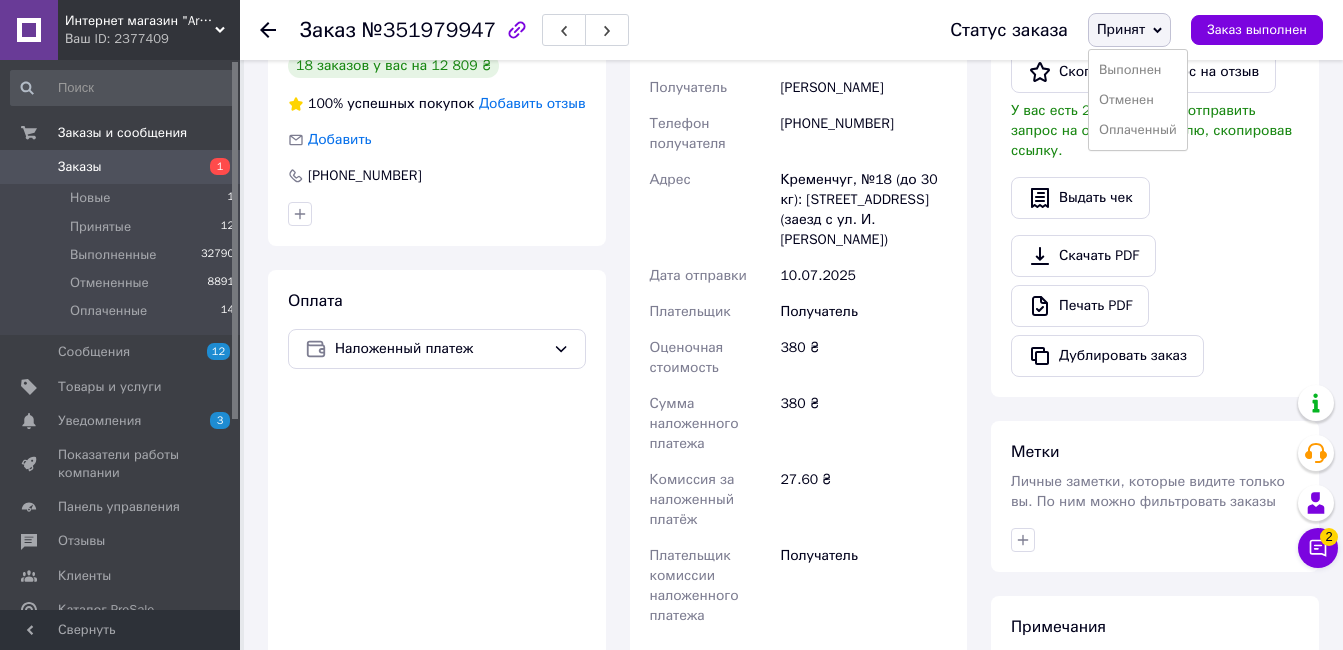 click on "Оплаченный" at bounding box center [1138, 130] 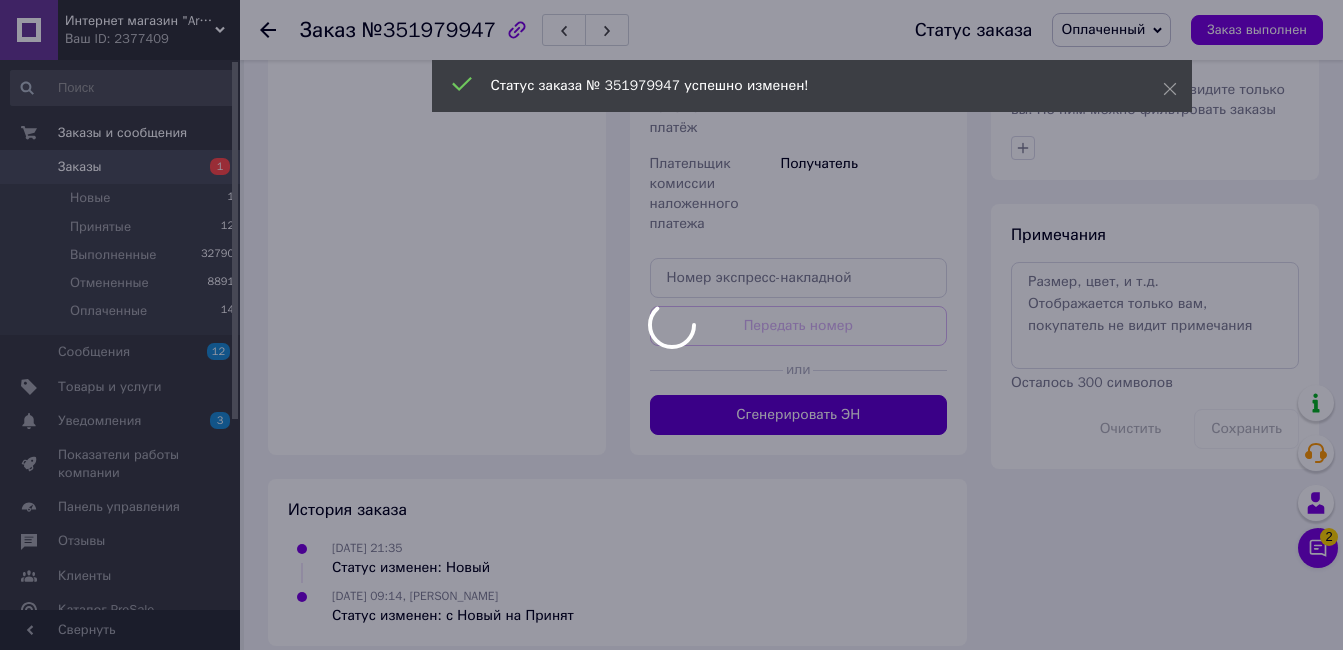 click on "Сгенерировать ЭН" at bounding box center (799, 415) 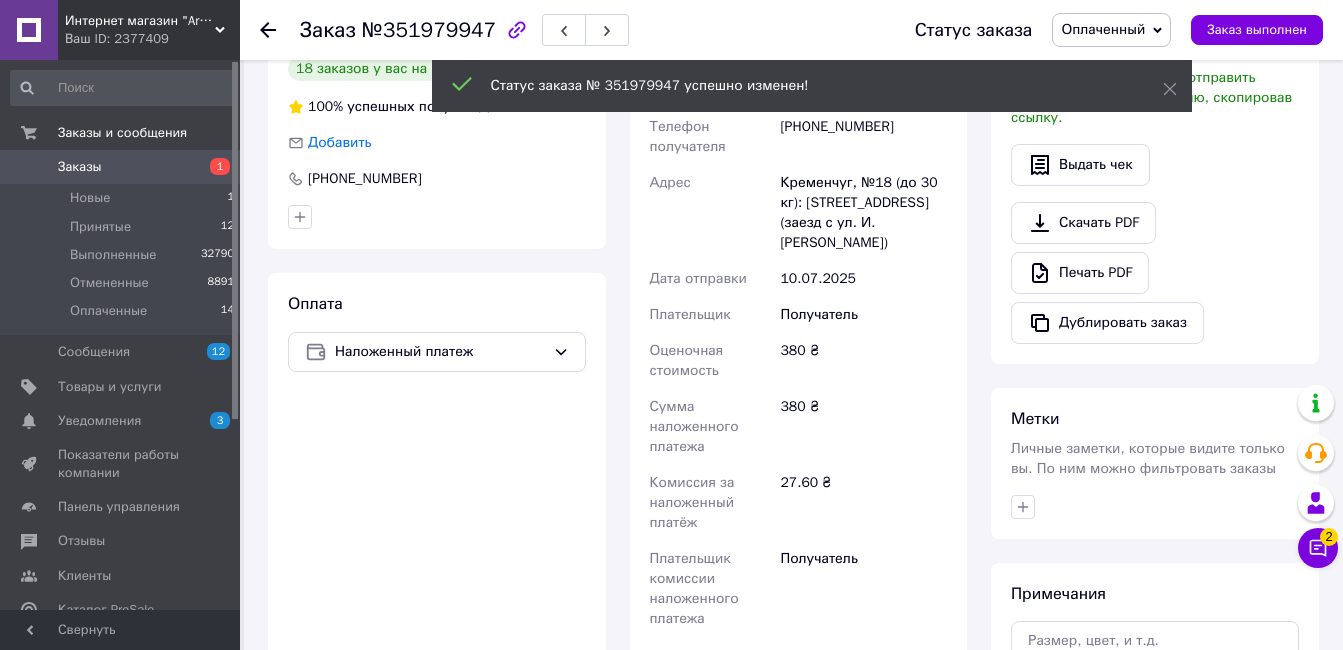 scroll, scrollTop: 392, scrollLeft: 0, axis: vertical 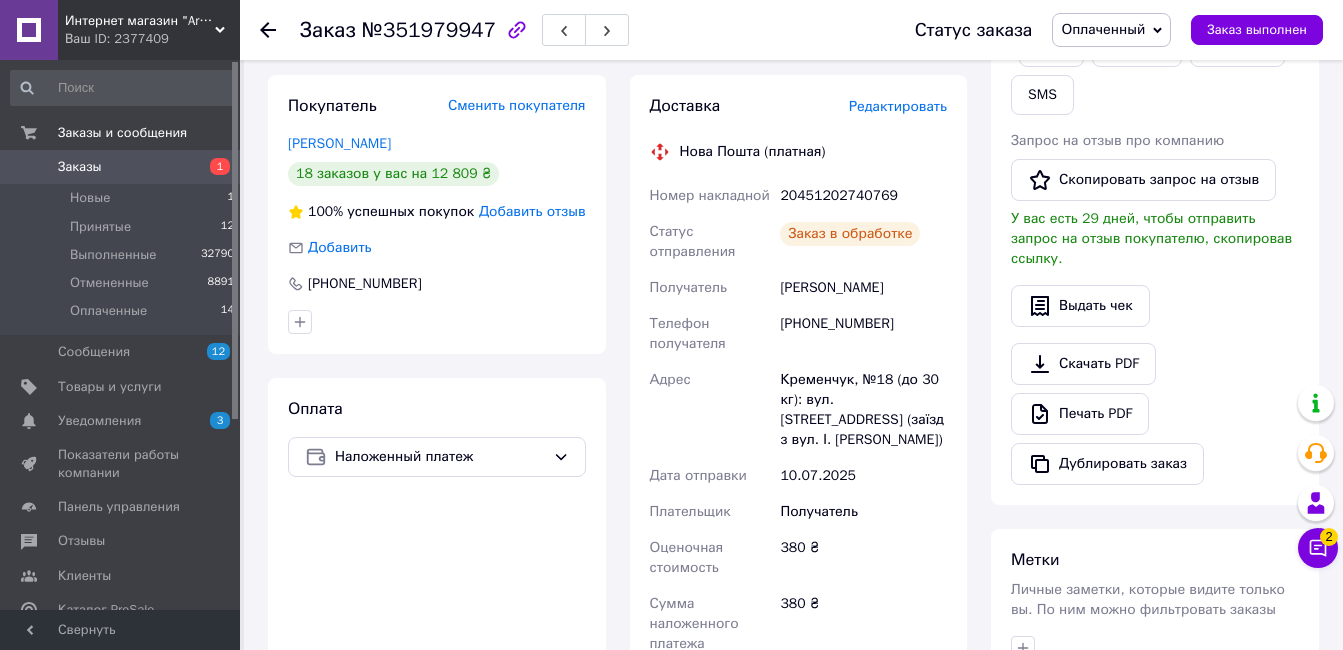 click on "Нова Пошта (платная)" at bounding box center (799, 152) 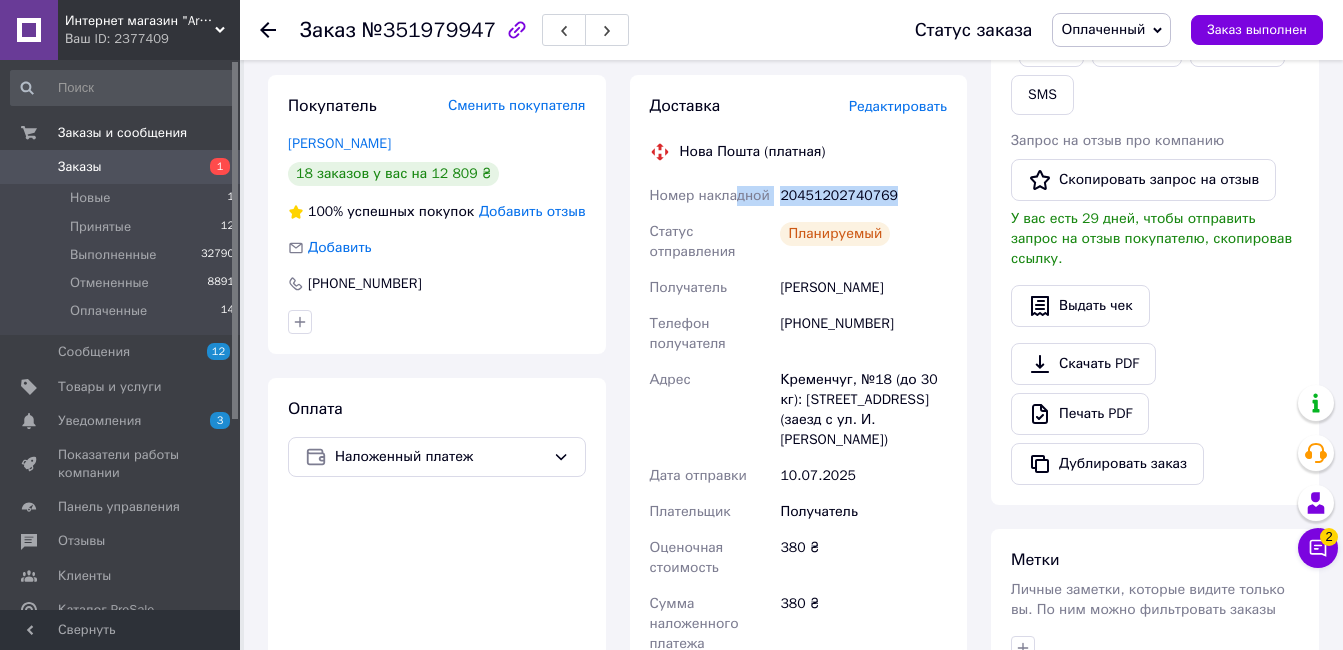 drag, startPoint x: 754, startPoint y: 204, endPoint x: 735, endPoint y: 203, distance: 19.026299 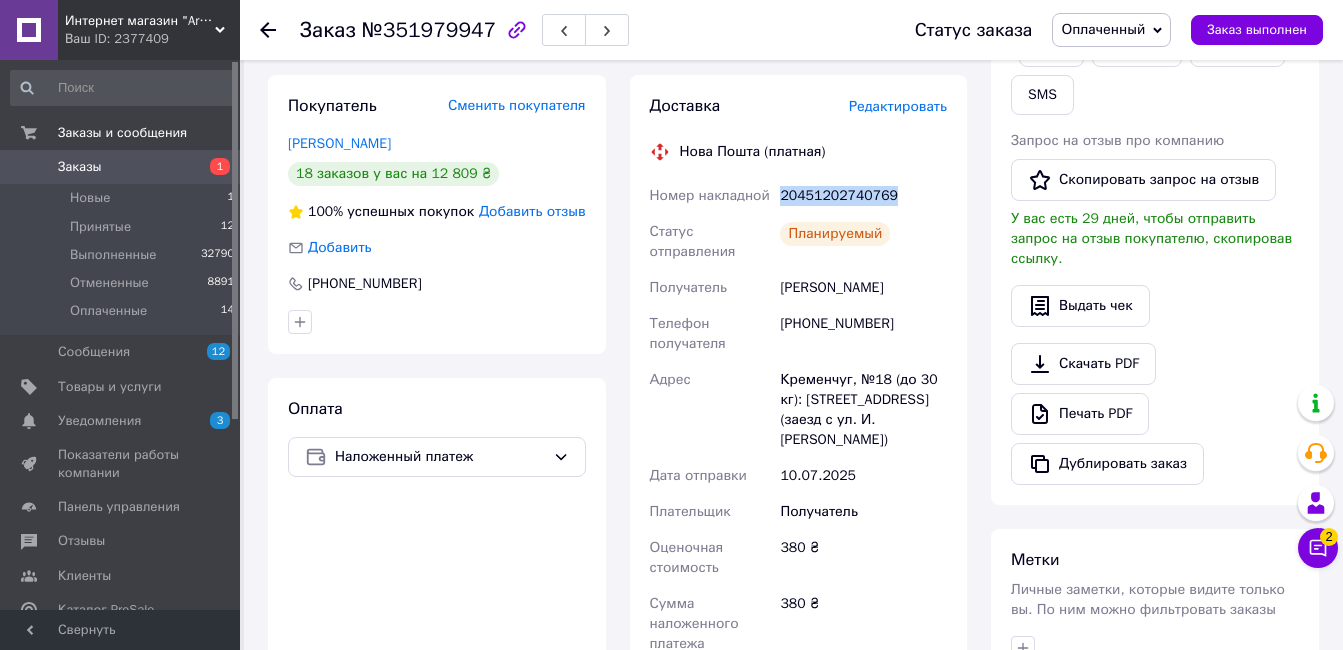 drag, startPoint x: 783, startPoint y: 198, endPoint x: 912, endPoint y: 202, distance: 129.062 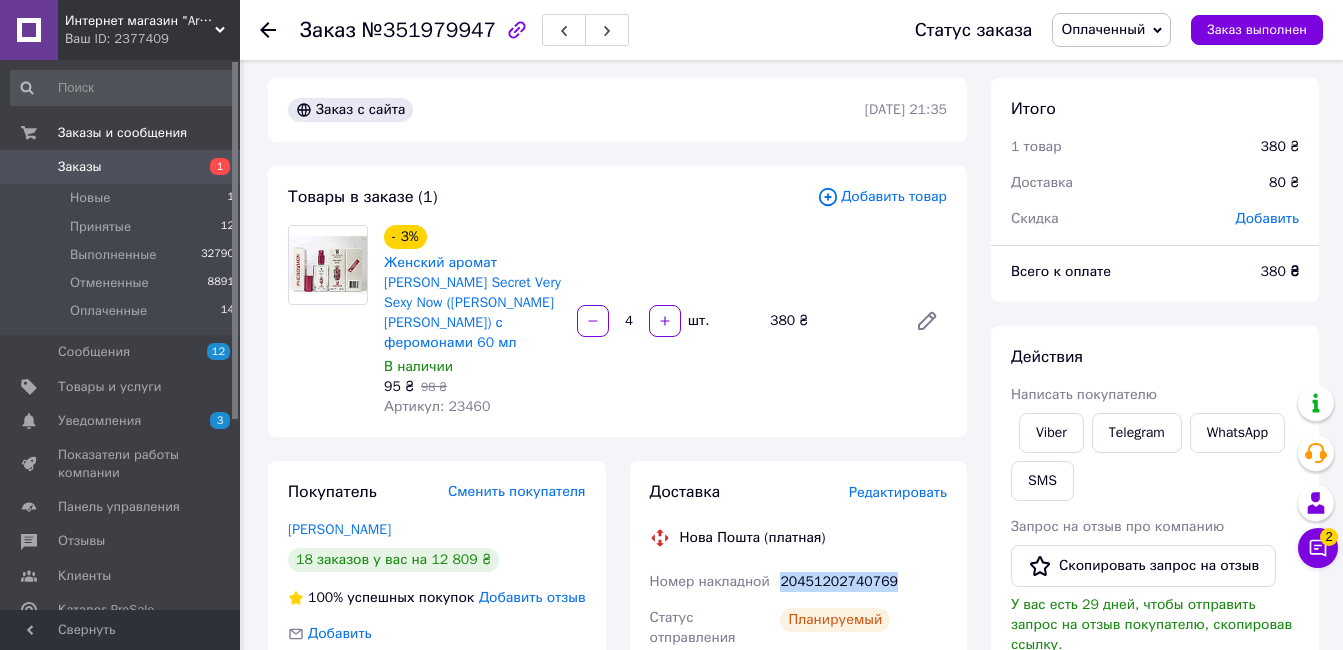 scroll, scrollTop: 0, scrollLeft: 0, axis: both 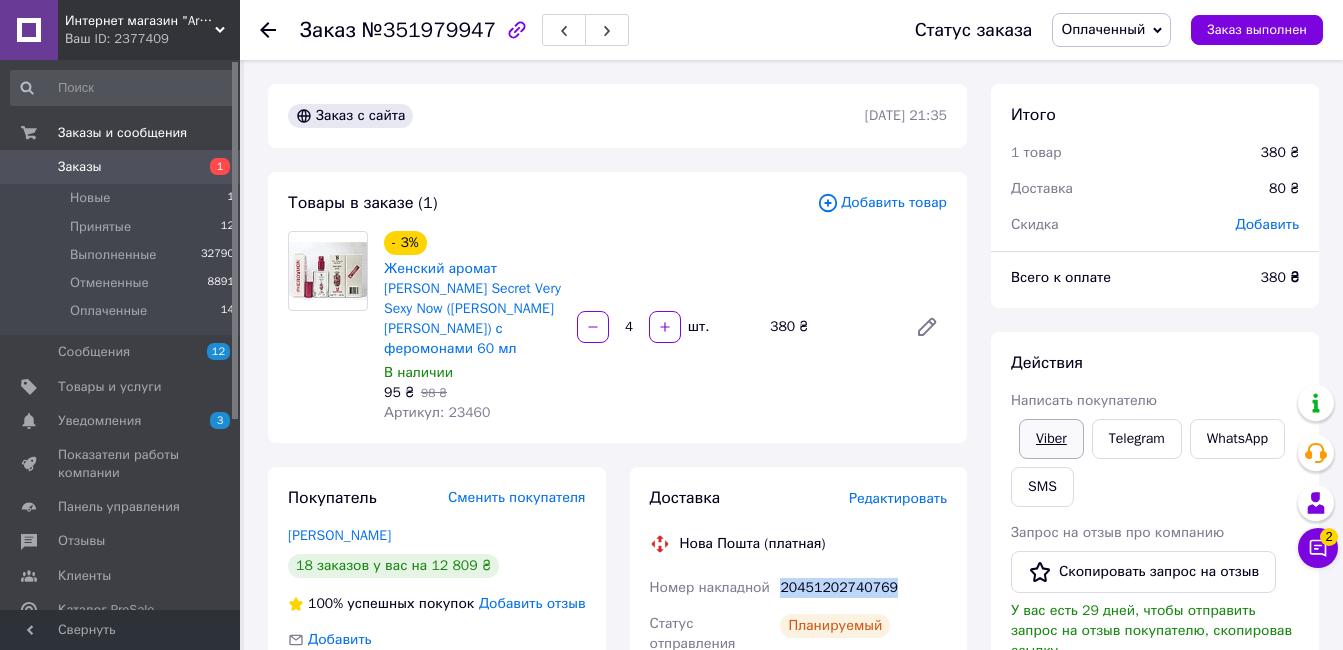 click on "Viber" at bounding box center [1051, 439] 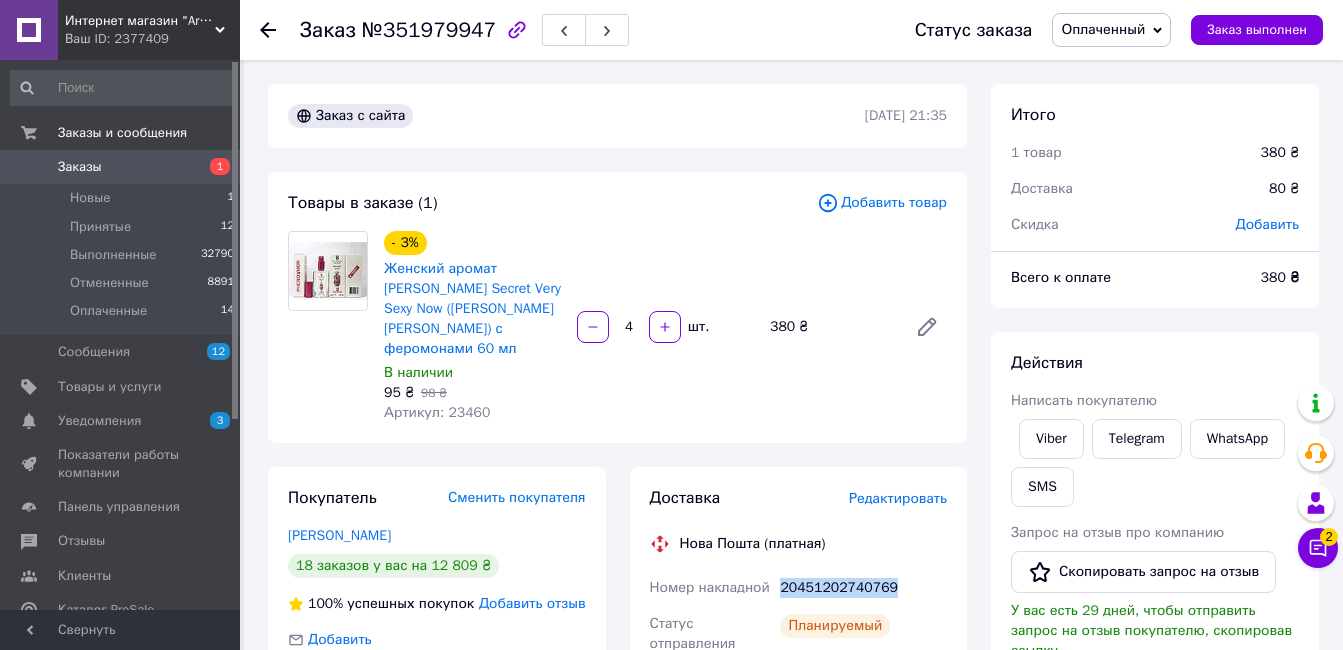 drag, startPoint x: 1221, startPoint y: 193, endPoint x: 1216, endPoint y: 175, distance: 18.681541 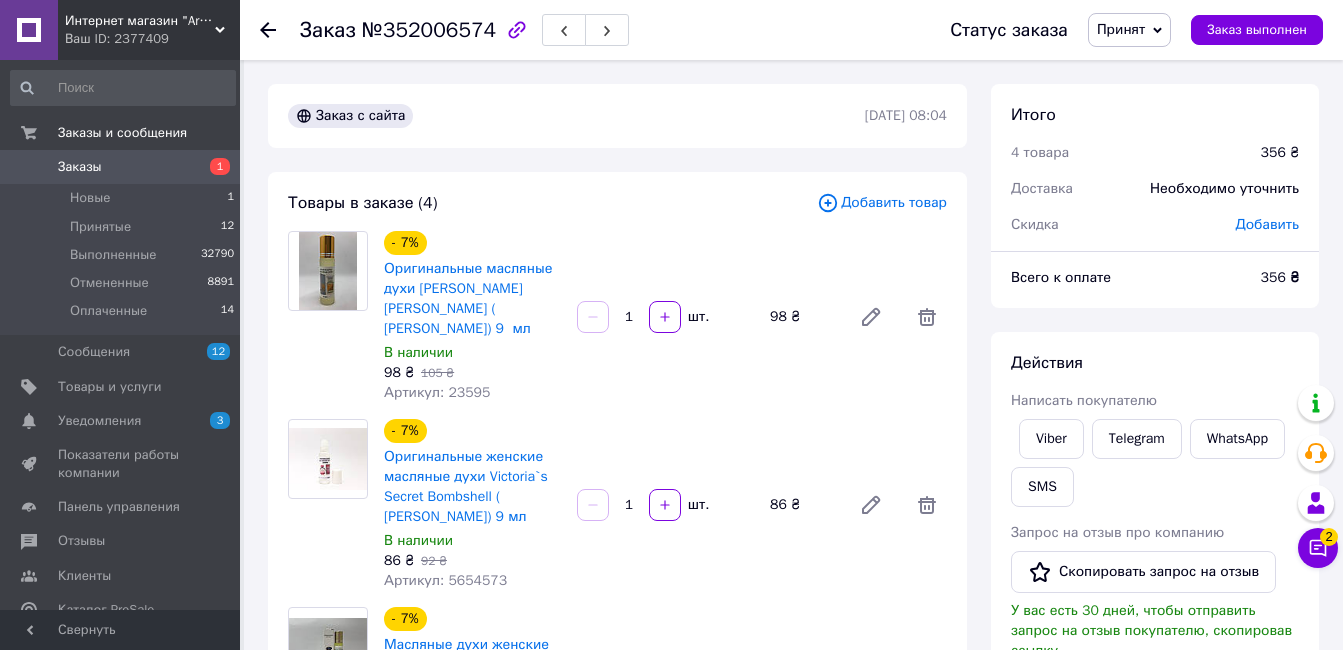 scroll, scrollTop: 0, scrollLeft: 0, axis: both 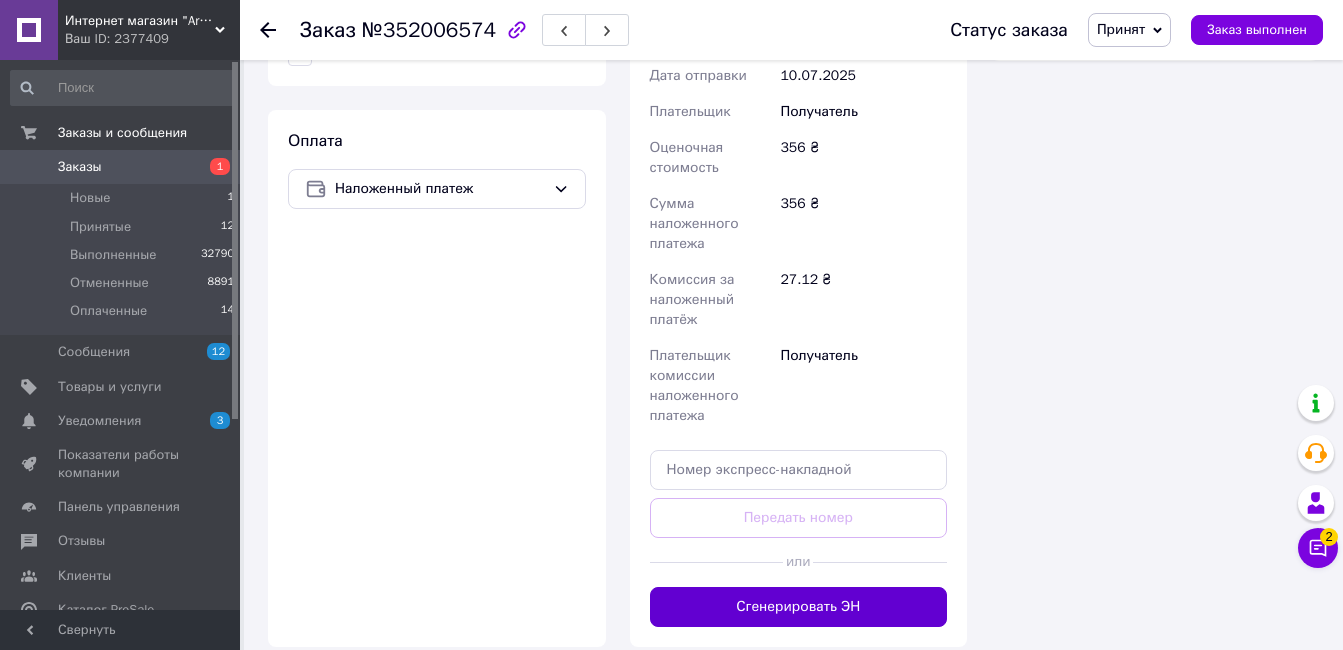 click on "Сгенерировать ЭН" at bounding box center [799, 607] 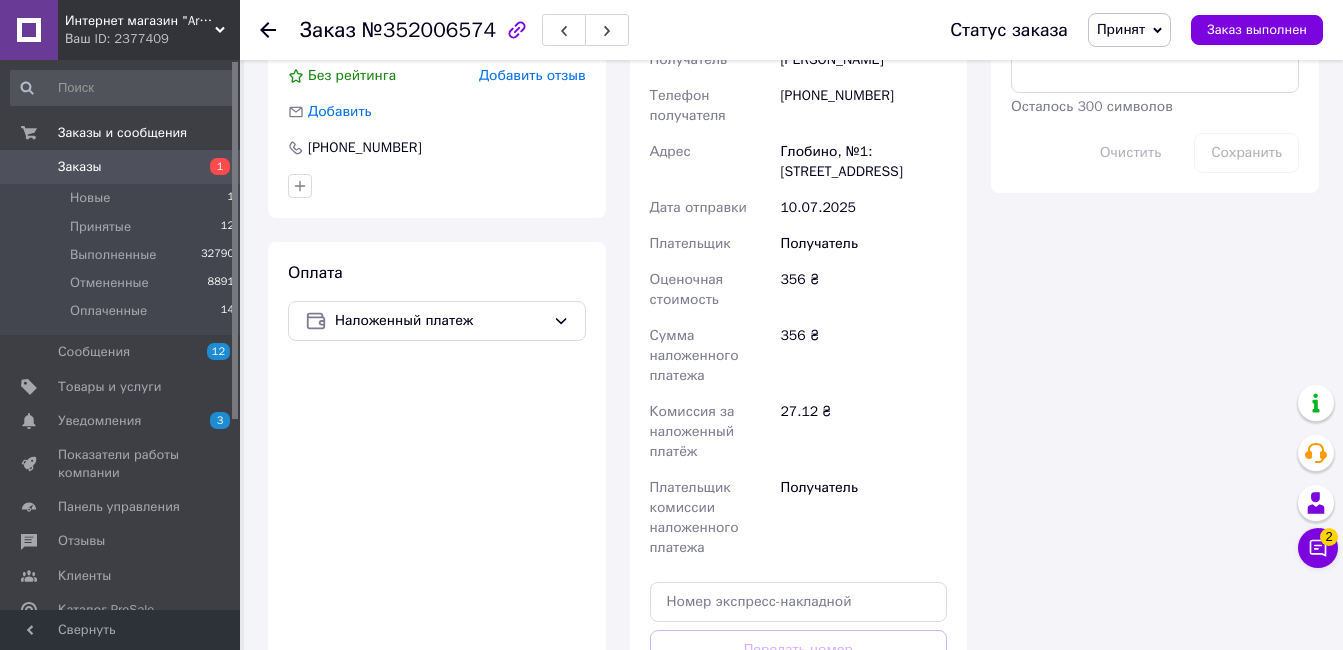 scroll, scrollTop: 900, scrollLeft: 0, axis: vertical 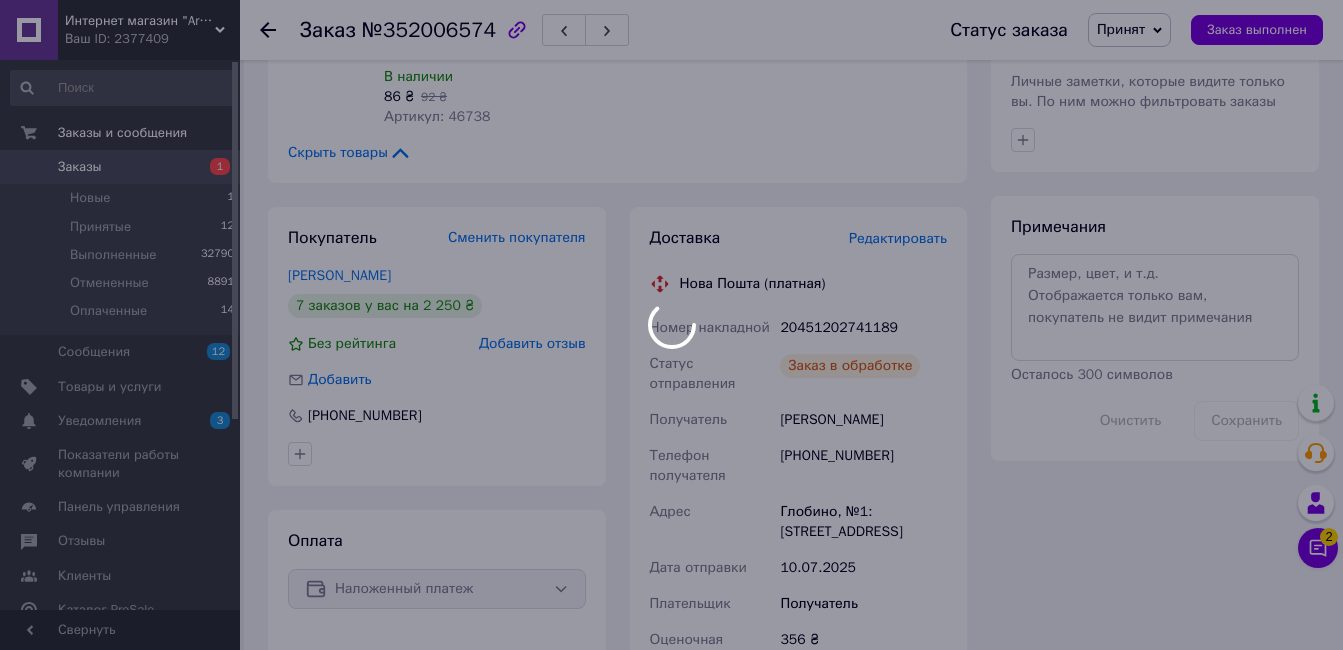 drag, startPoint x: 912, startPoint y: 303, endPoint x: 902, endPoint y: 304, distance: 10.049875 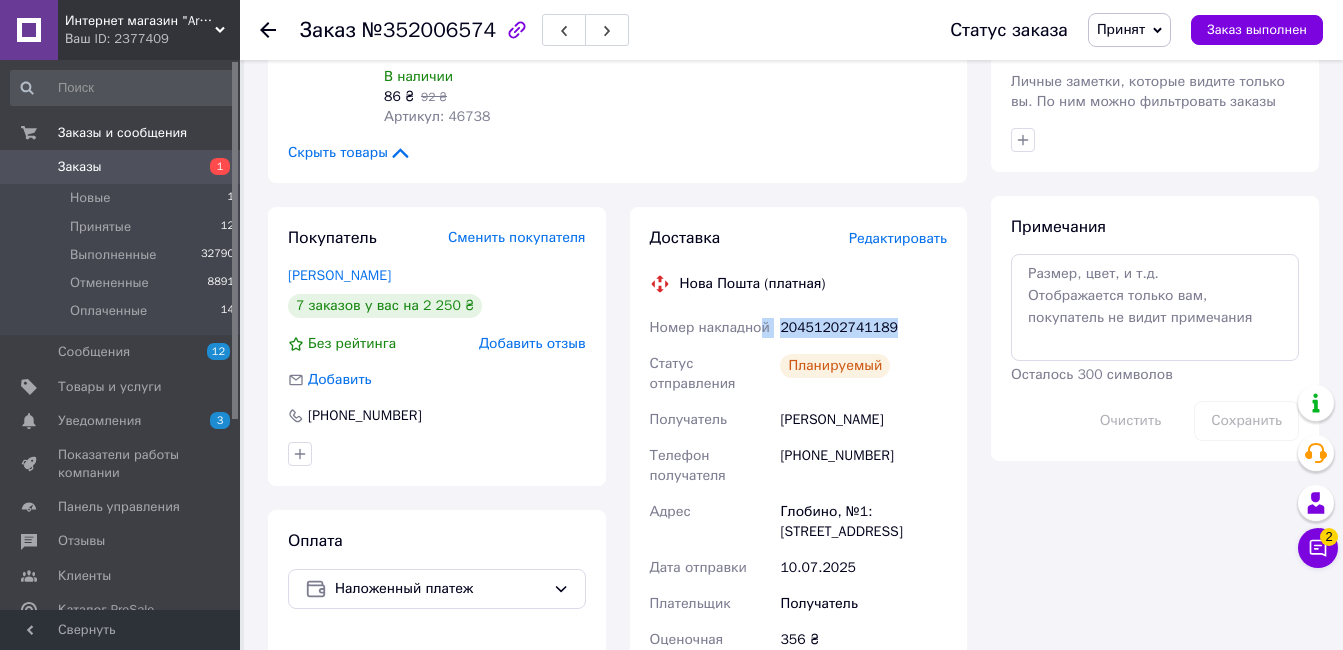 drag, startPoint x: 903, startPoint y: 305, endPoint x: 756, endPoint y: 315, distance: 147.33974 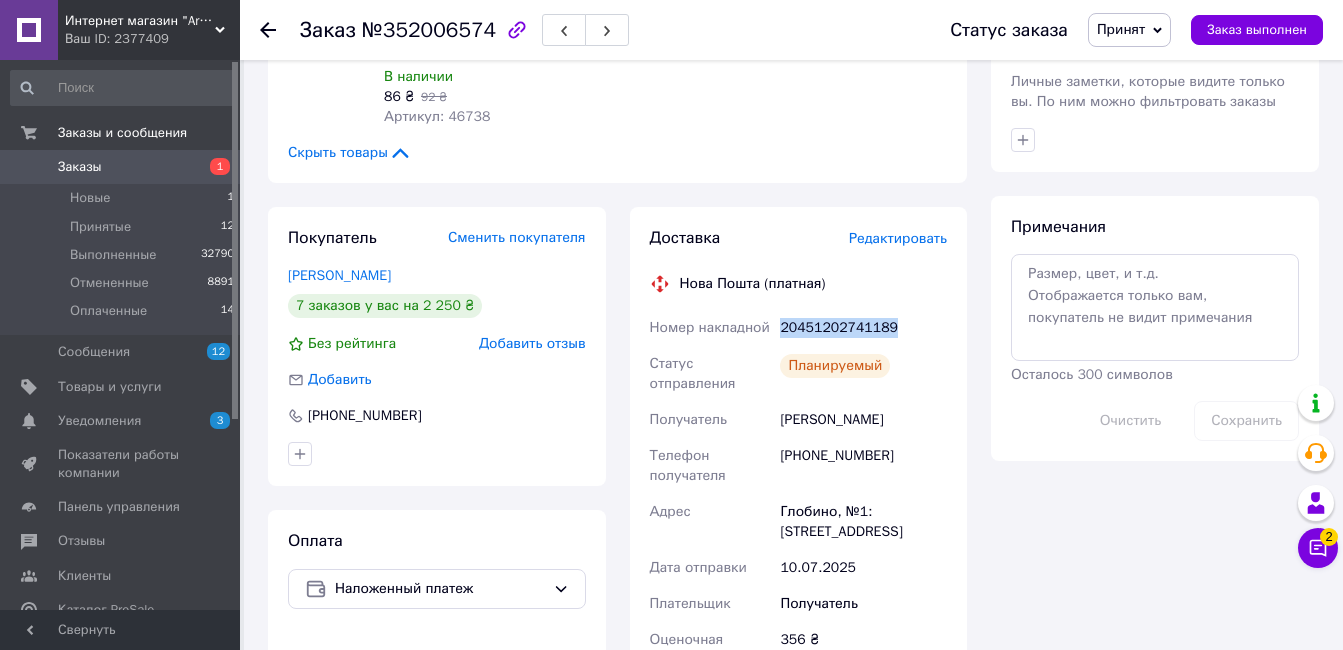 drag, startPoint x: 779, startPoint y: 314, endPoint x: 921, endPoint y: 311, distance: 142.0317 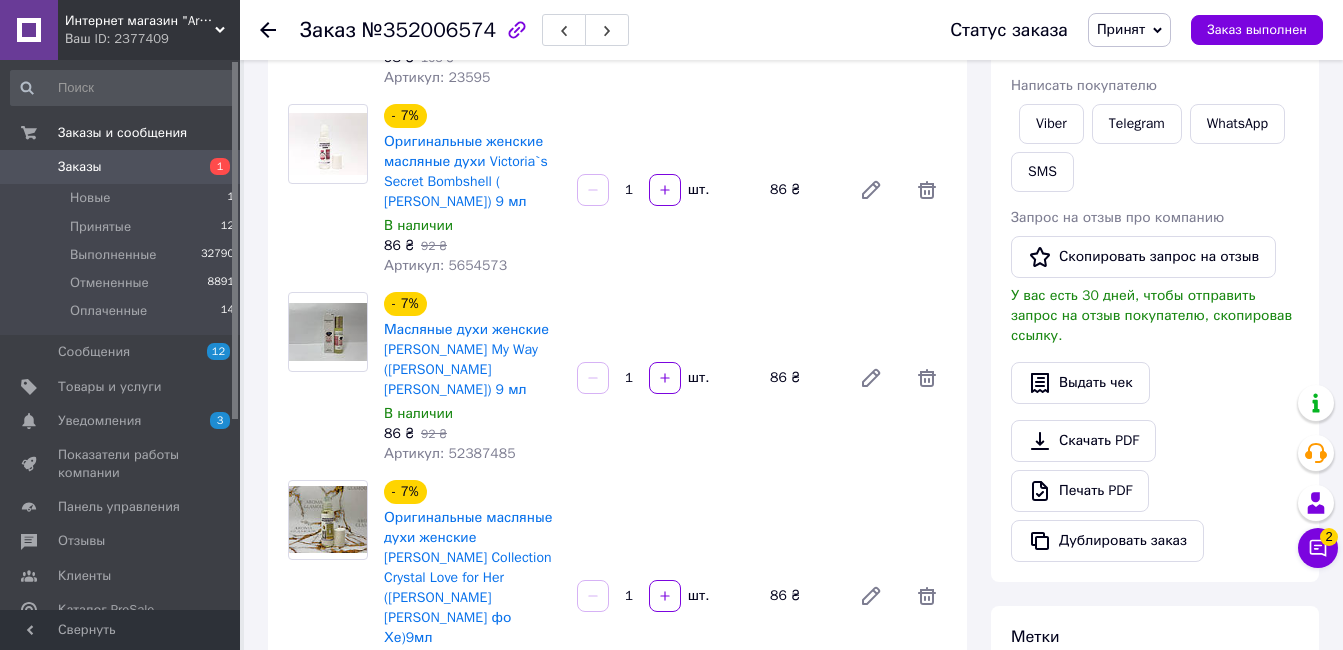 scroll, scrollTop: 200, scrollLeft: 0, axis: vertical 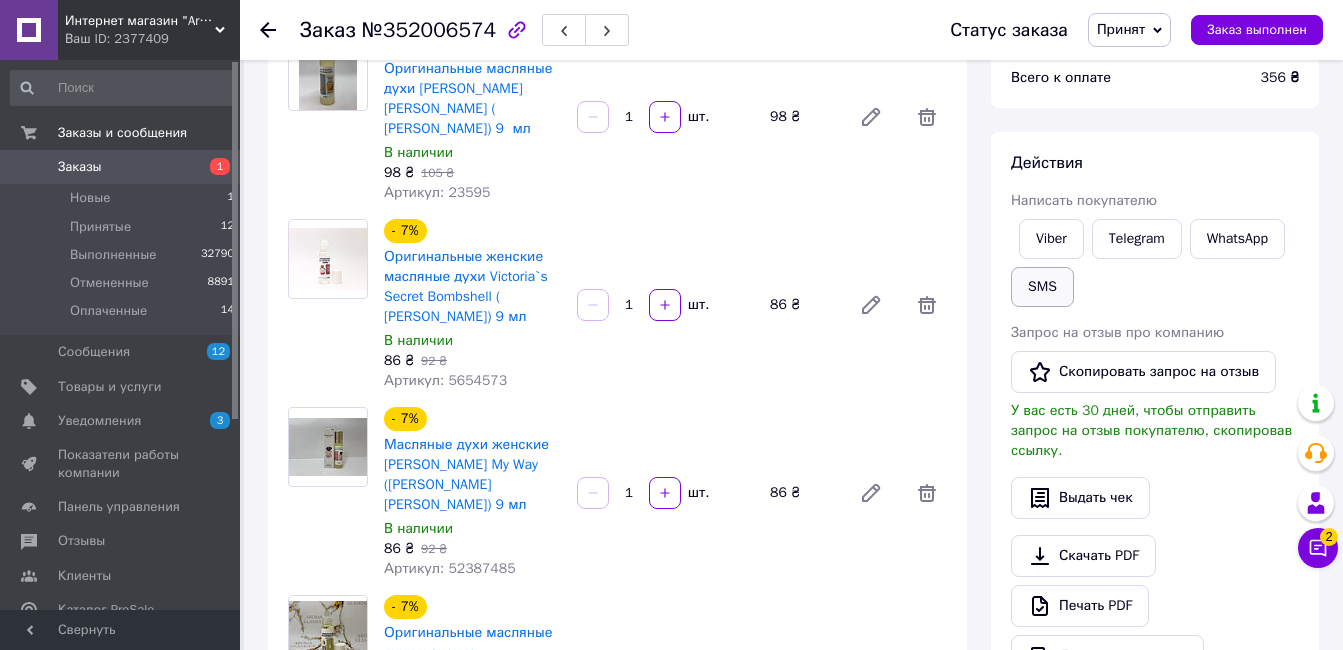 click on "SMS" at bounding box center (1042, 287) 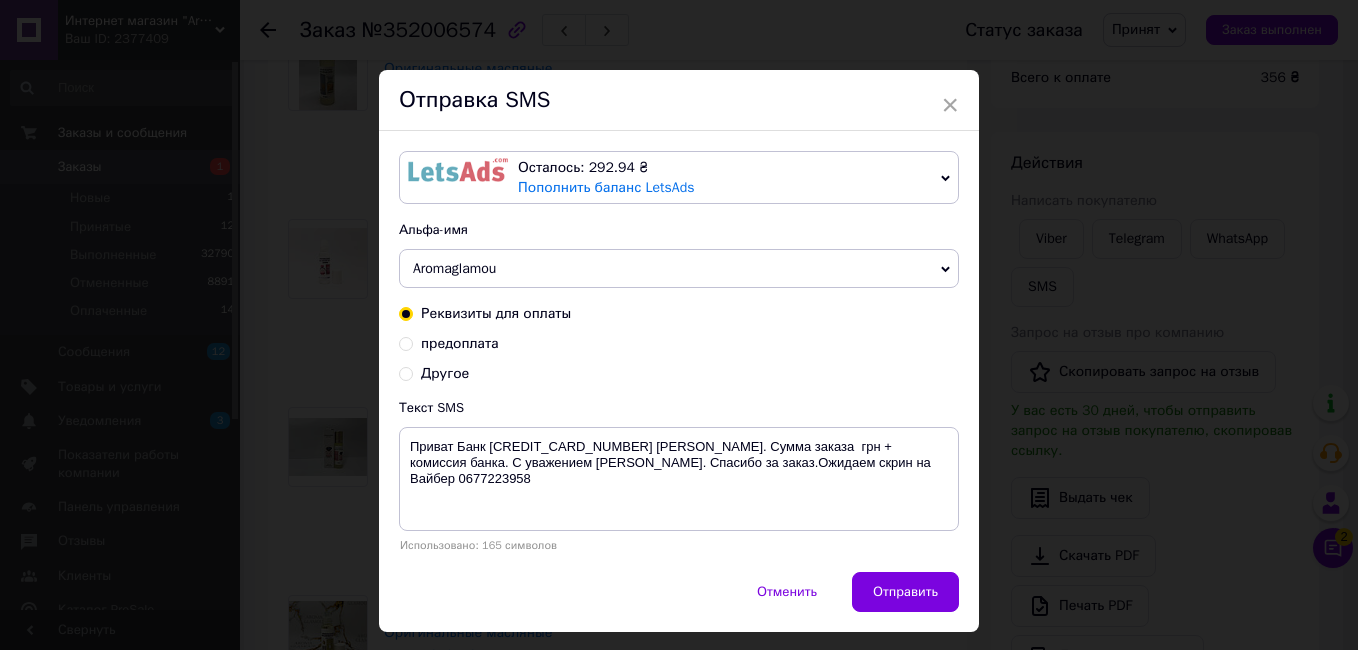 click on "Другое" at bounding box center [445, 373] 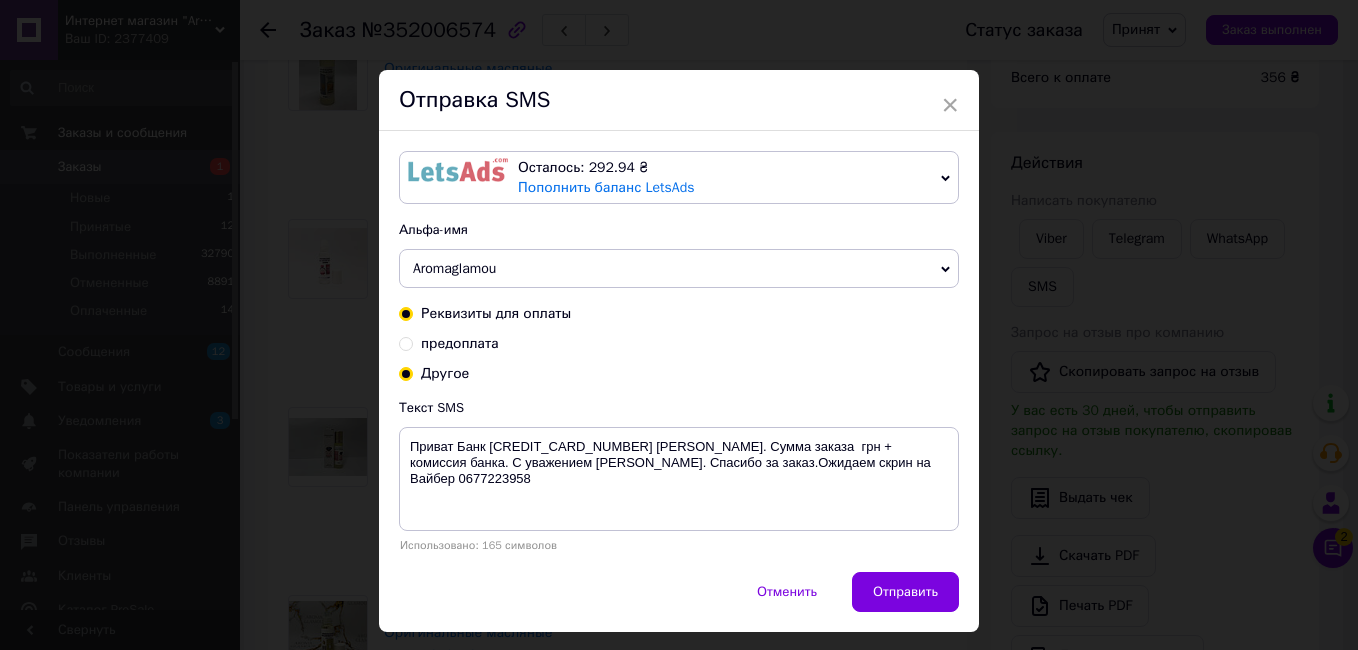 radio on "false" 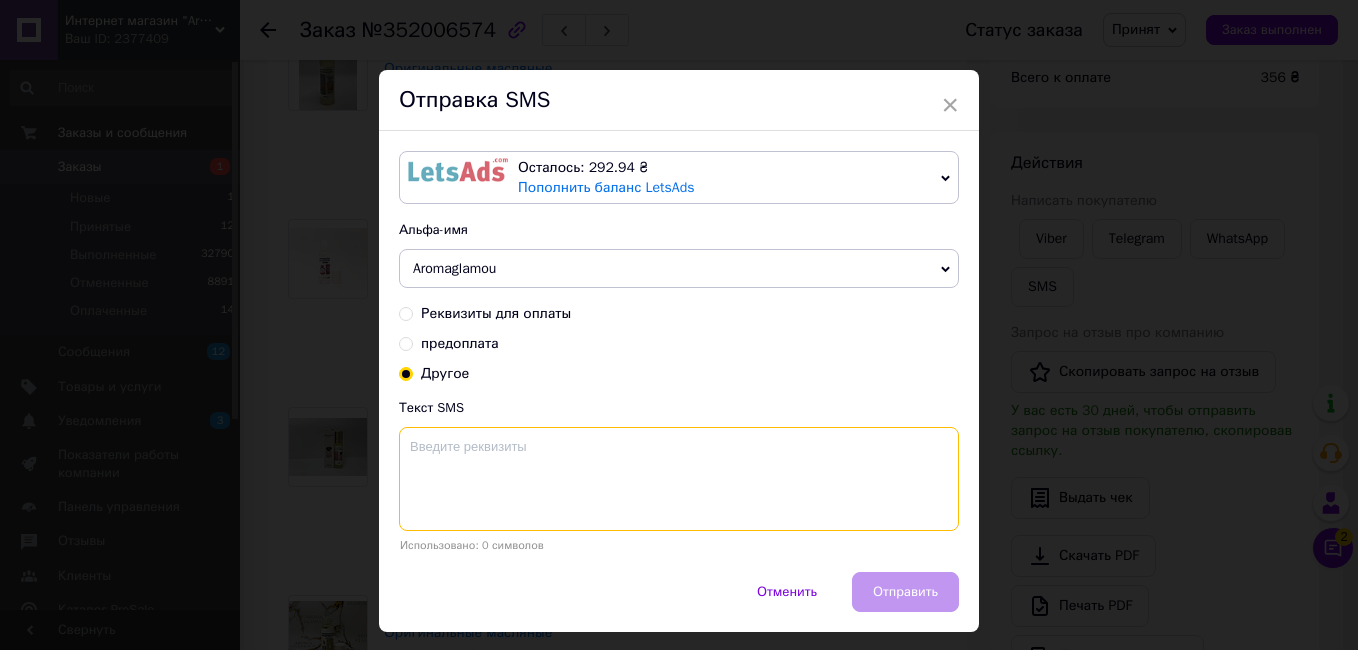 drag, startPoint x: 541, startPoint y: 456, endPoint x: 553, endPoint y: 457, distance: 12.0415945 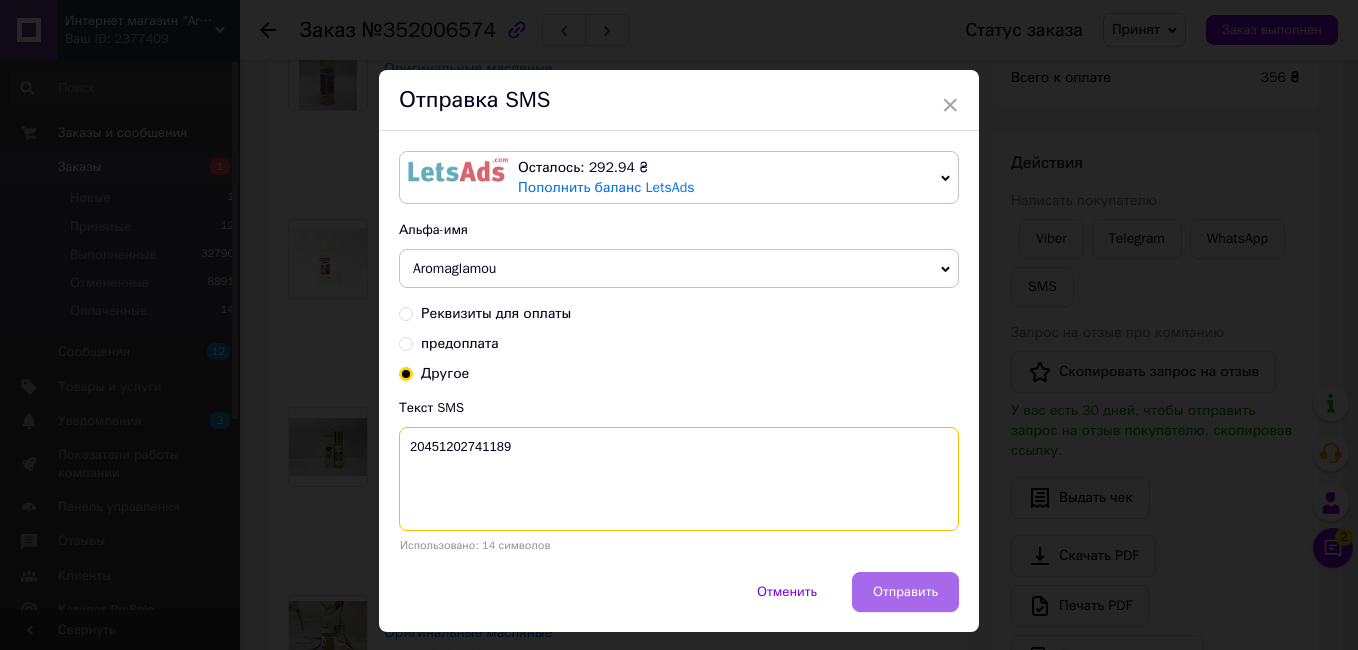 type on "20451202741189" 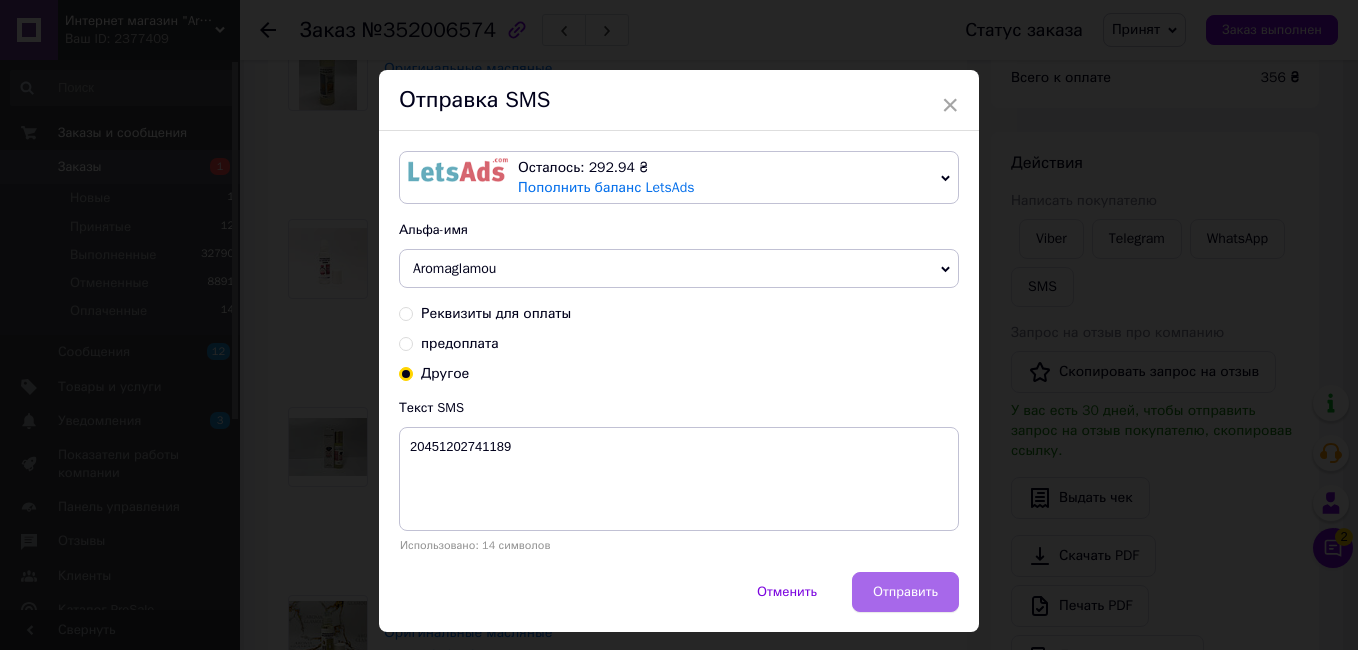 click on "Отправить" at bounding box center (905, 592) 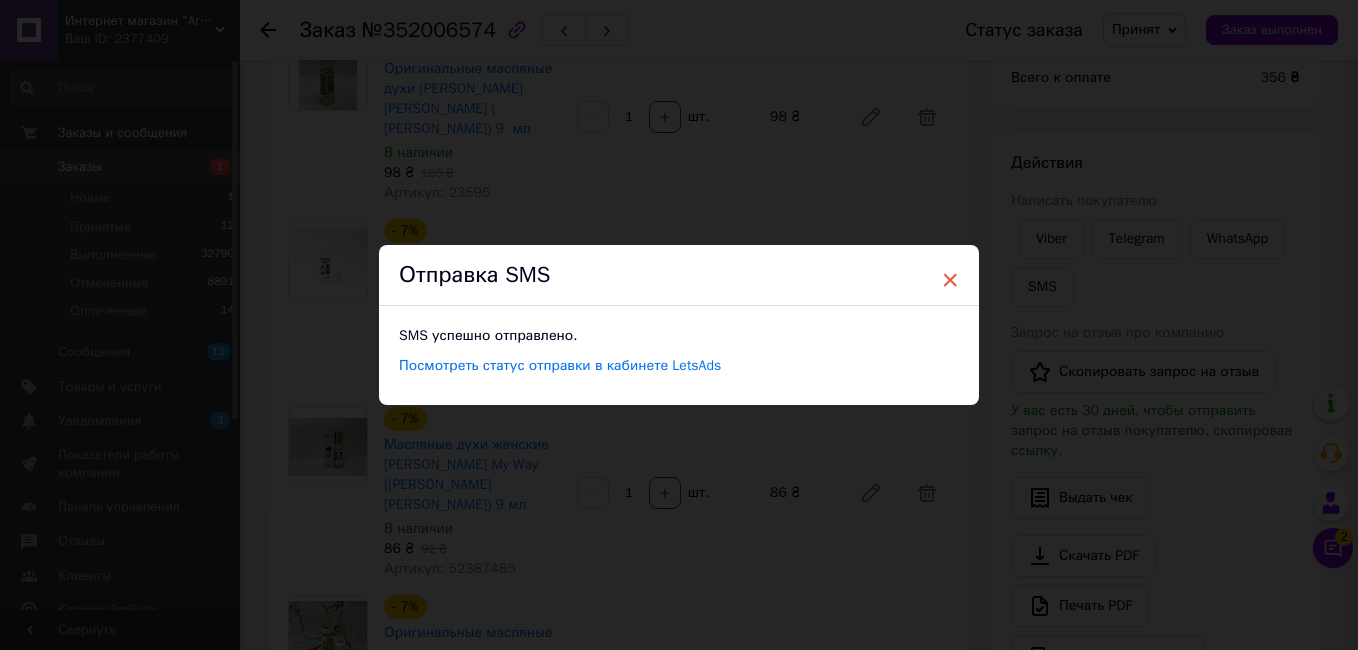 click on "×" at bounding box center (950, 280) 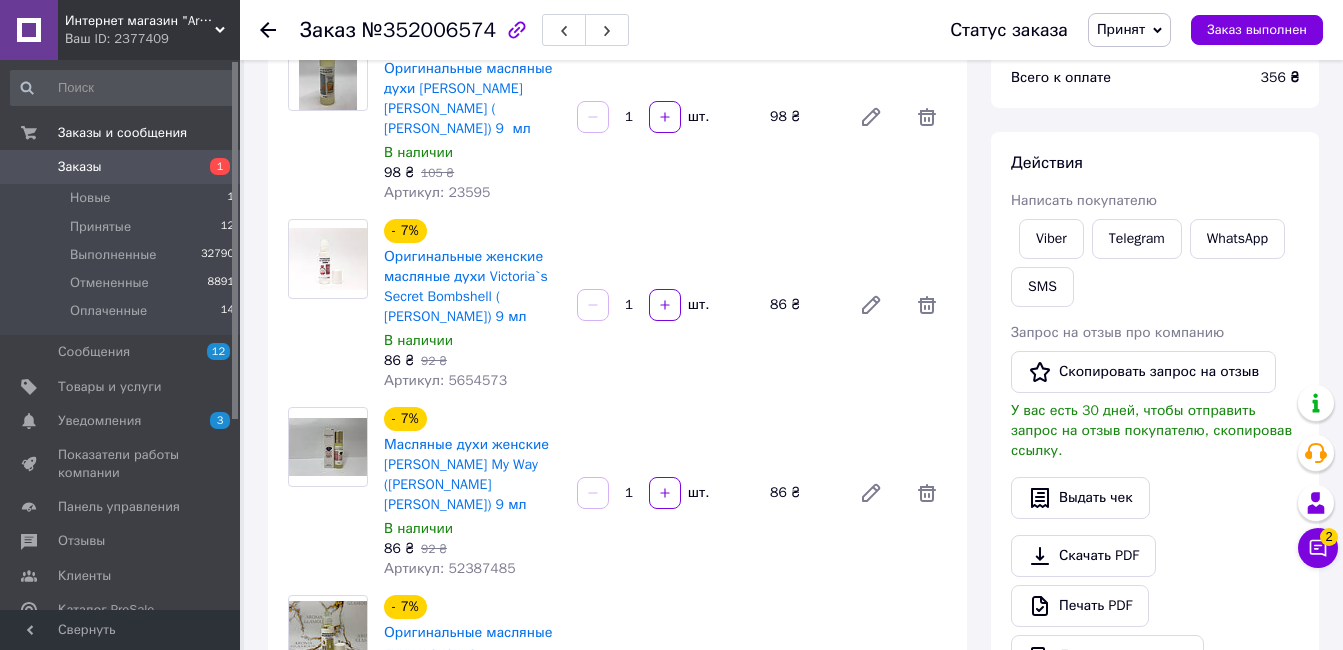 click on "Принят" at bounding box center (1129, 30) 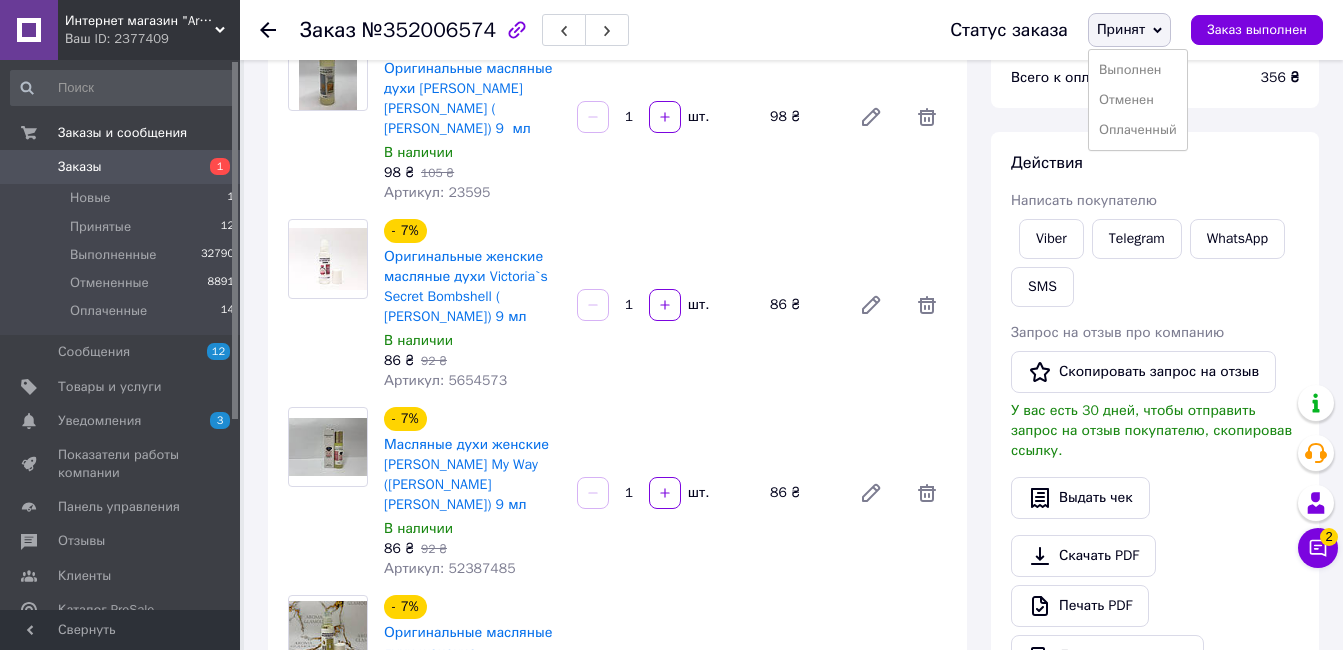 click on "Оплаченный" at bounding box center (1138, 130) 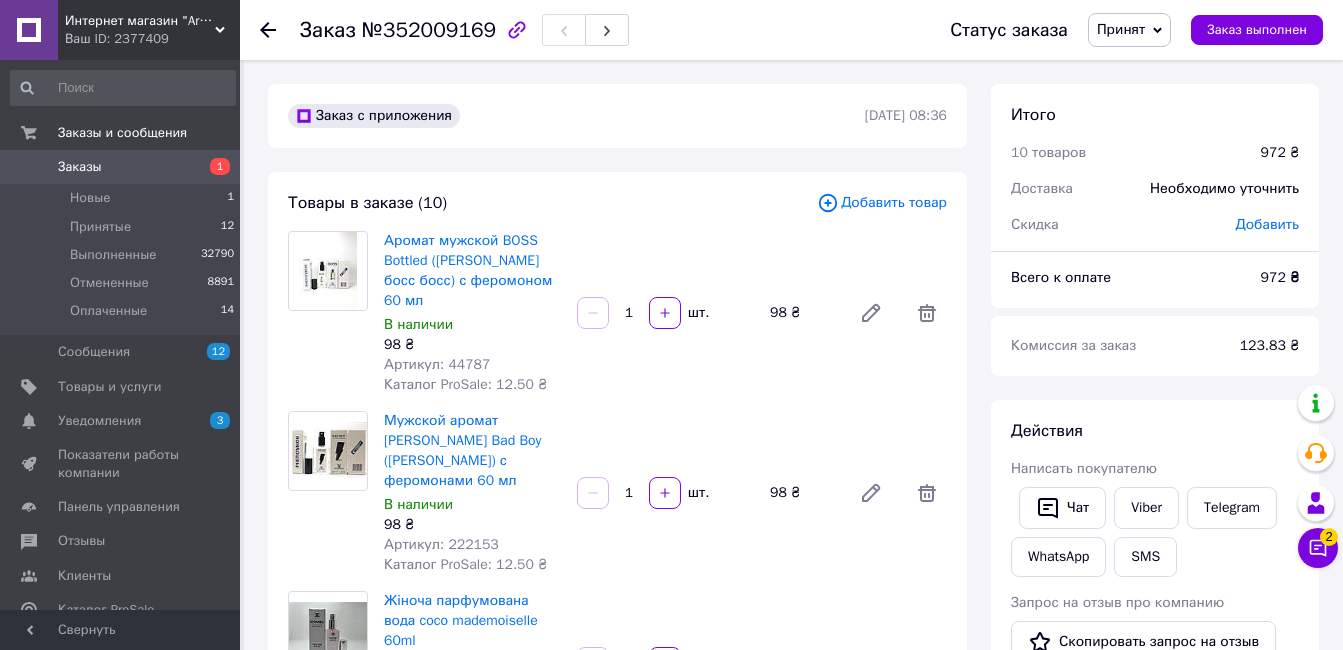 scroll, scrollTop: 0, scrollLeft: 0, axis: both 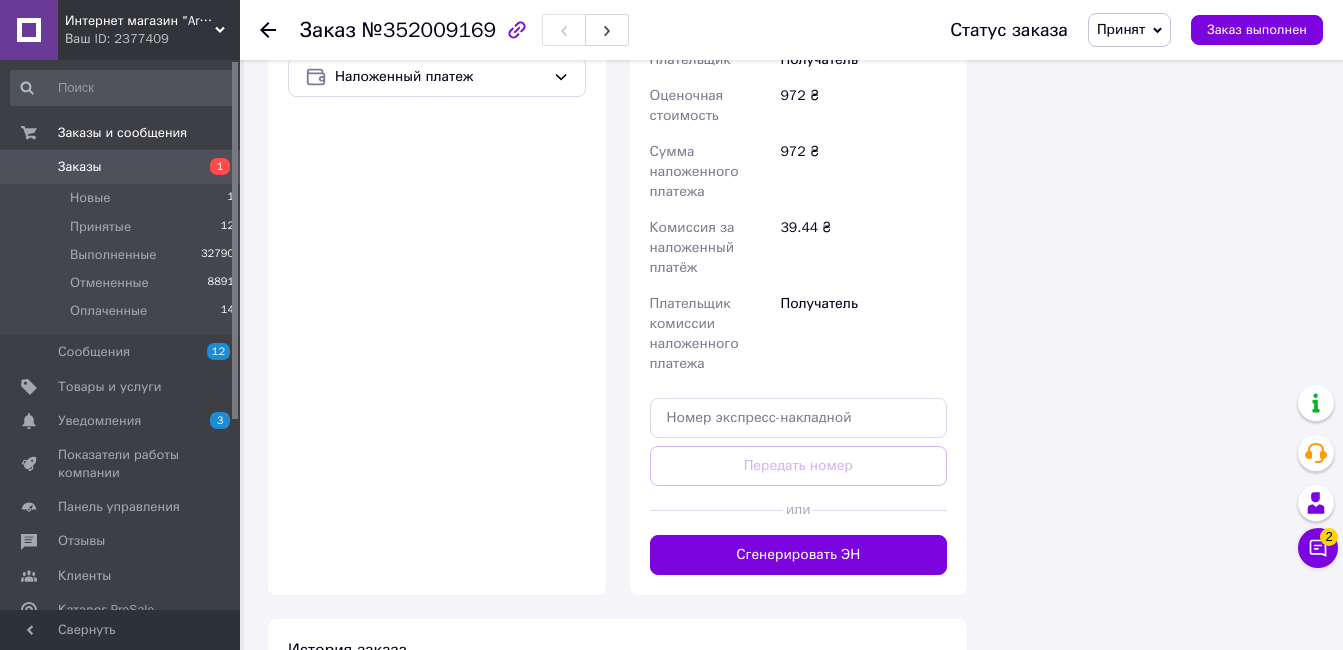 click on "Сгенерировать ЭН" at bounding box center [799, 555] 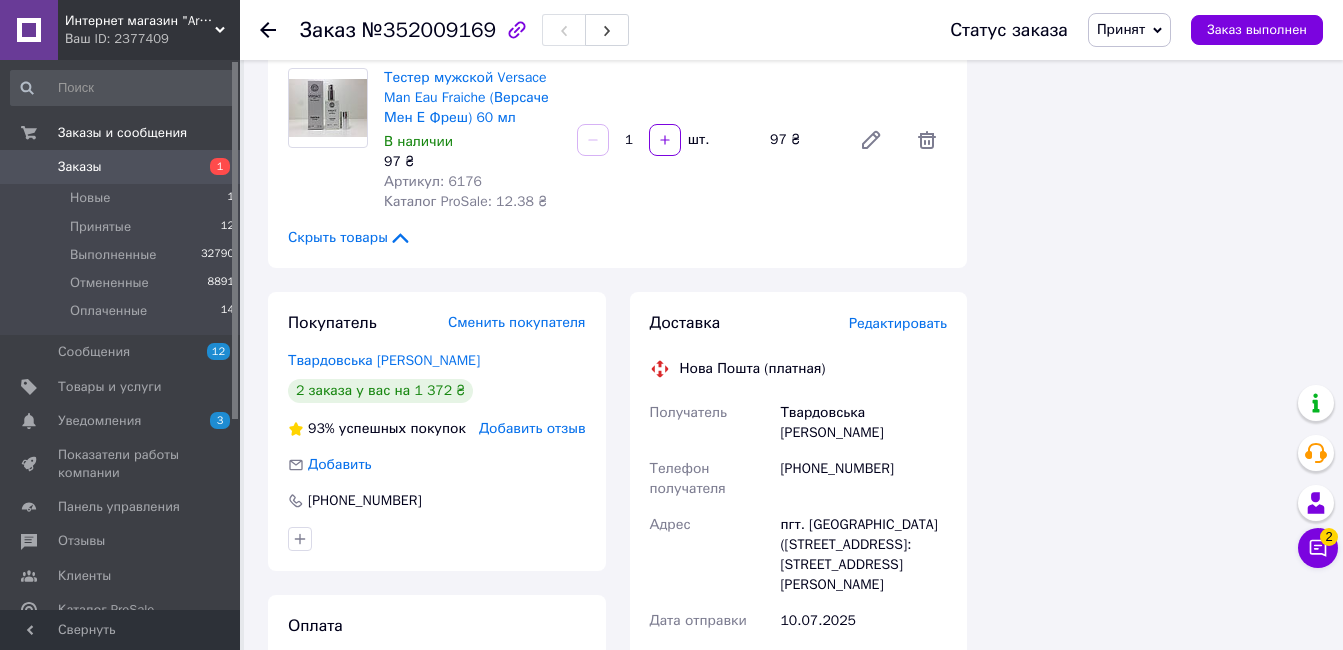 scroll, scrollTop: 1700, scrollLeft: 0, axis: vertical 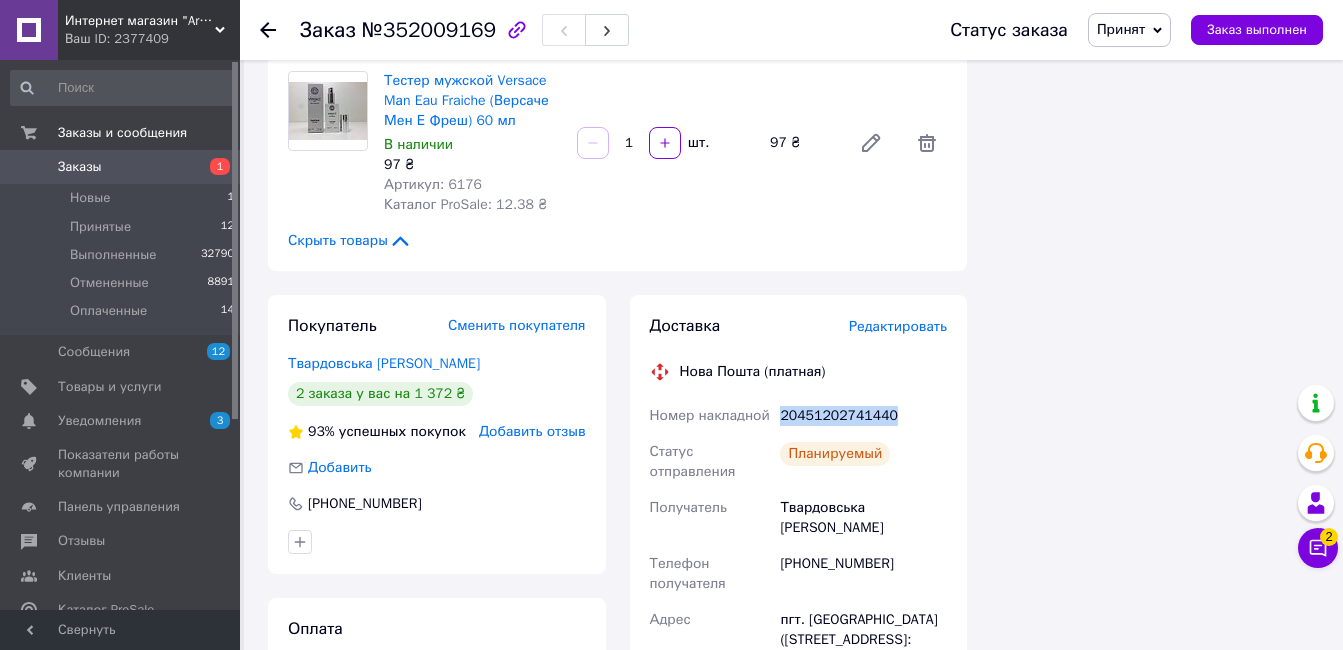 drag, startPoint x: 899, startPoint y: 335, endPoint x: 782, endPoint y: 340, distance: 117.10679 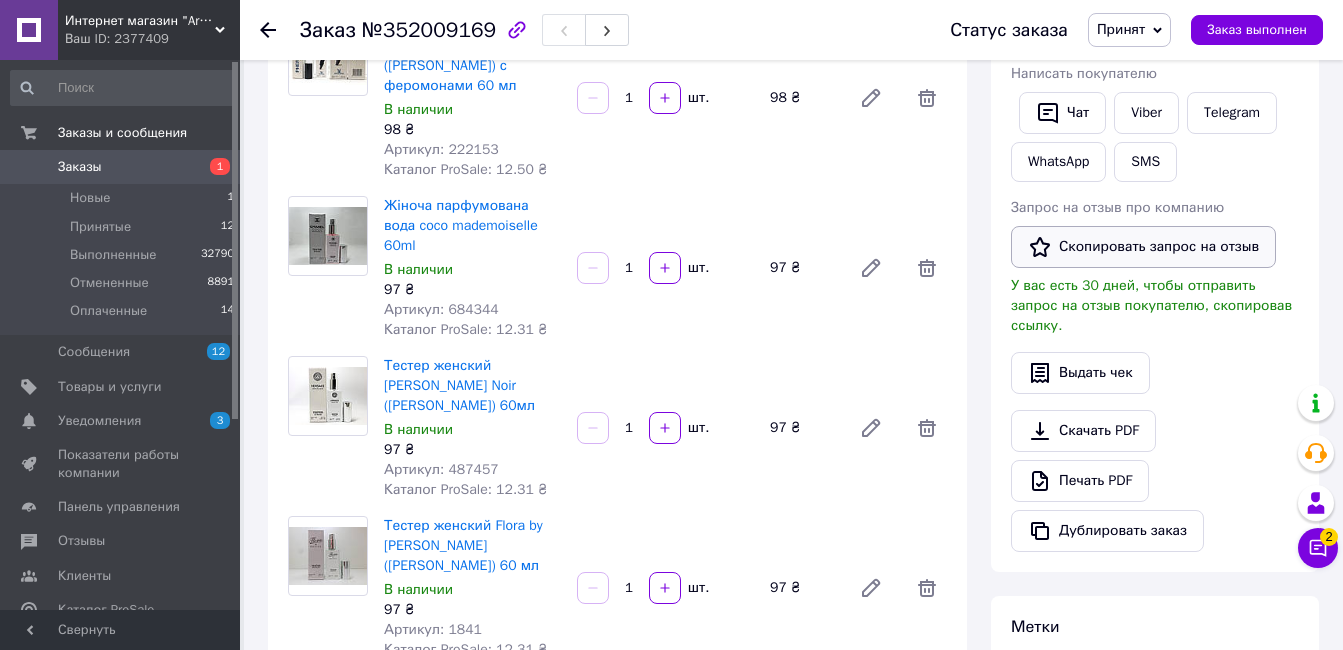 scroll, scrollTop: 0, scrollLeft: 0, axis: both 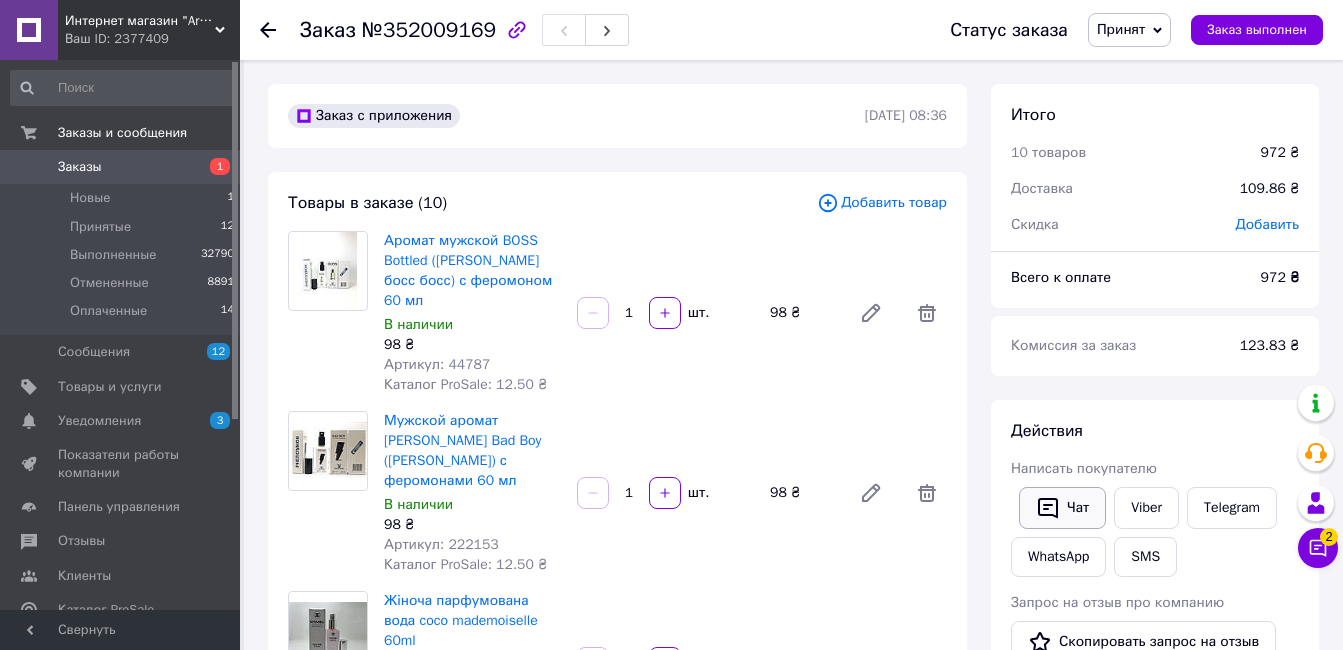 click on "Чат" at bounding box center [1062, 508] 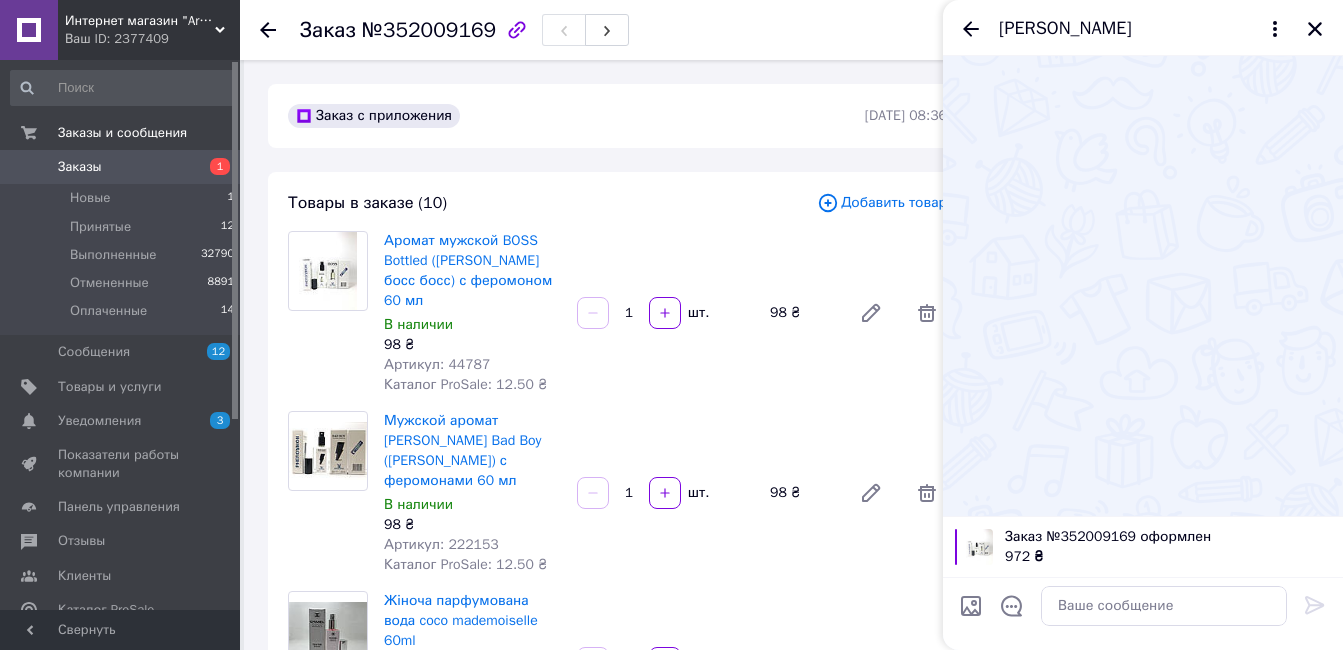 type 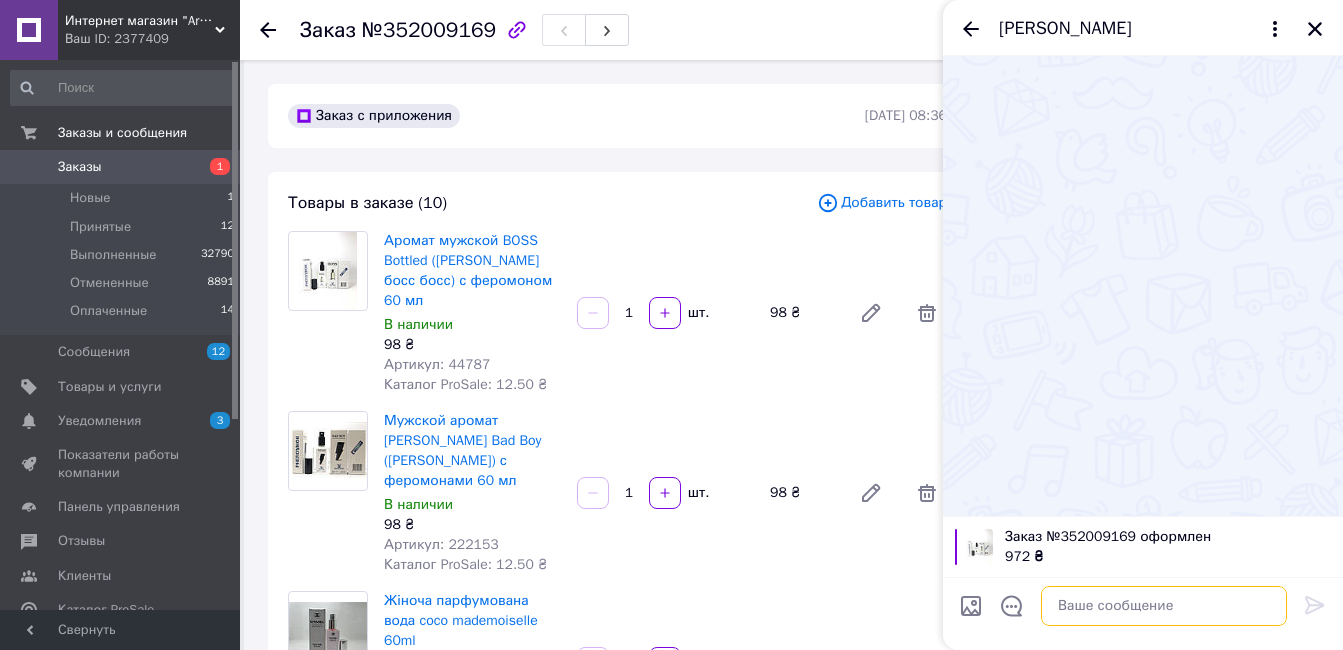 click at bounding box center (1164, 606) 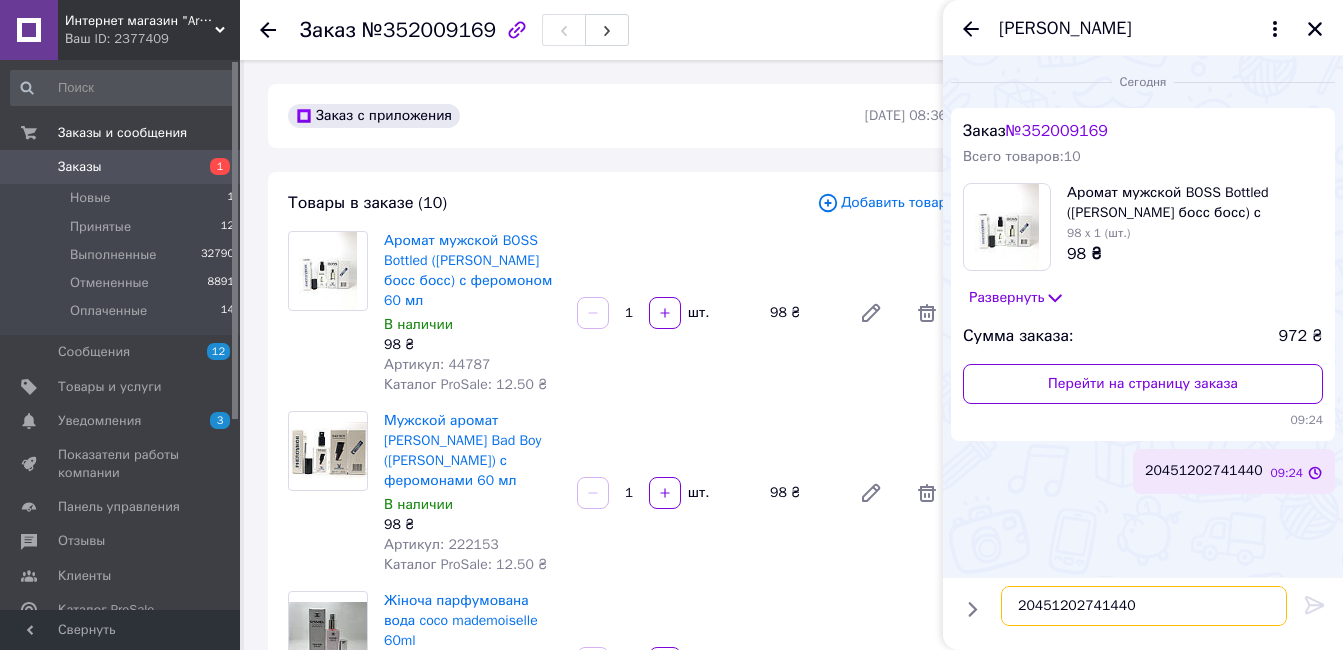 type 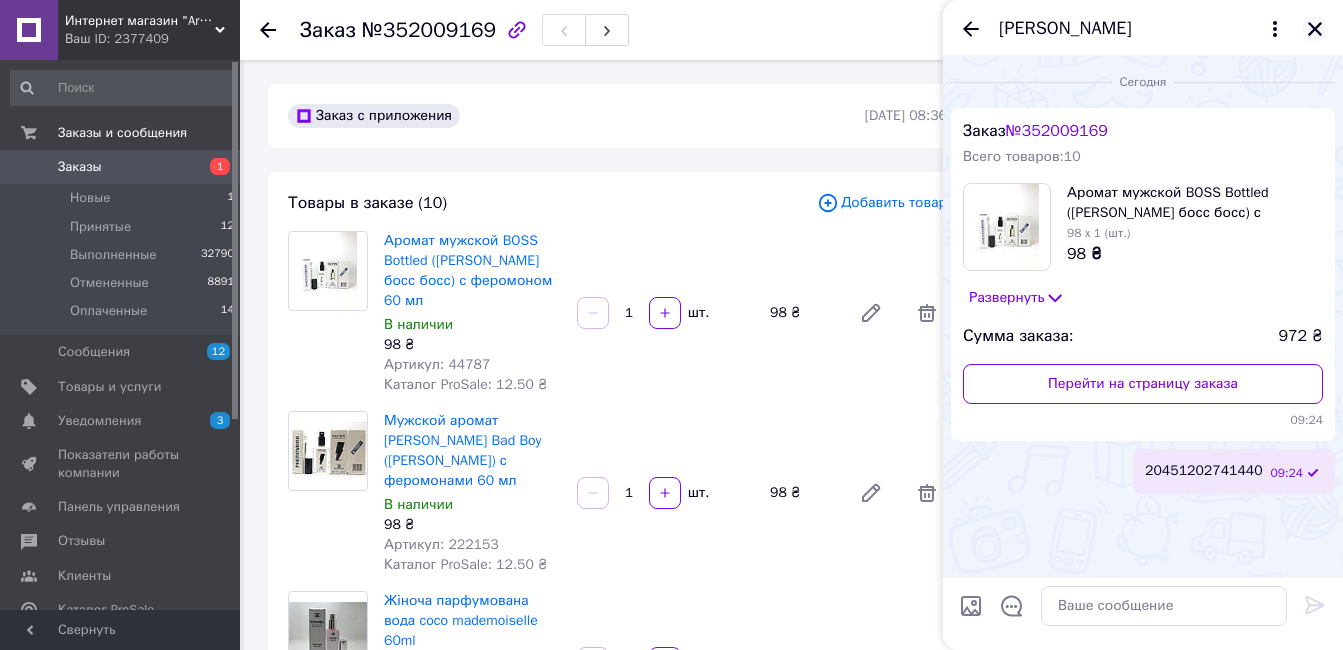 click at bounding box center (1315, 29) 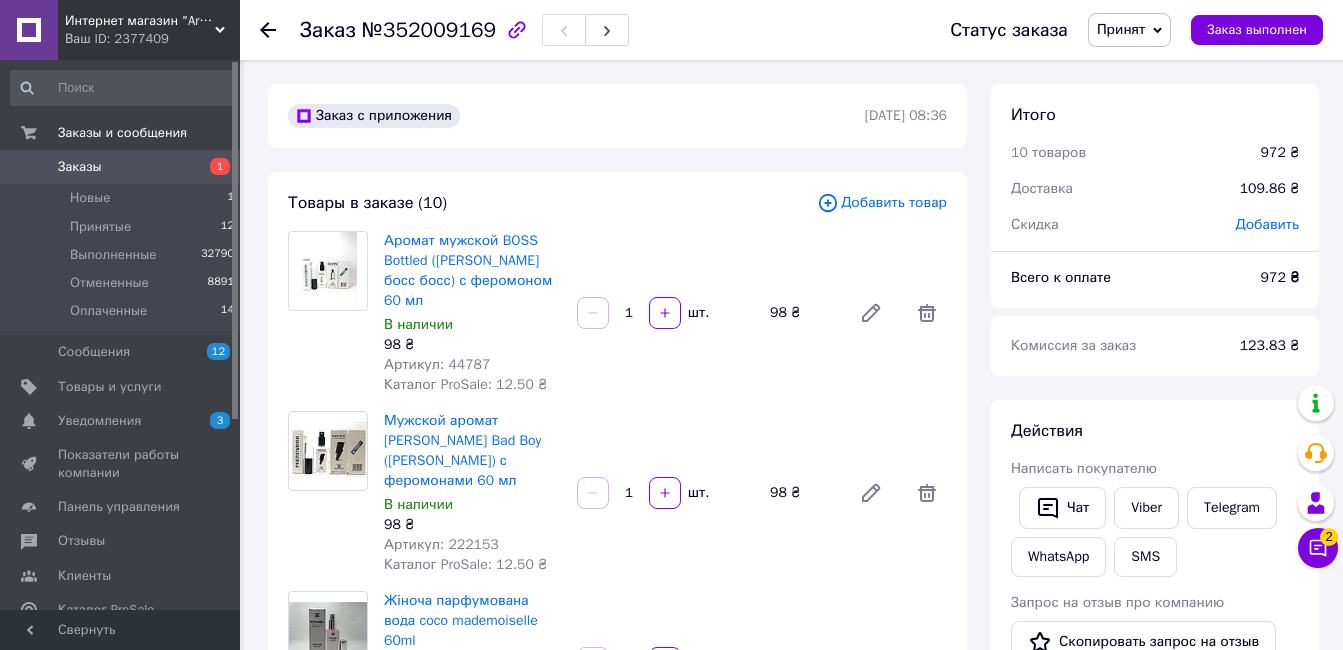 click on "Принят" at bounding box center [1121, 29] 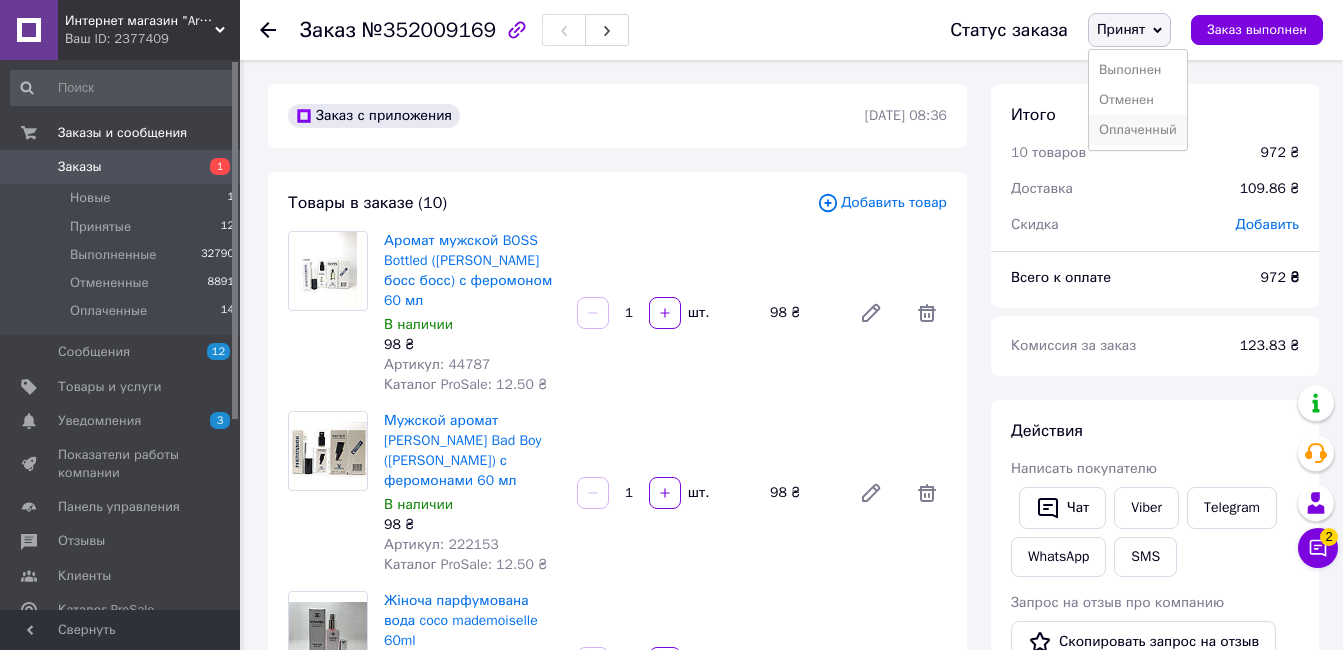 click on "Оплаченный" at bounding box center (1138, 130) 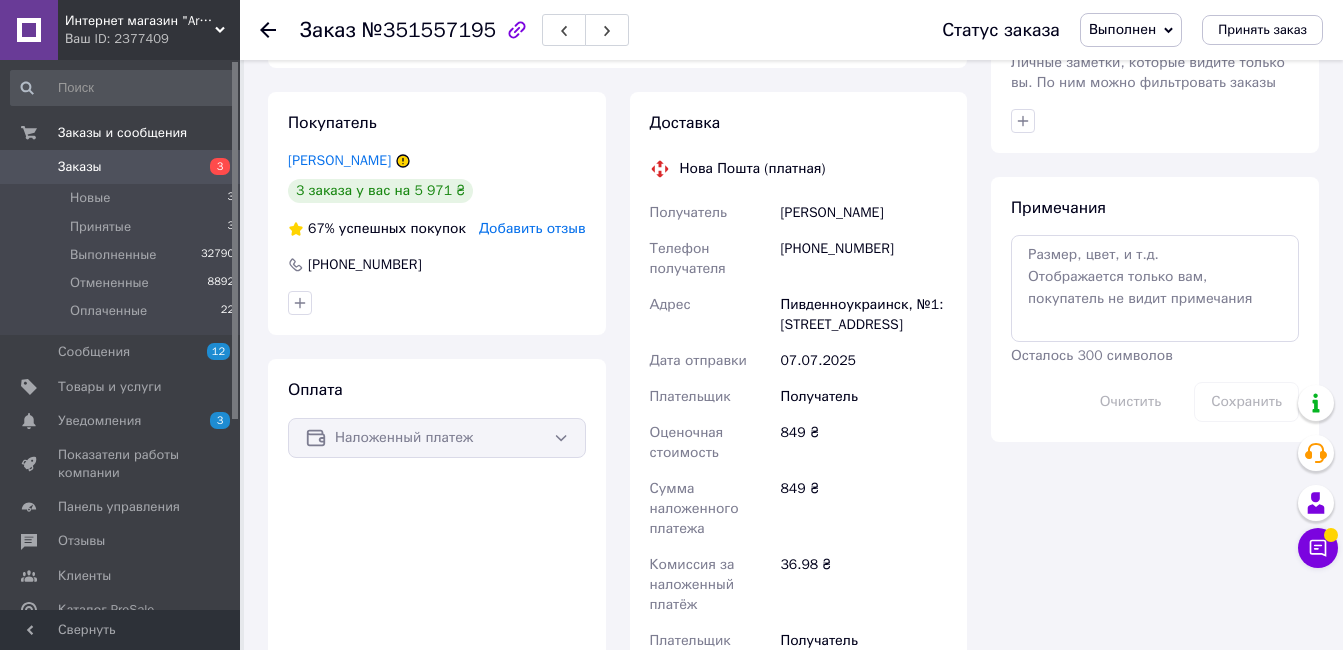 scroll, scrollTop: 900, scrollLeft: 0, axis: vertical 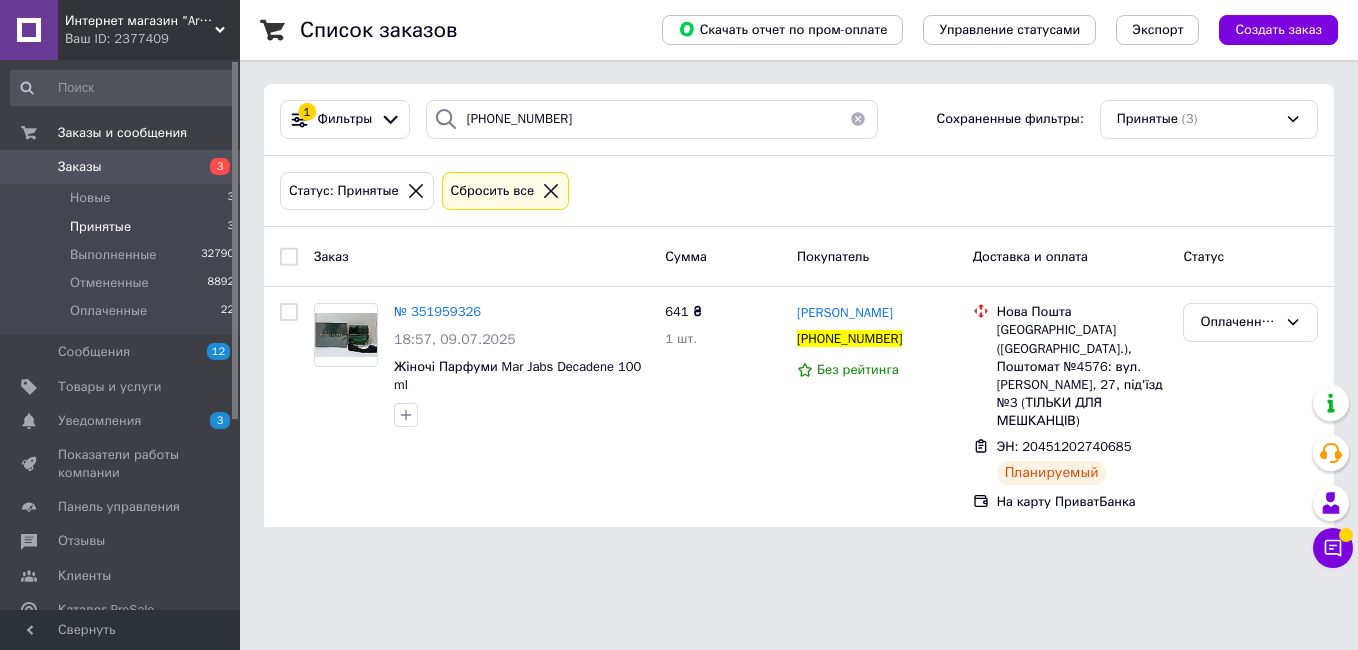 click on "Принятые 3" at bounding box center (123, 227) 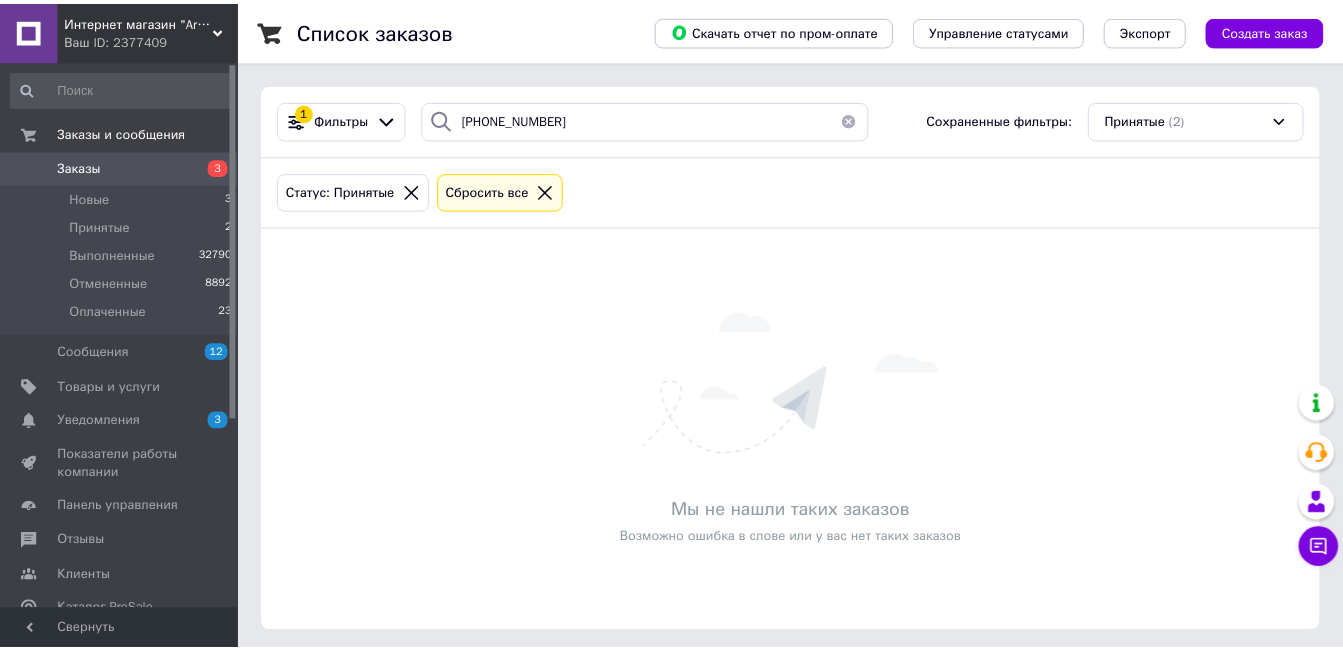 scroll, scrollTop: 0, scrollLeft: 0, axis: both 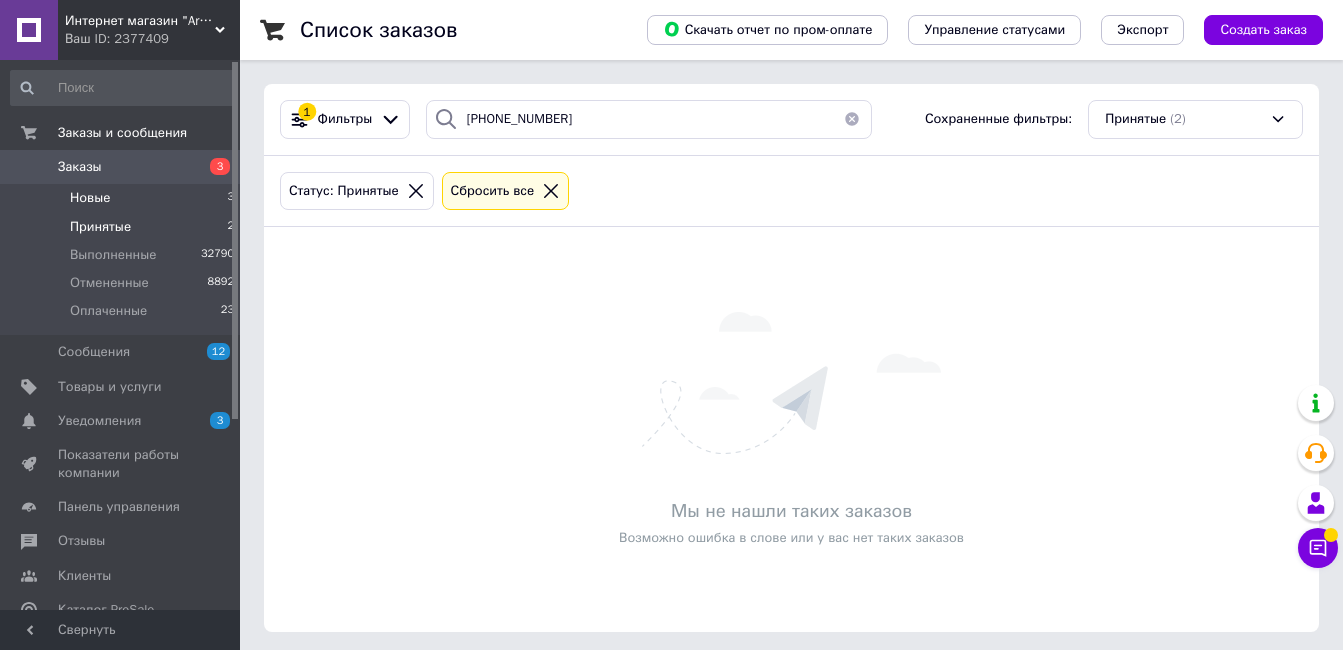 click on "Новые 3" at bounding box center [123, 198] 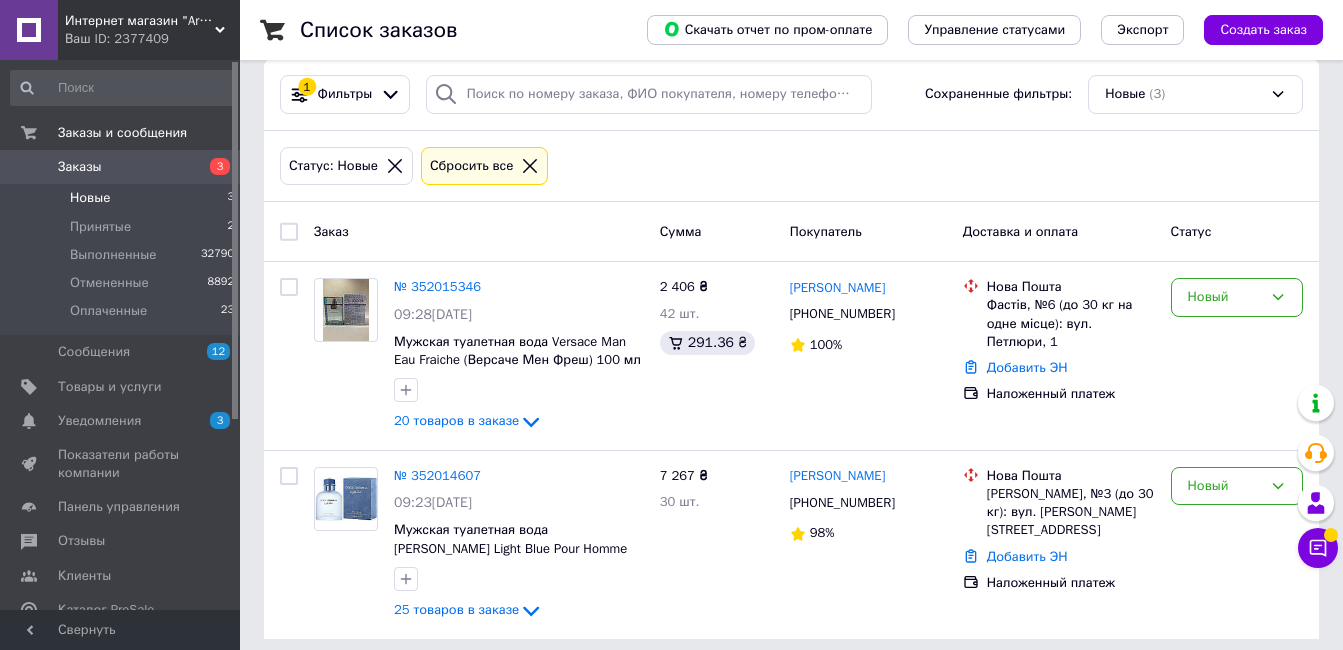 scroll, scrollTop: 38, scrollLeft: 0, axis: vertical 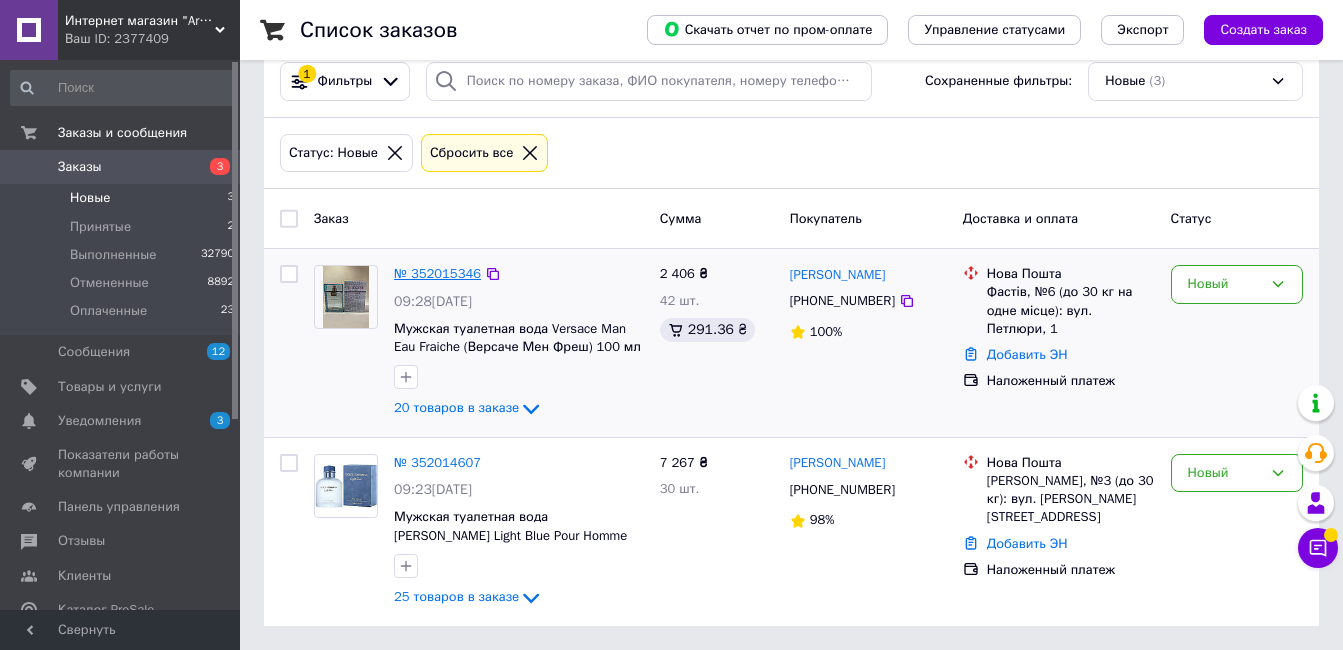 click on "№ 352015346" at bounding box center (437, 273) 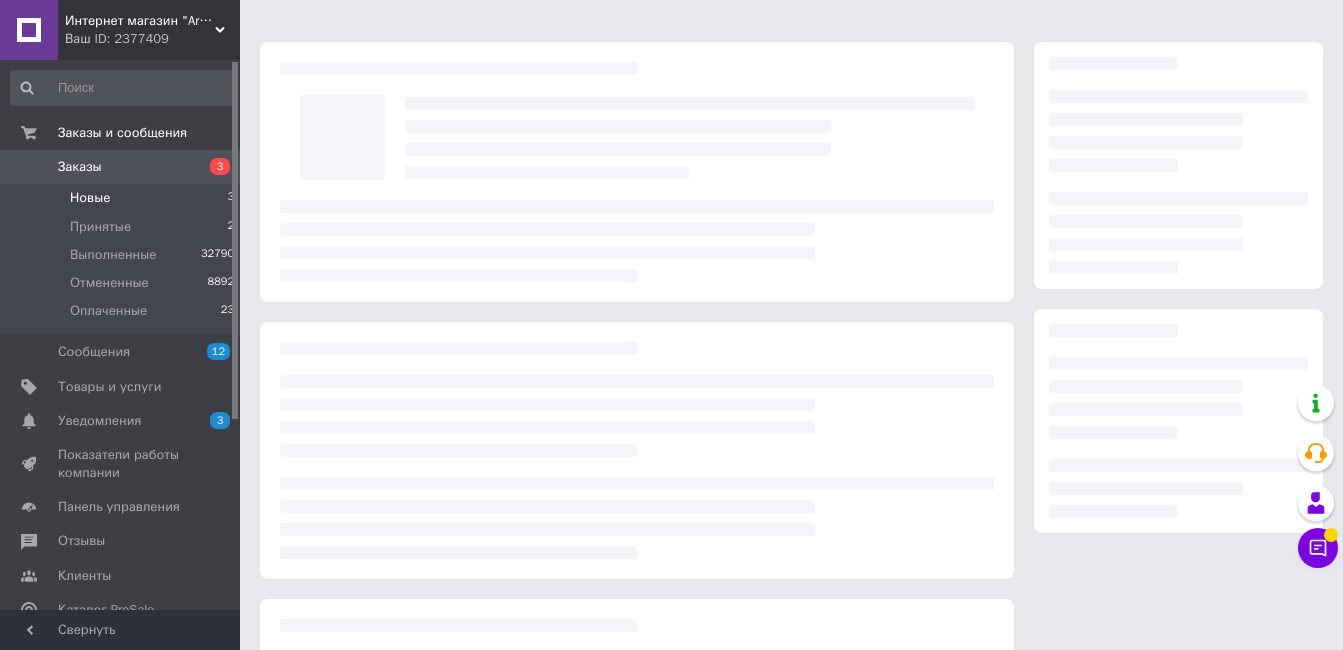 scroll, scrollTop: 0, scrollLeft: 0, axis: both 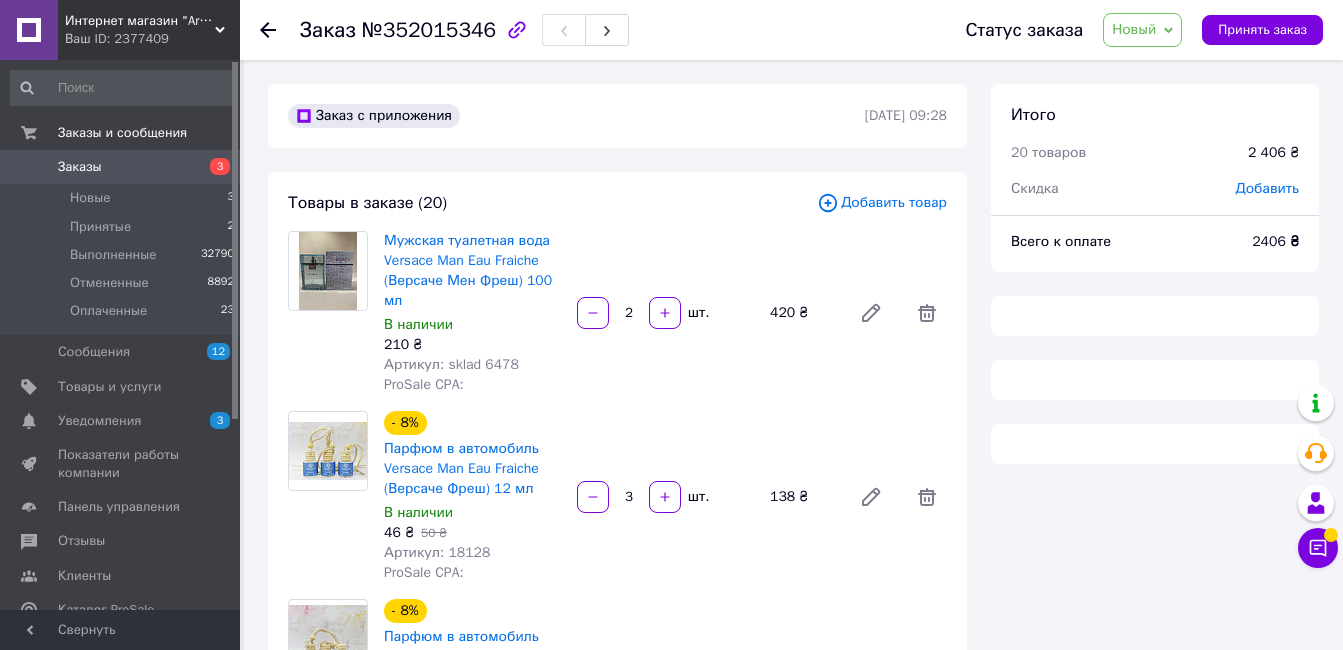 click on "Новый" at bounding box center [1142, 30] 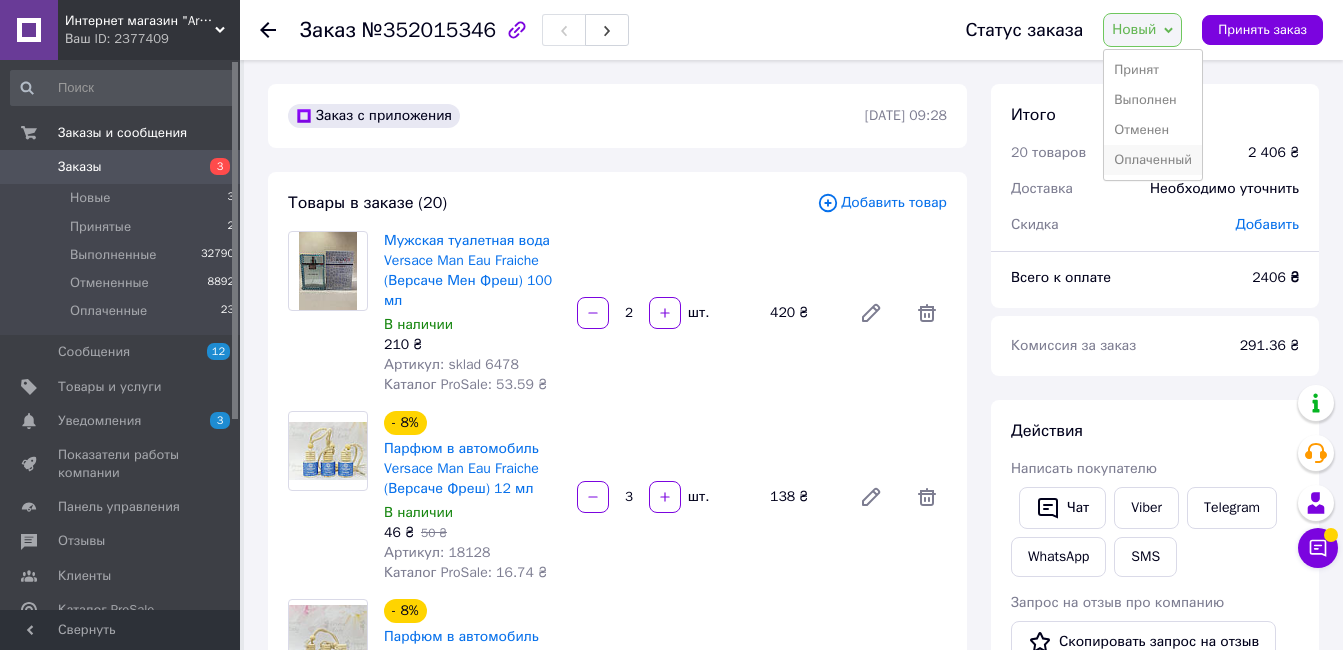 click on "Оплаченный" at bounding box center [1153, 160] 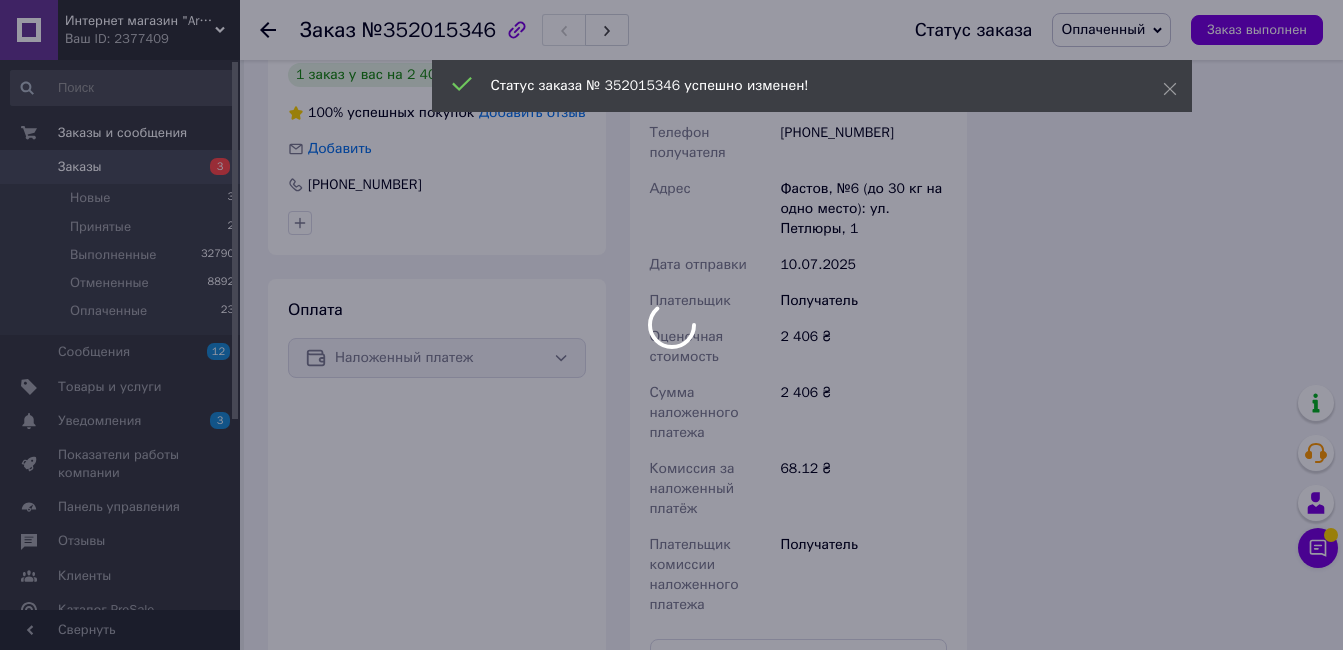 scroll, scrollTop: 4100, scrollLeft: 0, axis: vertical 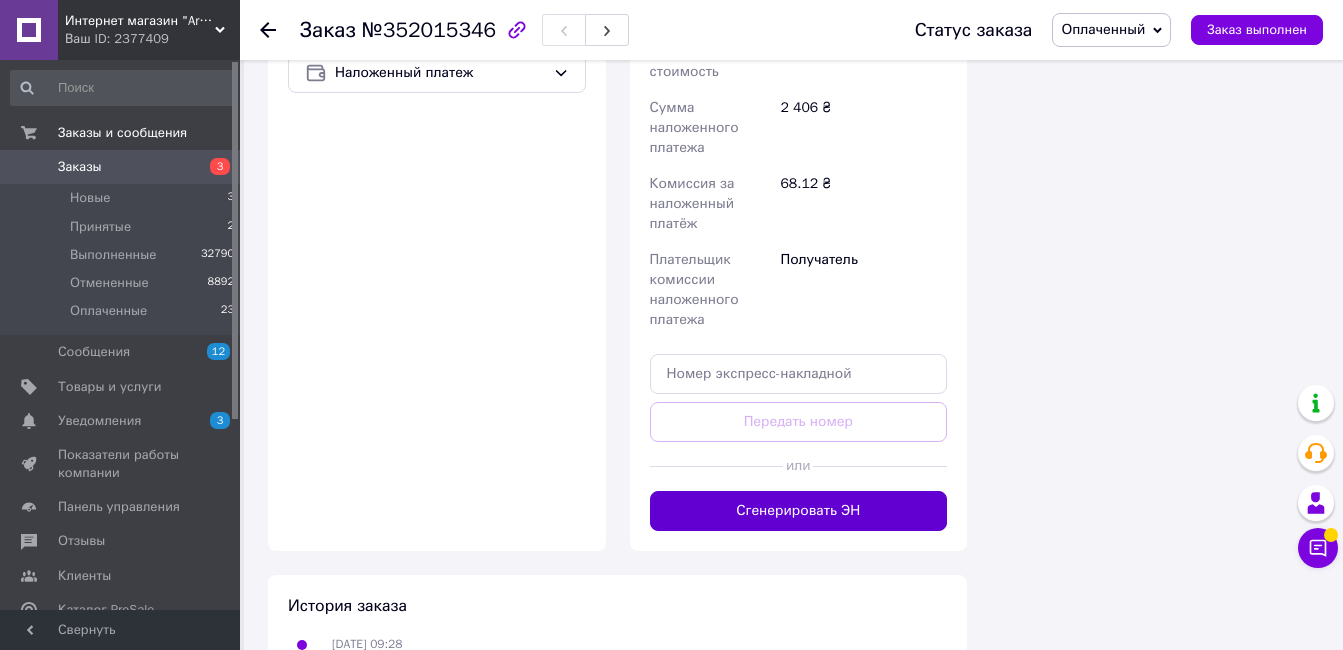 click on "Сгенерировать ЭН" at bounding box center [799, 511] 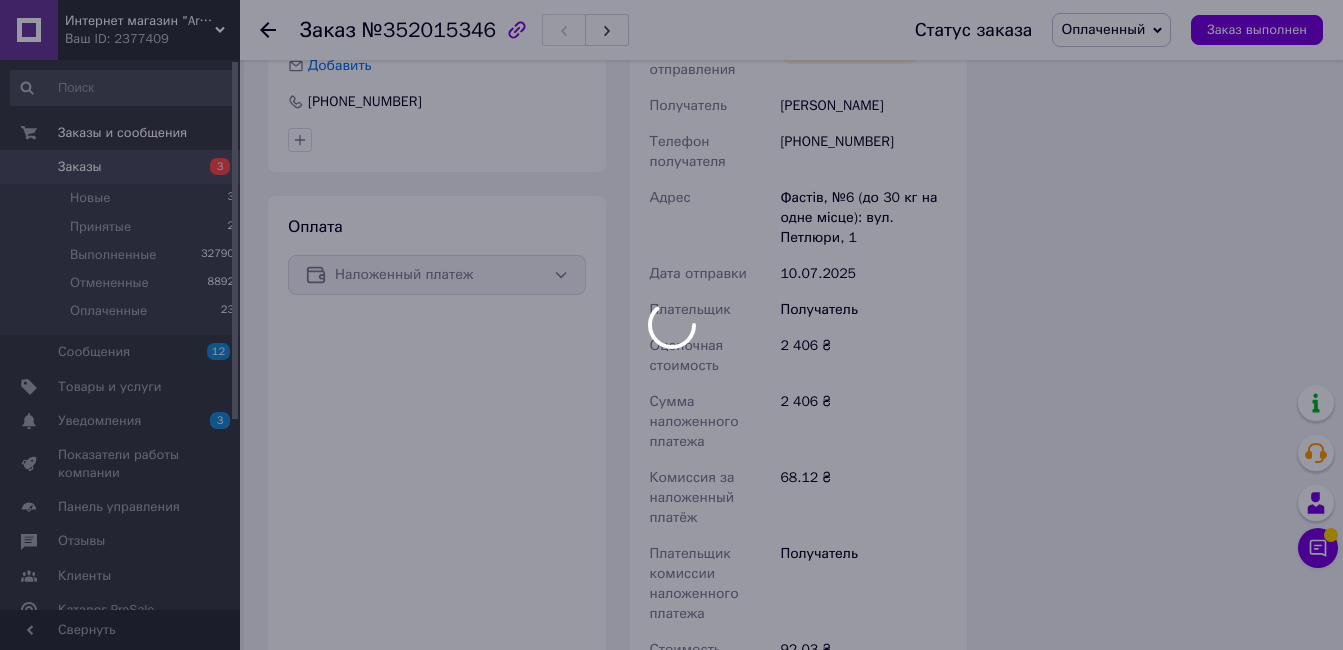 scroll, scrollTop: 3900, scrollLeft: 0, axis: vertical 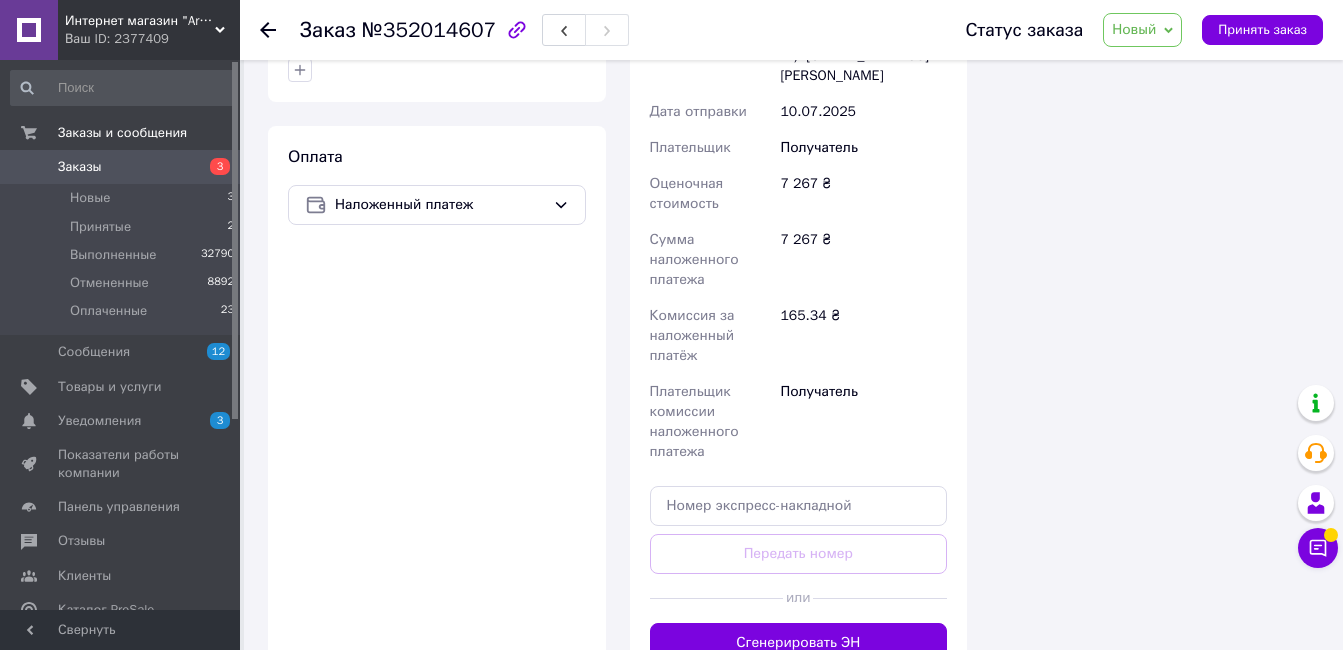 drag, startPoint x: 864, startPoint y: 443, endPoint x: 1002, endPoint y: 319, distance: 185.52628 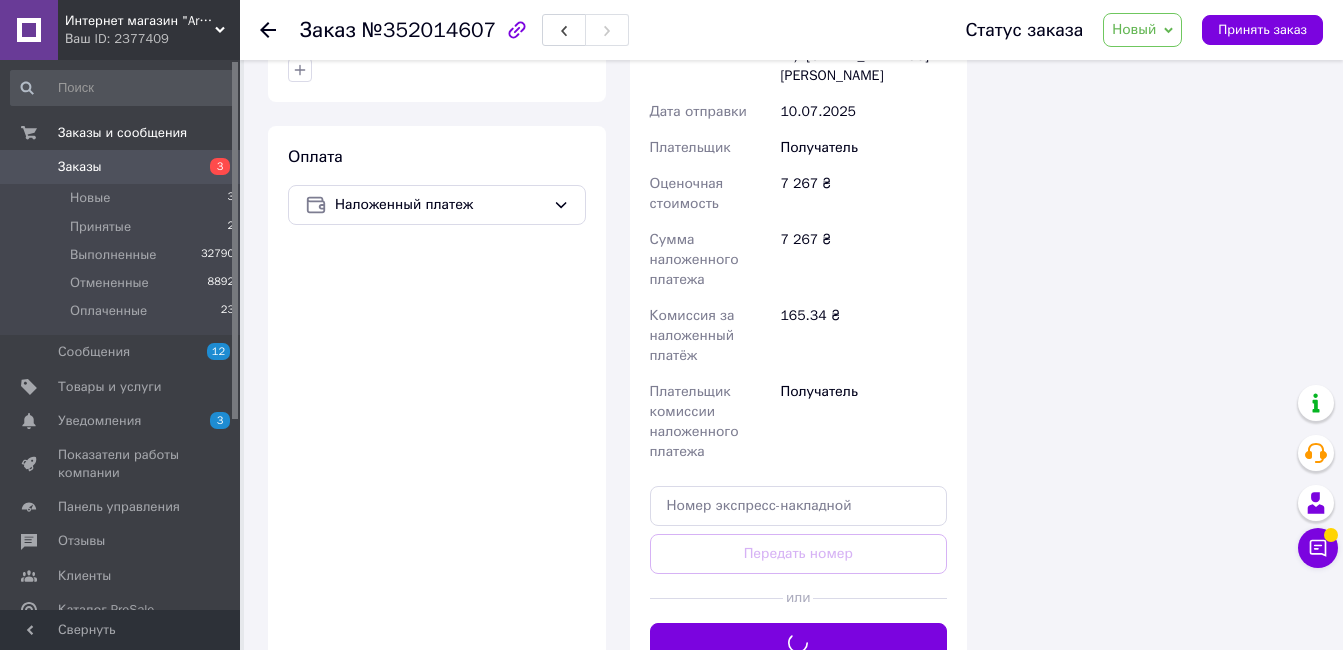 click on "Новый" at bounding box center [1142, 30] 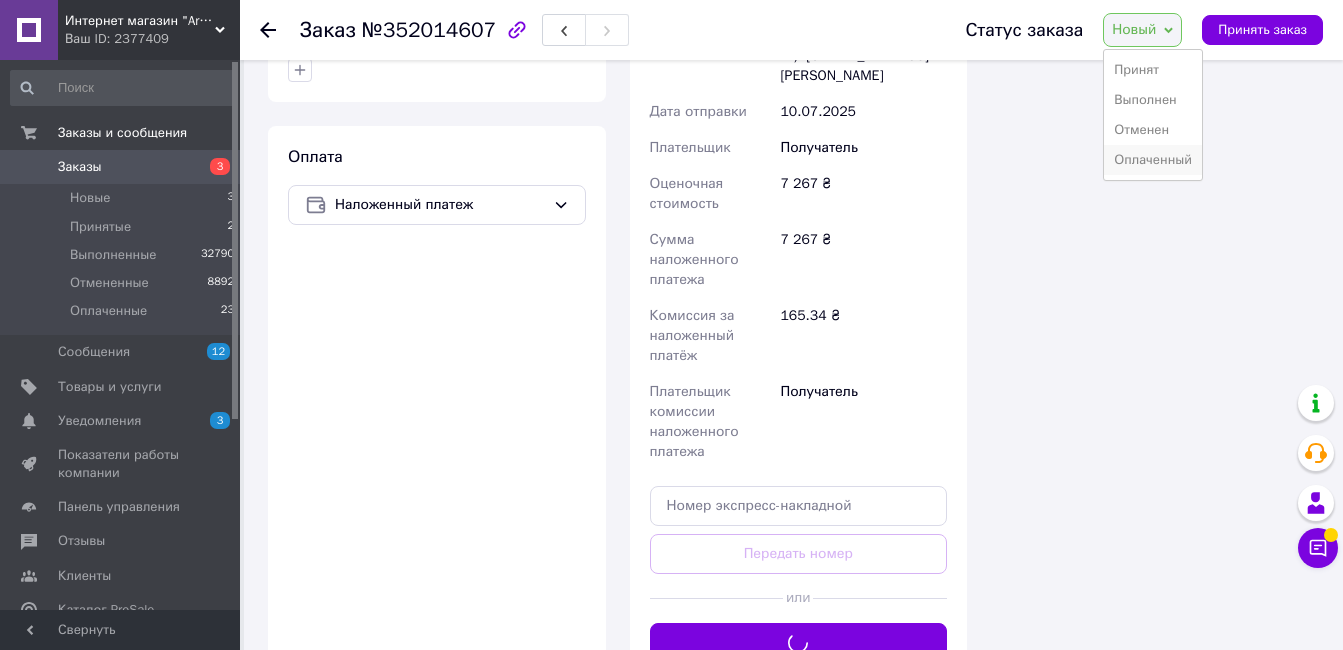 click on "Оплаченный" at bounding box center [1153, 160] 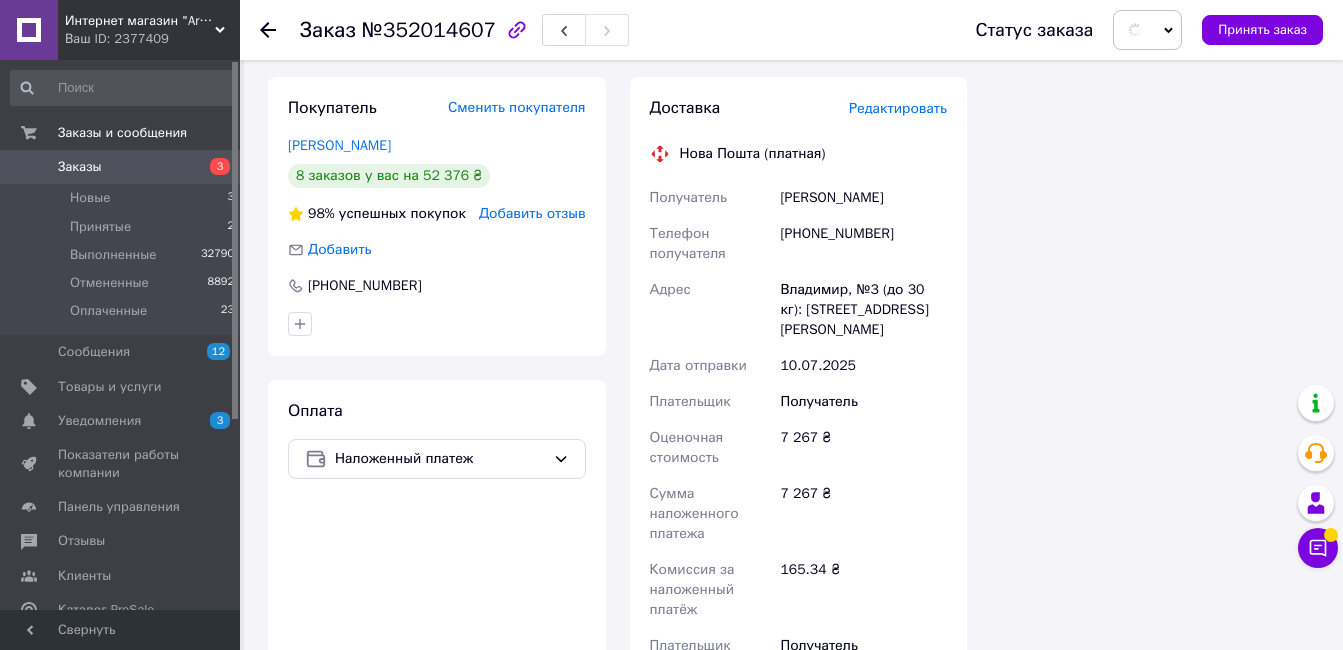 scroll, scrollTop: 3948, scrollLeft: 0, axis: vertical 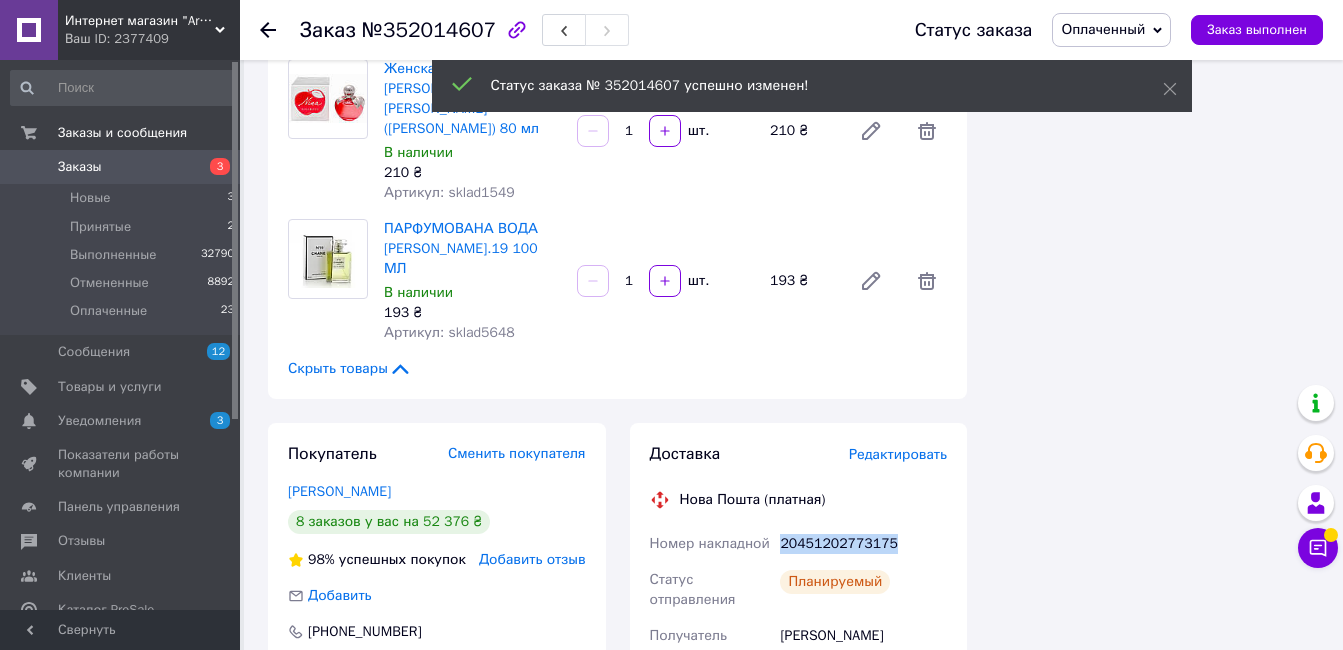drag, startPoint x: 911, startPoint y: 353, endPoint x: 775, endPoint y: 353, distance: 136 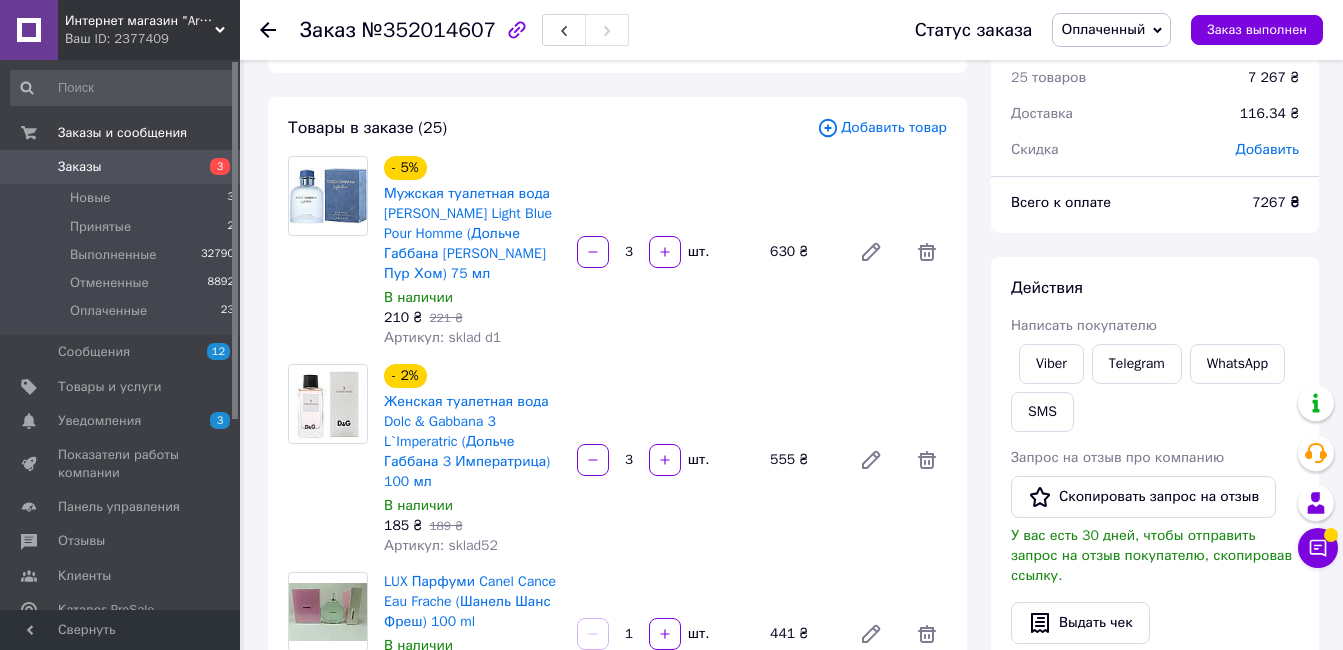 scroll, scrollTop: 0, scrollLeft: 0, axis: both 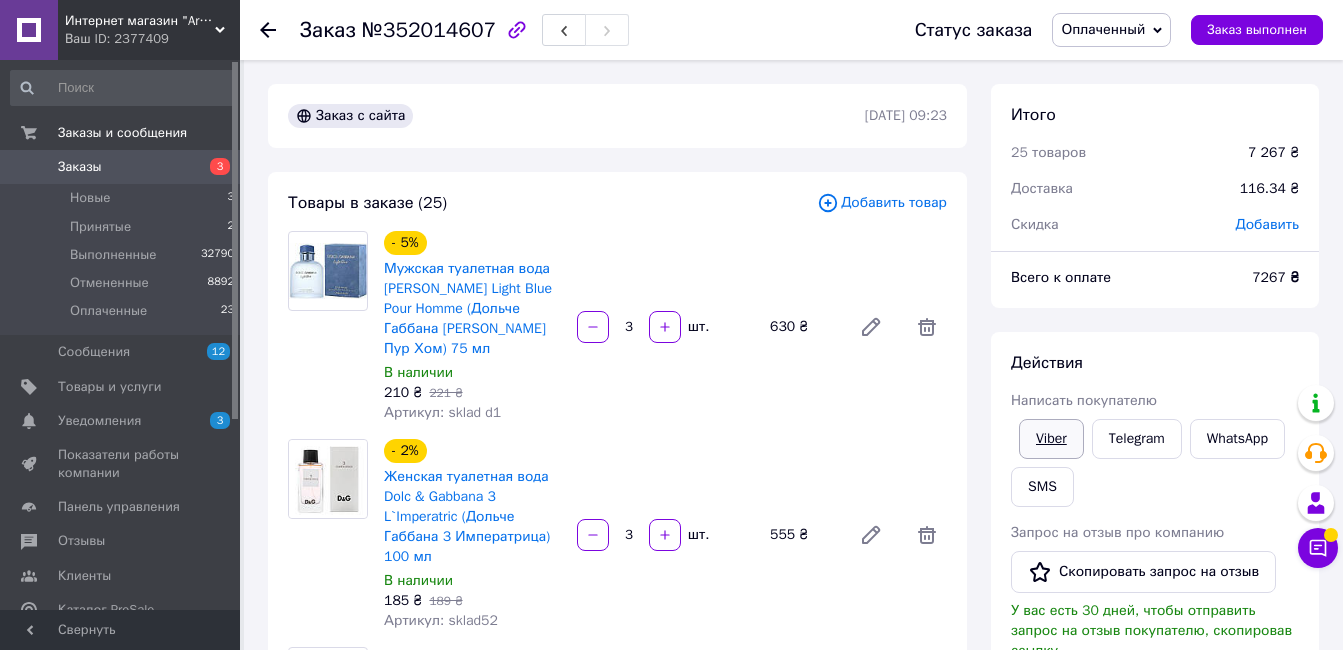 click on "Viber" at bounding box center (1051, 439) 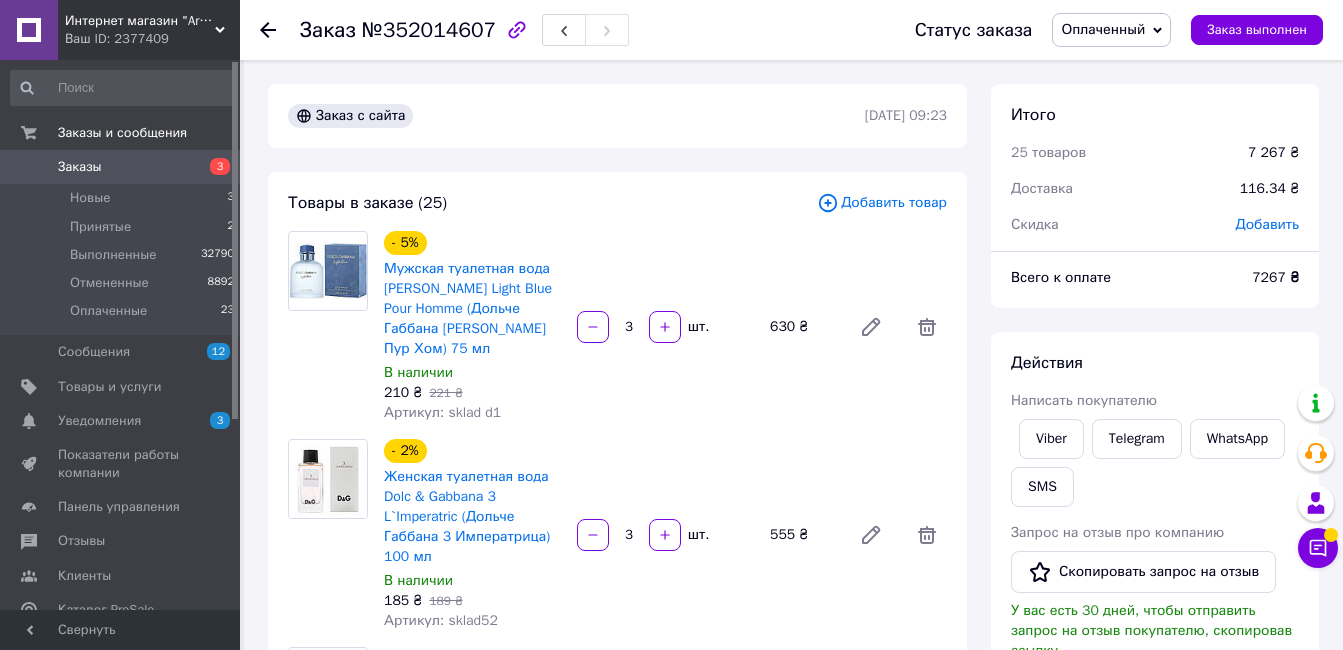 drag, startPoint x: 1236, startPoint y: 358, endPoint x: 672, endPoint y: 214, distance: 582.0928 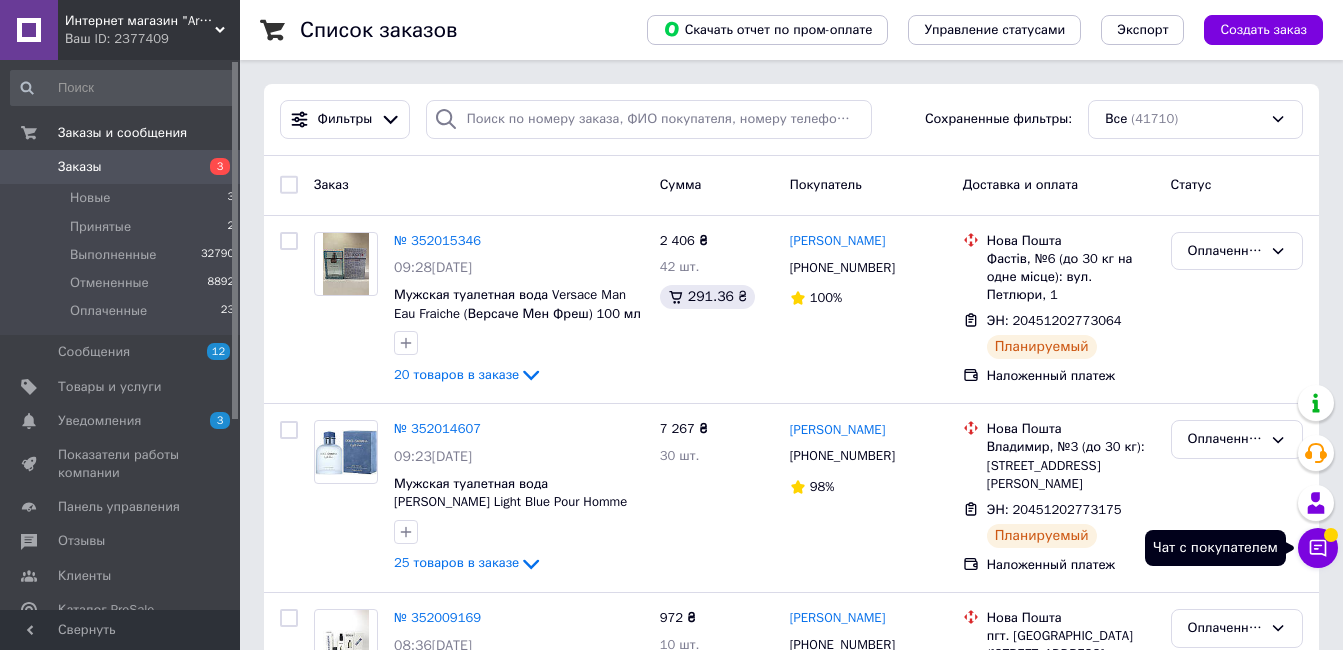 click 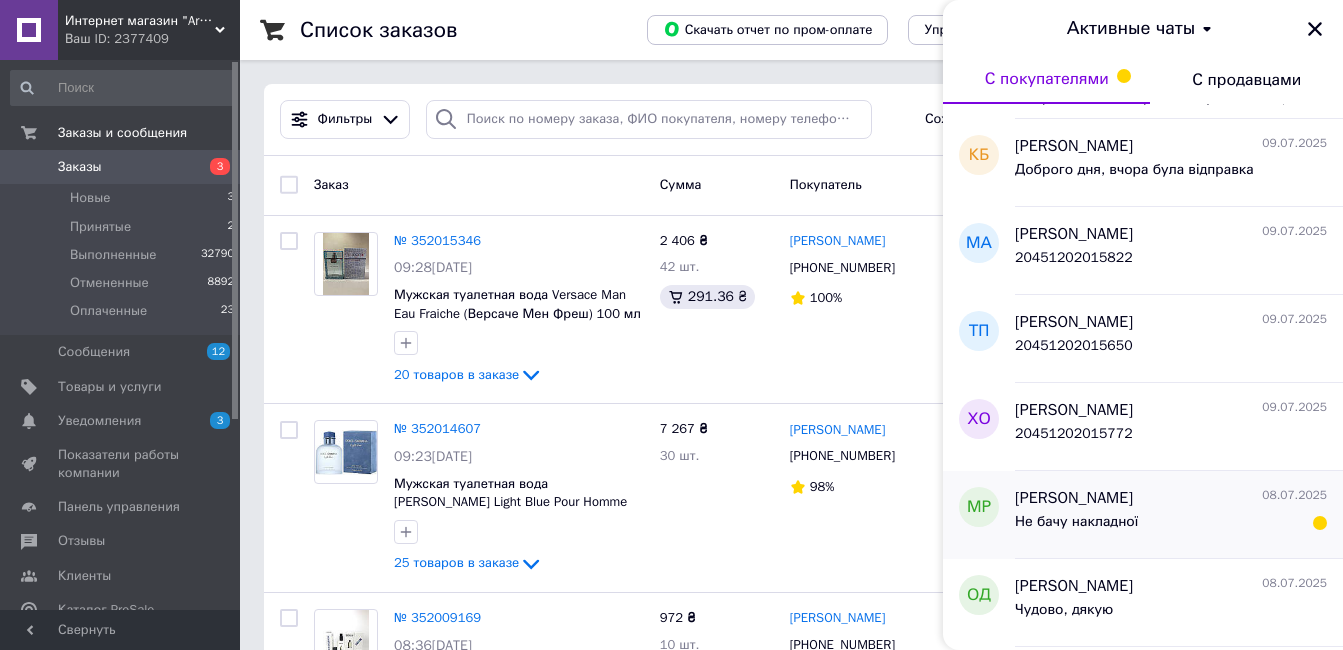 scroll, scrollTop: 900, scrollLeft: 0, axis: vertical 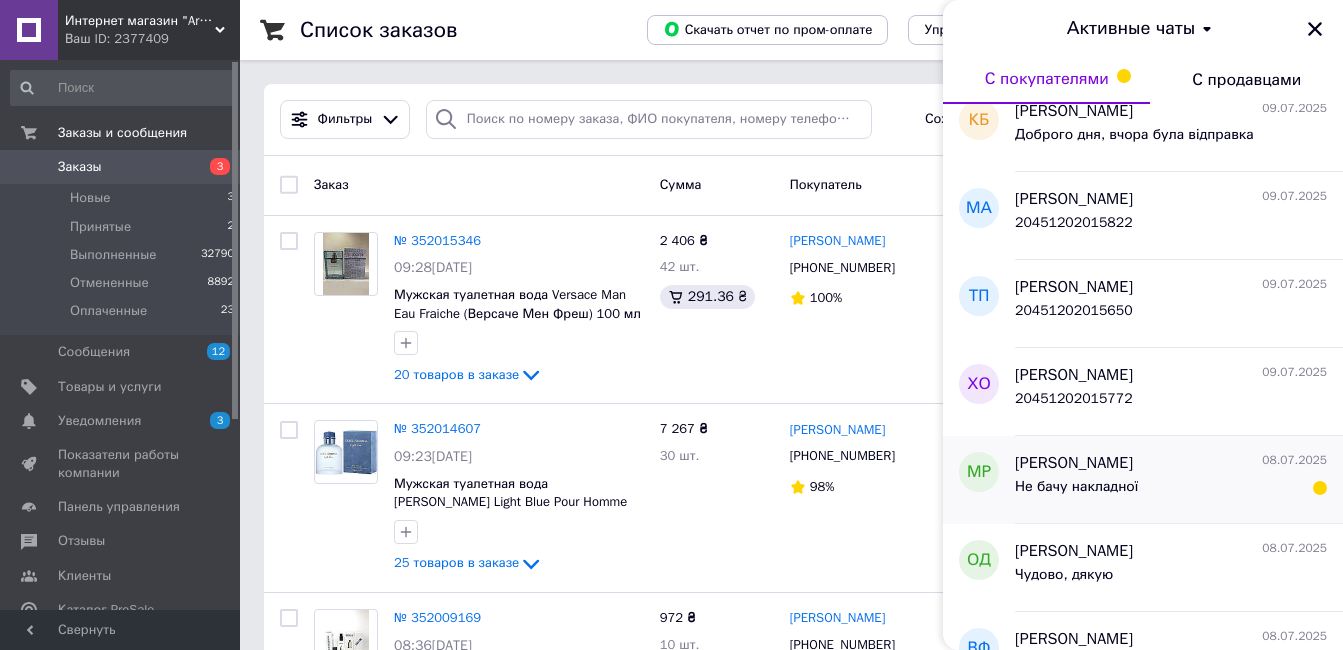 click on "Марина Рыбак 08.07.2025" at bounding box center [1171, 463] 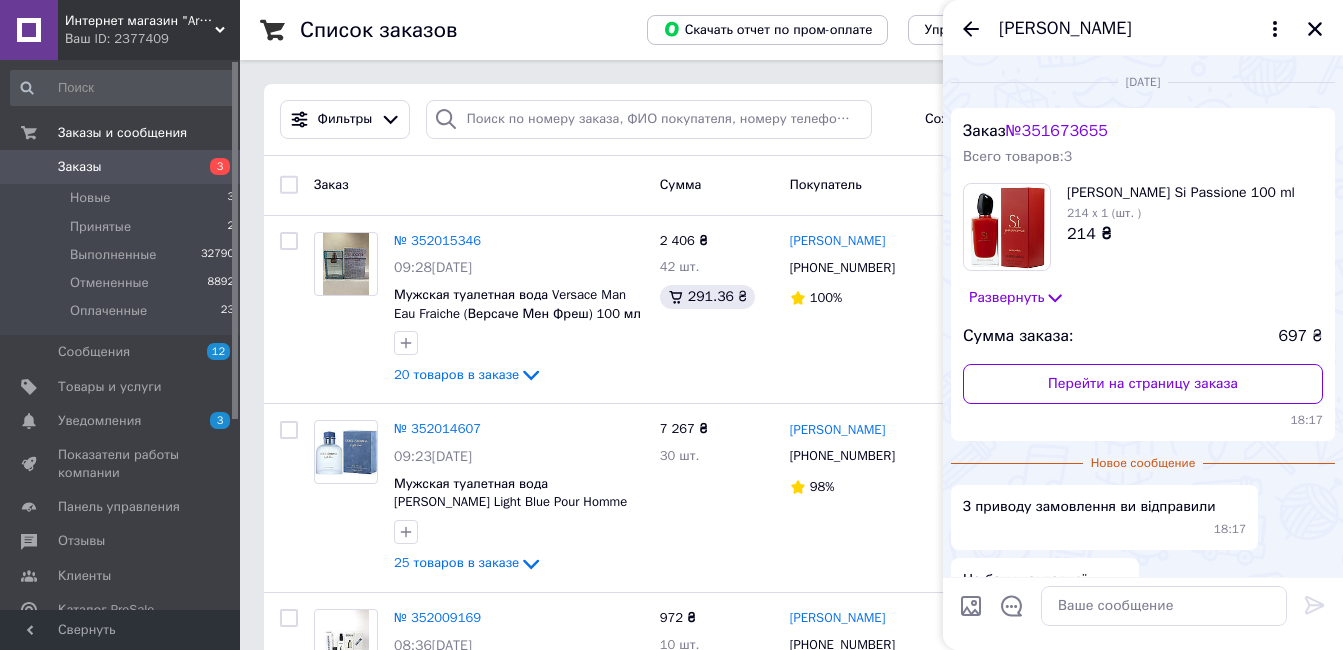 scroll, scrollTop: 87, scrollLeft: 0, axis: vertical 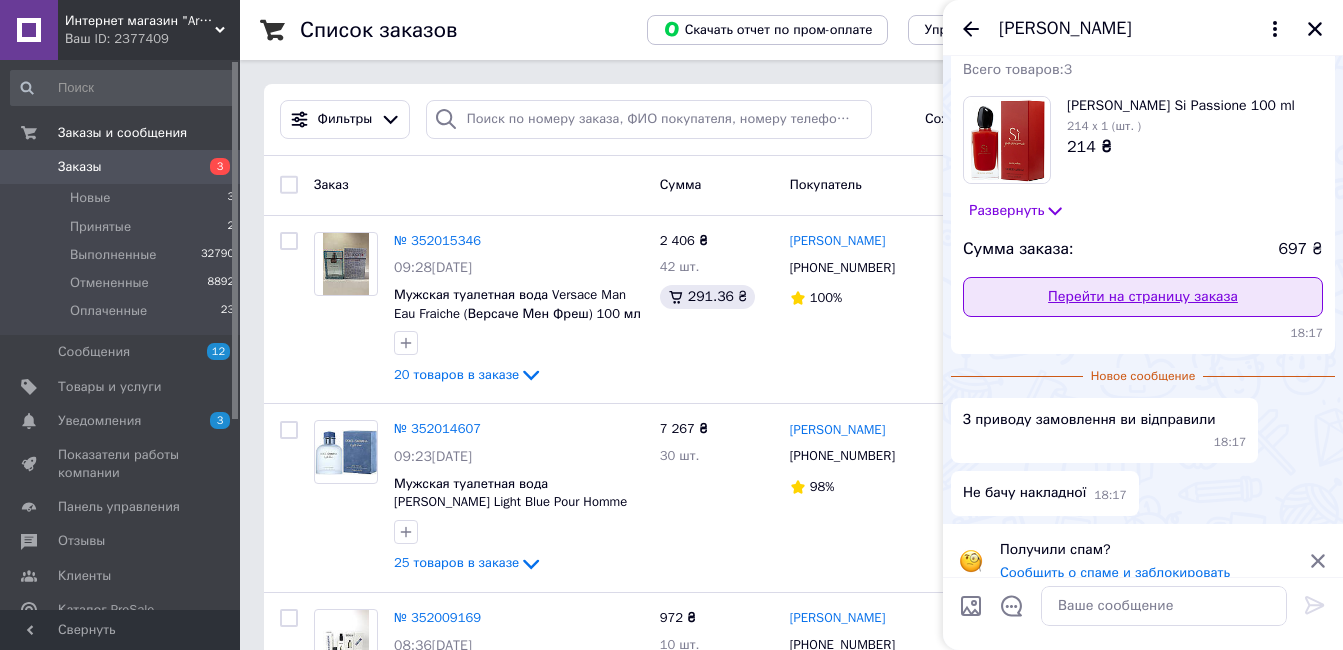 click on "Перейти на страницу заказа" at bounding box center (1143, 297) 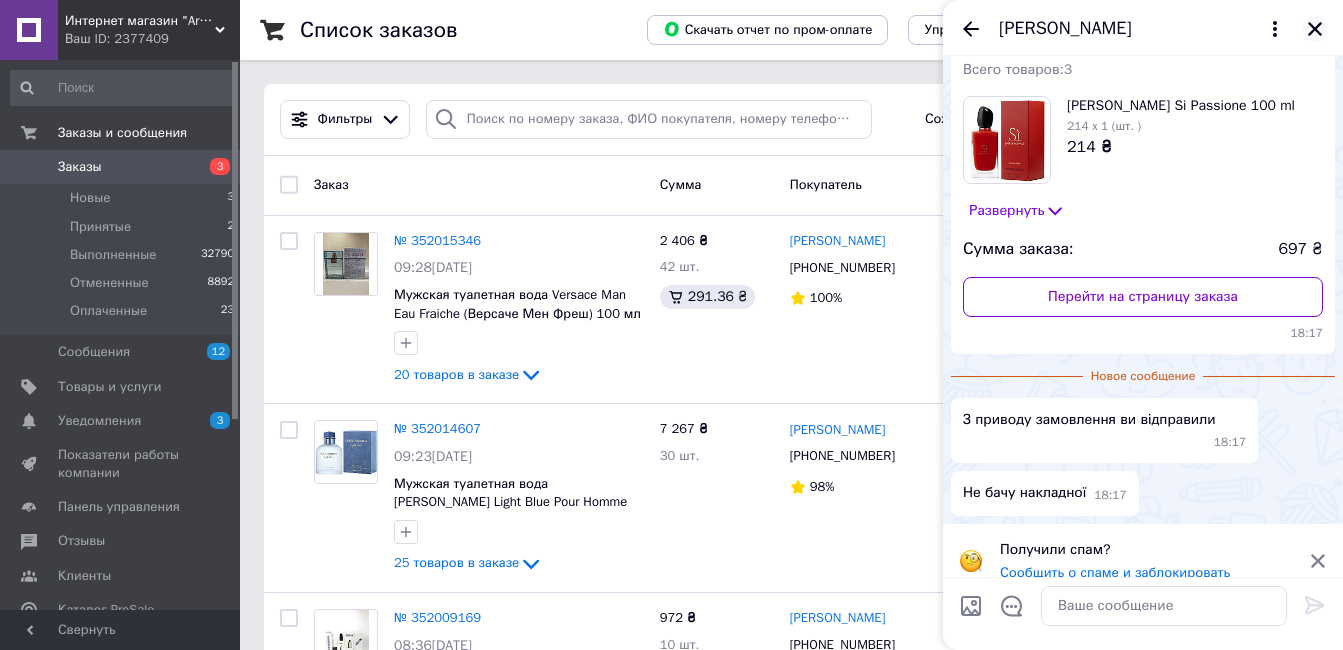 click 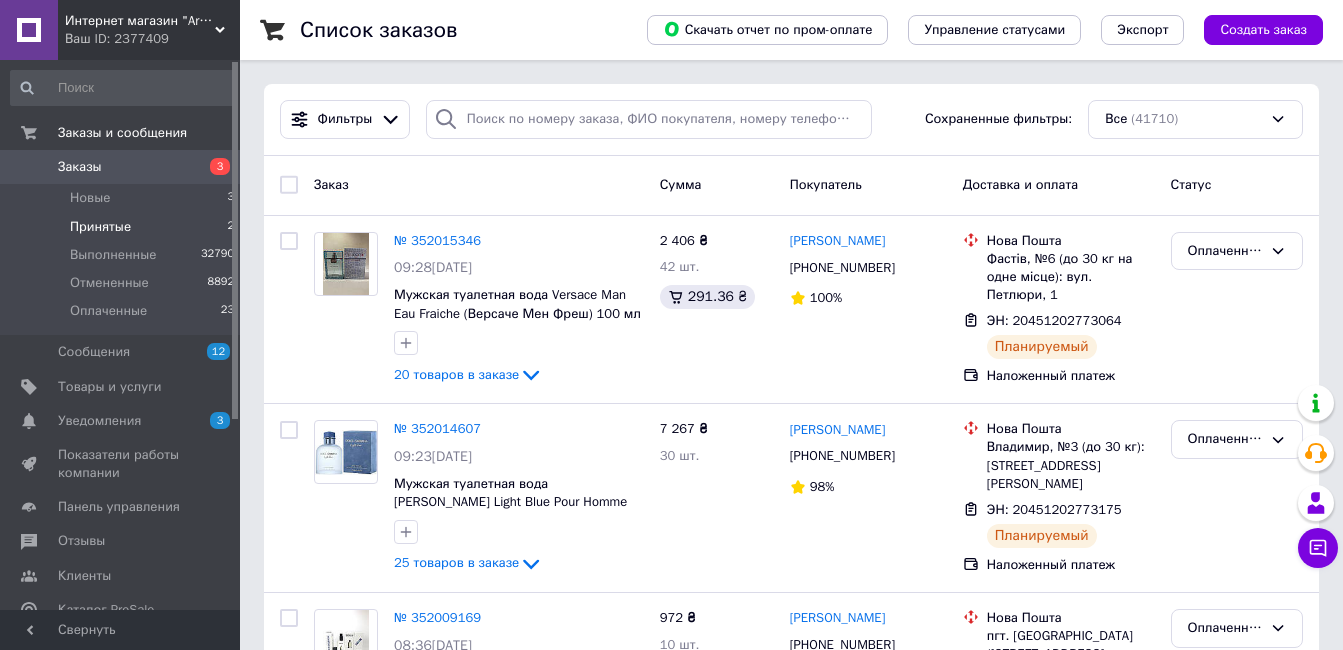 click on "Выполненные 32790" at bounding box center [123, 255] 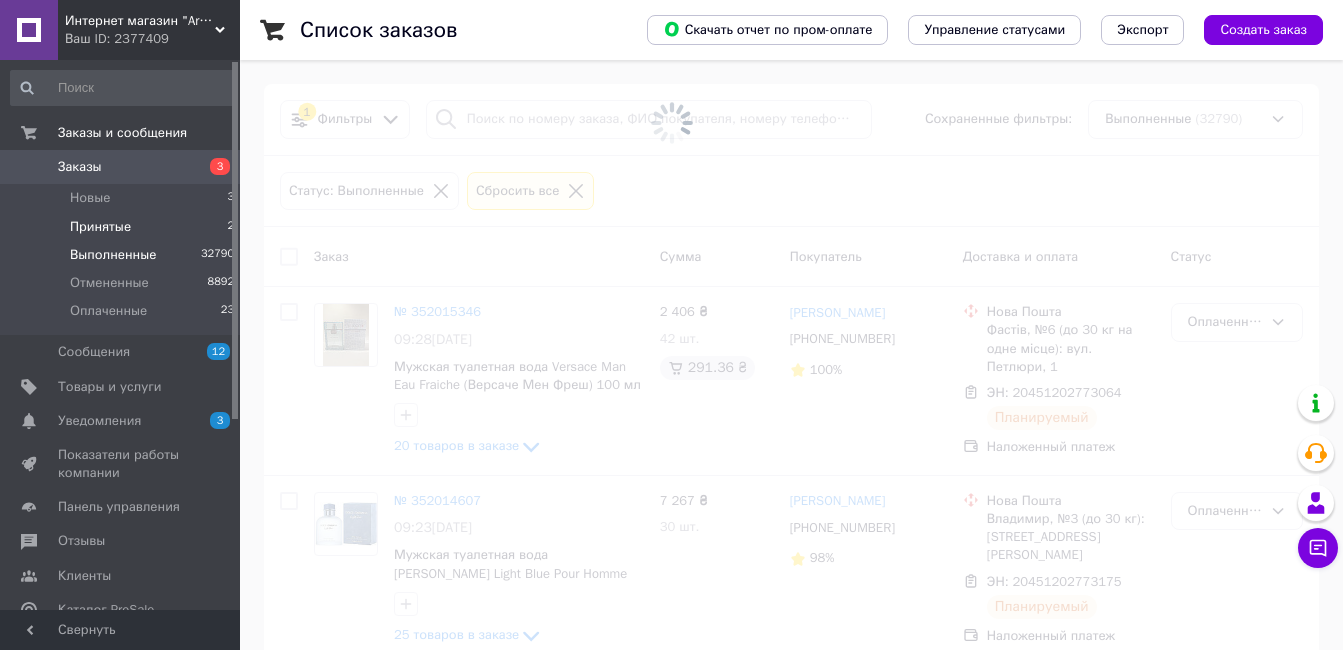 click on "Принятые 2" at bounding box center [123, 227] 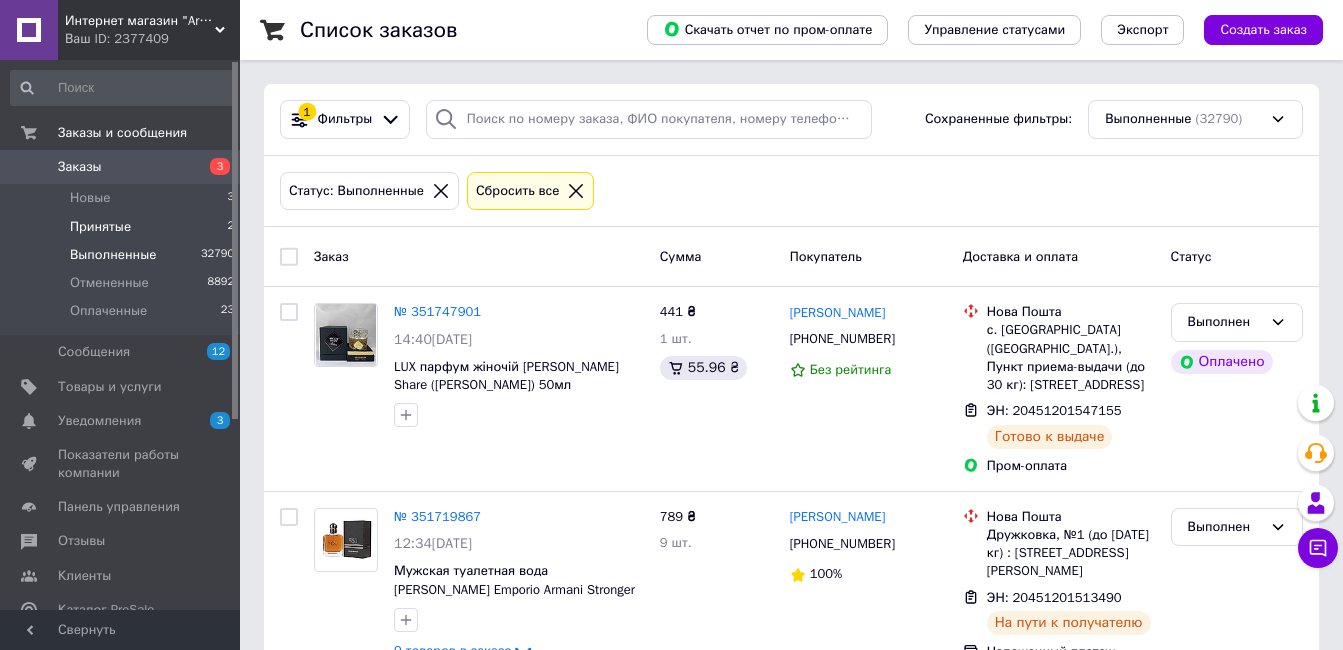 click on "Принятые" at bounding box center (100, 227) 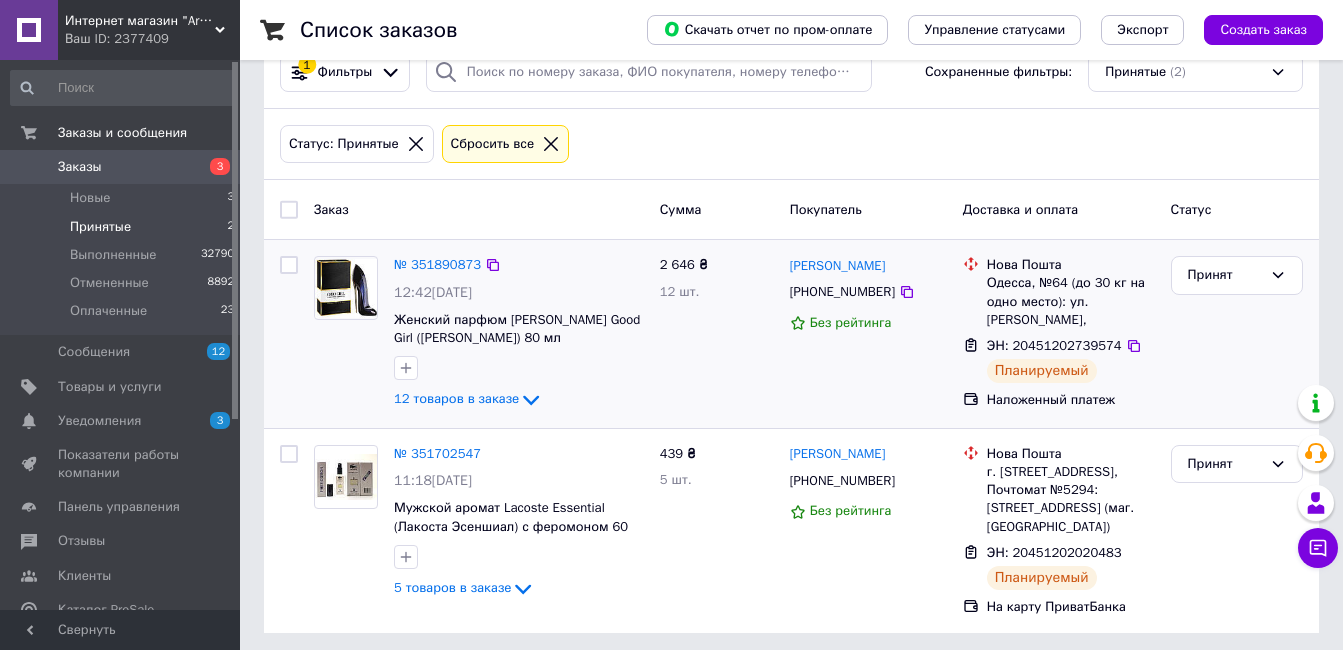 scroll, scrollTop: 72, scrollLeft: 0, axis: vertical 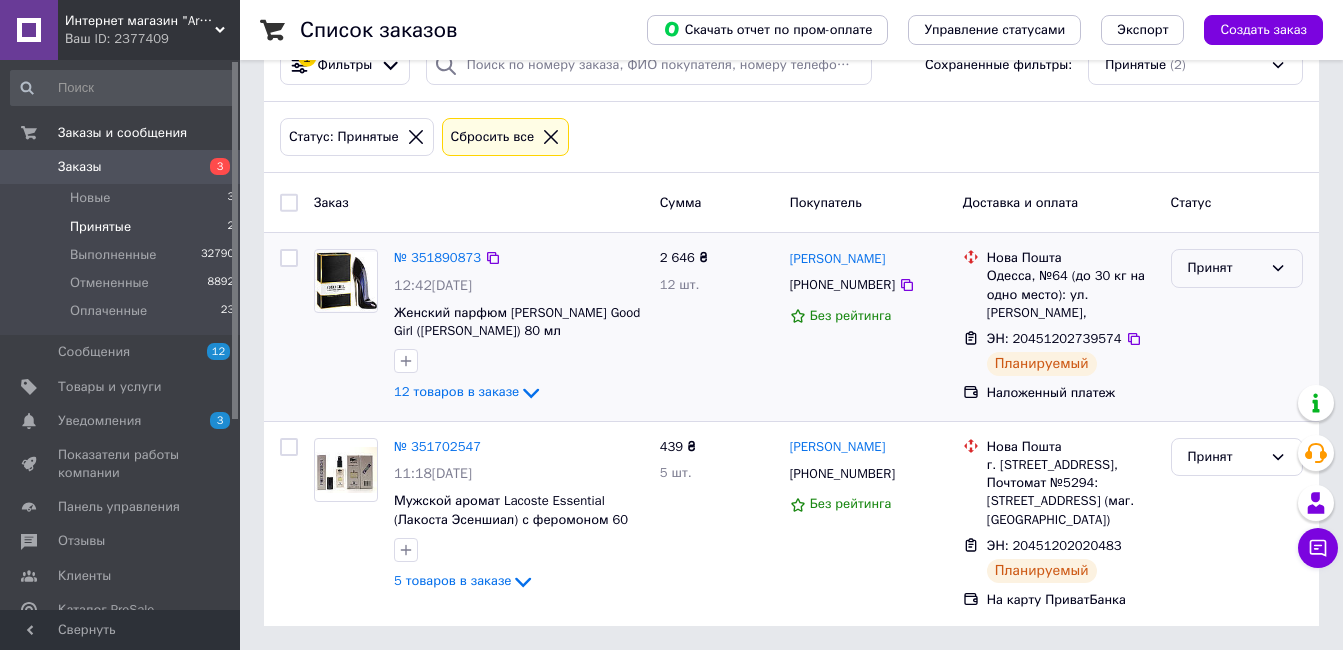 click on "Принят" at bounding box center [1237, 268] 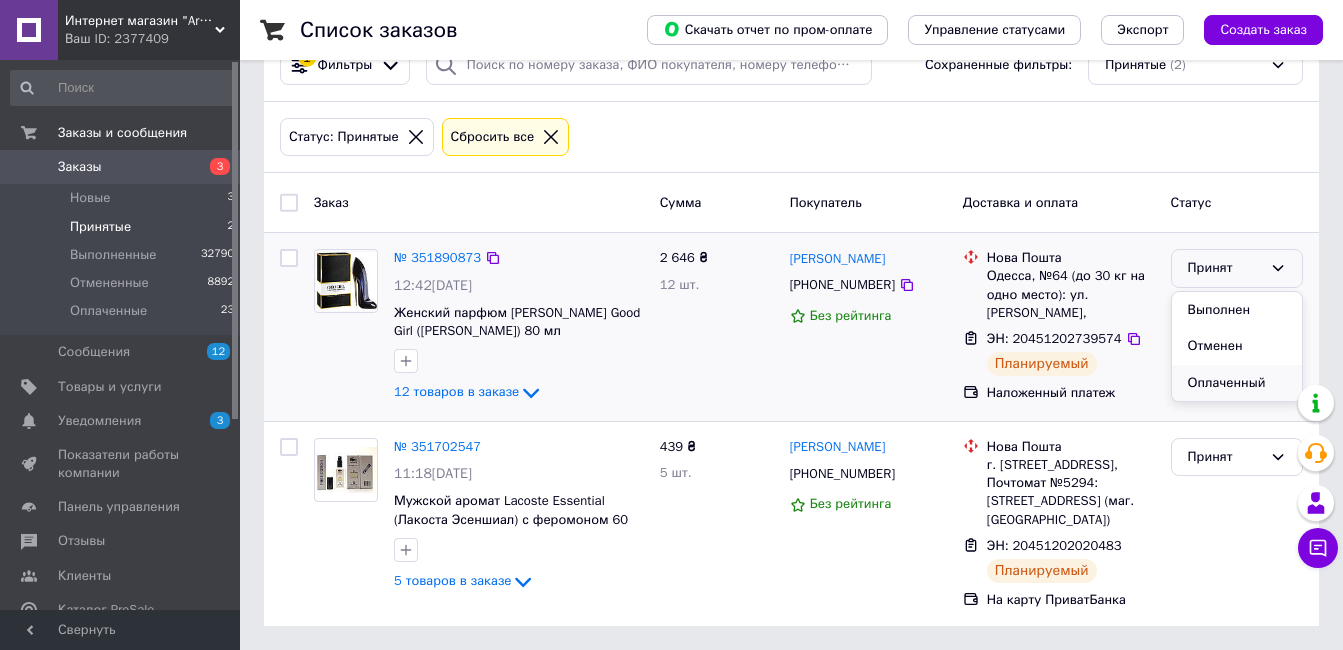 click on "Оплаченный" at bounding box center (1237, 383) 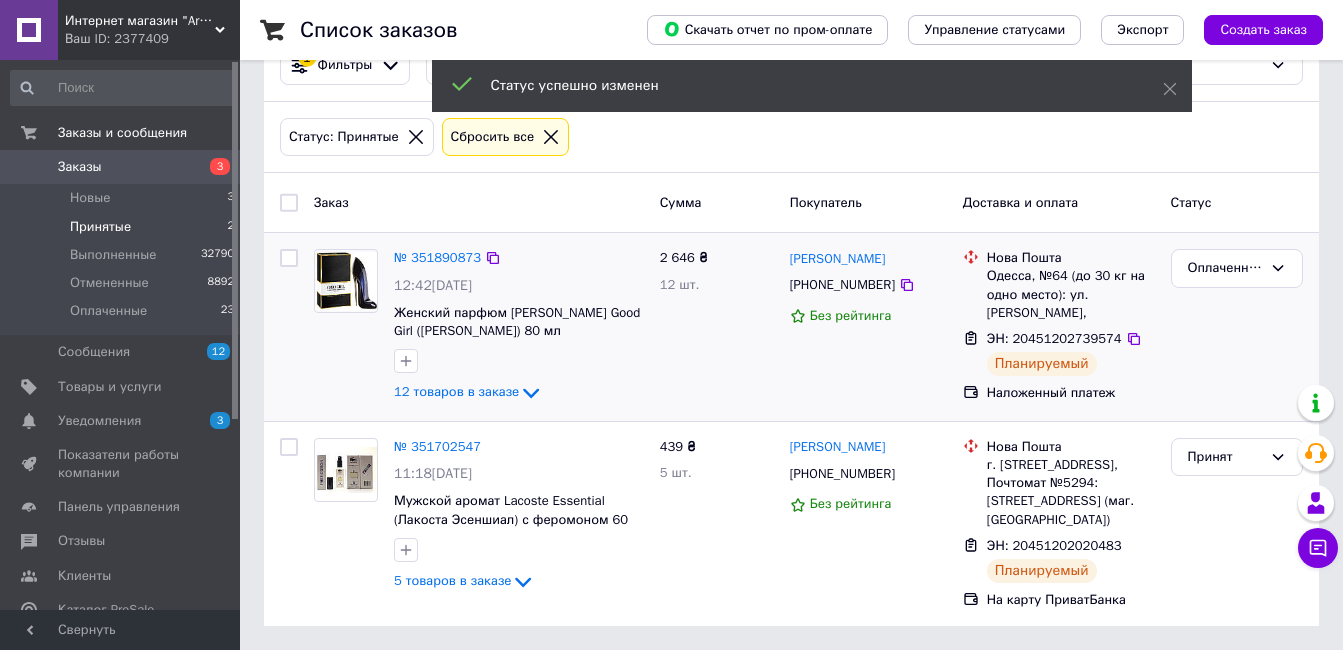 click on "Принятые 2" at bounding box center (123, 227) 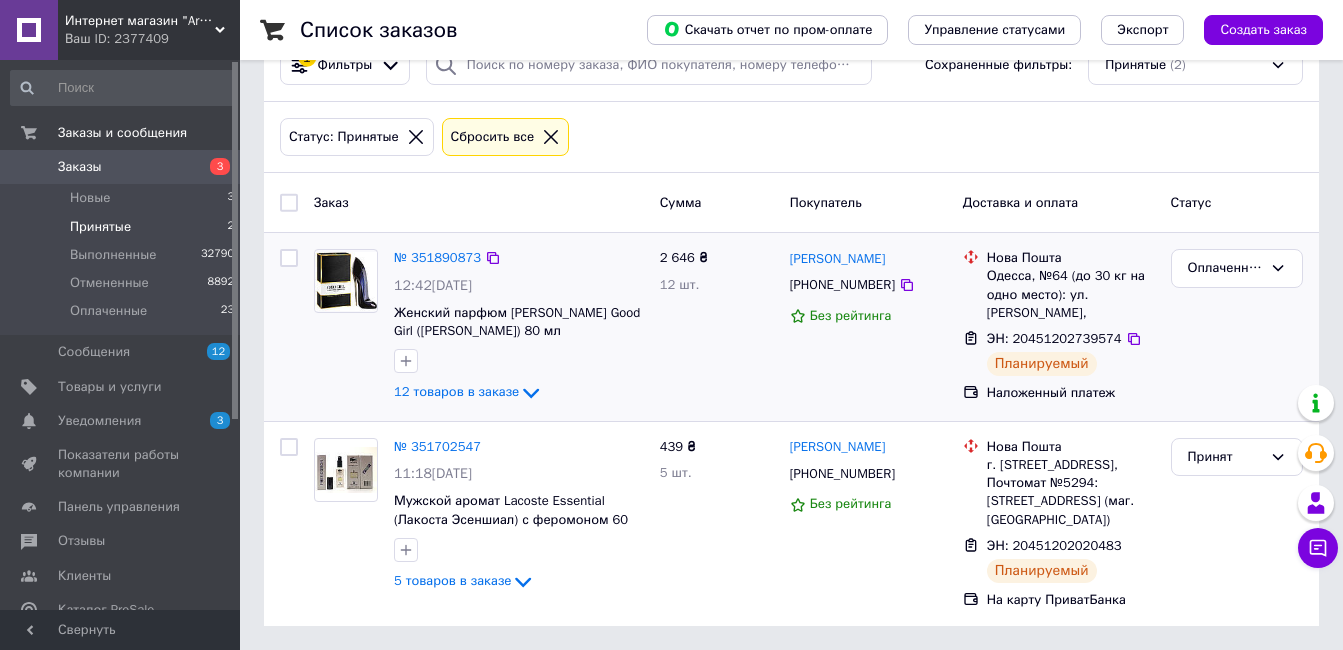 click on "Интернет магазин "Aroma Glamour" Ваш ID: 2377409" at bounding box center (149, 30) 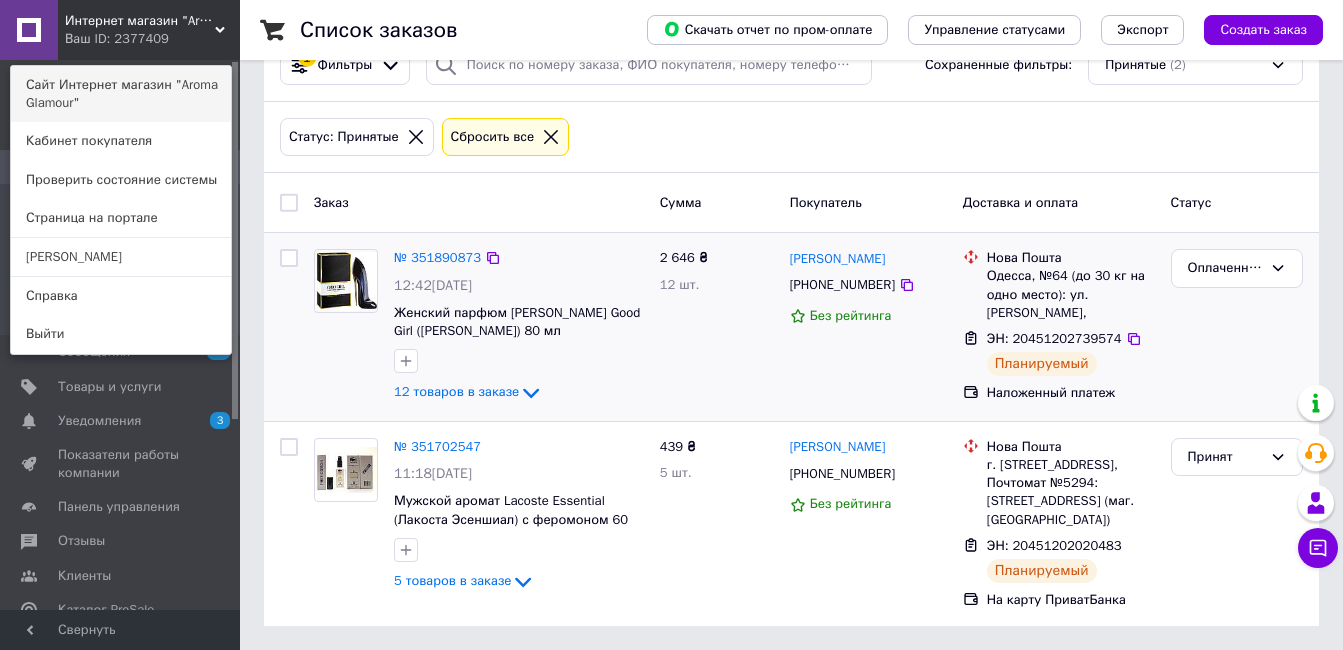 click on "Сайт Интернет магазин "Aroma Glamour"" at bounding box center (121, 94) 